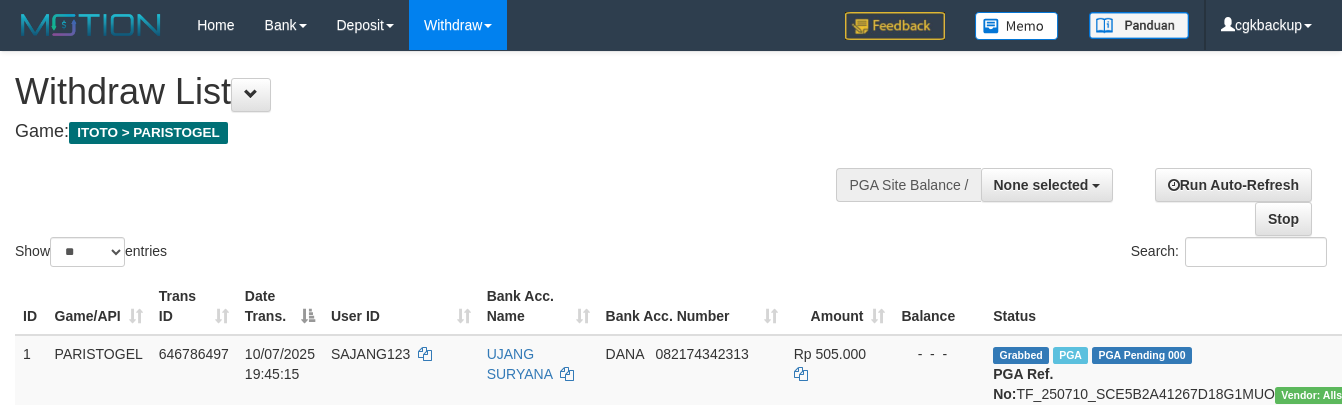 select 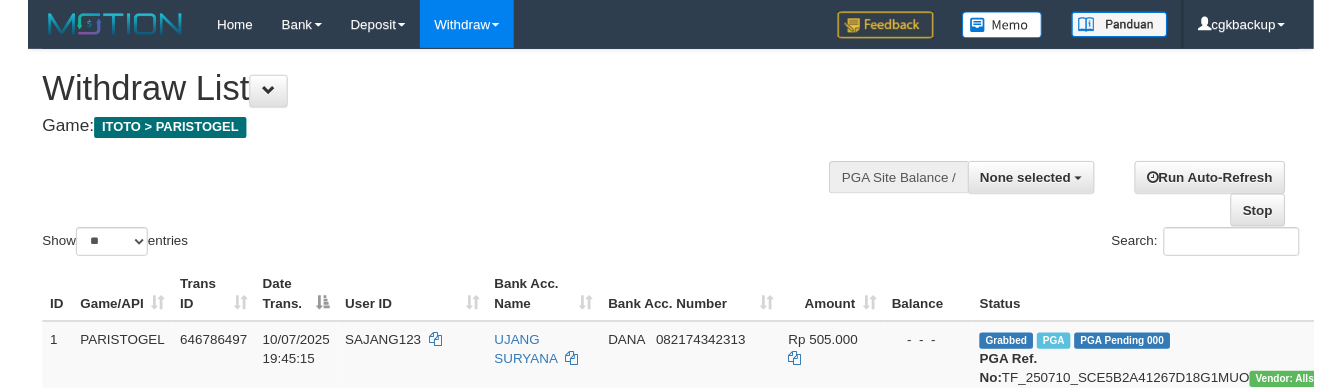 scroll, scrollTop: 1433, scrollLeft: 261, axis: both 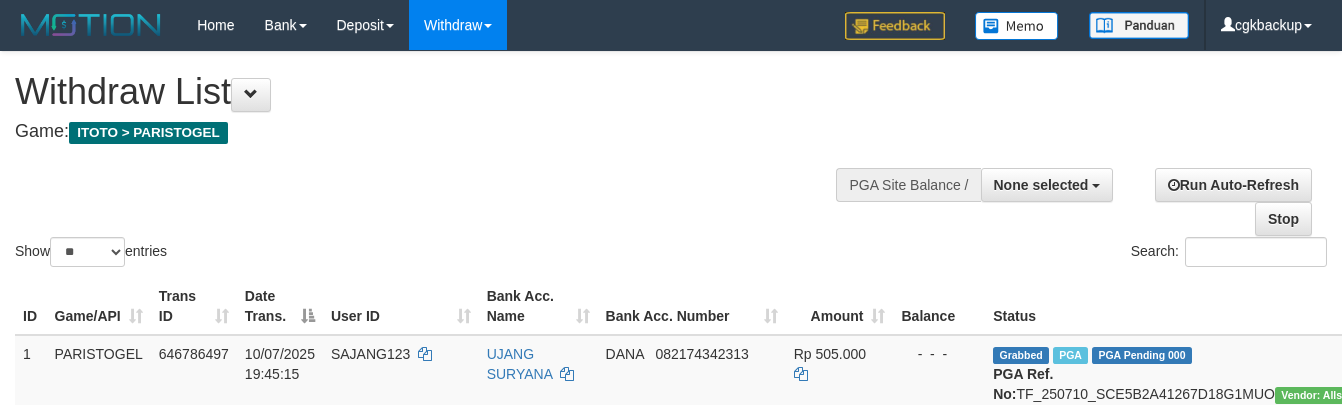 select 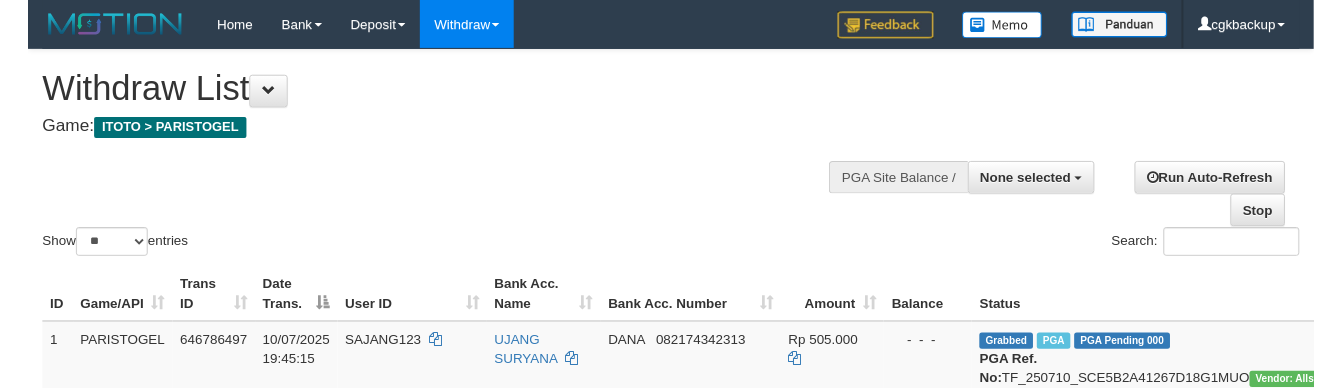 scroll, scrollTop: 1433, scrollLeft: 261, axis: both 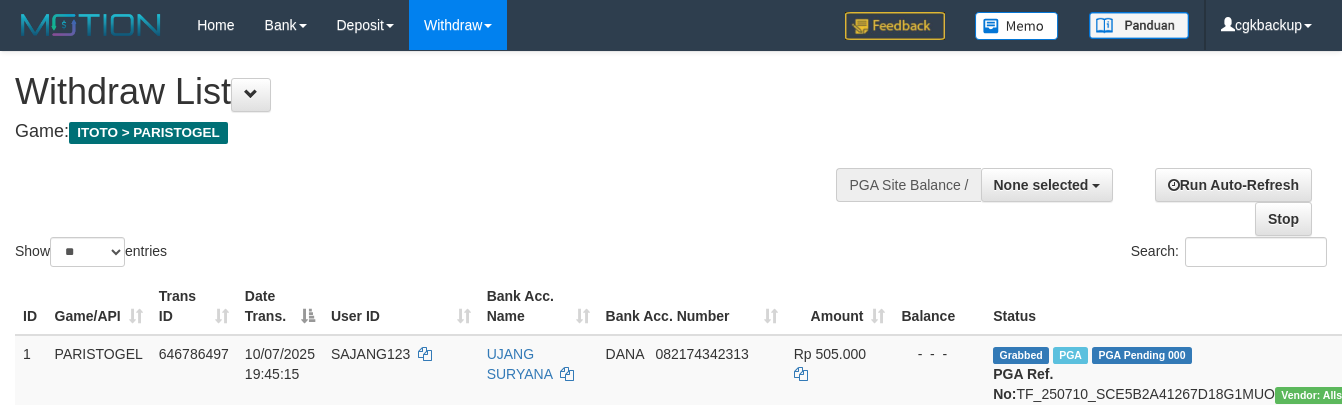 select 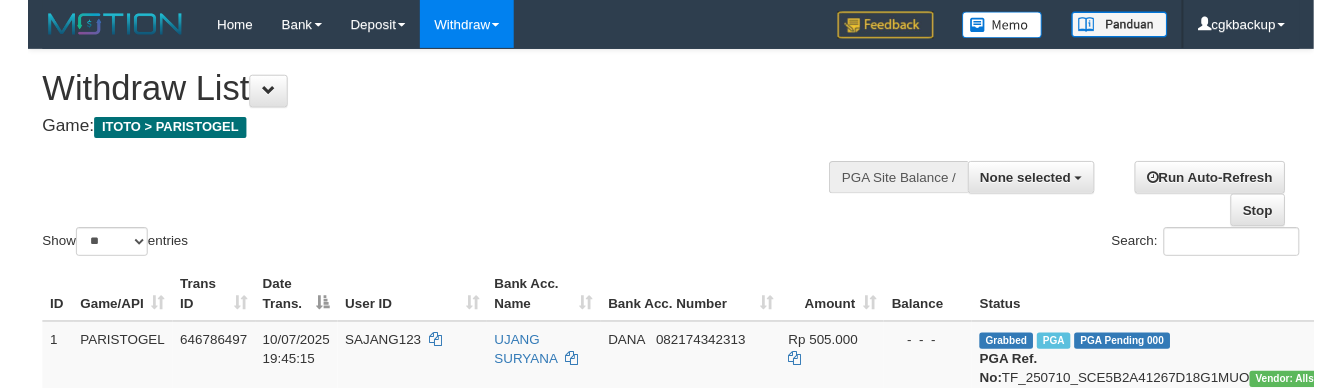 scroll, scrollTop: 1433, scrollLeft: 261, axis: both 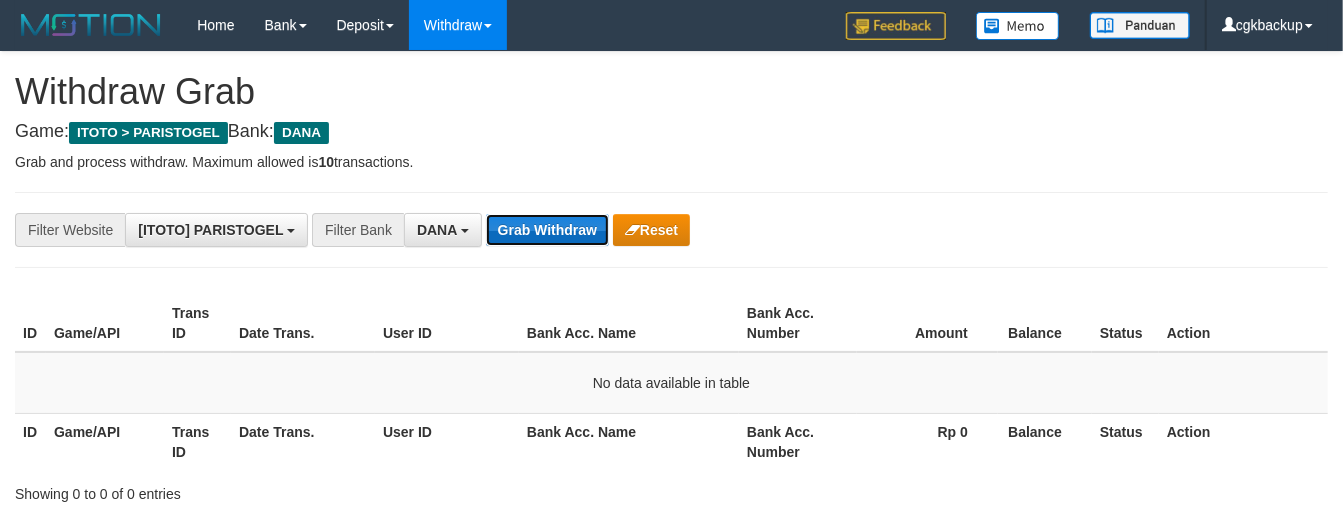 click on "Grab Withdraw" at bounding box center (547, 230) 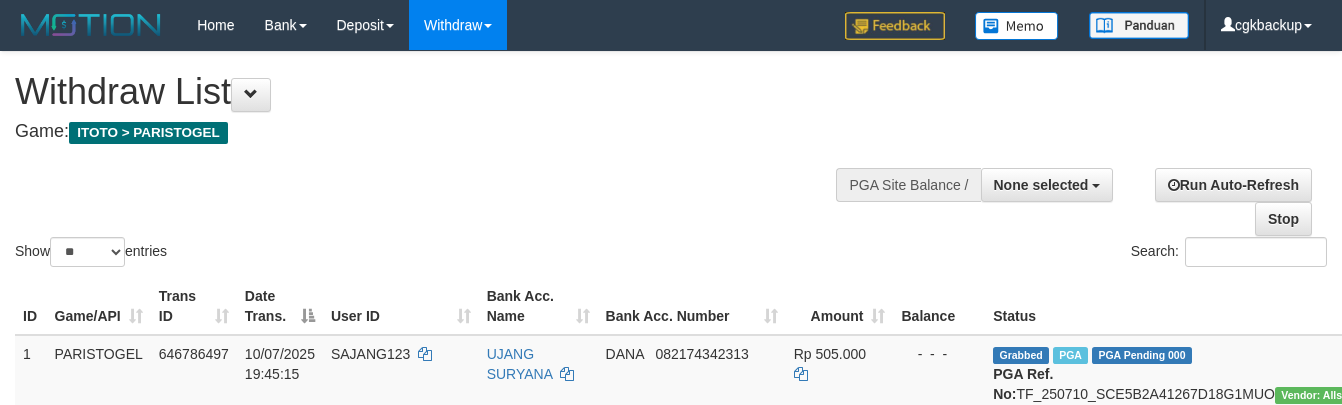 select 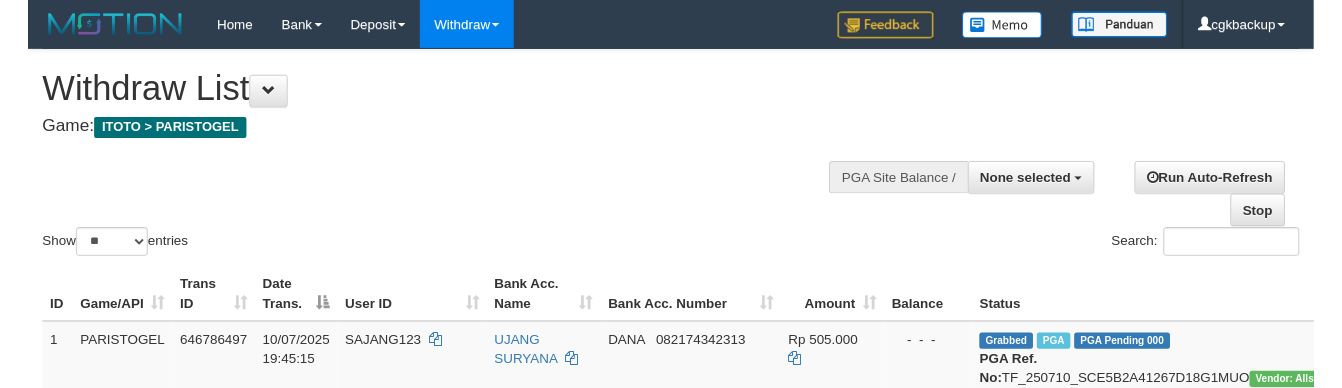 scroll, scrollTop: 1433, scrollLeft: 261, axis: both 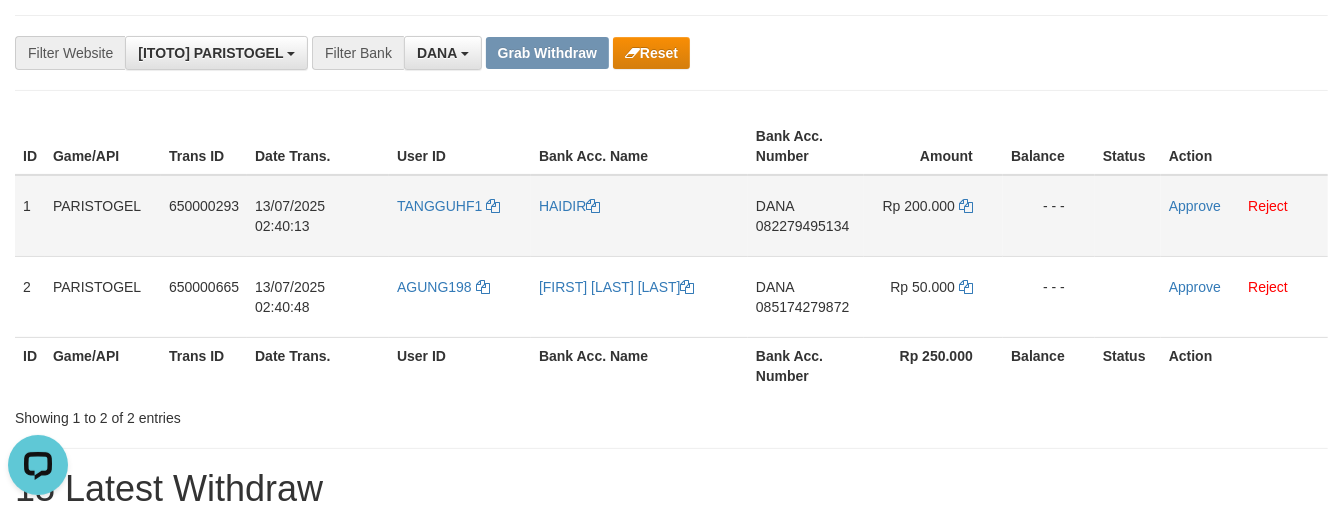 click on "TANGGUHF1" at bounding box center (460, 216) 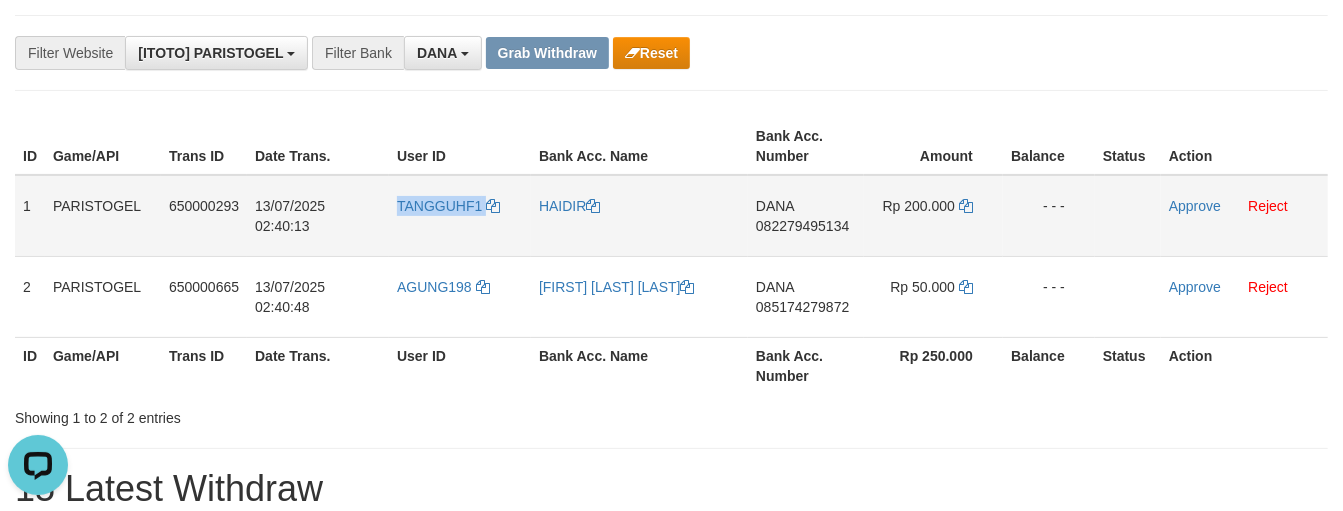 click on "TANGGUHF1" at bounding box center [460, 216] 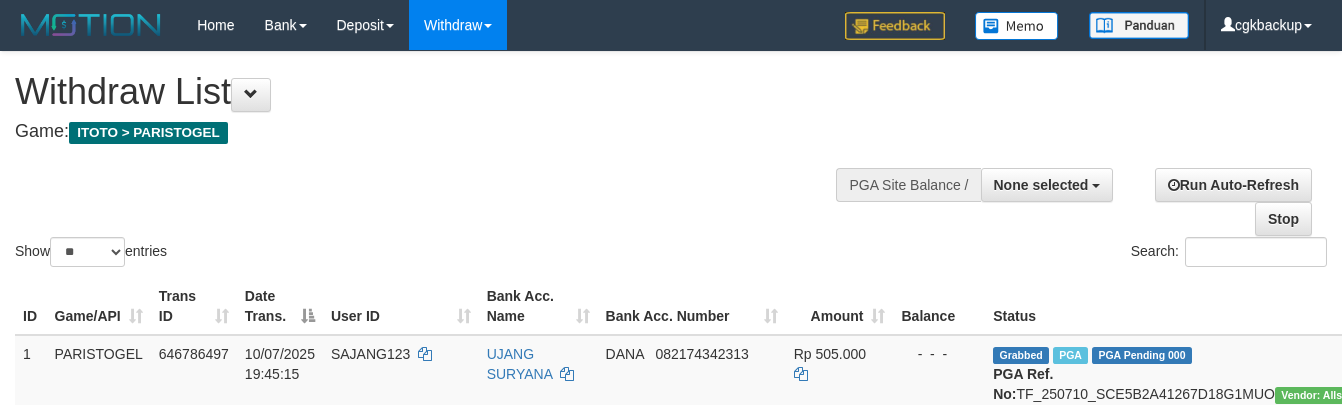 select 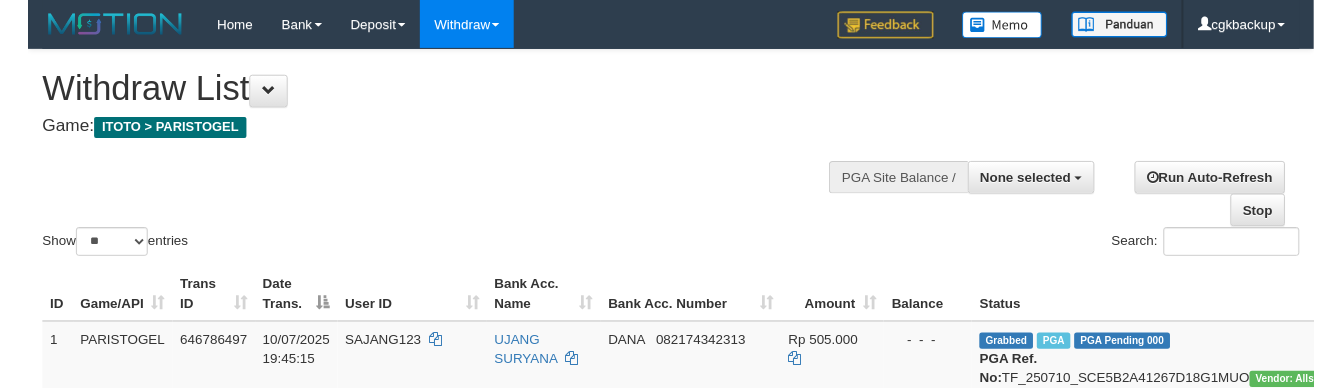 scroll, scrollTop: 1433, scrollLeft: 261, axis: both 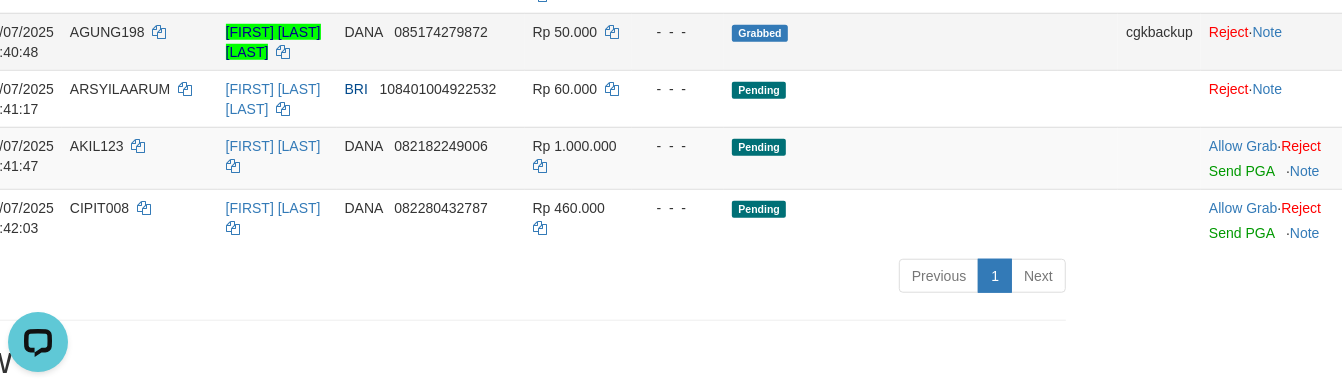 click on "Grabbed" at bounding box center [921, 41] 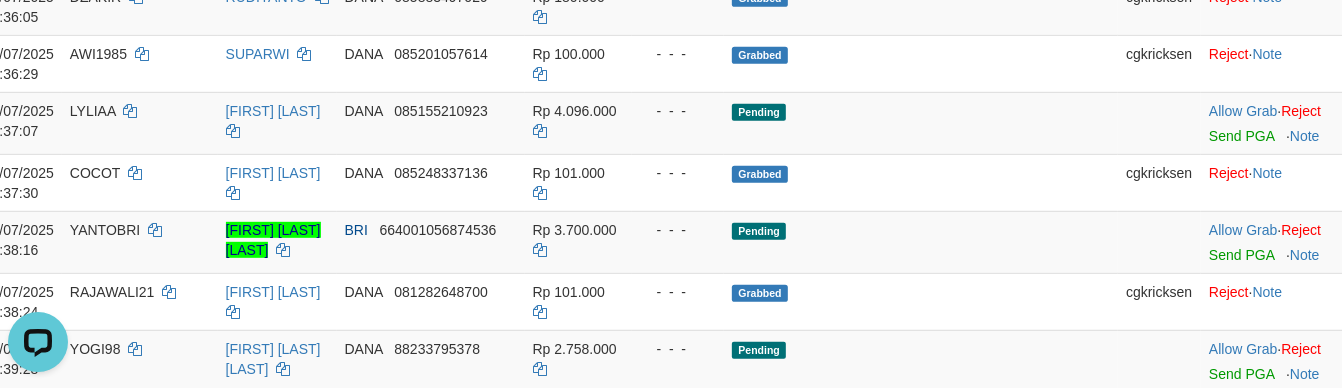scroll, scrollTop: 877, scrollLeft: 261, axis: both 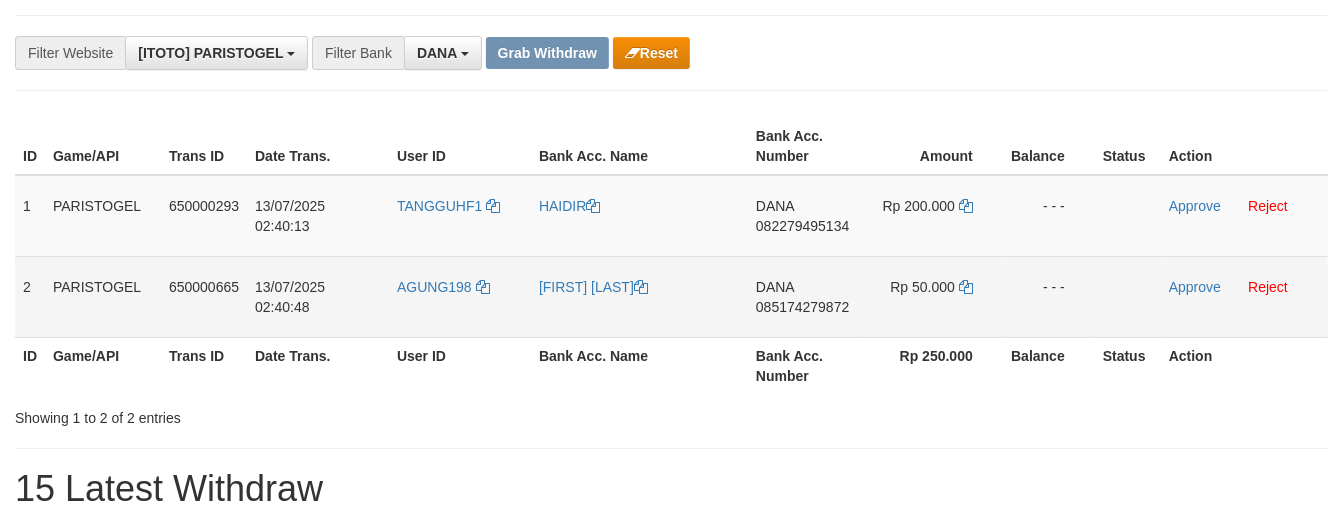 click on "AGUNG198" at bounding box center [460, 296] 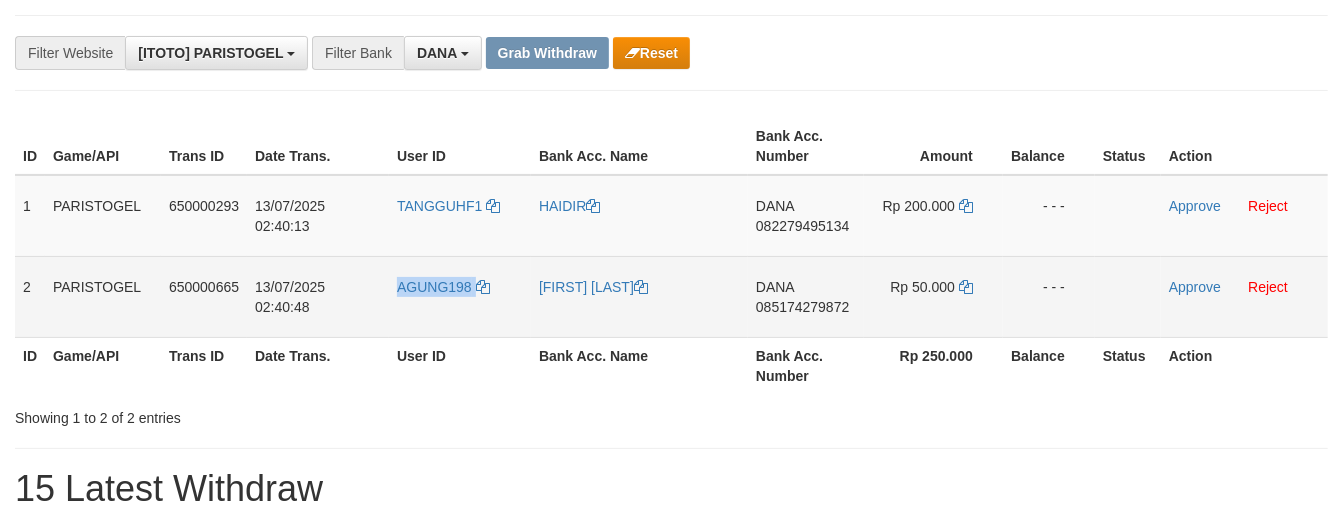 click on "AGUNG198" at bounding box center [460, 296] 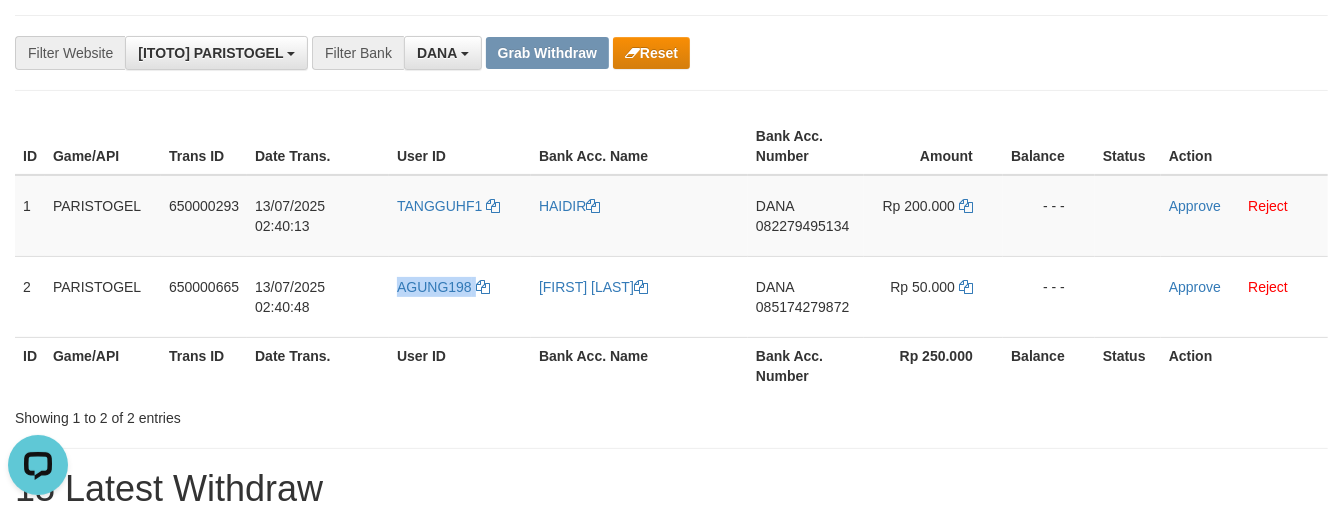 scroll, scrollTop: 0, scrollLeft: 0, axis: both 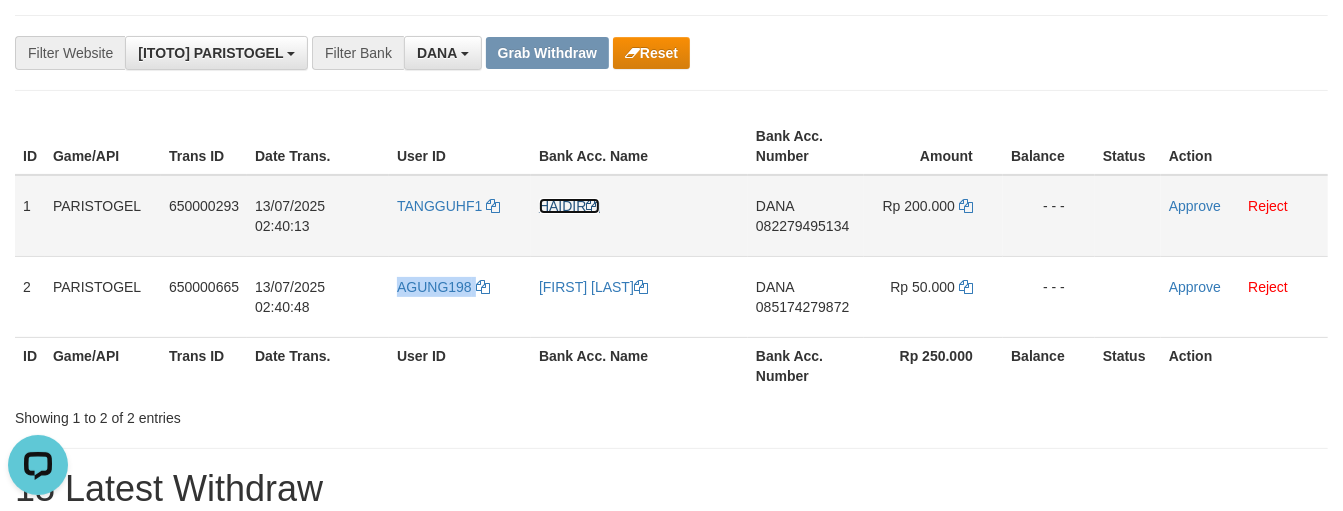 click on "HAIDIR" at bounding box center (569, 206) 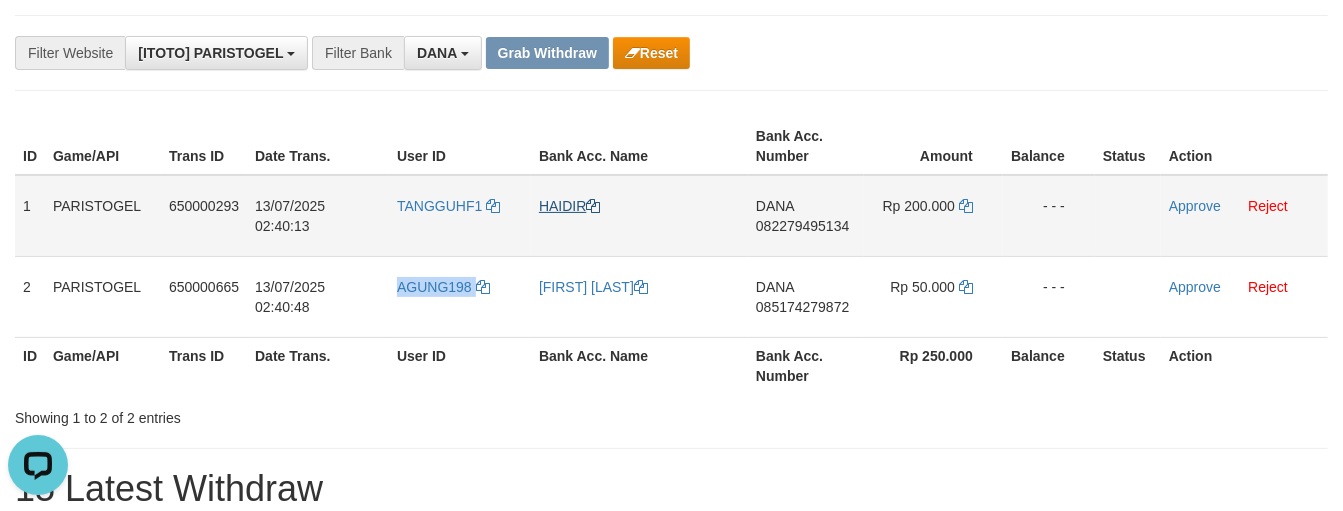 copy on "AGUNG198" 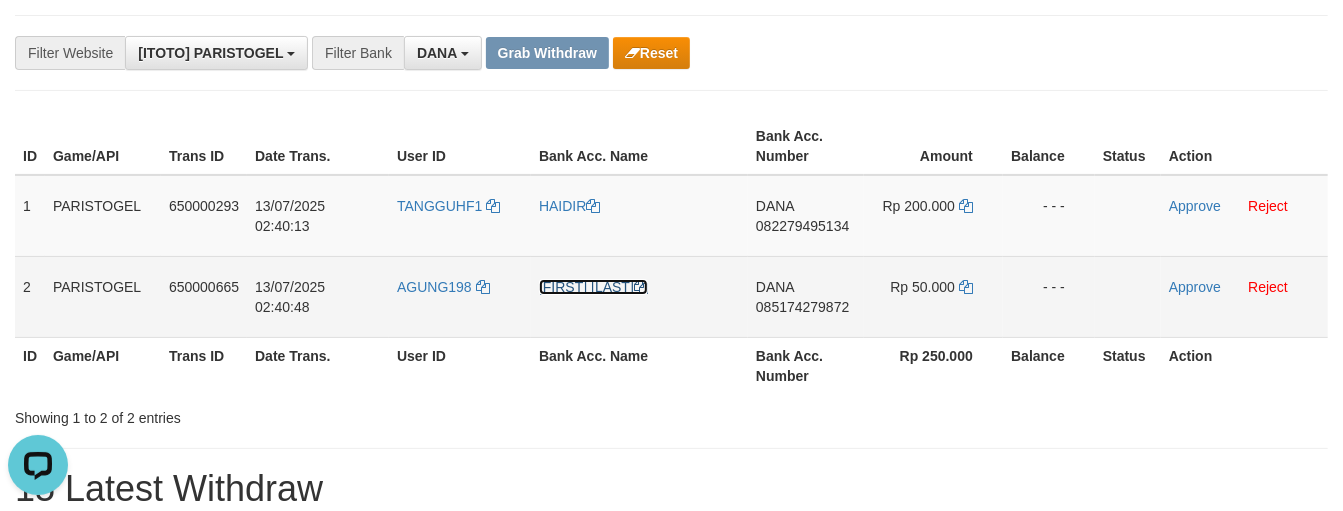 click on "[FIRST] [LAST] [LAST]" at bounding box center [593, 287] 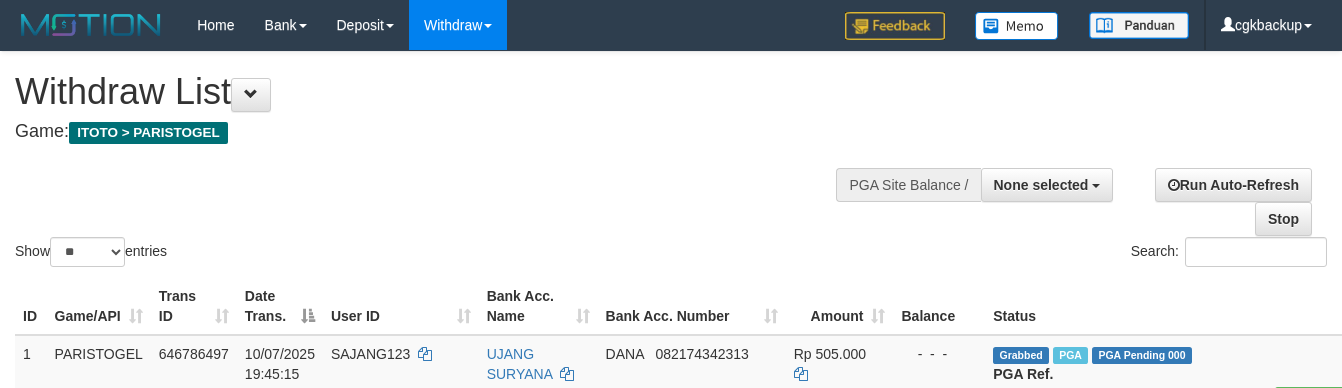 select 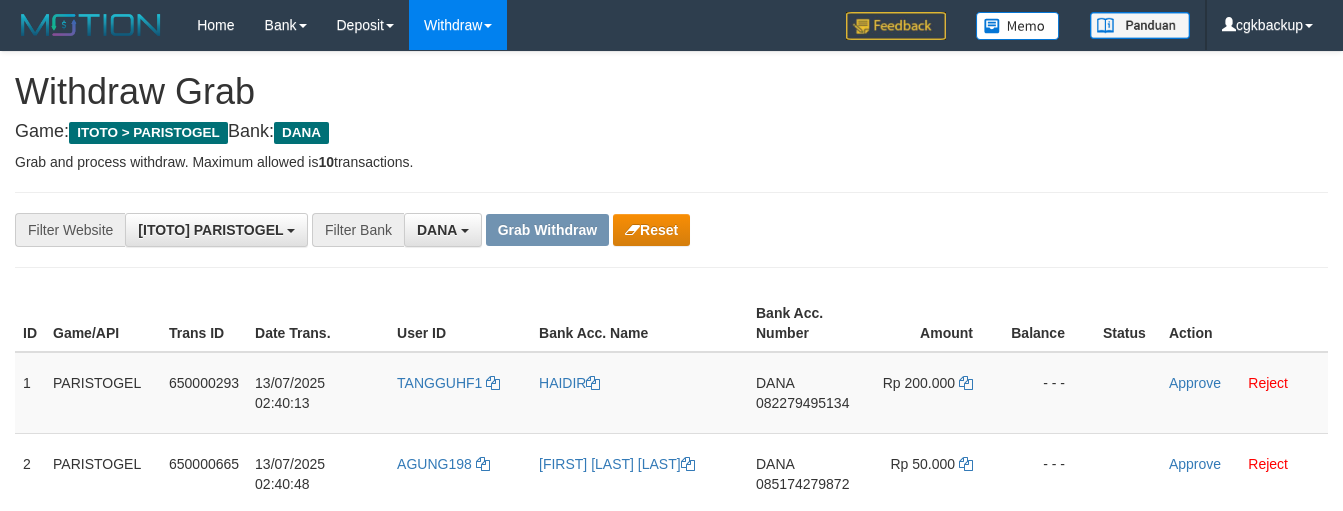 scroll, scrollTop: 177, scrollLeft: 0, axis: vertical 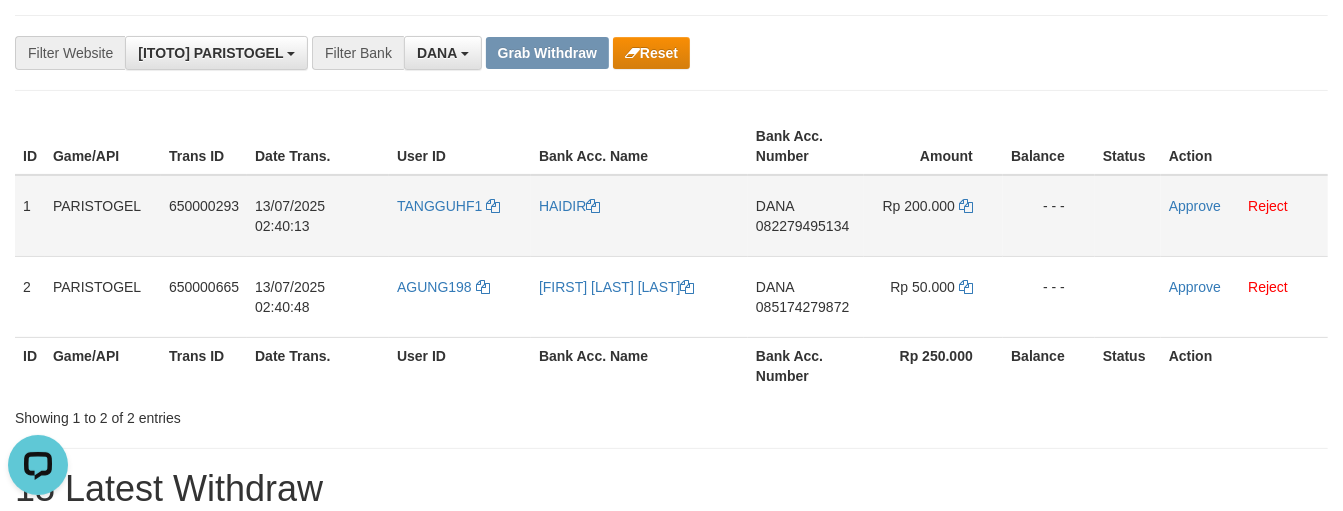click on "DANA
082279495134" at bounding box center (806, 216) 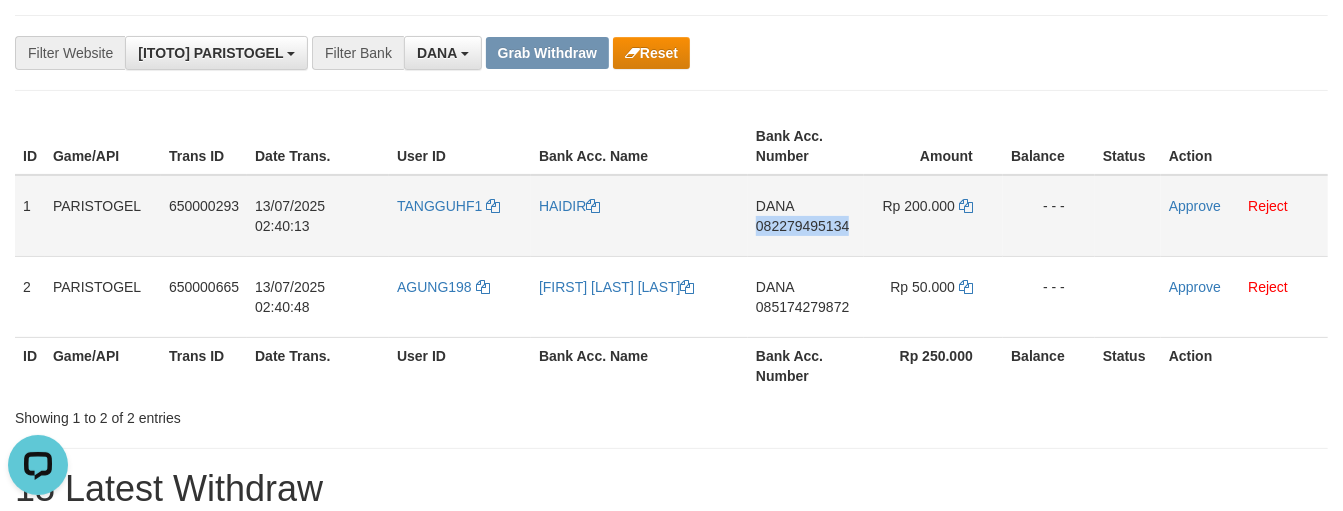 click on "DANA
082279495134" at bounding box center [806, 216] 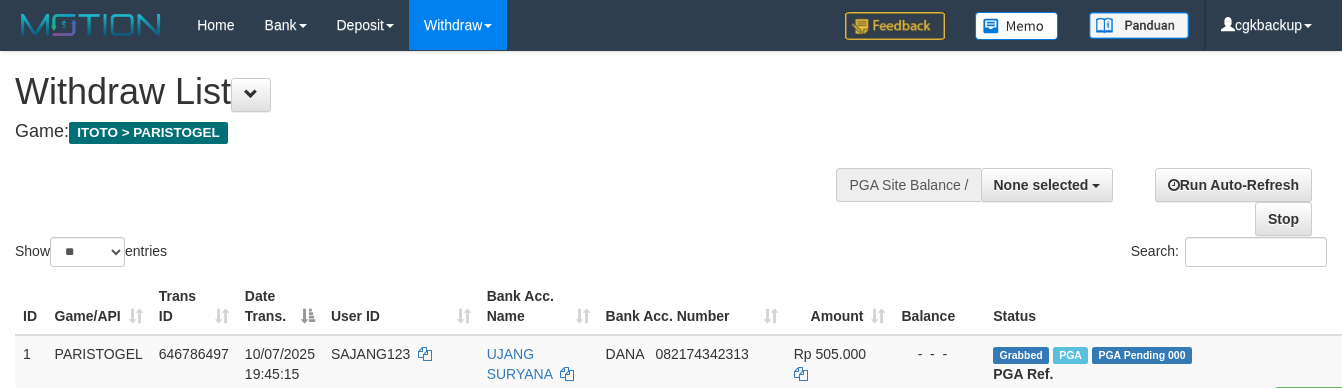 select 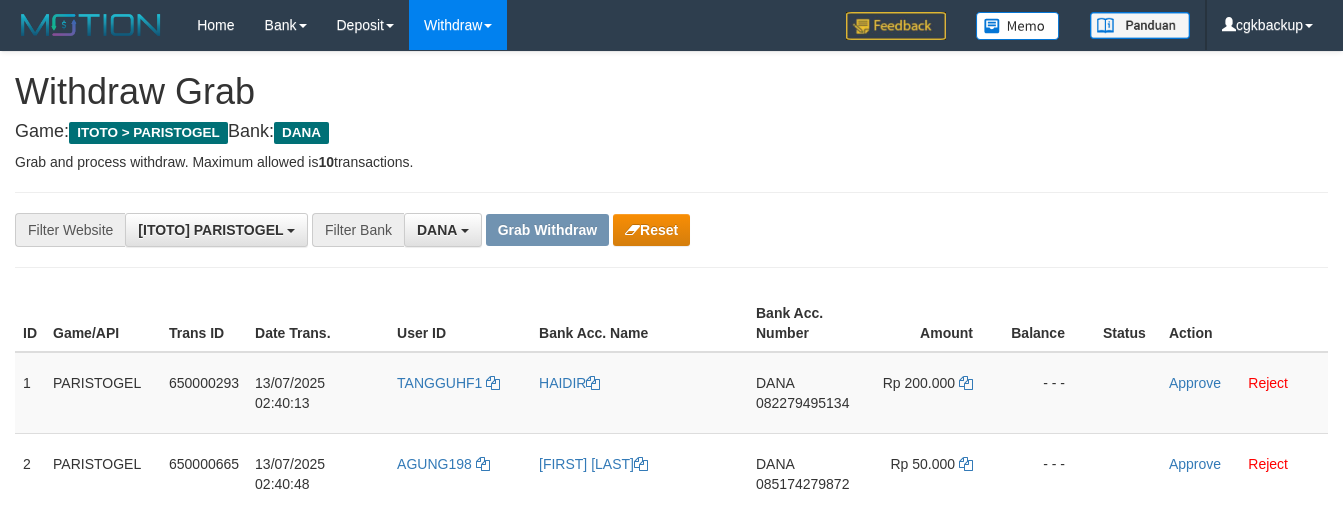 scroll, scrollTop: 177, scrollLeft: 0, axis: vertical 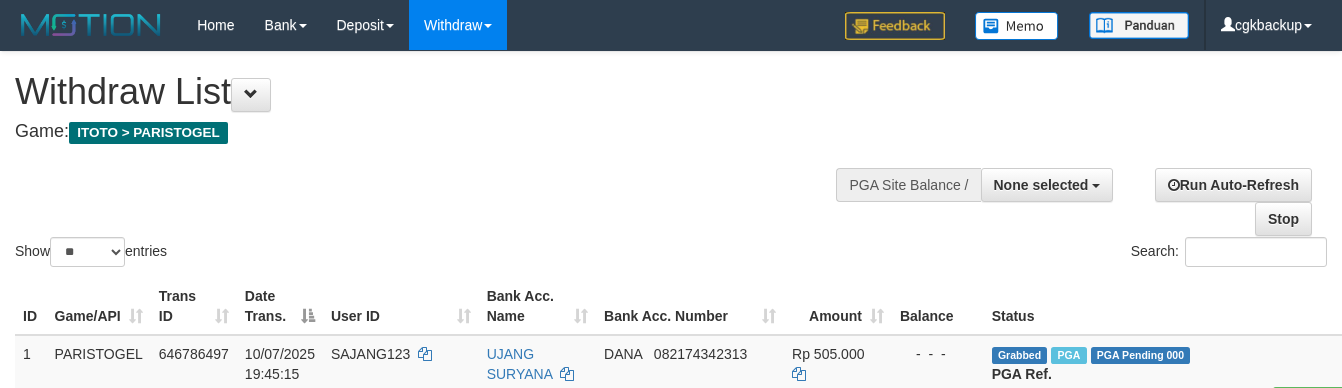 select 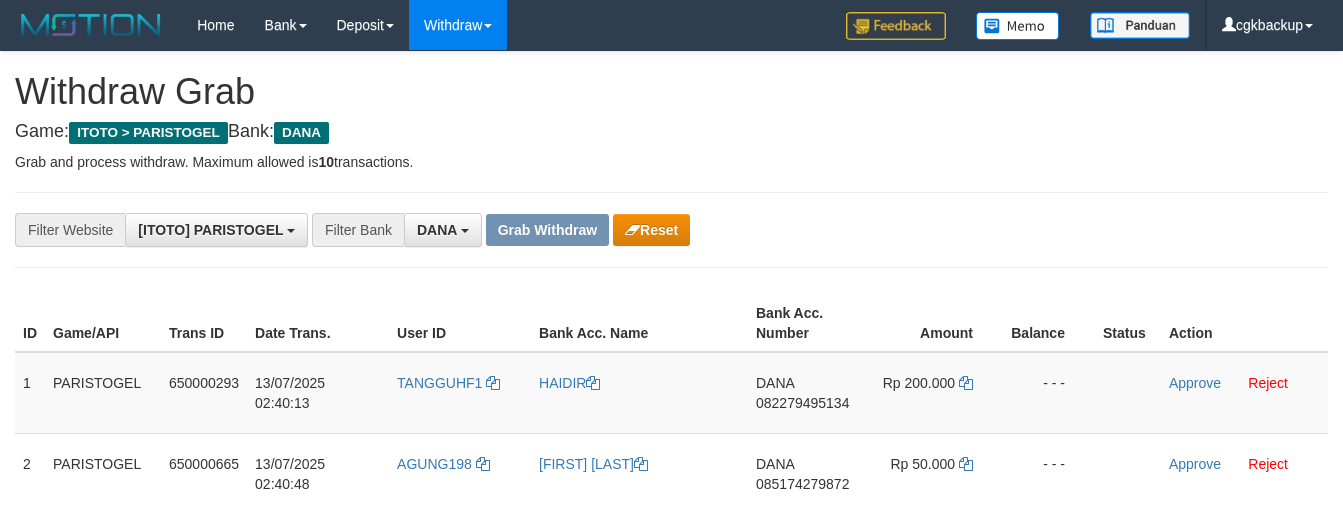 scroll, scrollTop: 177, scrollLeft: 0, axis: vertical 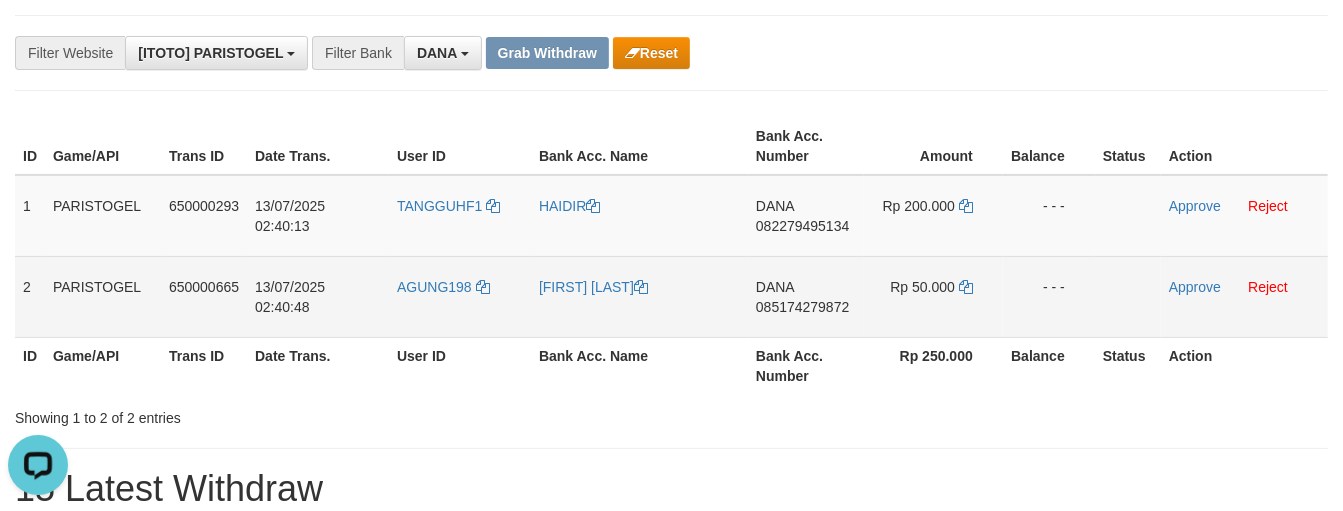 click on "DANA
085174279872" at bounding box center [806, 296] 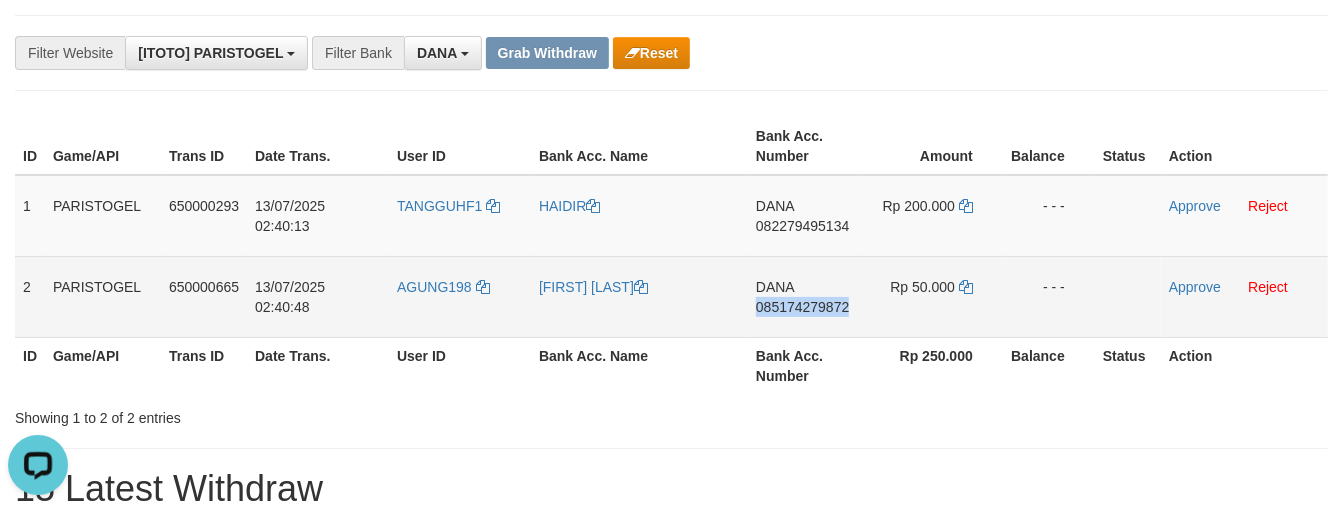 click on "DANA
085174279872" at bounding box center (806, 296) 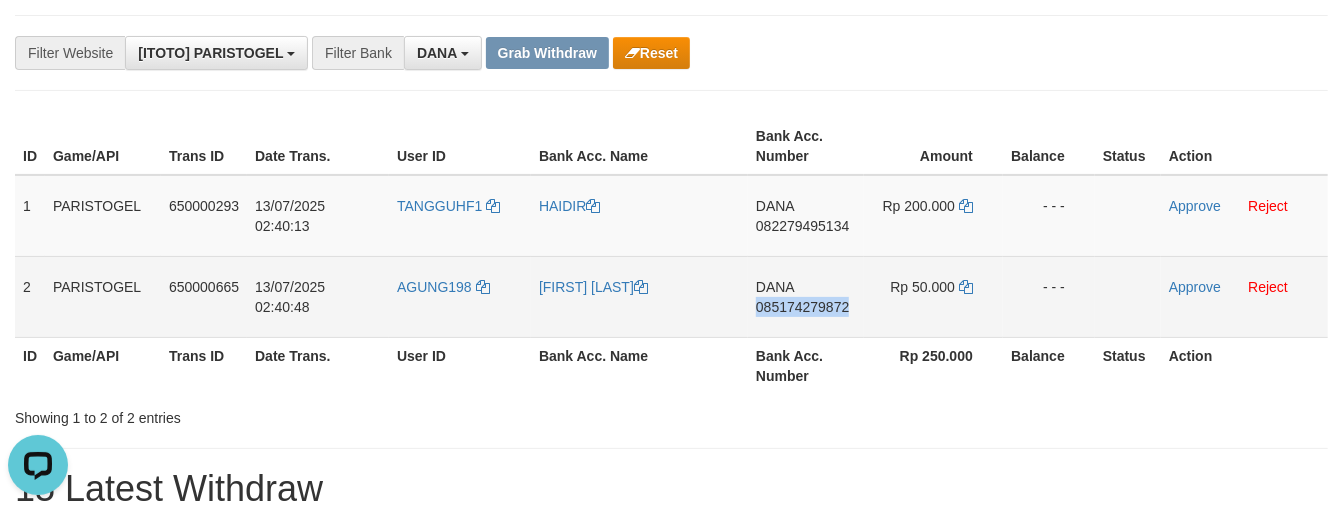 copy on "085174279872" 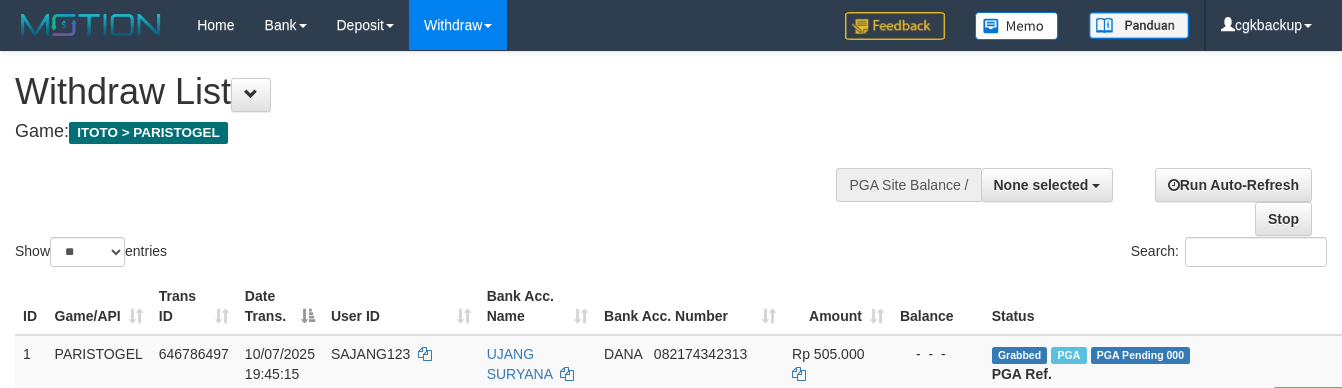 select 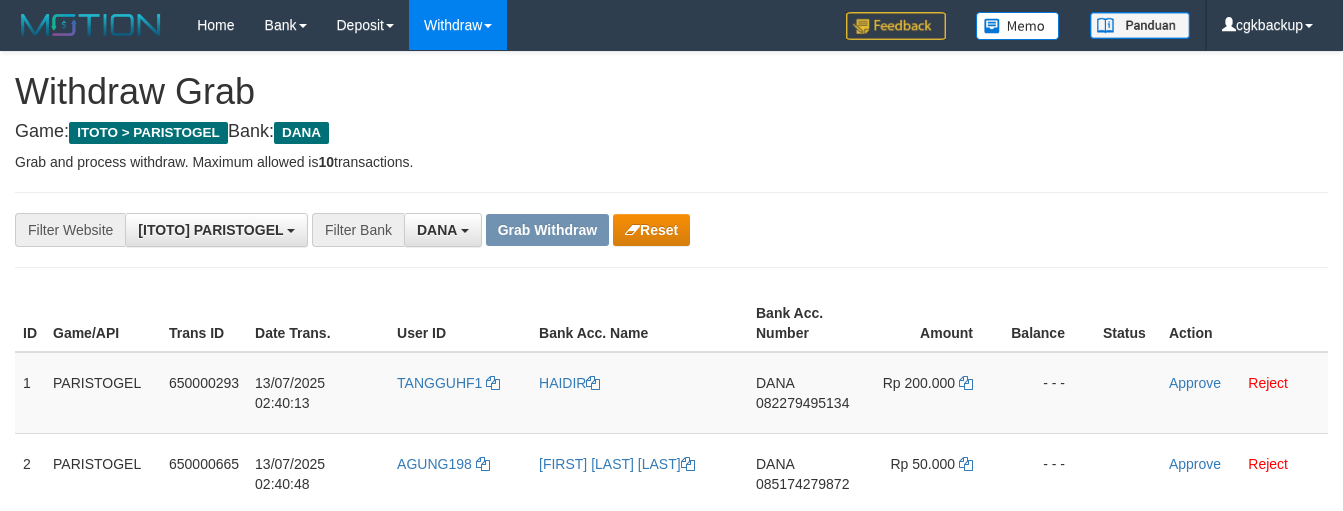 scroll, scrollTop: 177, scrollLeft: 0, axis: vertical 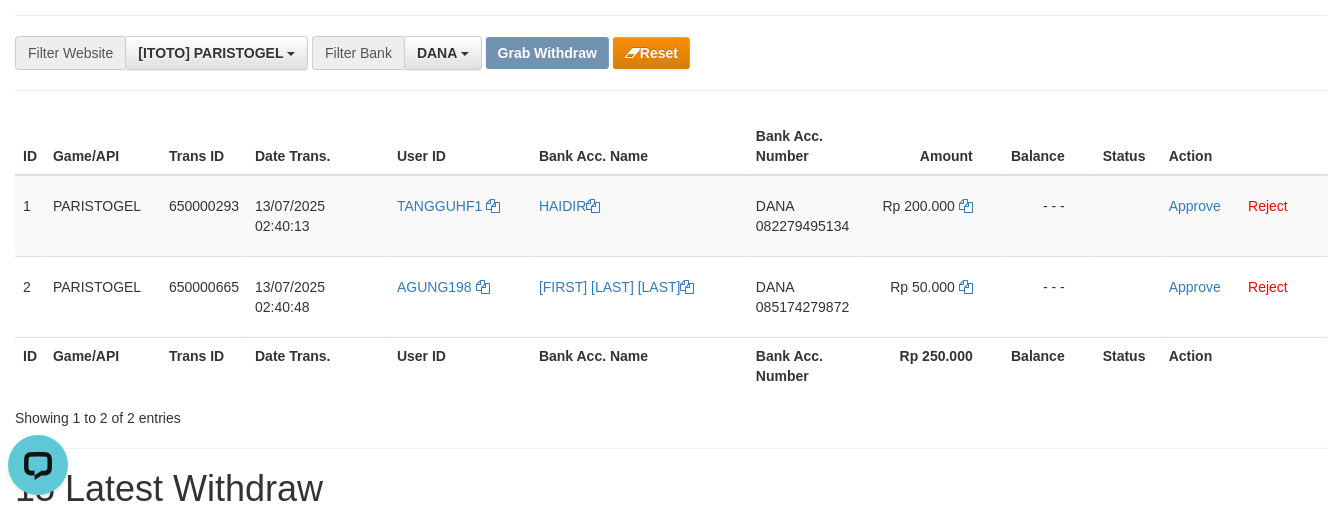 click on "Balance" at bounding box center [1049, 146] 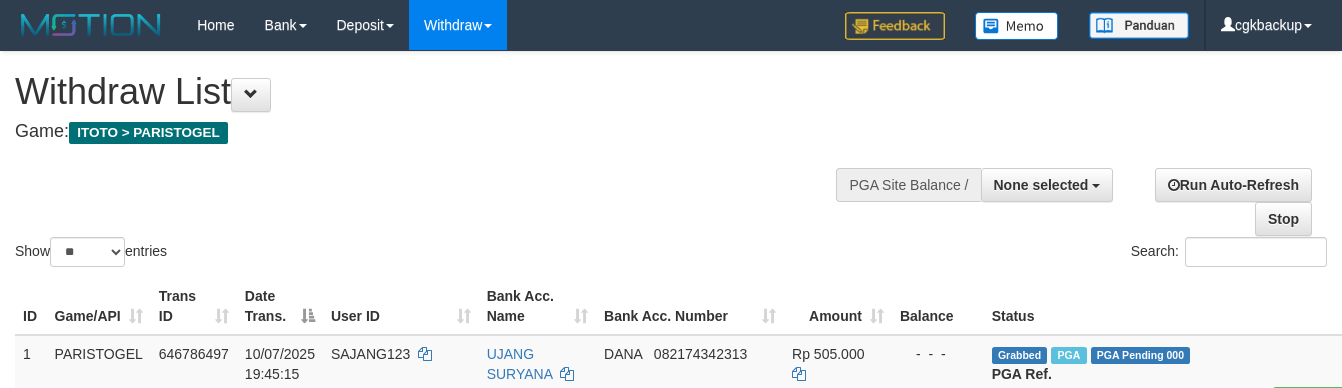 select 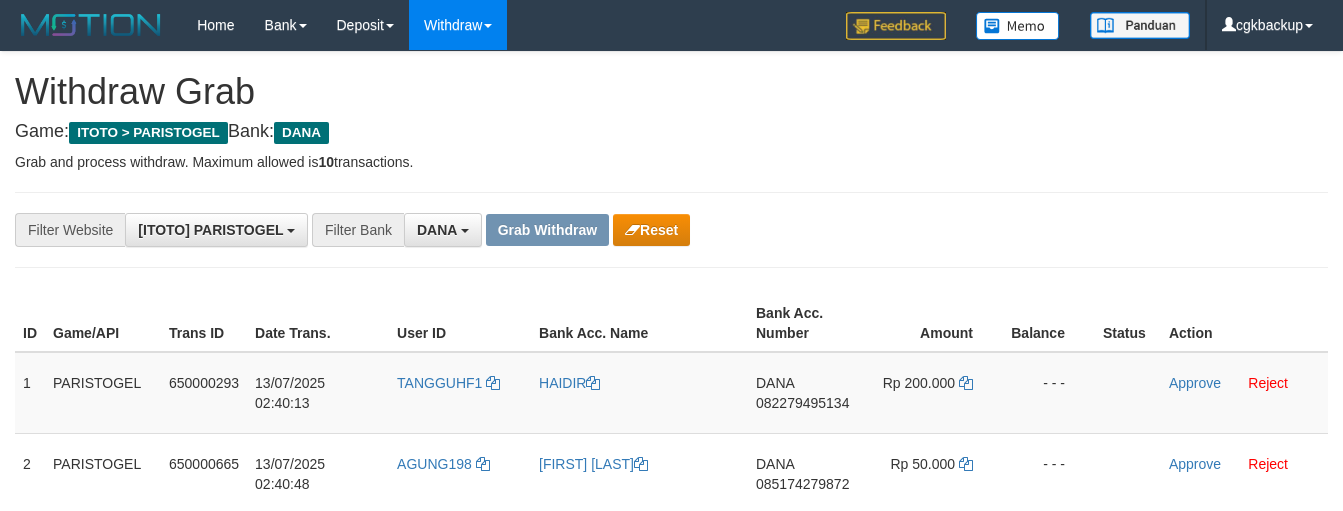 scroll, scrollTop: 177, scrollLeft: 0, axis: vertical 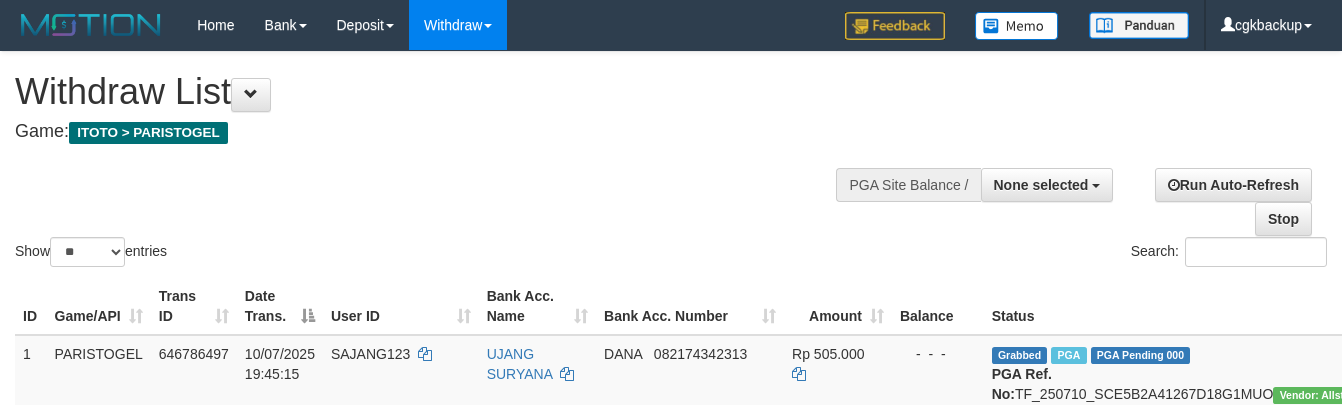 select 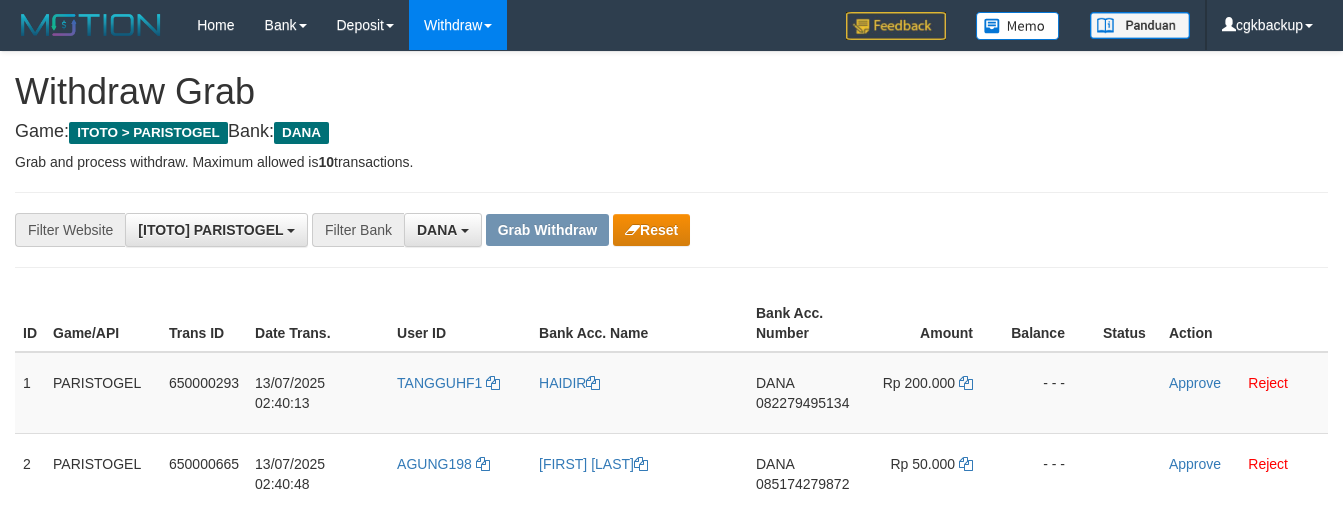 scroll, scrollTop: 177, scrollLeft: 0, axis: vertical 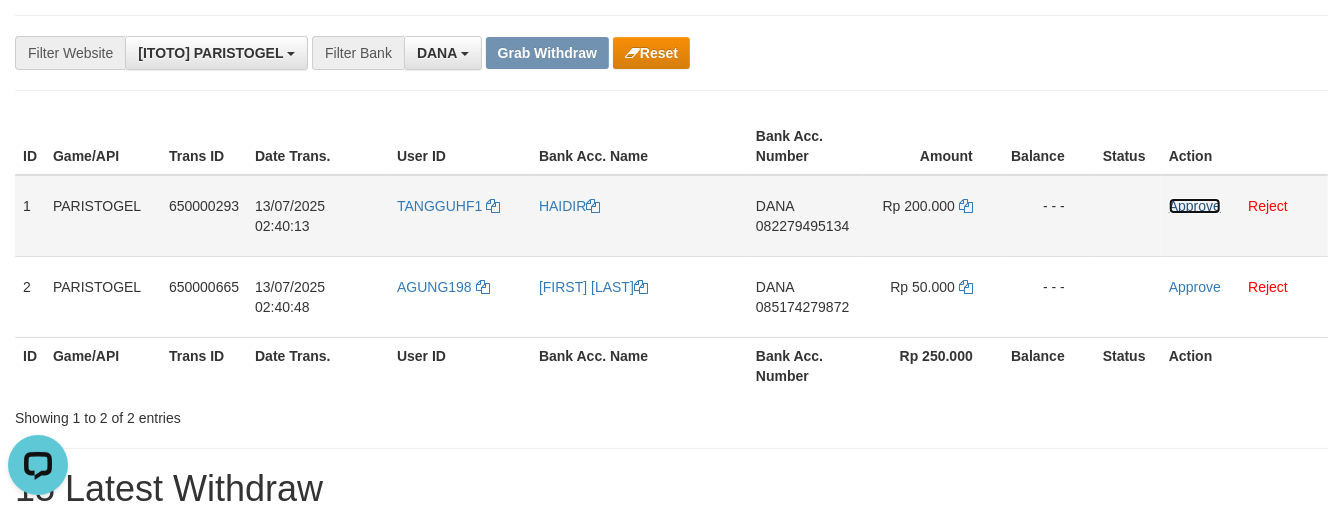 drag, startPoint x: 1175, startPoint y: 198, endPoint x: 1162, endPoint y: 234, distance: 38.27532 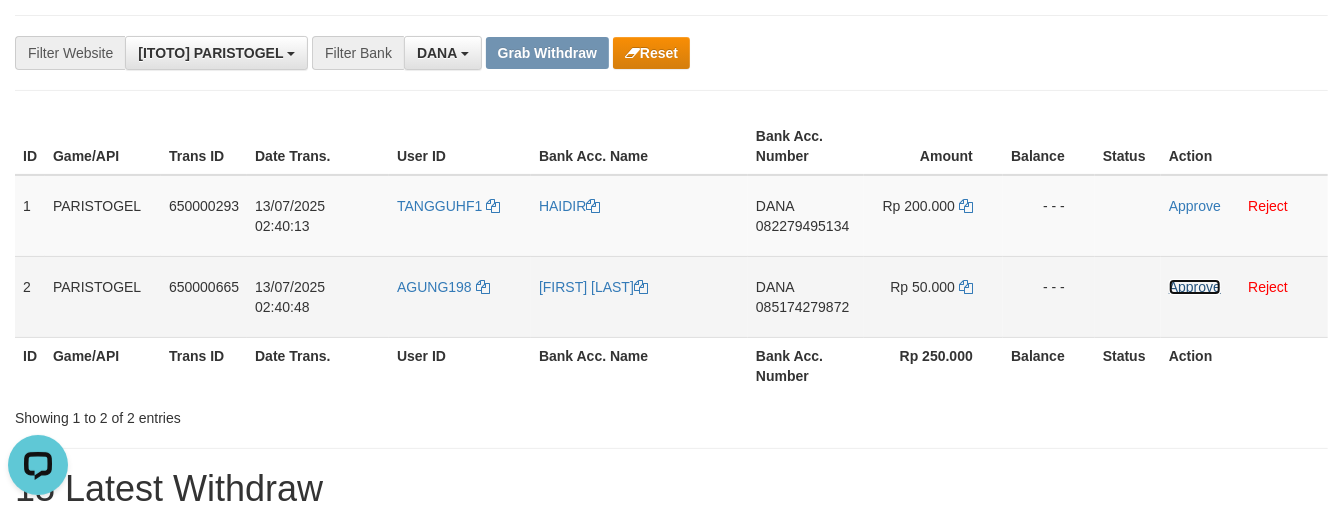 click on "Approve" at bounding box center [1195, 287] 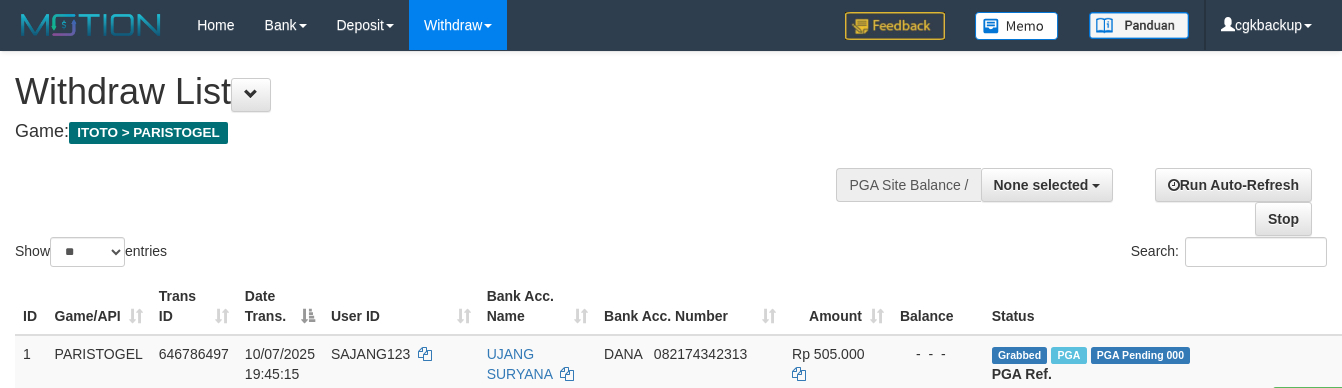 select 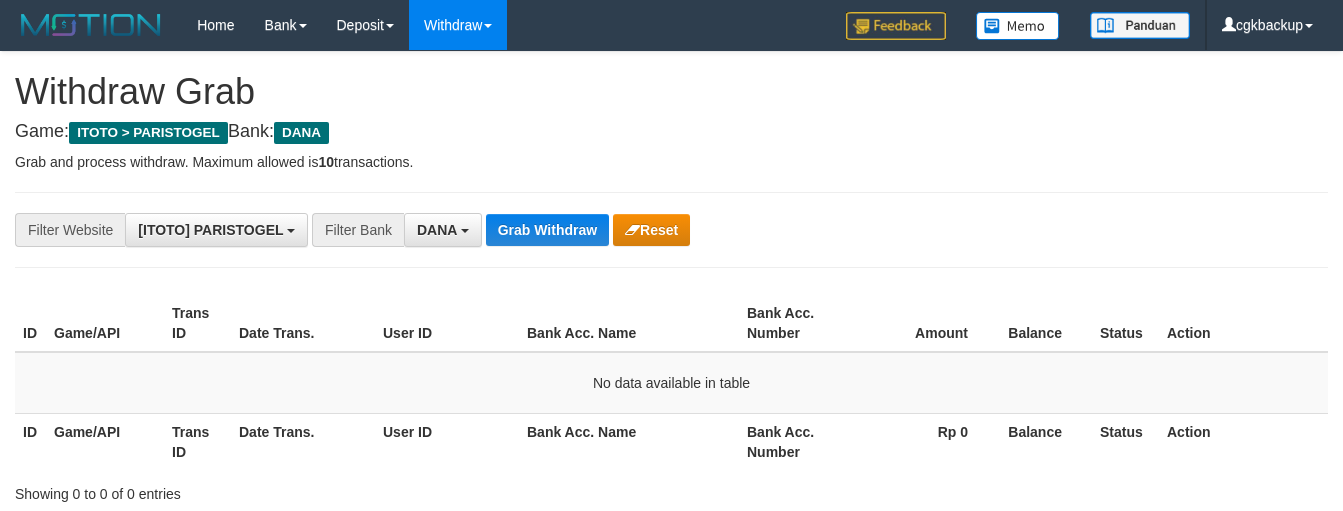 scroll, scrollTop: 177, scrollLeft: 0, axis: vertical 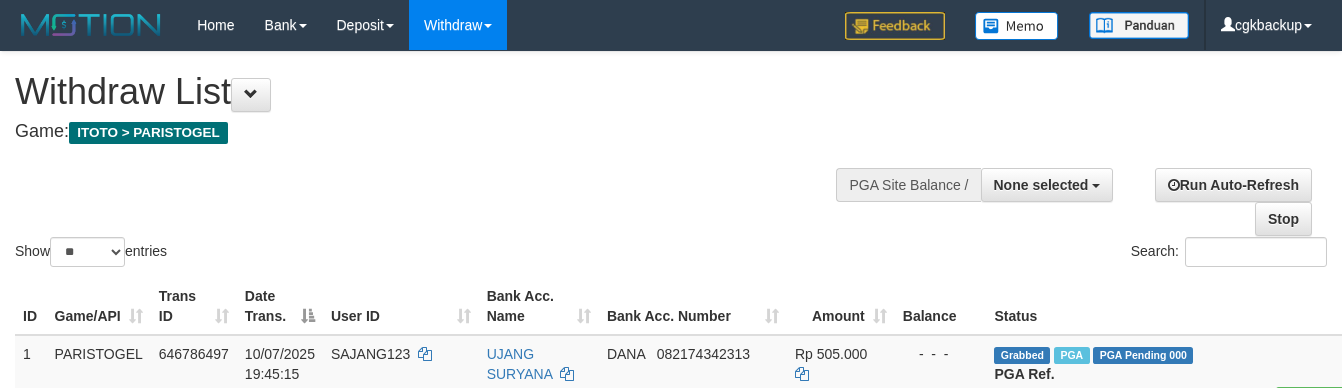 select 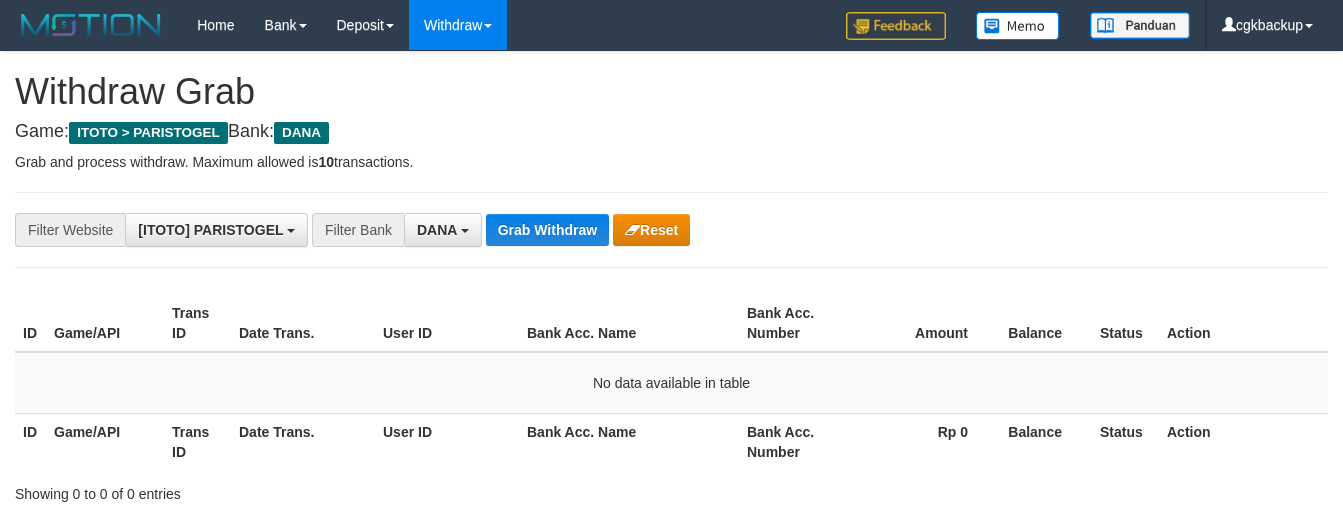 scroll, scrollTop: 177, scrollLeft: 0, axis: vertical 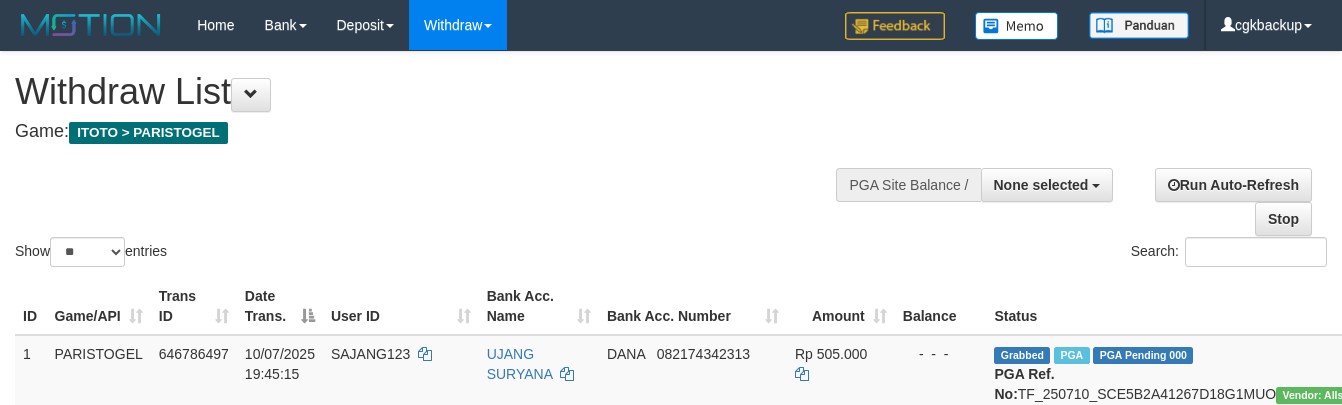 select 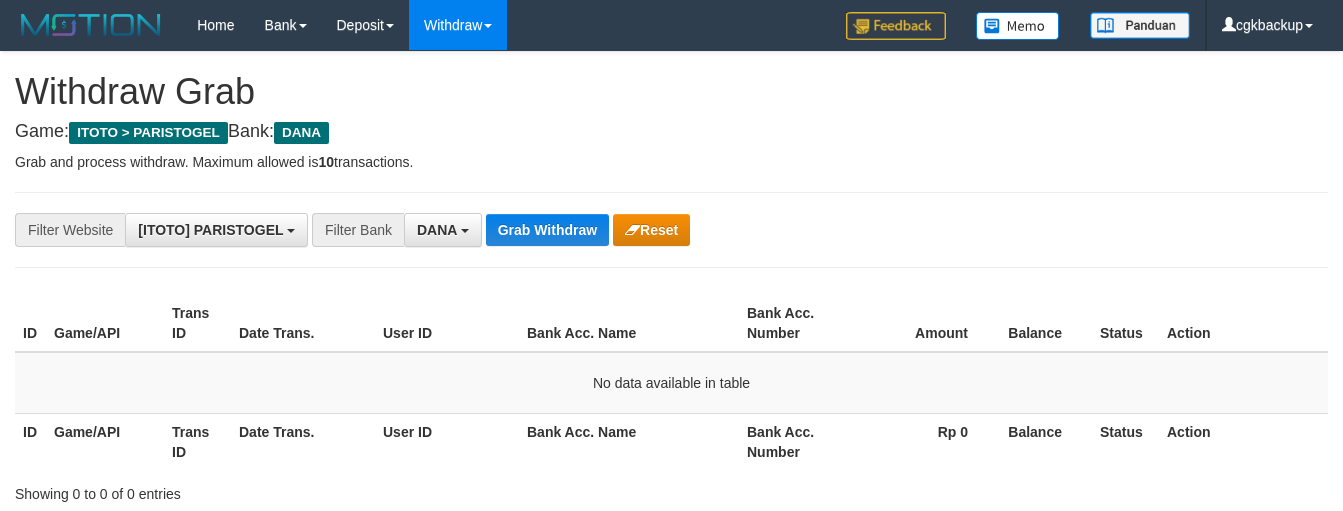 scroll, scrollTop: 177, scrollLeft: 0, axis: vertical 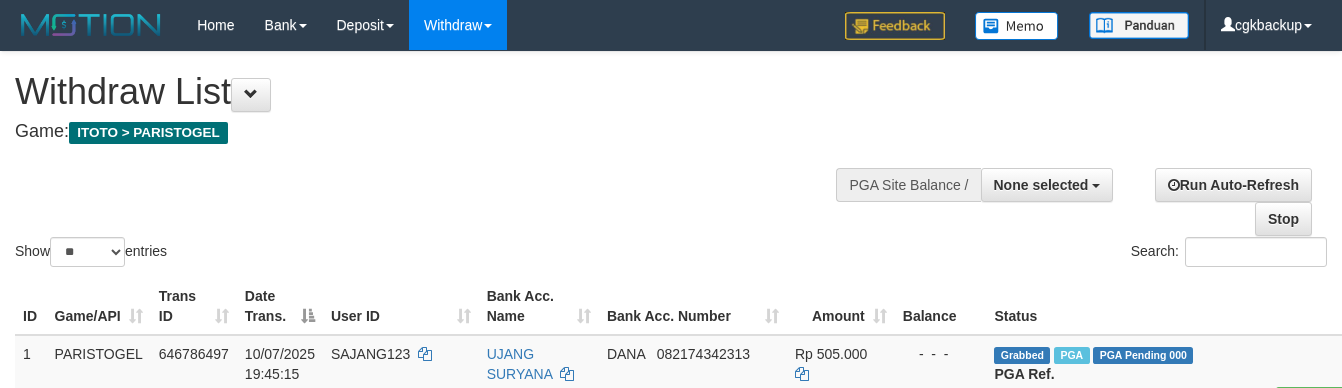 select 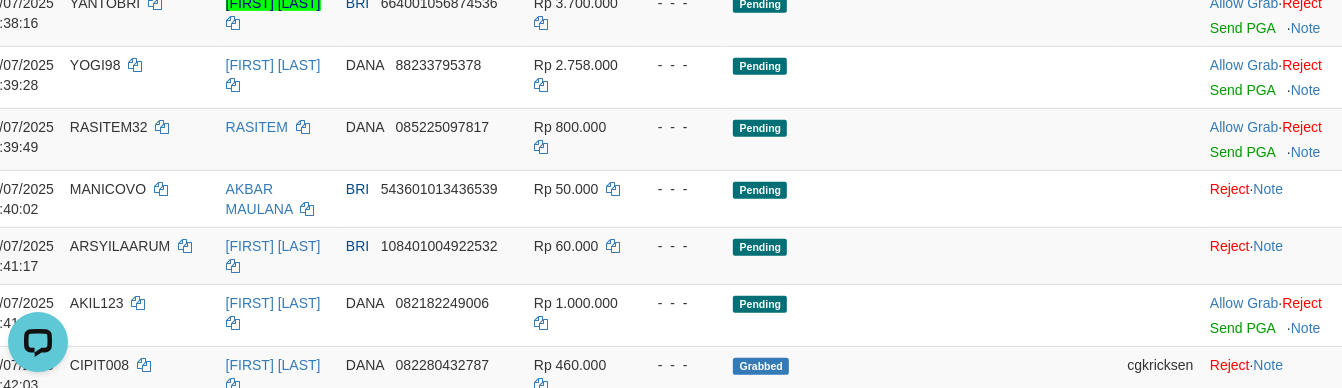 scroll, scrollTop: 0, scrollLeft: 0, axis: both 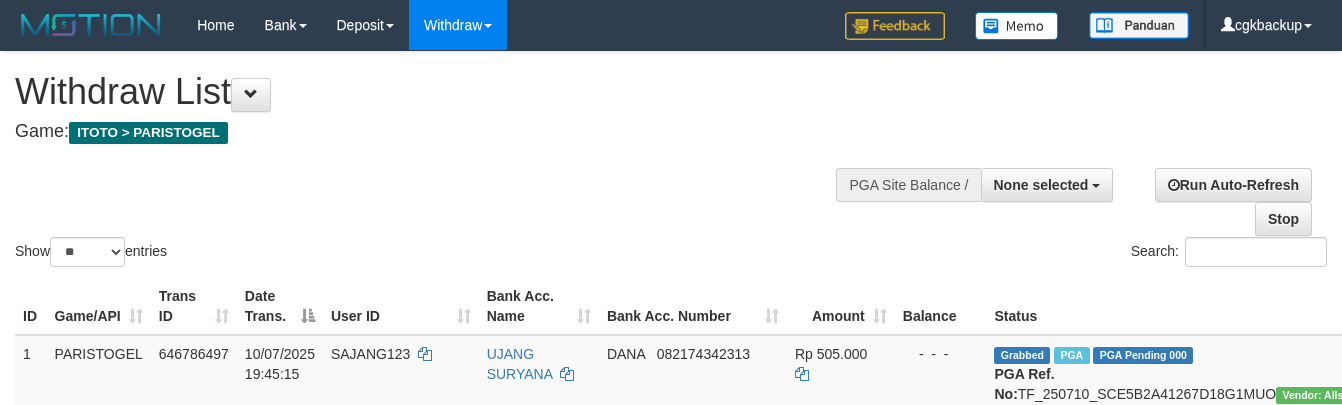 select 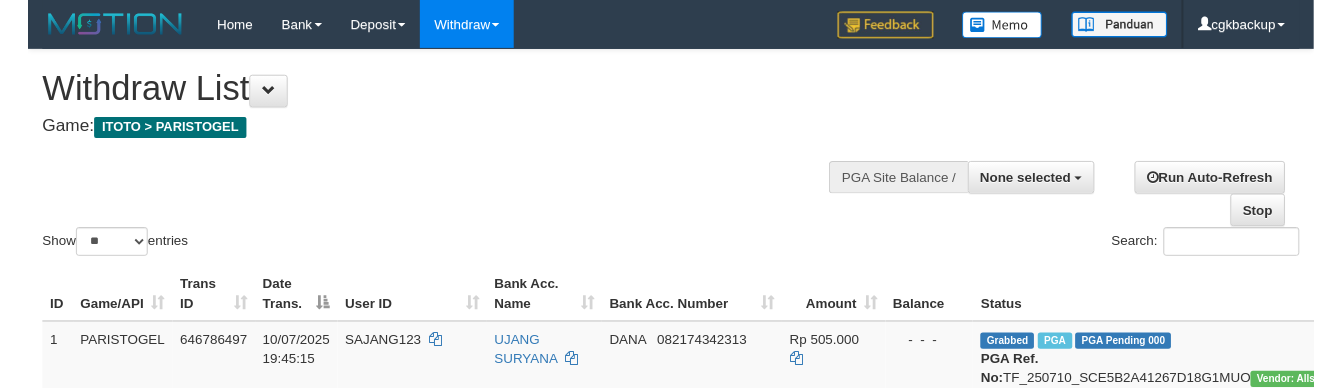 scroll, scrollTop: 1433, scrollLeft: 261, axis: both 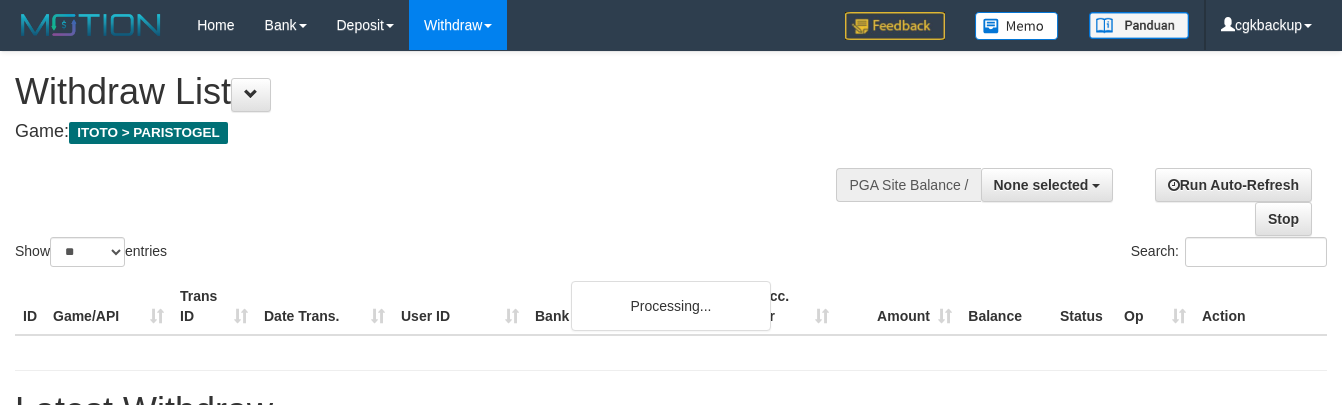 select 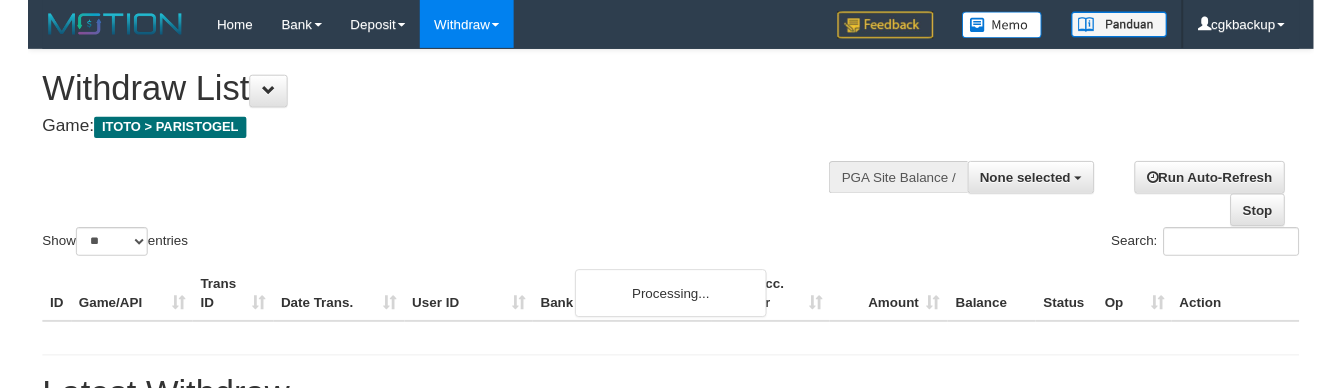 scroll, scrollTop: 1433, scrollLeft: 261, axis: both 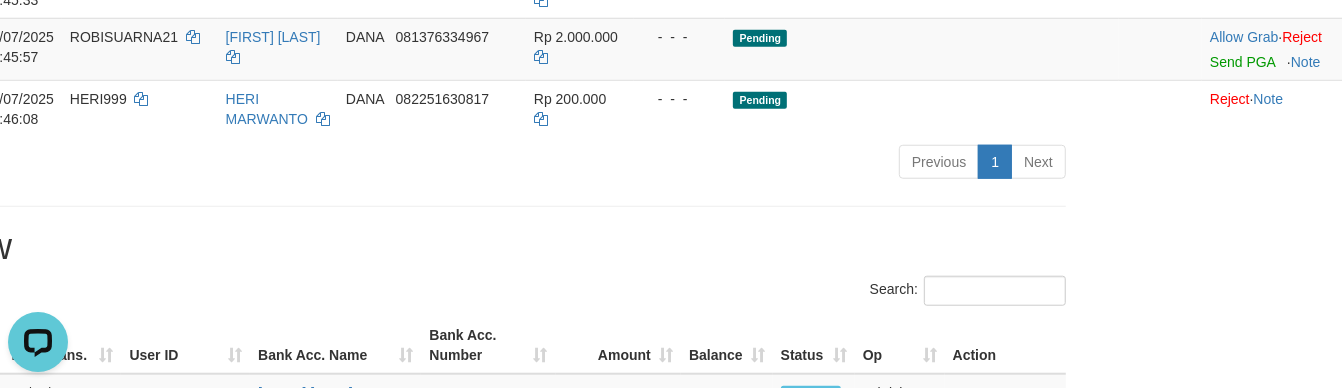 click on "Pending" at bounding box center [922, -68] 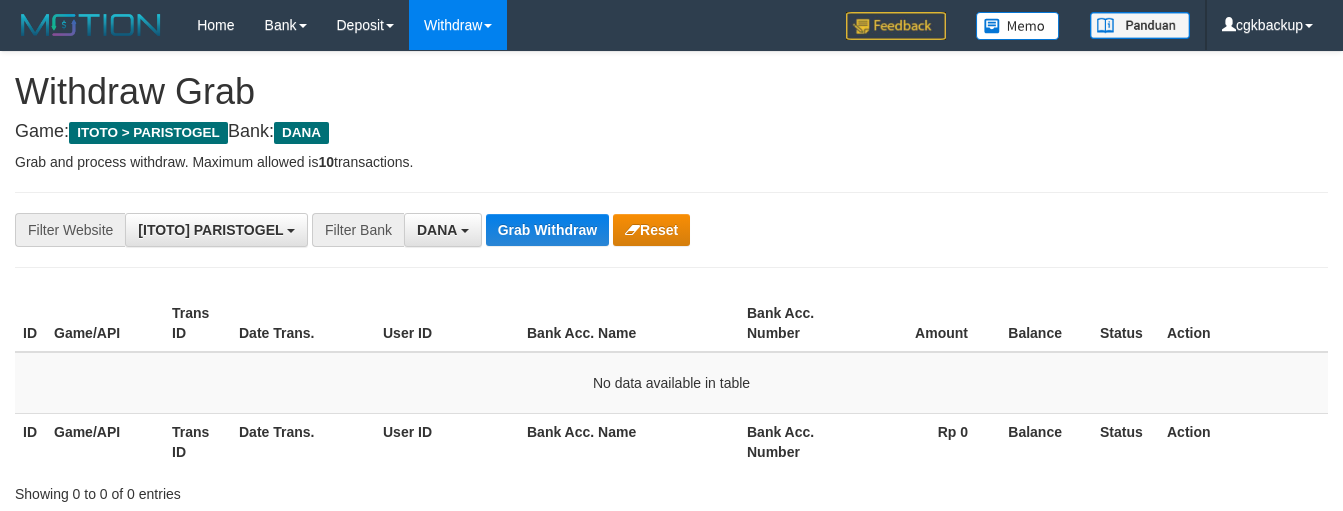 scroll, scrollTop: 177, scrollLeft: 0, axis: vertical 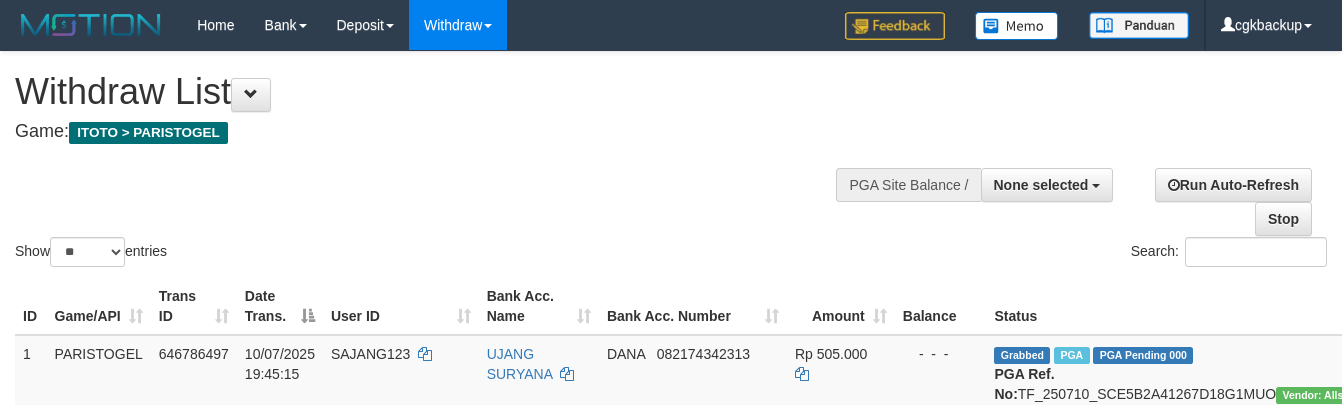 select 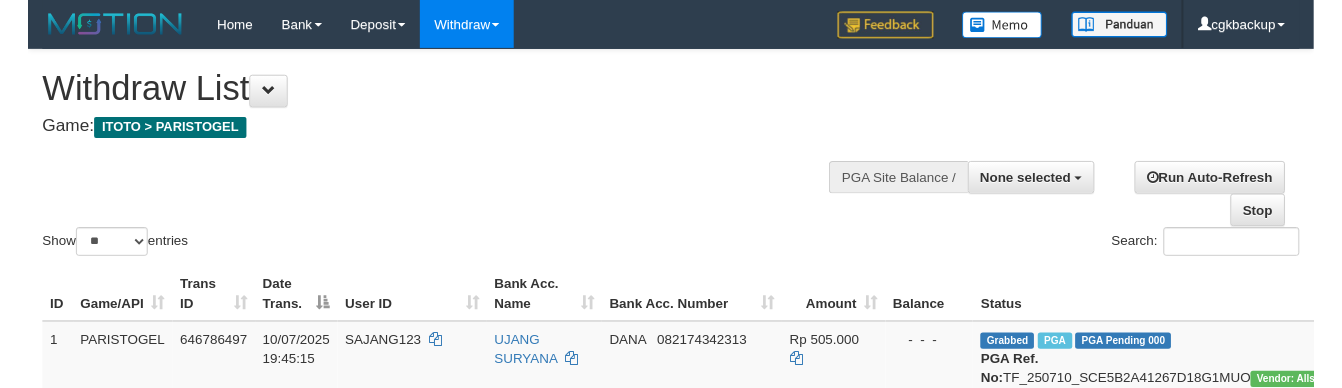 scroll, scrollTop: 804, scrollLeft: 261, axis: both 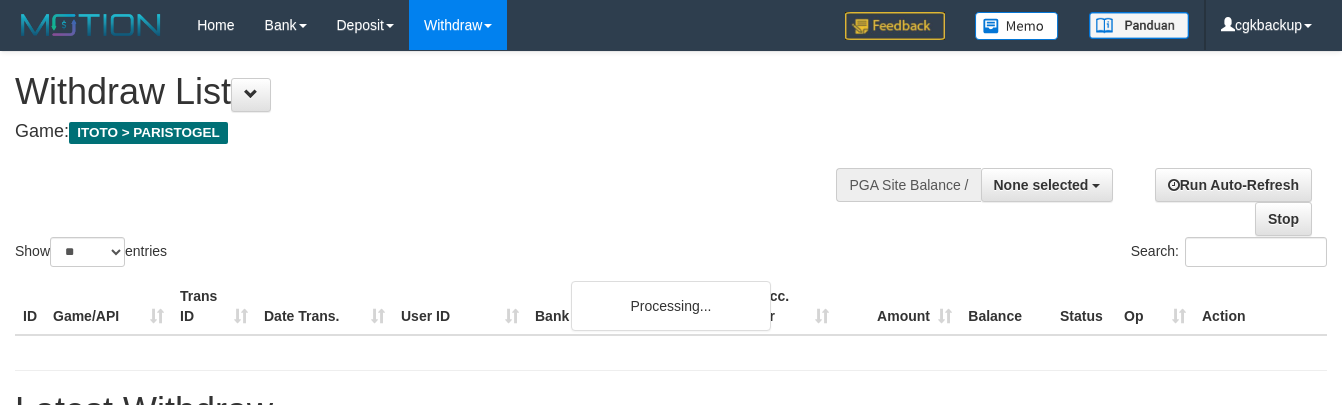 select 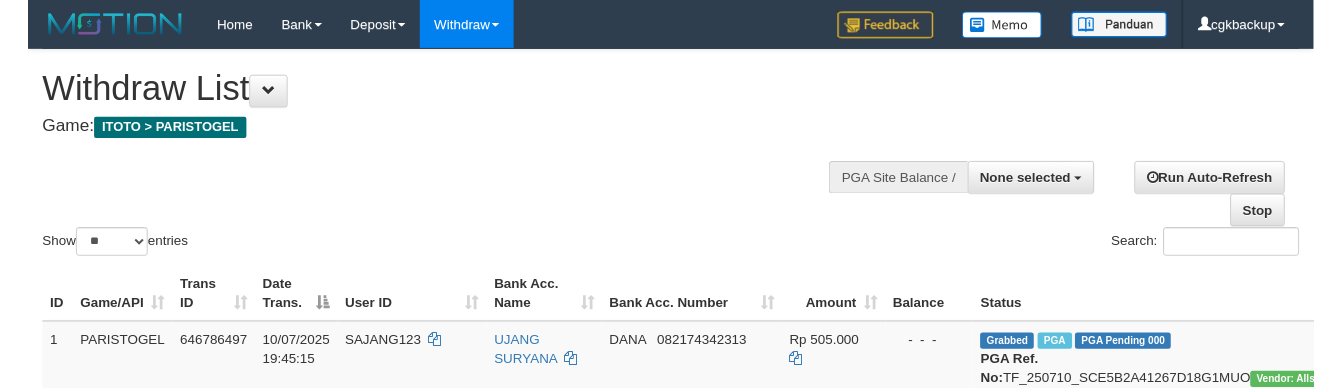 scroll, scrollTop: 804, scrollLeft: 261, axis: both 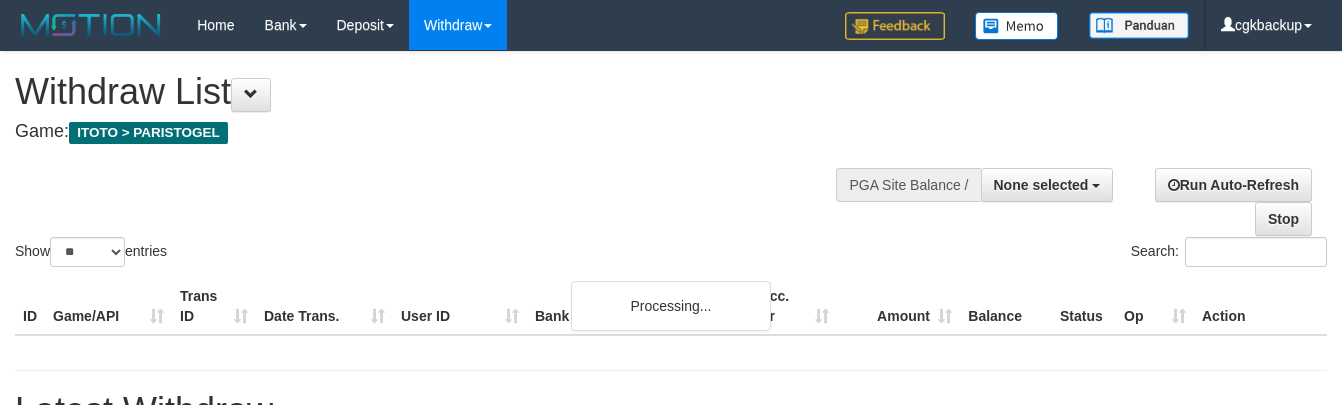 select 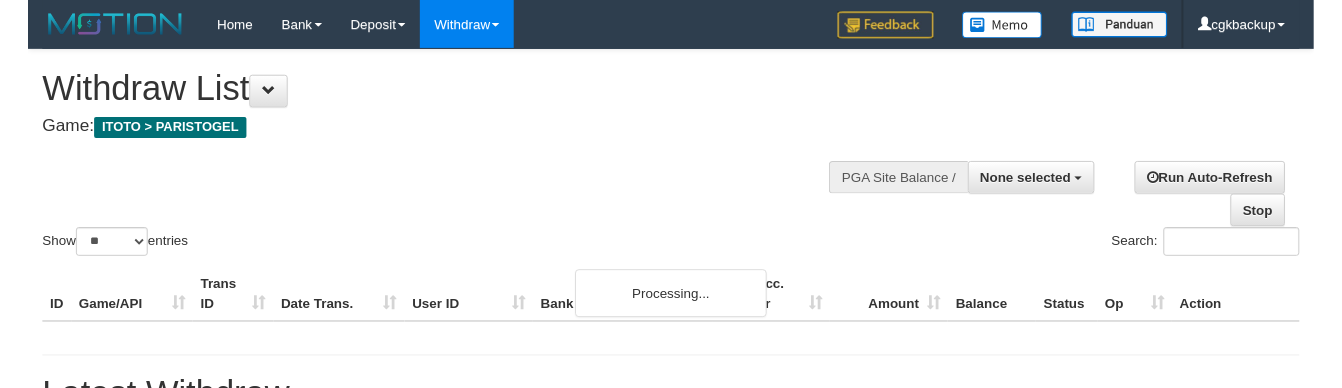 scroll, scrollTop: 804, scrollLeft: 261, axis: both 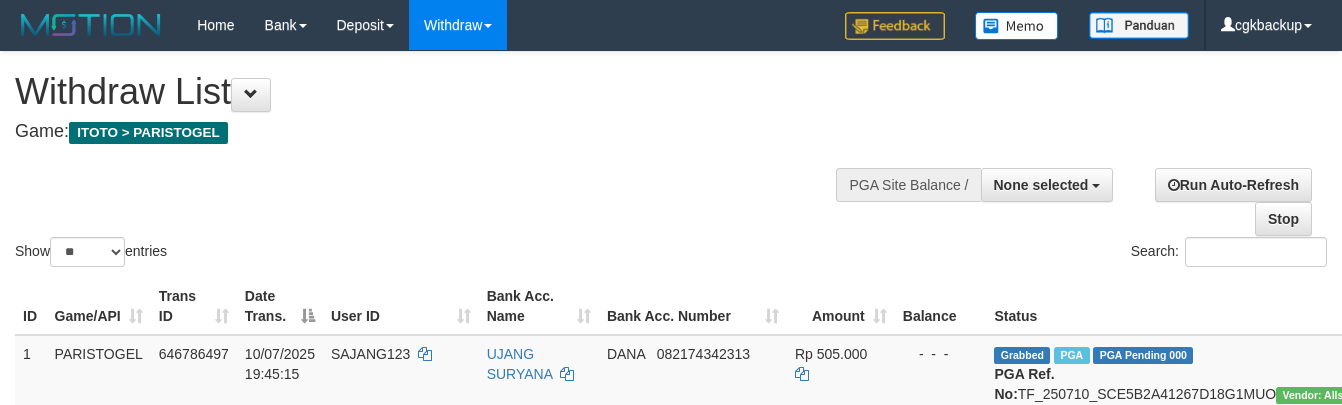 select 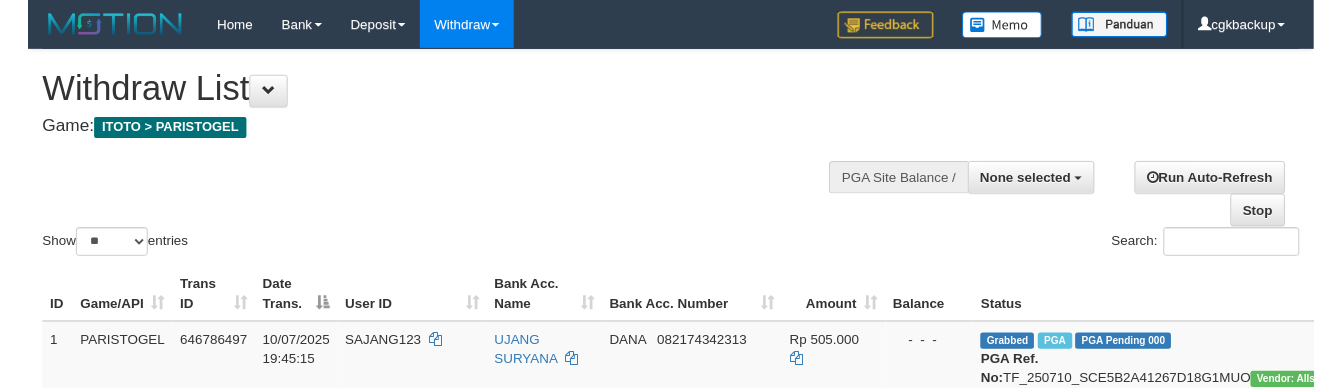 scroll, scrollTop: 804, scrollLeft: 261, axis: both 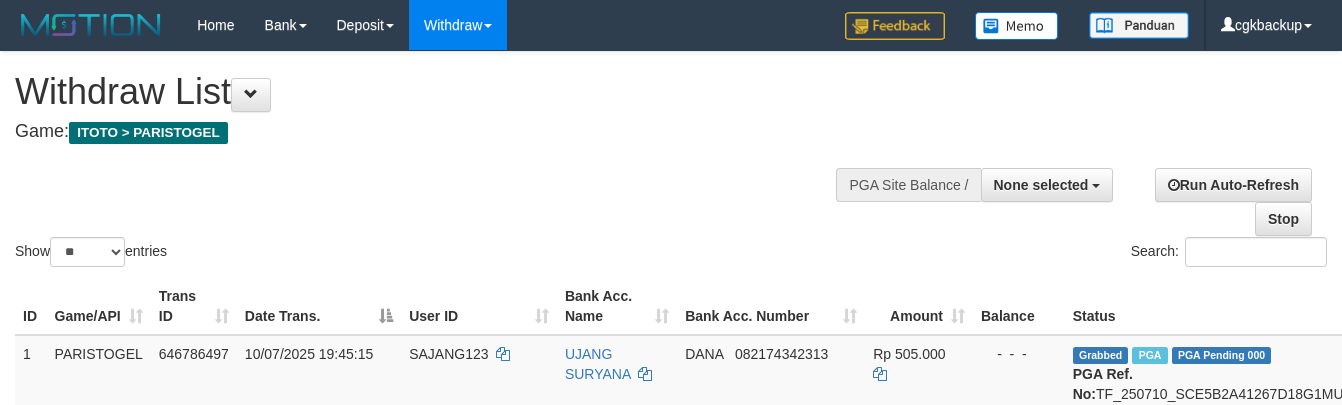 select 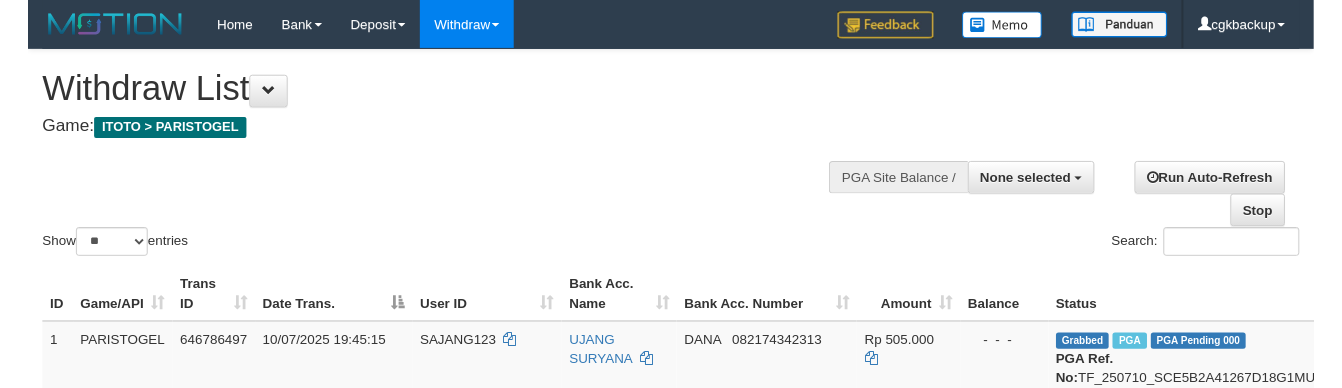 scroll, scrollTop: 1248, scrollLeft: 261, axis: both 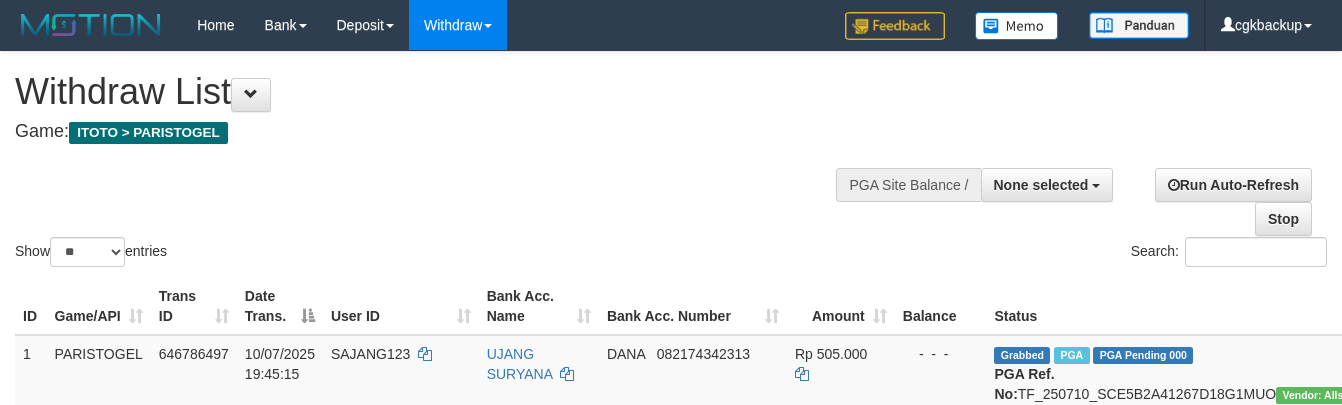 select 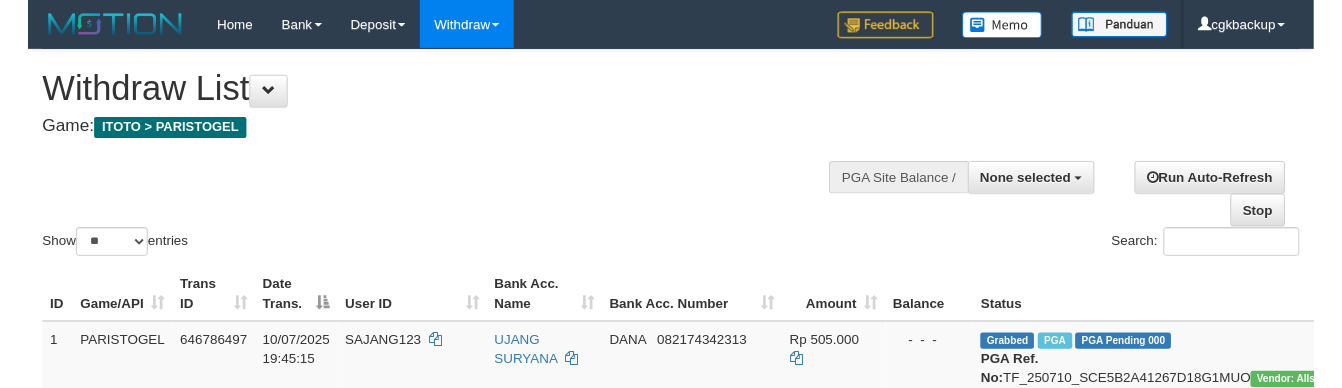 scroll, scrollTop: 1248, scrollLeft: 261, axis: both 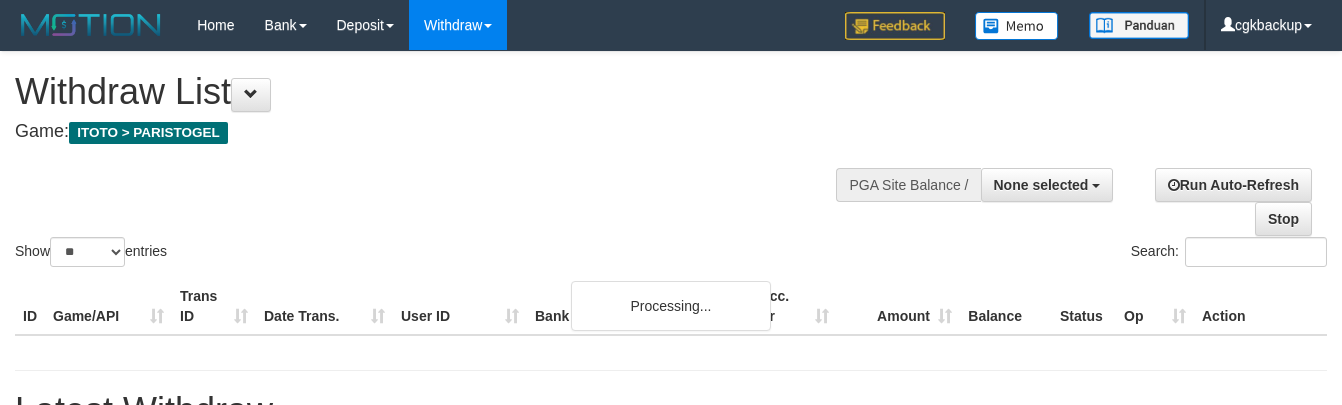 select 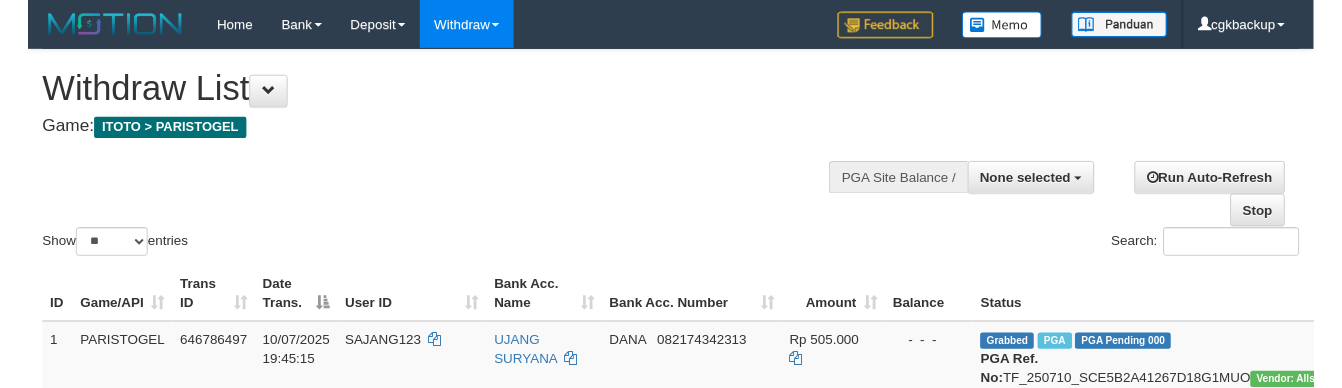 scroll, scrollTop: 1248, scrollLeft: 261, axis: both 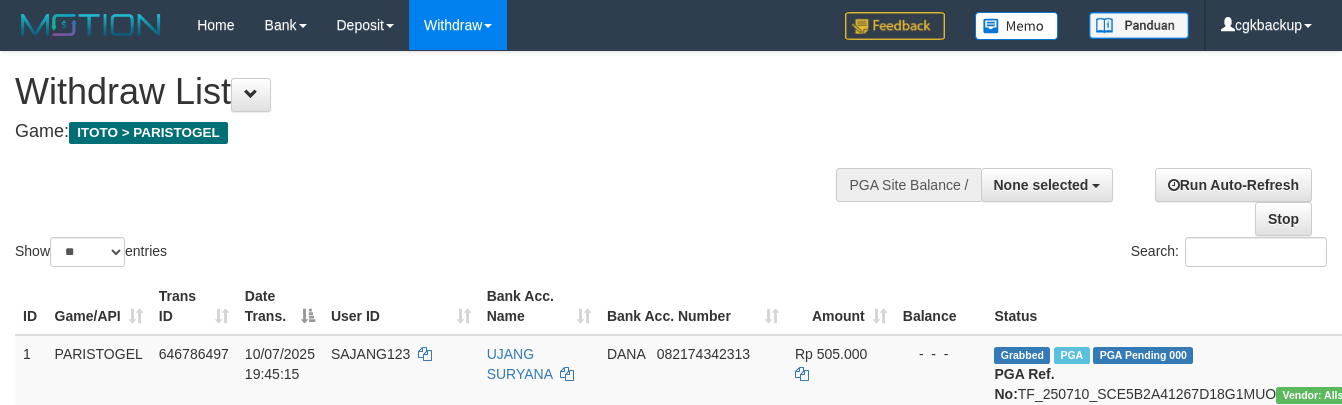 select 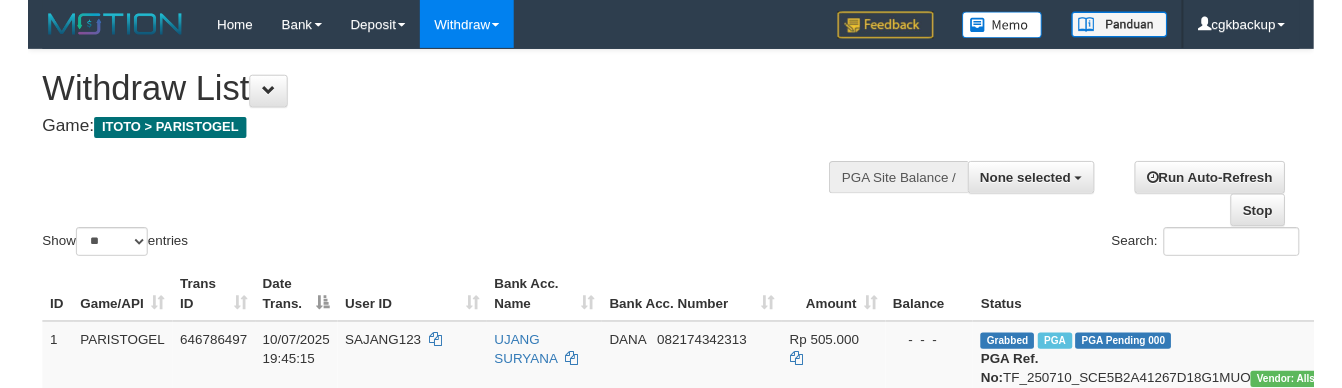 scroll, scrollTop: 1248, scrollLeft: 261, axis: both 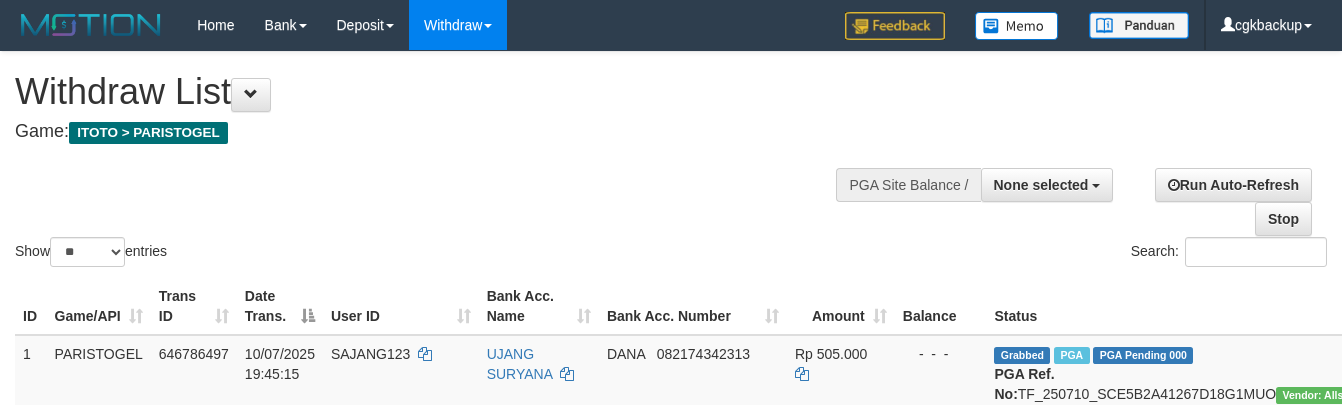 select 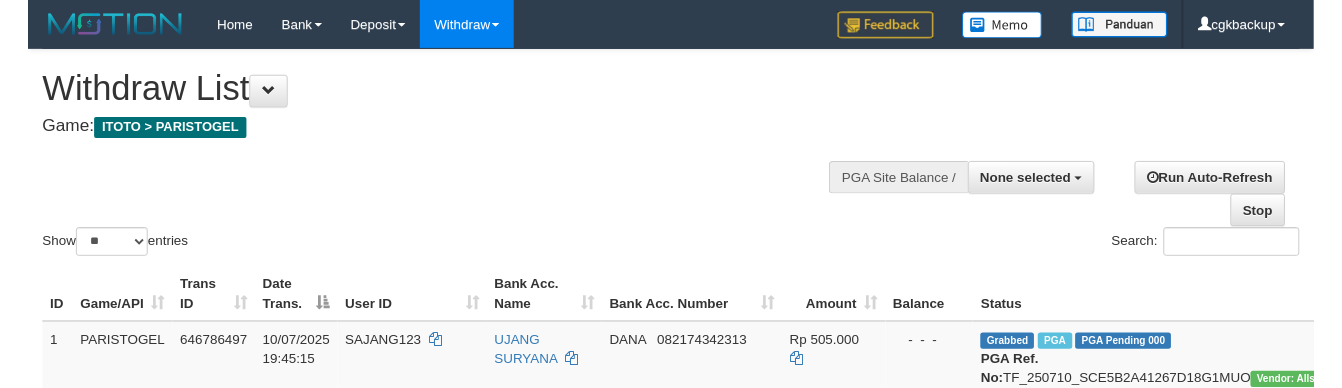 scroll, scrollTop: 1248, scrollLeft: 261, axis: both 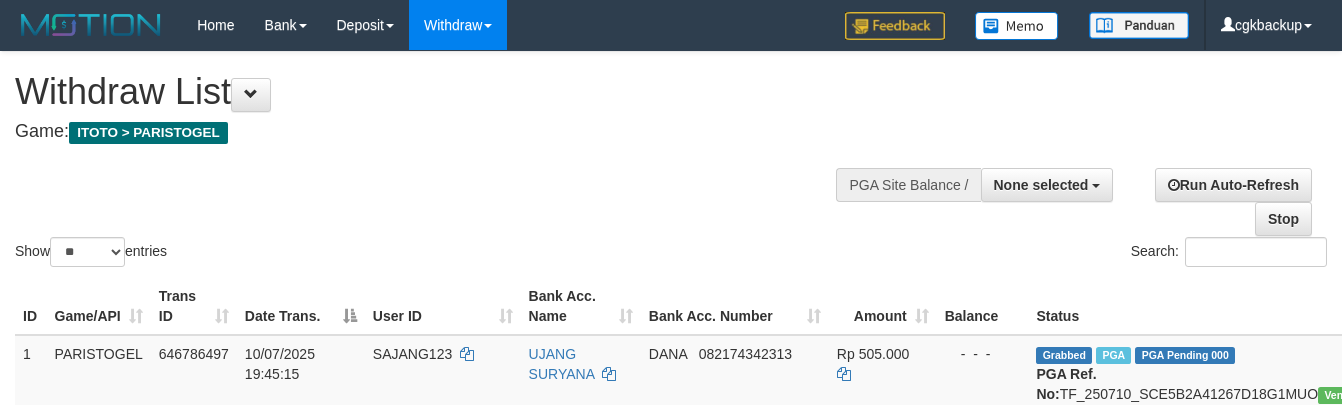 select 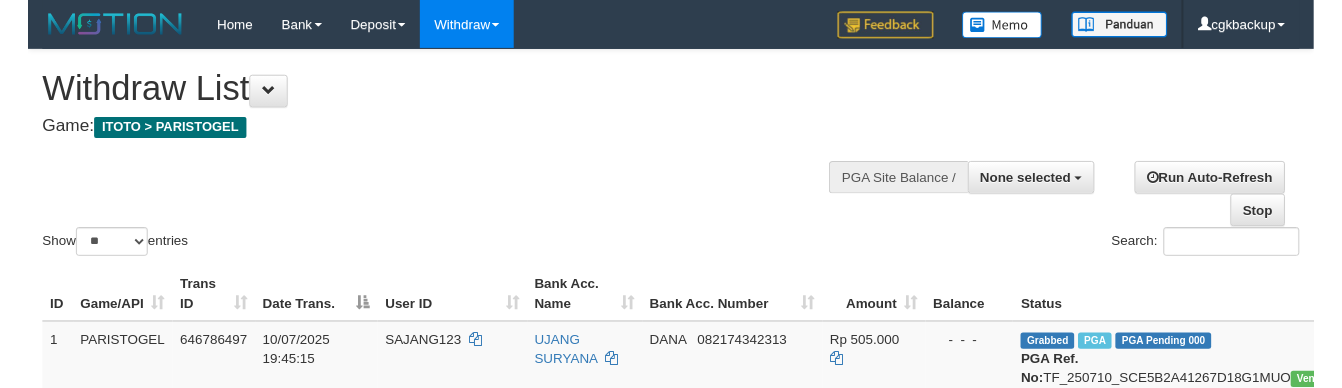 scroll, scrollTop: 1248, scrollLeft: 261, axis: both 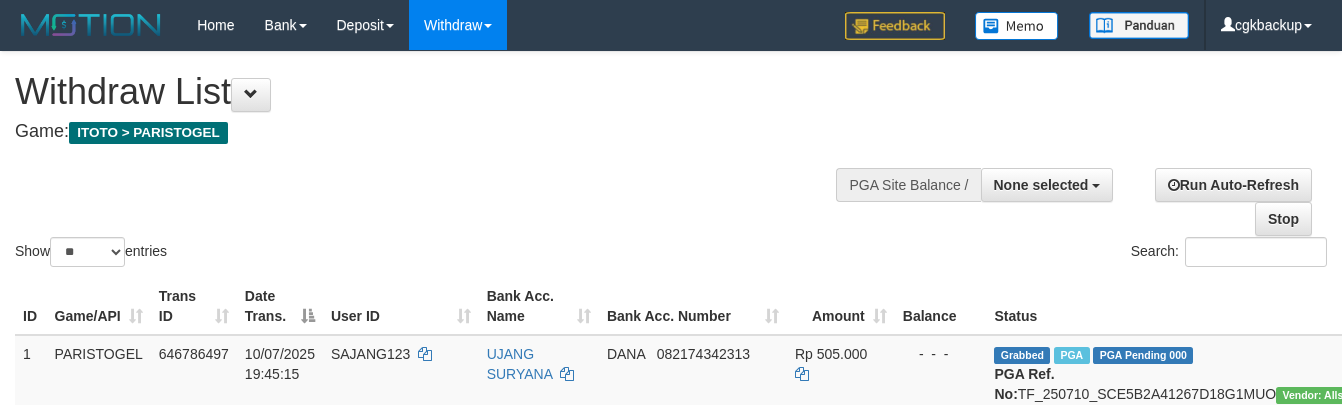 select 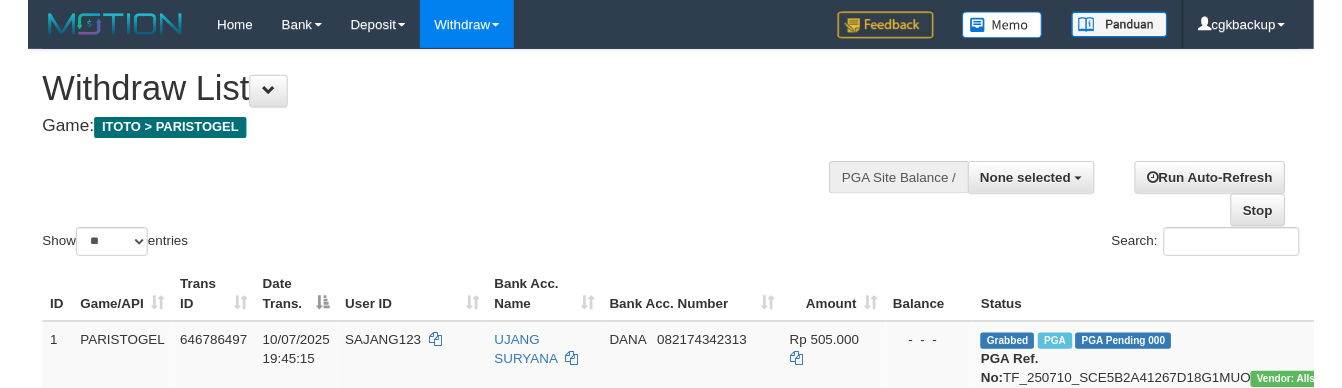 scroll, scrollTop: 1248, scrollLeft: 261, axis: both 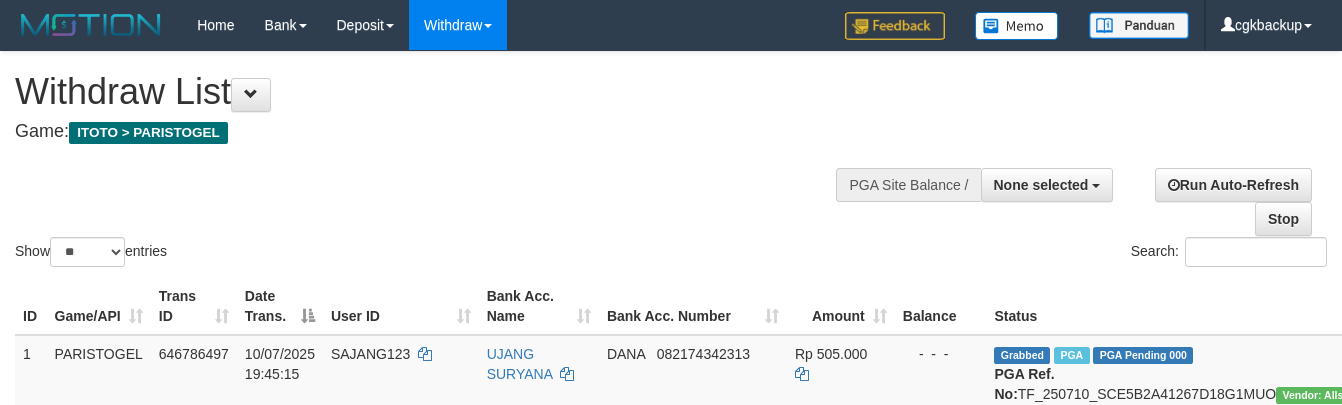 select 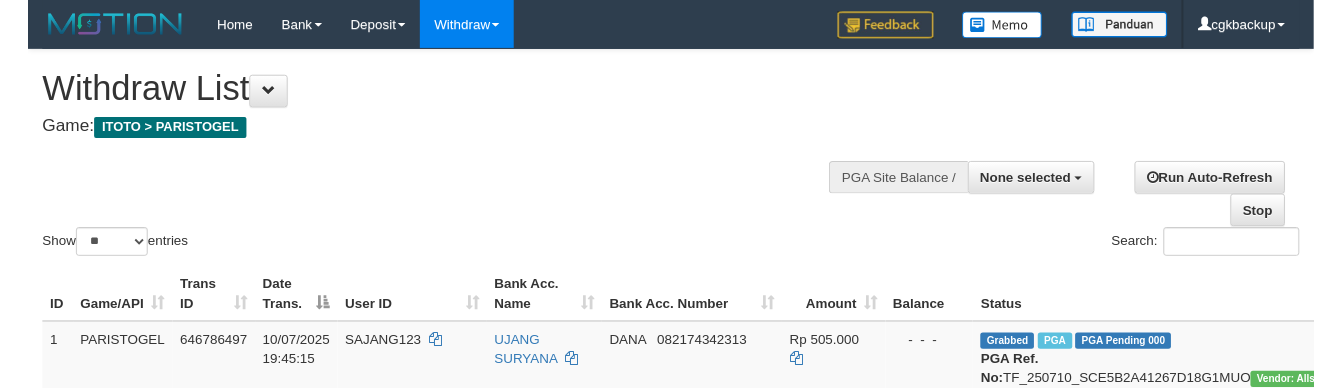 scroll, scrollTop: 1248, scrollLeft: 261, axis: both 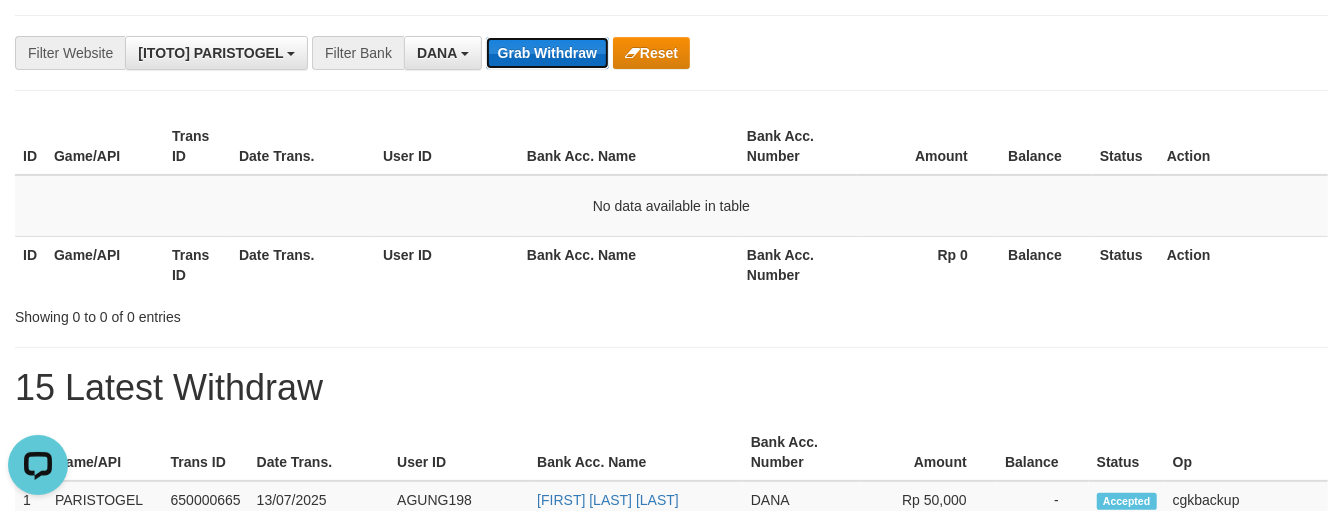 click on "Grab Withdraw" at bounding box center [547, 53] 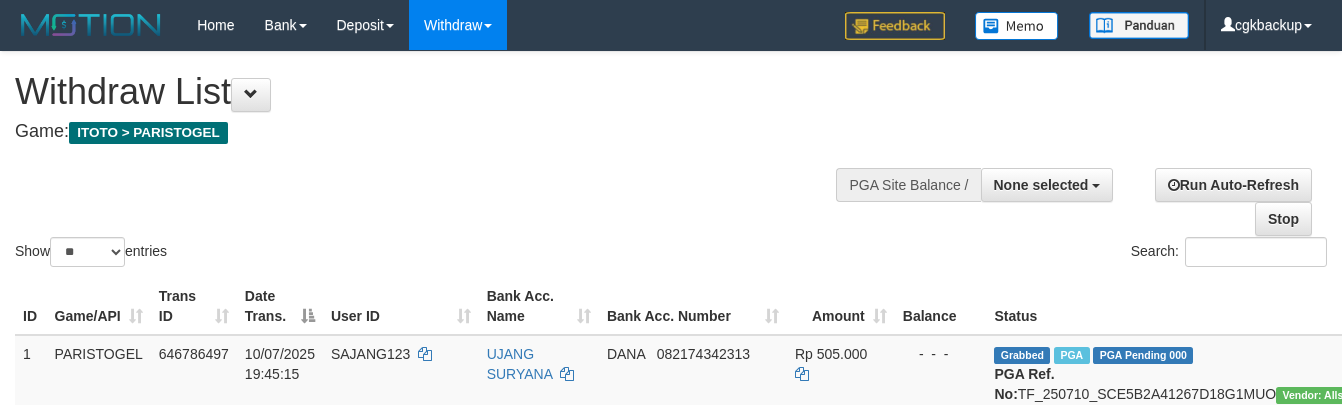 select 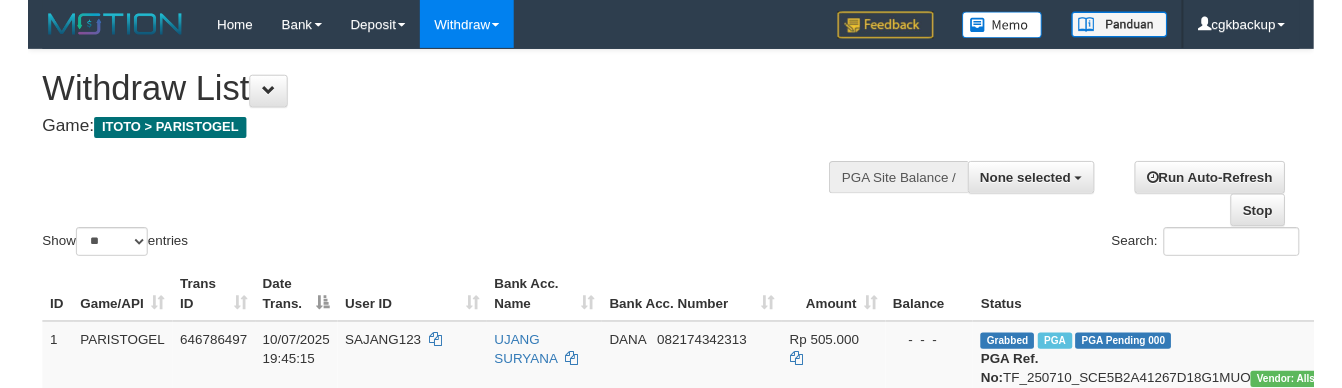 scroll, scrollTop: 1693, scrollLeft: 261, axis: both 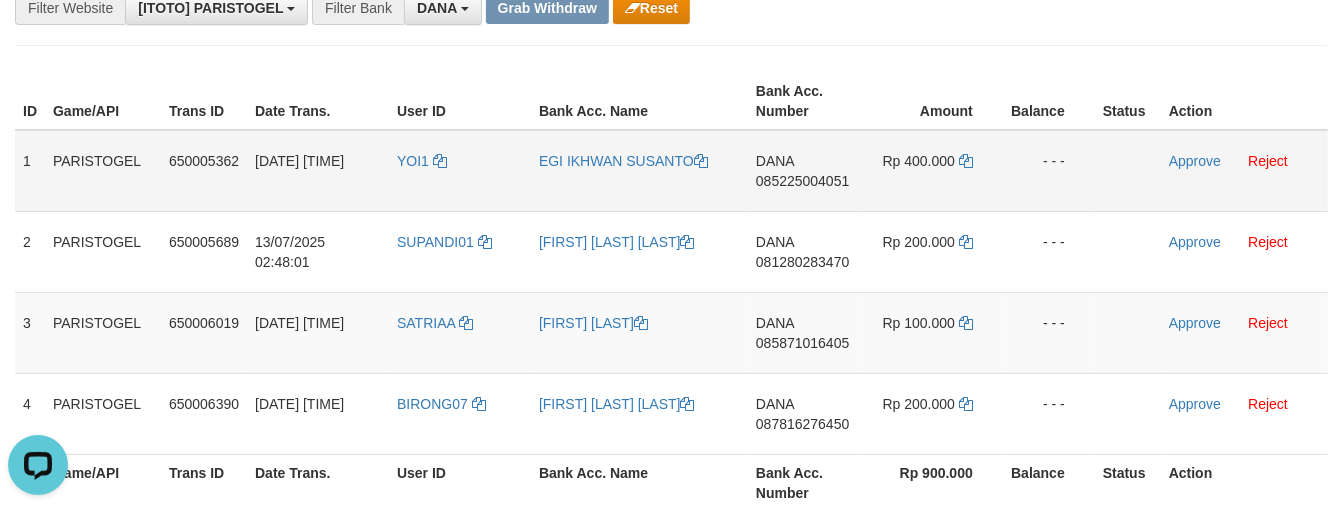 click on "YOI1" at bounding box center (460, 171) 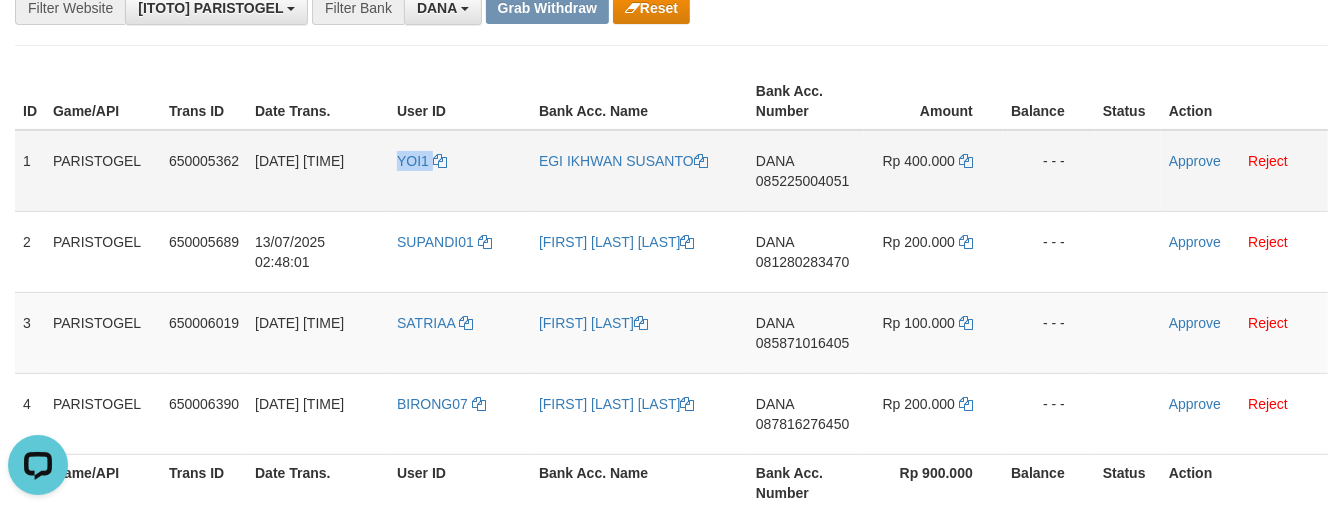 click on "YOI1" at bounding box center (460, 171) 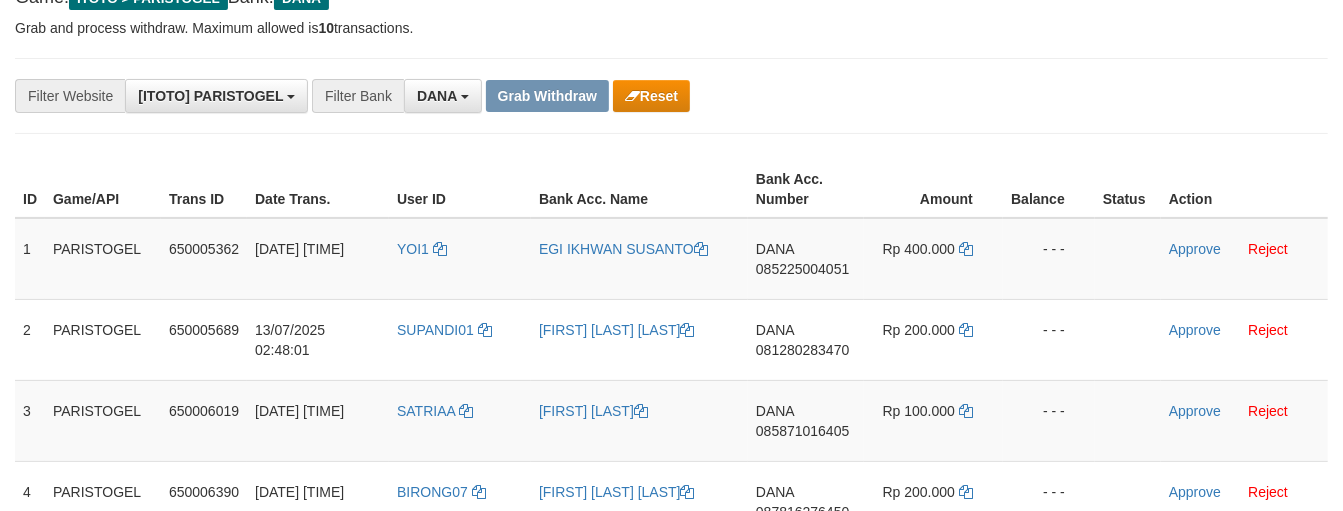 scroll, scrollTop: 222, scrollLeft: 0, axis: vertical 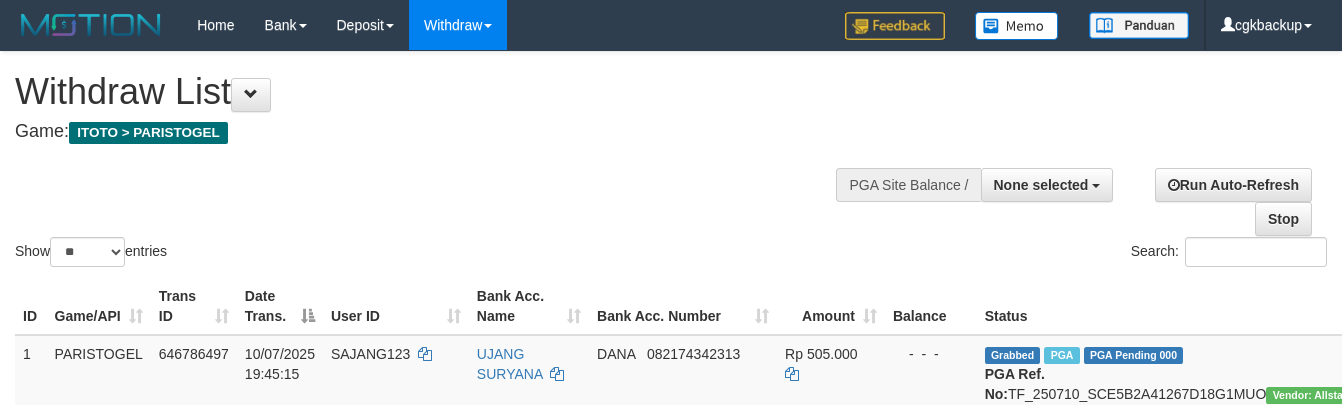 select 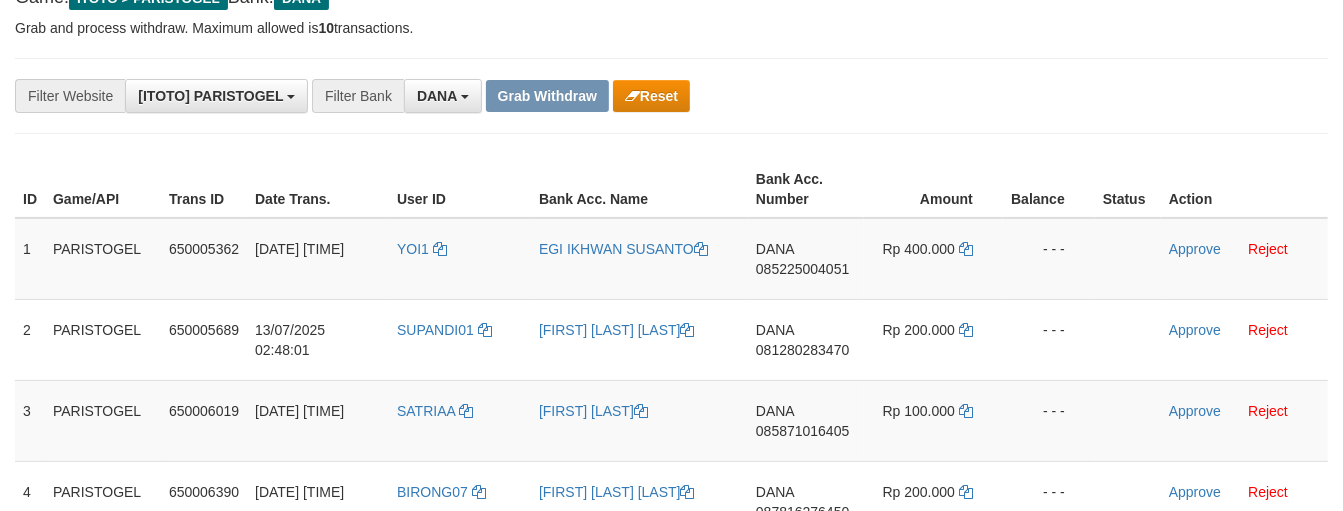 scroll, scrollTop: 222, scrollLeft: 0, axis: vertical 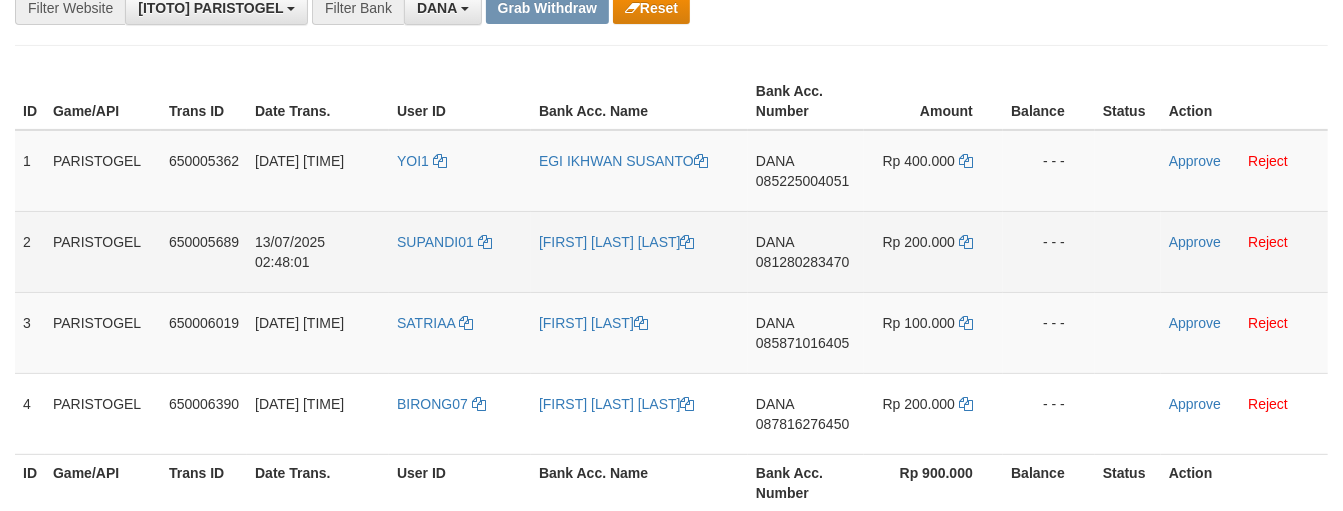 click on "SUPANDI01" at bounding box center [460, 251] 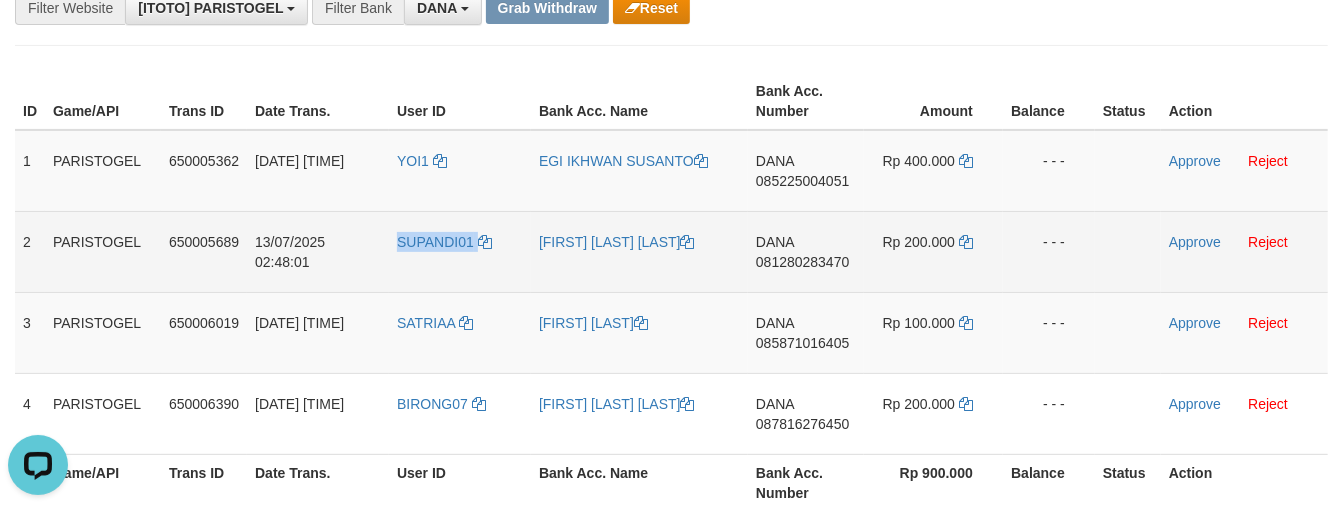 scroll, scrollTop: 0, scrollLeft: 0, axis: both 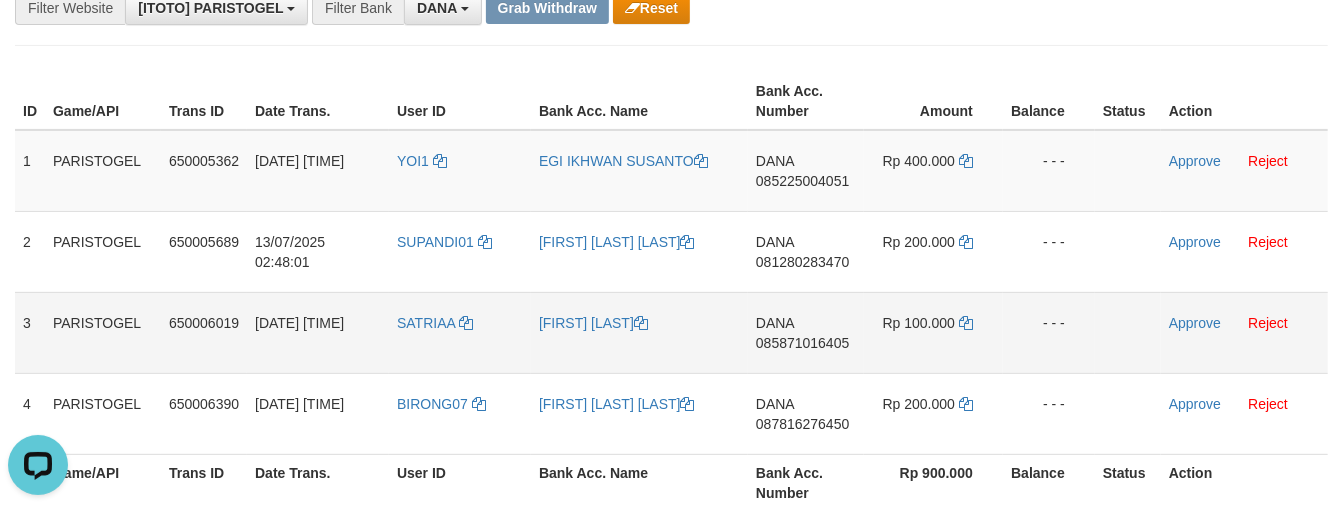 click on "SATRIAA" at bounding box center (460, 332) 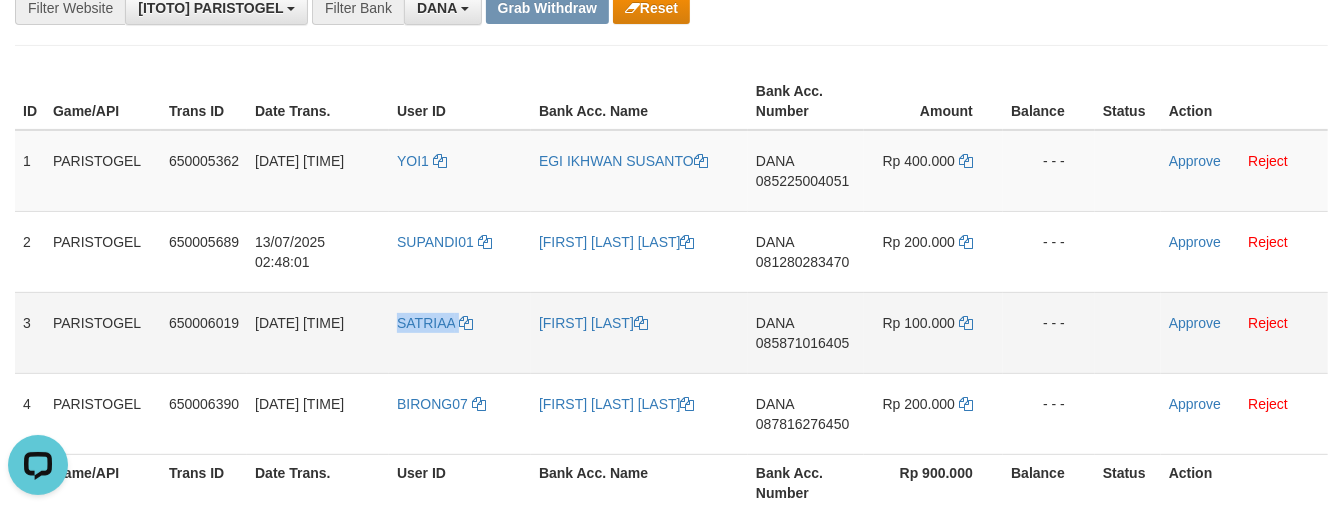 click on "SATRIAA" at bounding box center [460, 332] 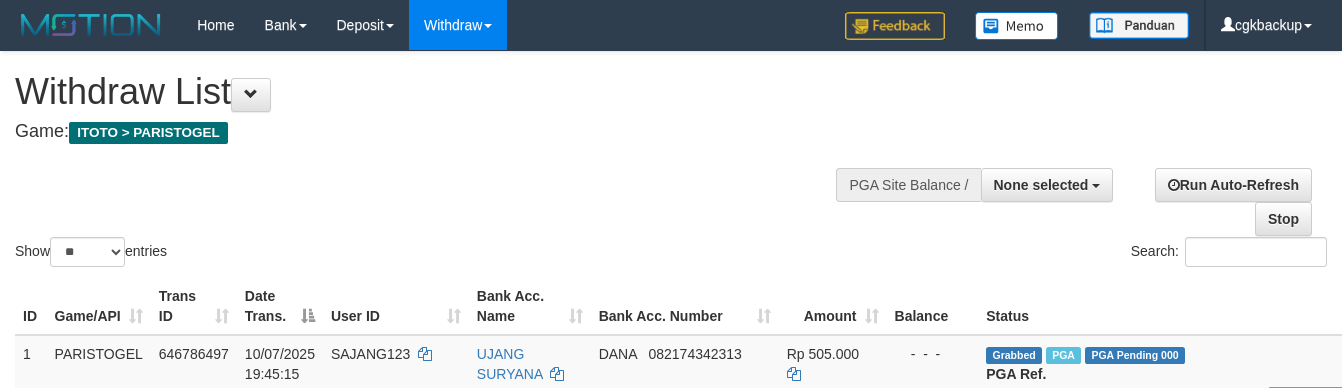 select 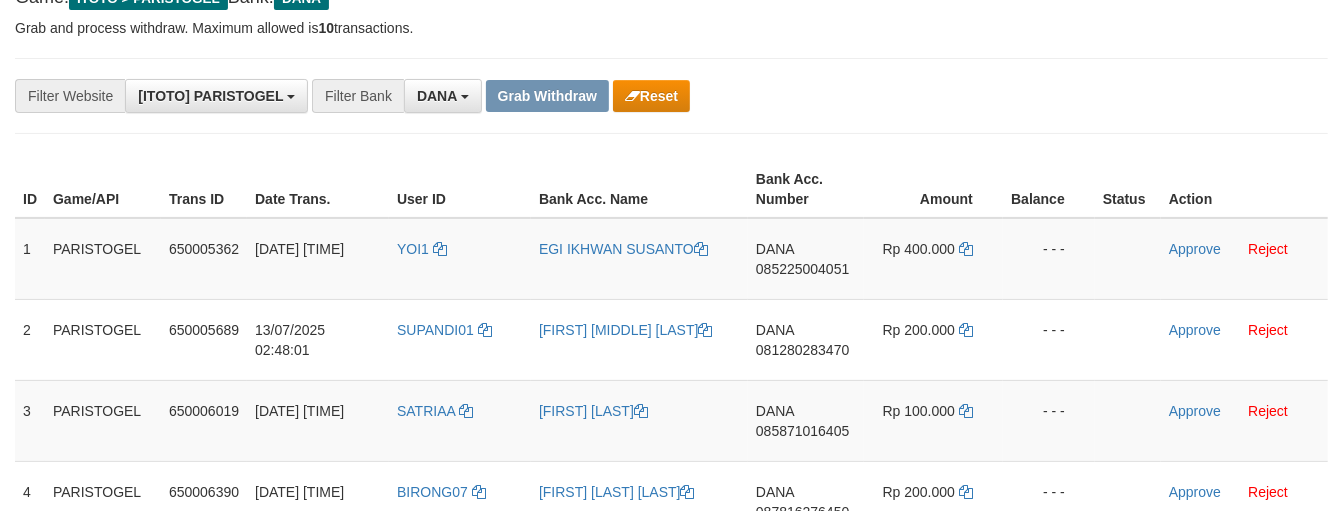 scroll, scrollTop: 222, scrollLeft: 0, axis: vertical 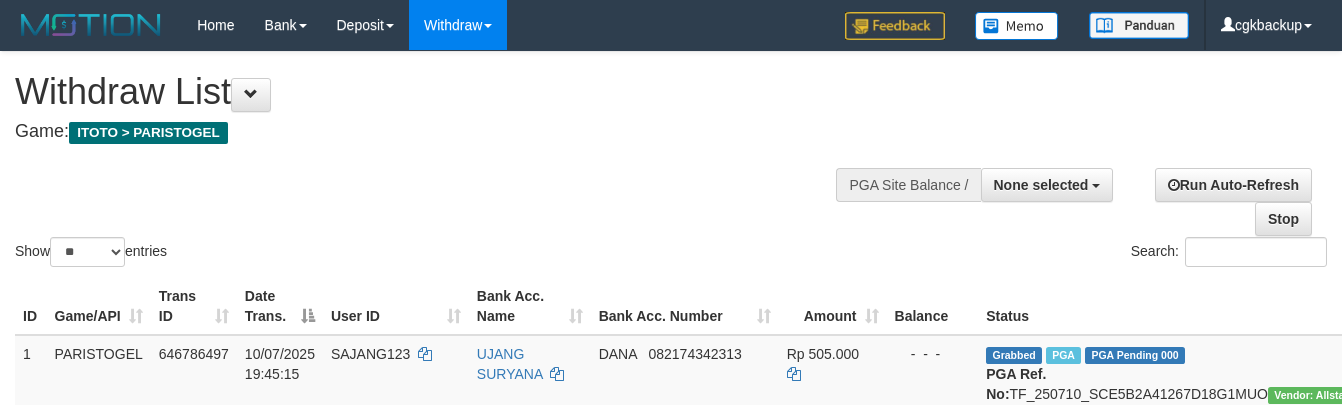 select 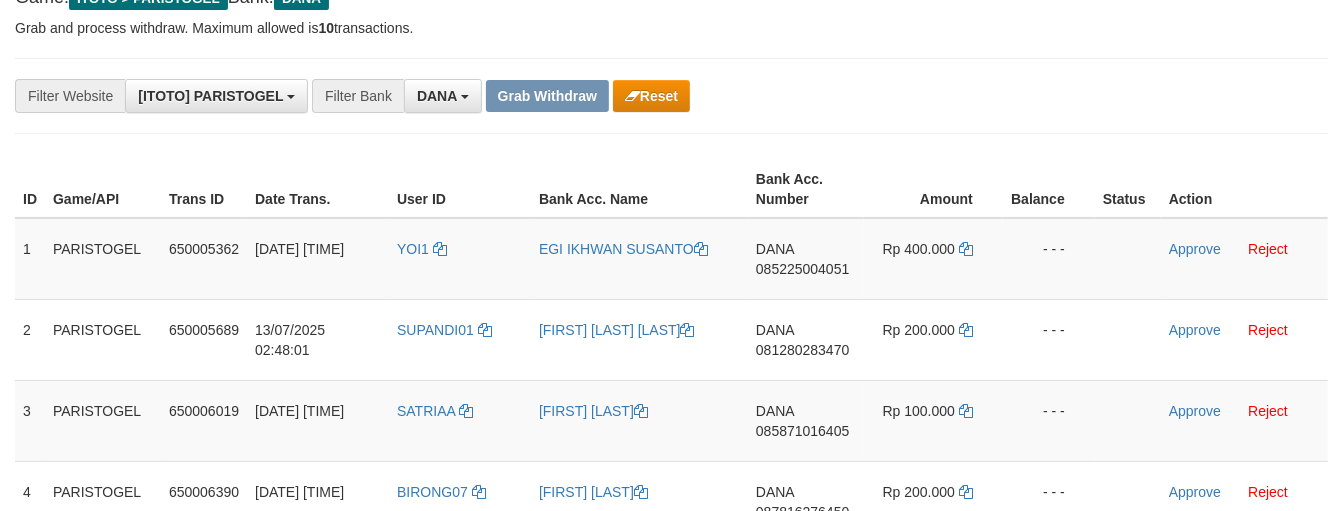 scroll, scrollTop: 222, scrollLeft: 0, axis: vertical 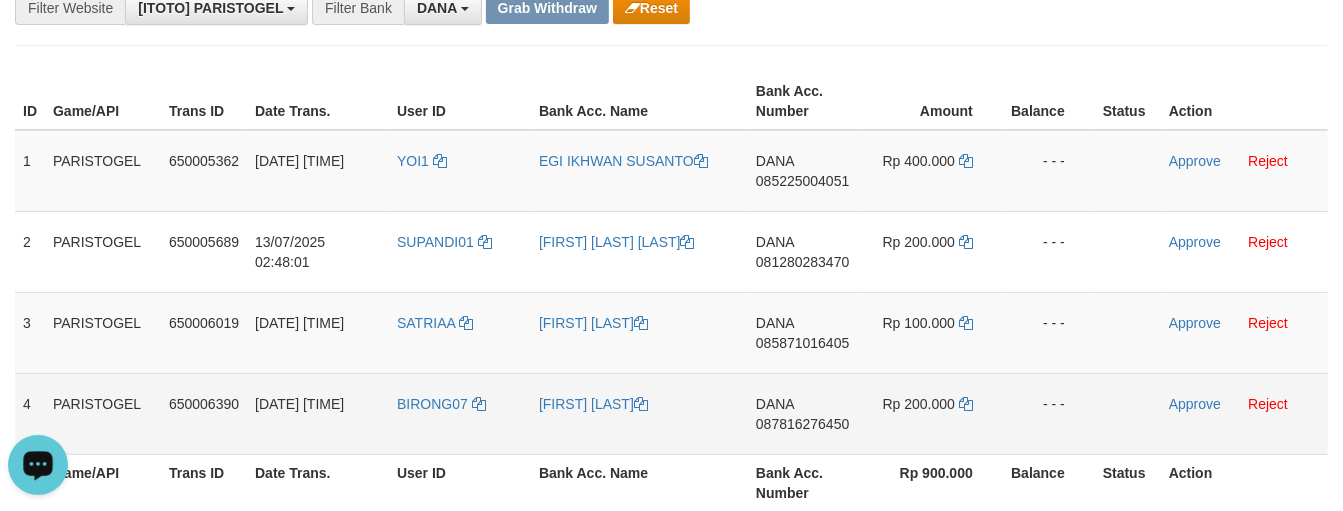 click on "BIRONG07" at bounding box center [460, 413] 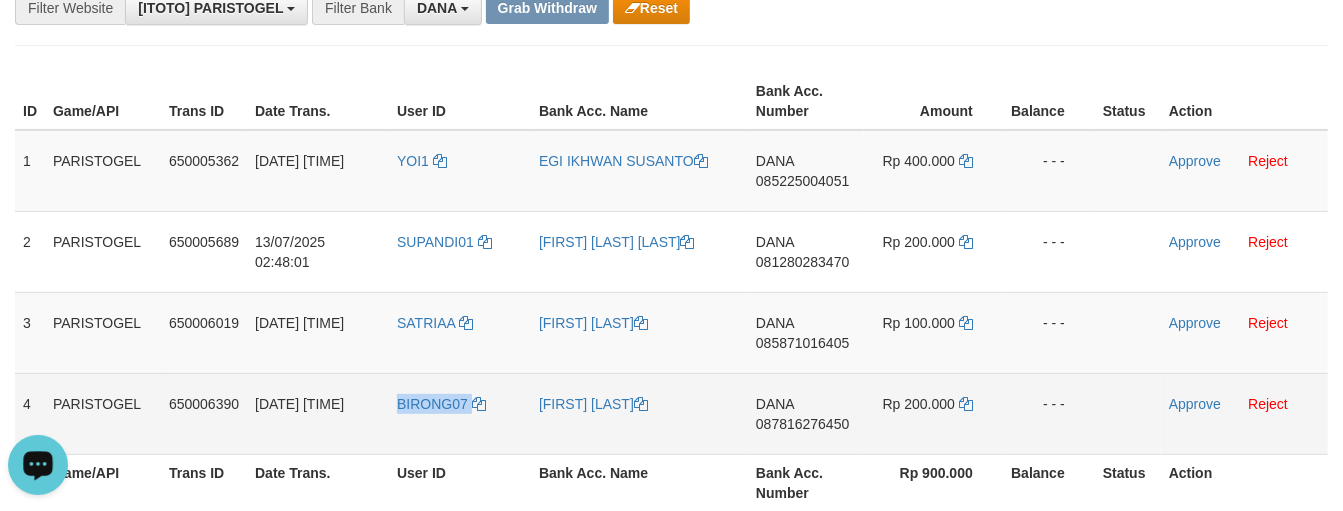 click on "BIRONG07" at bounding box center [460, 413] 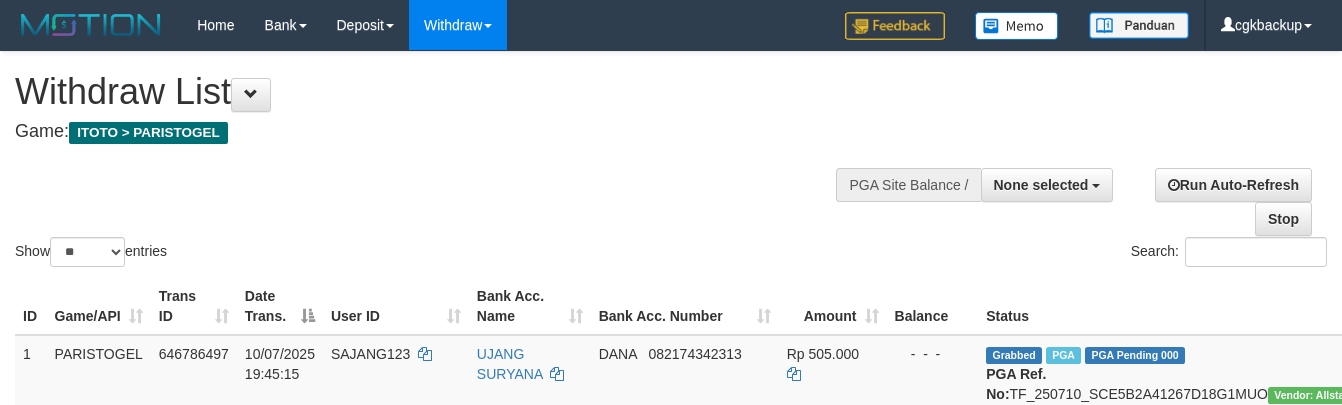 select 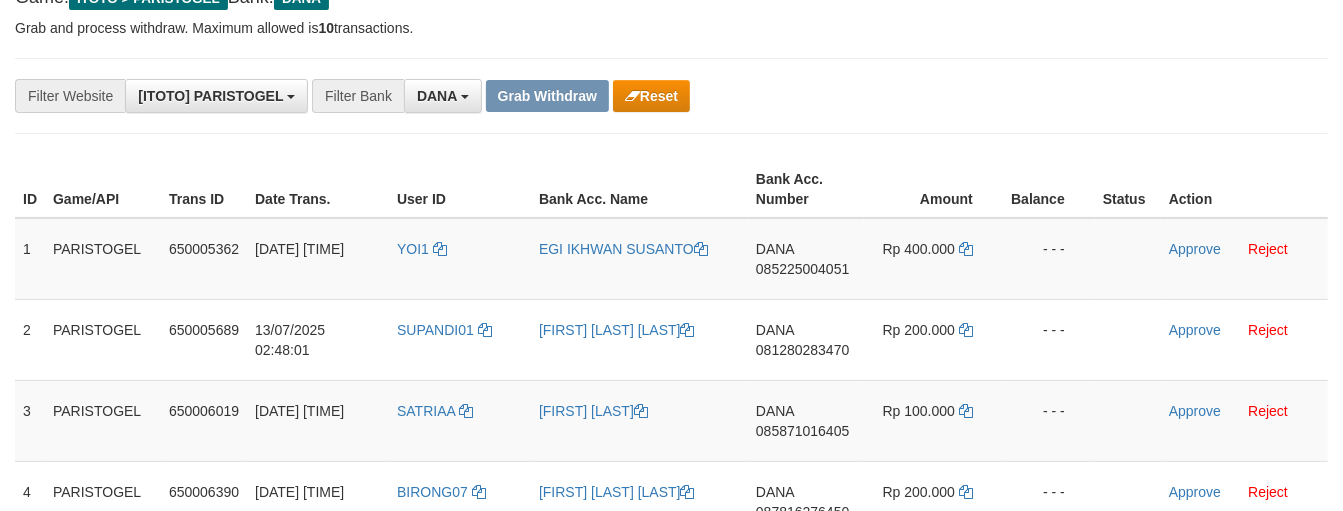 scroll, scrollTop: 222, scrollLeft: 0, axis: vertical 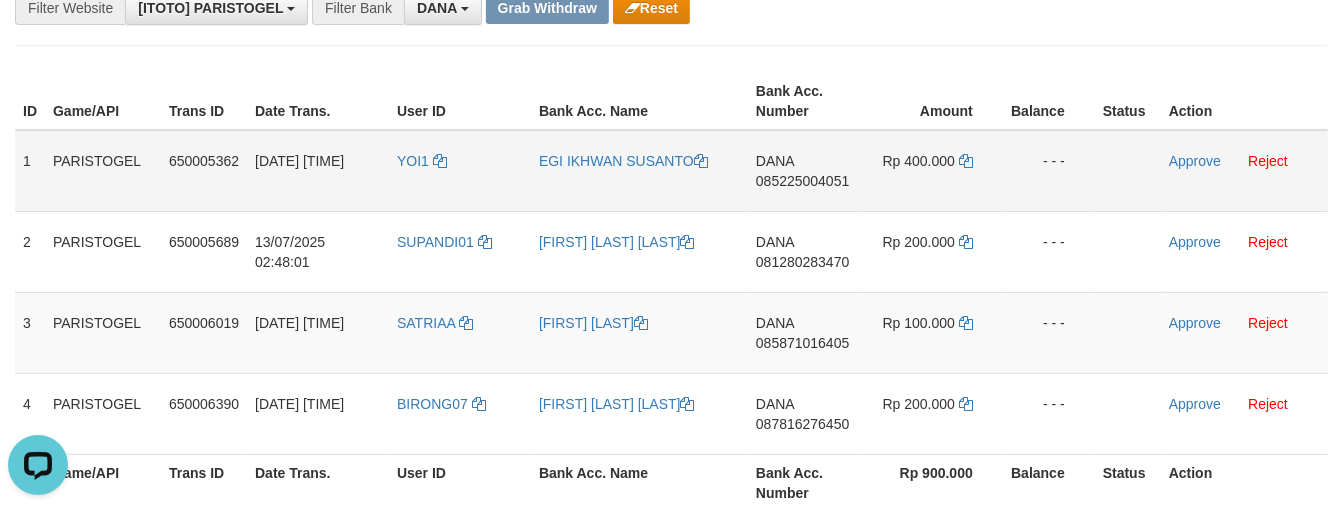 click on "EGI IKHWAN SUSANTO" at bounding box center (639, 171) 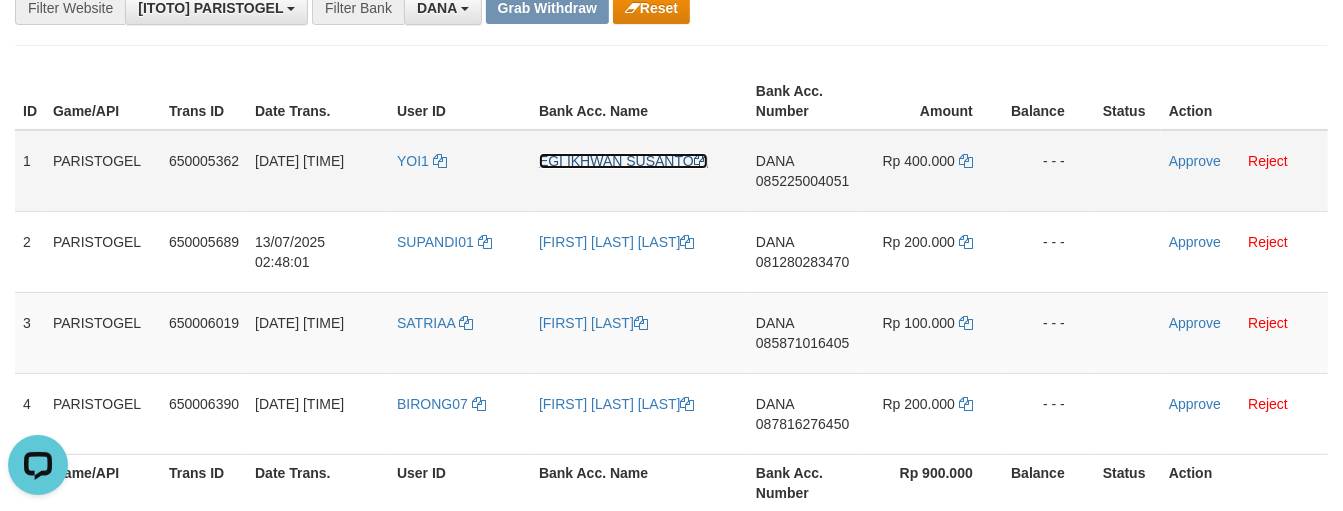 click on "EGI IKHWAN SUSANTO" at bounding box center (623, 161) 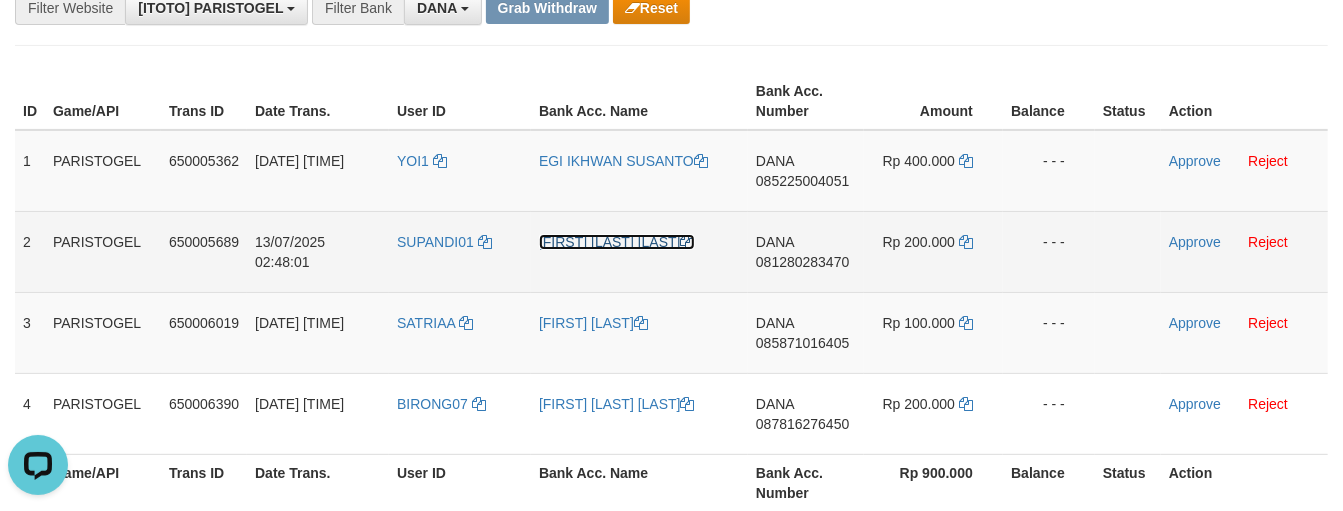 click on "[FIRST] [LAST] [LAST]" at bounding box center (617, 242) 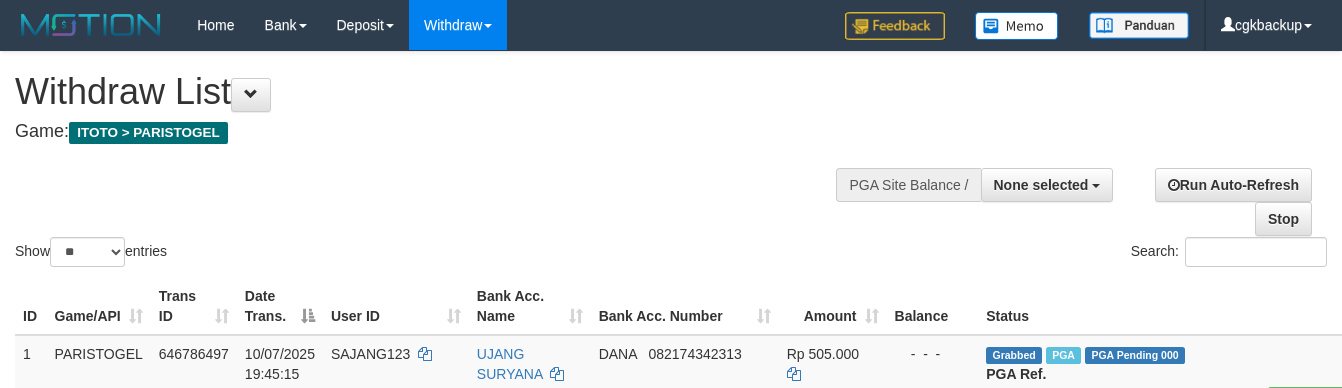 select 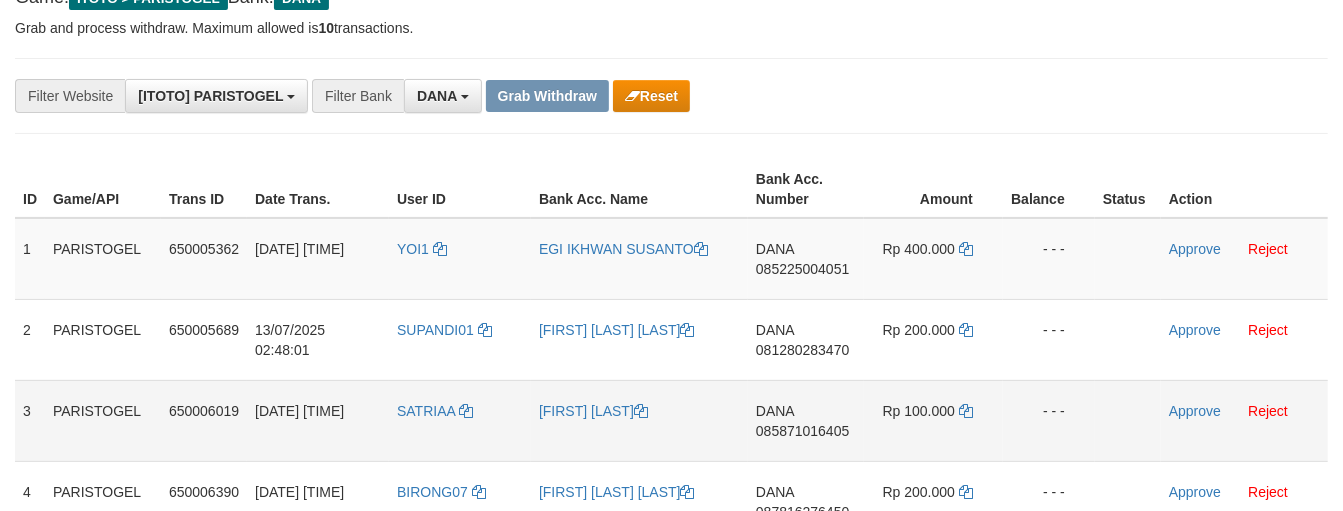 click on "[FIRST] [LAST]" at bounding box center [639, 420] 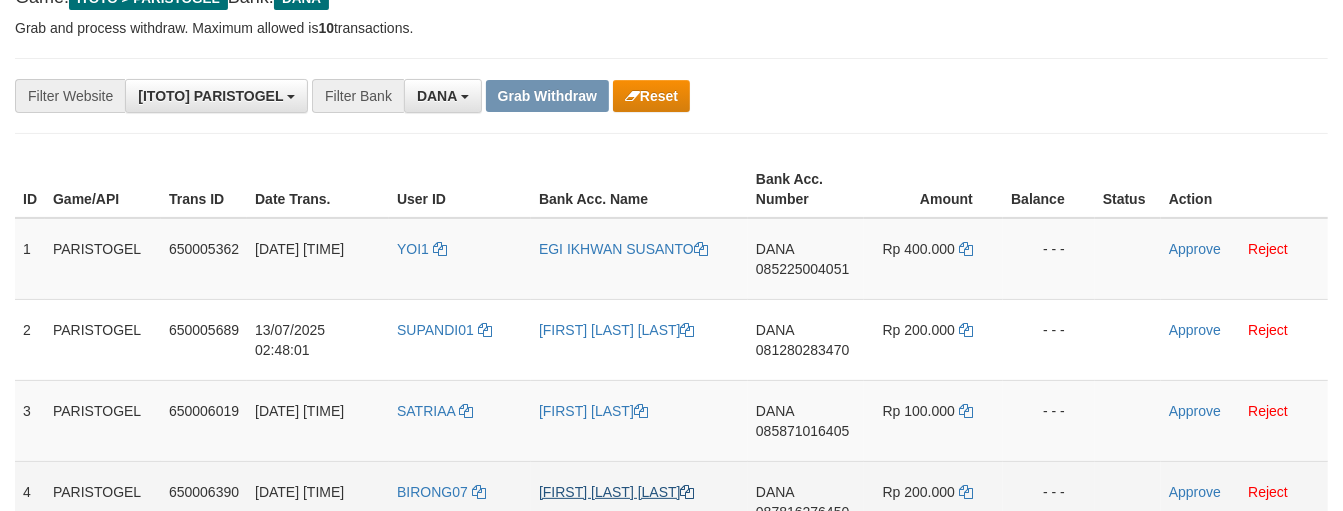 scroll, scrollTop: 222, scrollLeft: 0, axis: vertical 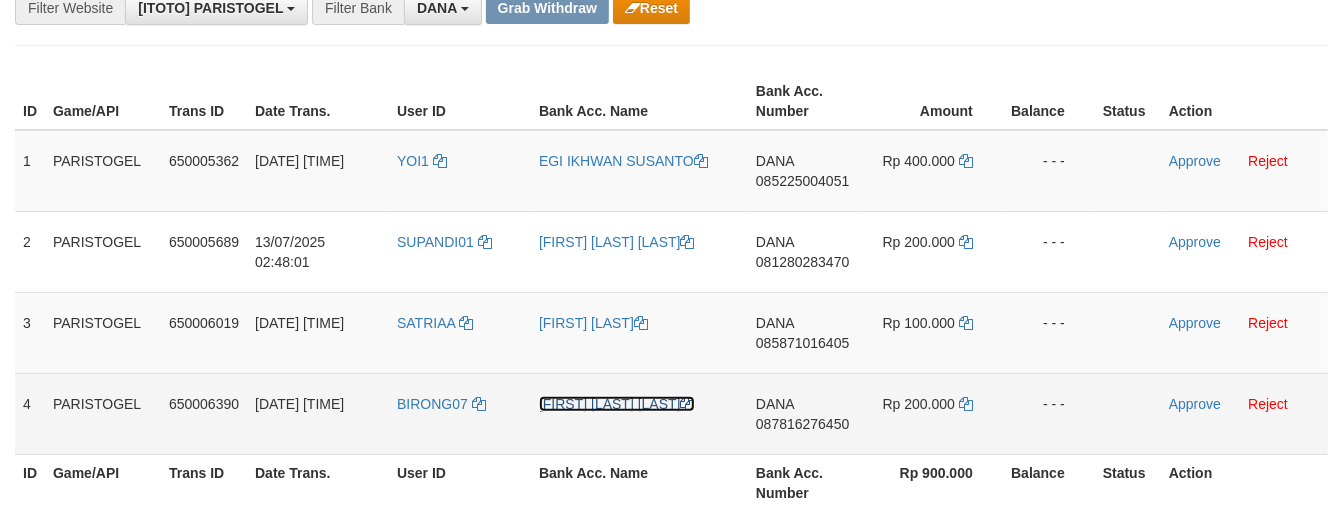 click on "[FIRST] [LAST] [LAST]" at bounding box center [617, 404] 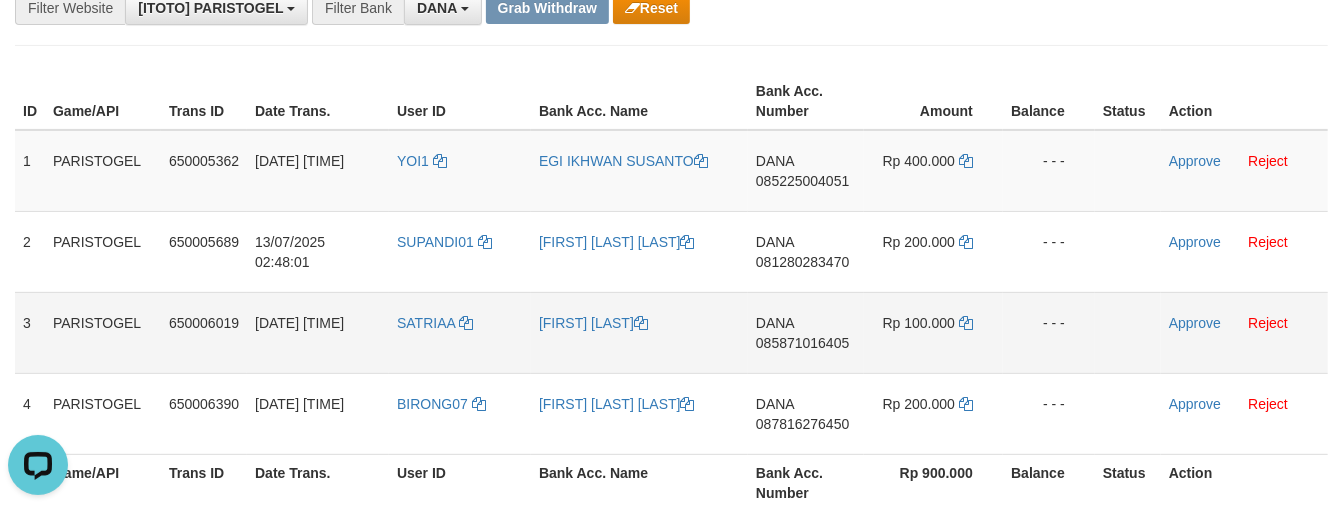 scroll, scrollTop: 0, scrollLeft: 0, axis: both 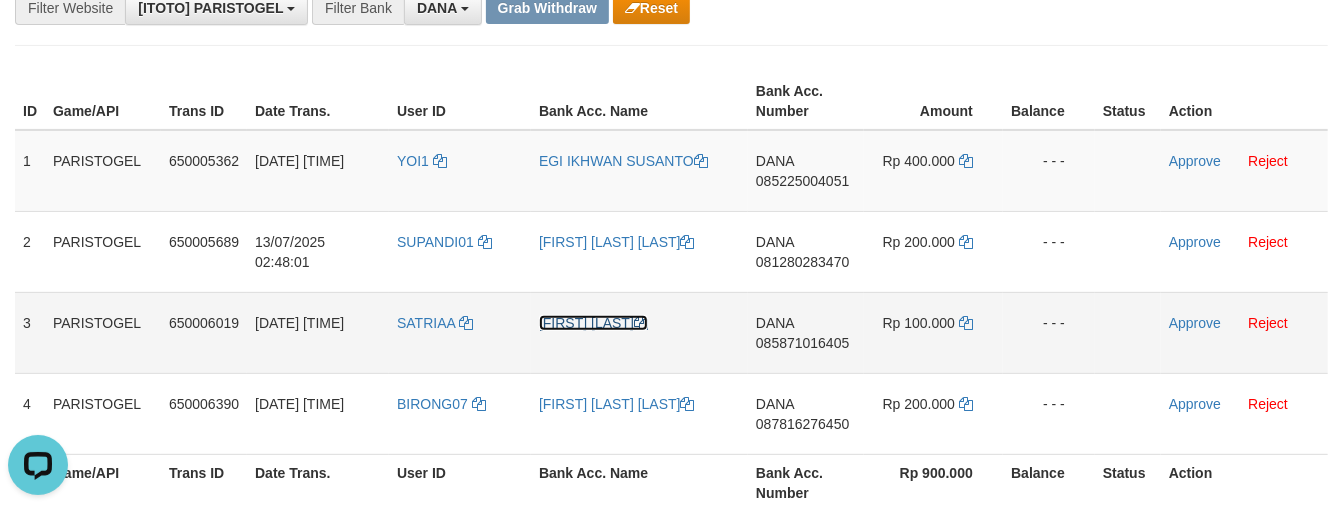 click on "[FIRST] [LAST]" at bounding box center (593, 323) 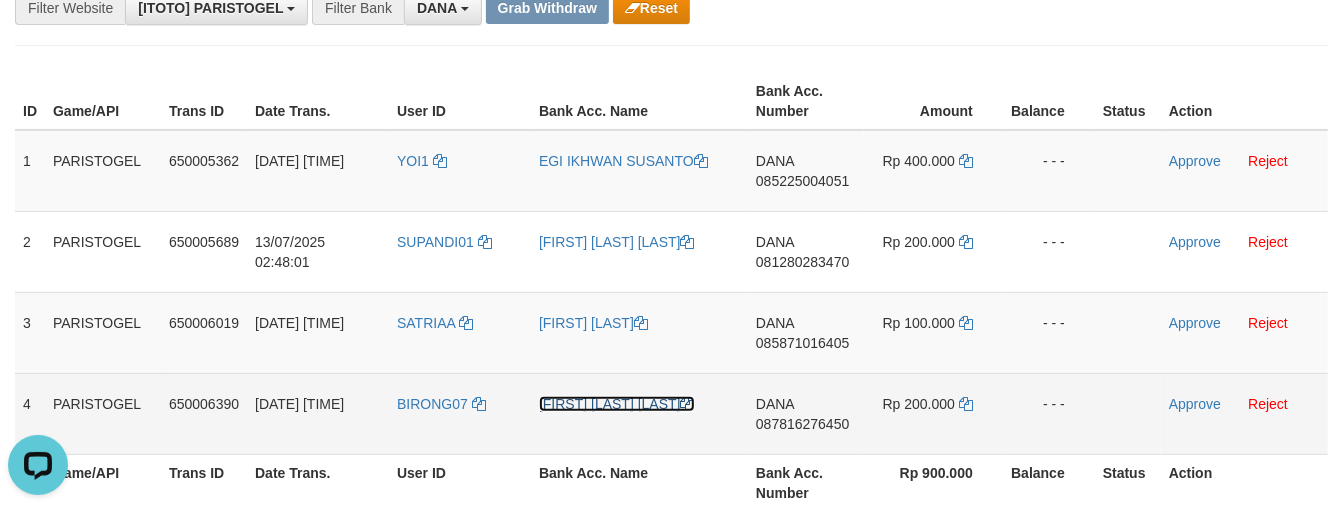 click on "[FIRST] [LAST] [LAST]" at bounding box center [617, 404] 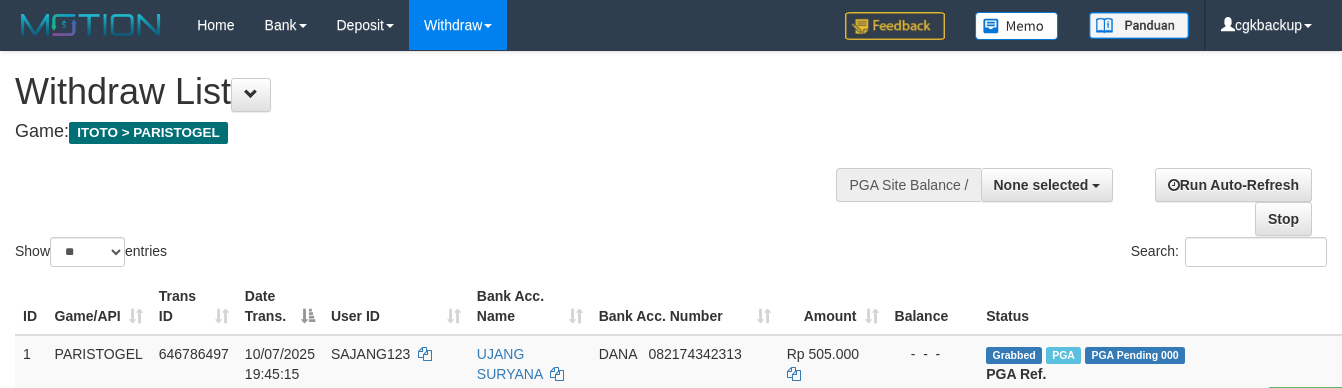 select 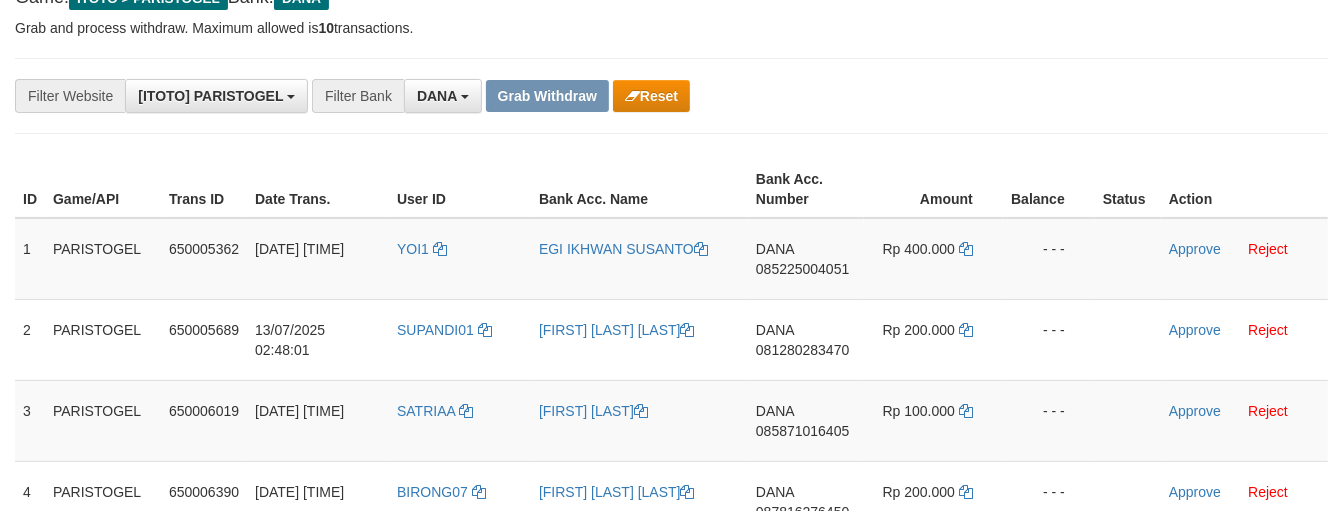 scroll, scrollTop: 222, scrollLeft: 0, axis: vertical 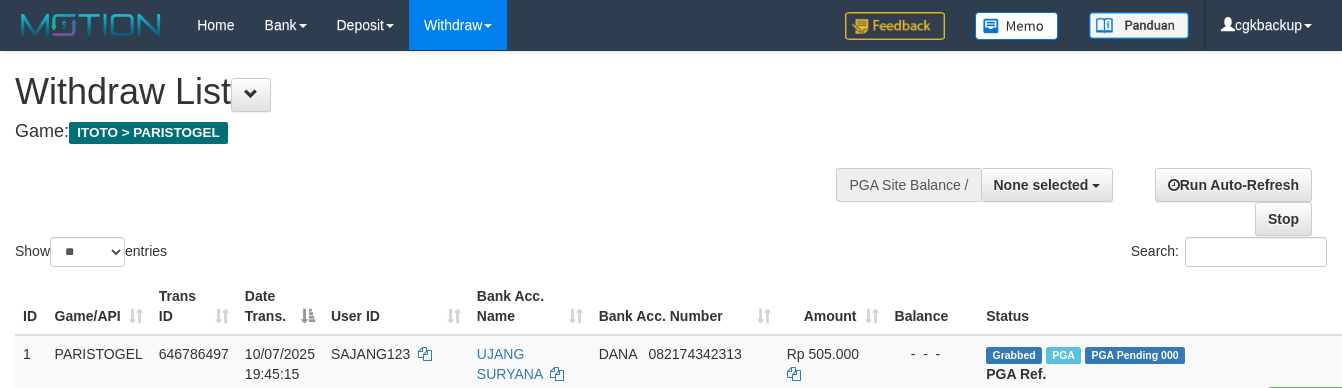 select 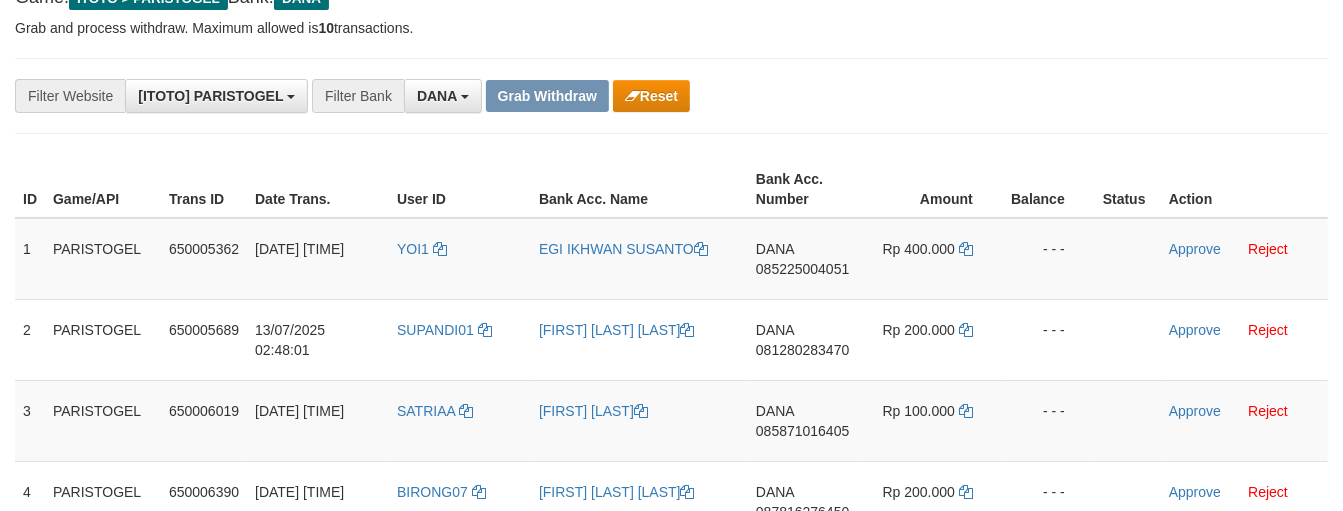scroll, scrollTop: 222, scrollLeft: 0, axis: vertical 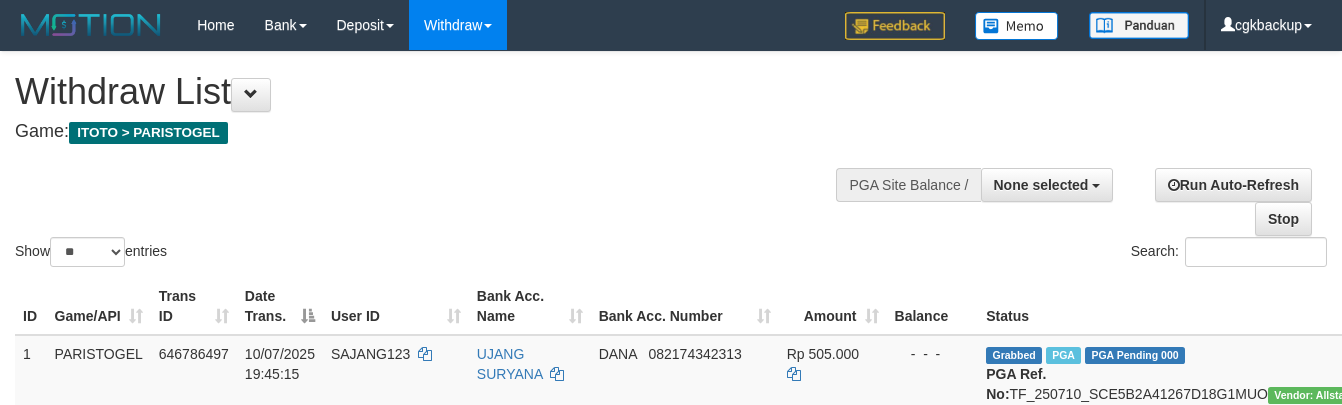 select 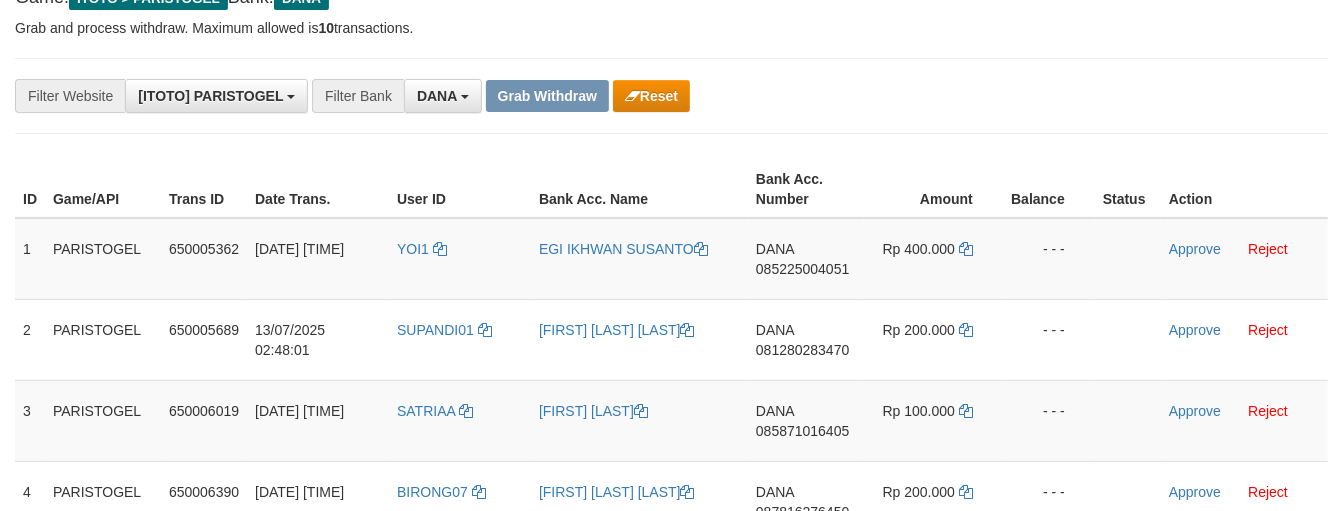 scroll, scrollTop: 222, scrollLeft: 0, axis: vertical 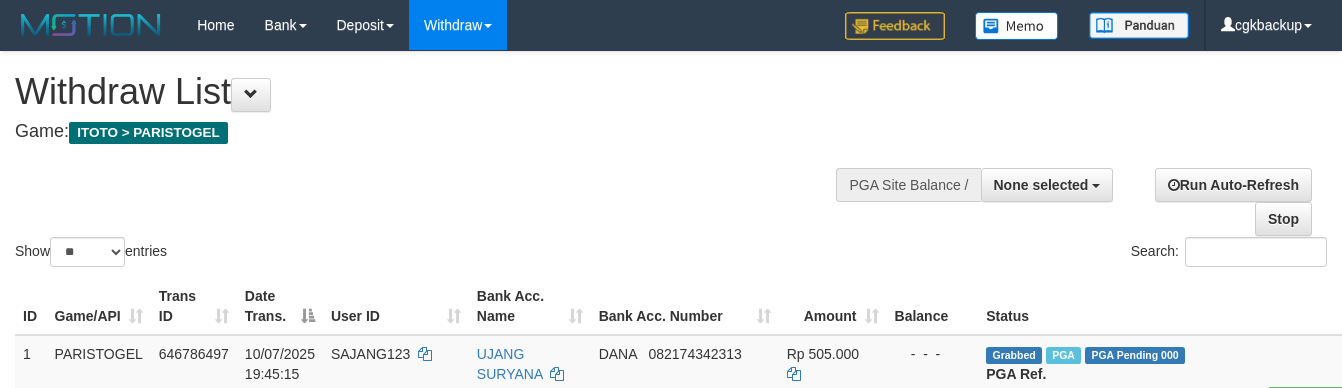 select 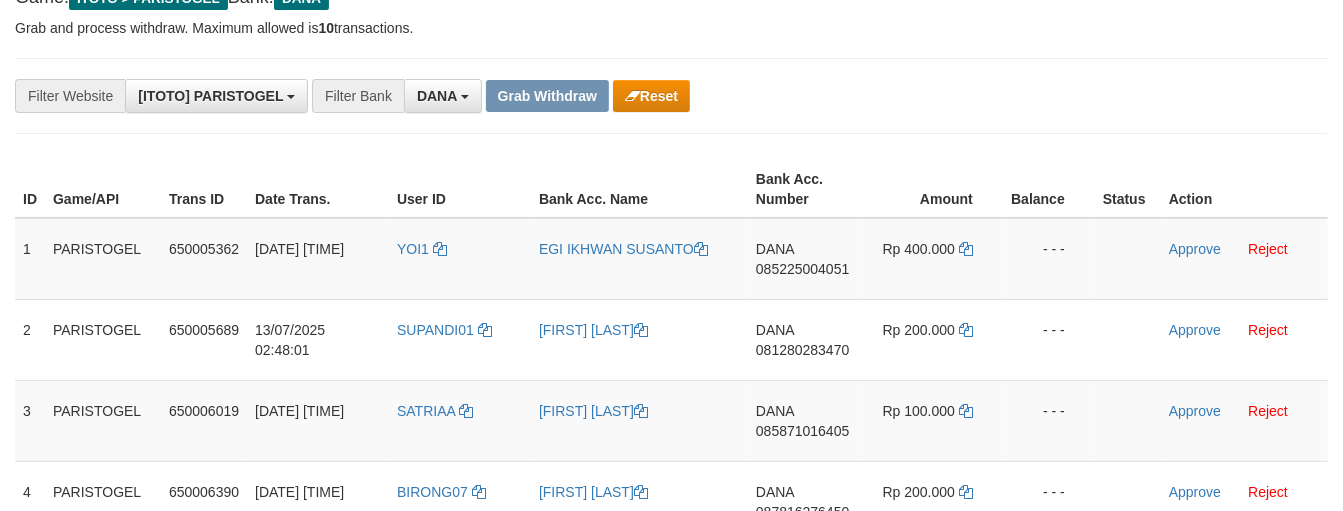 scroll, scrollTop: 222, scrollLeft: 0, axis: vertical 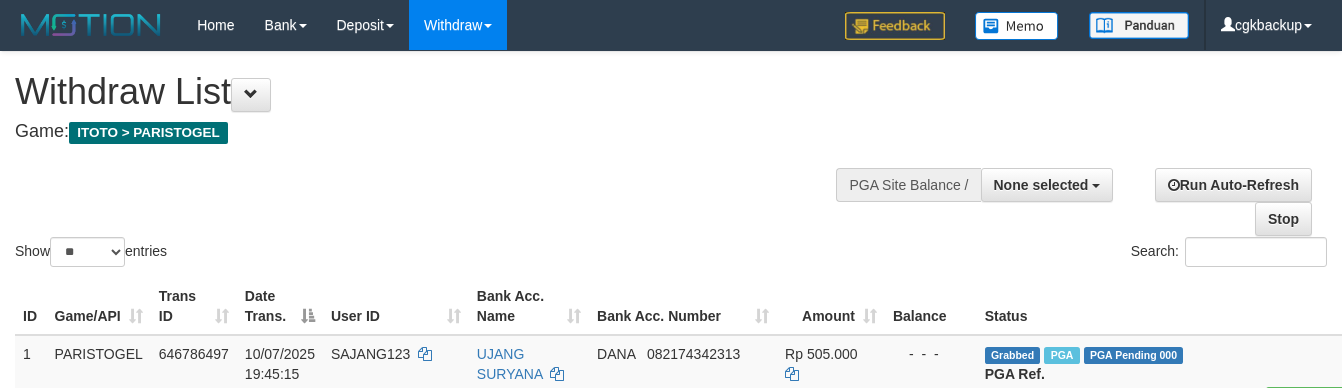 select 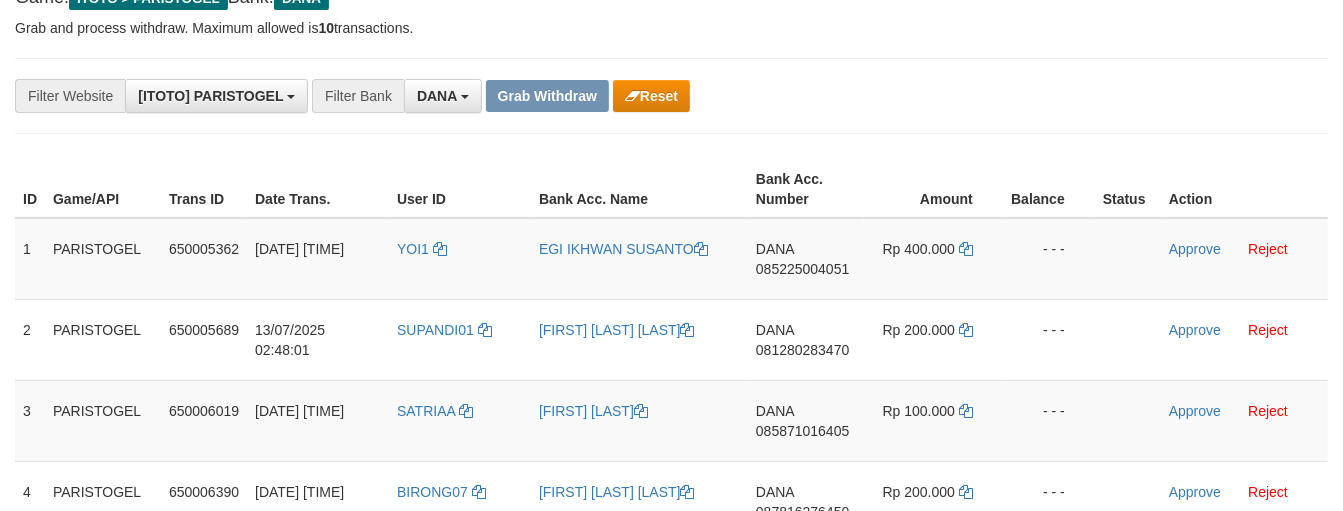 scroll, scrollTop: 222, scrollLeft: 0, axis: vertical 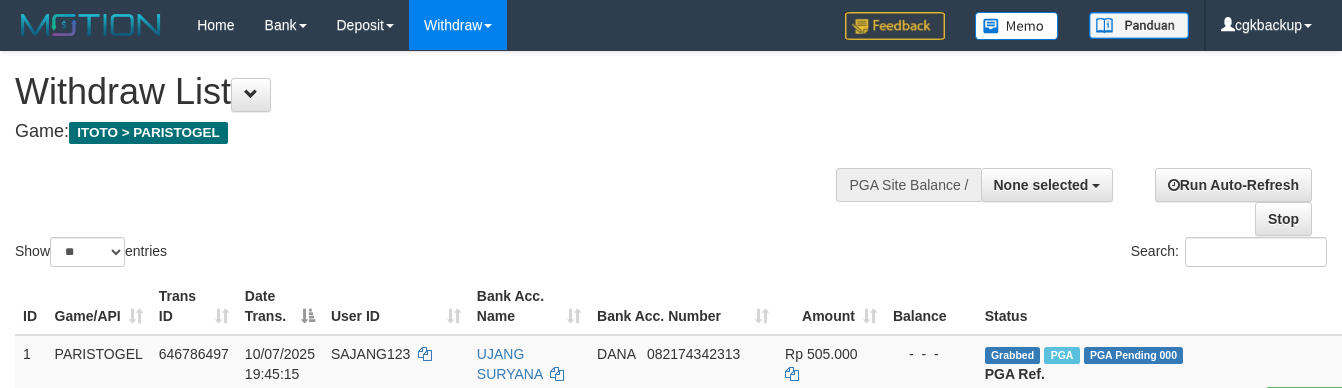 select 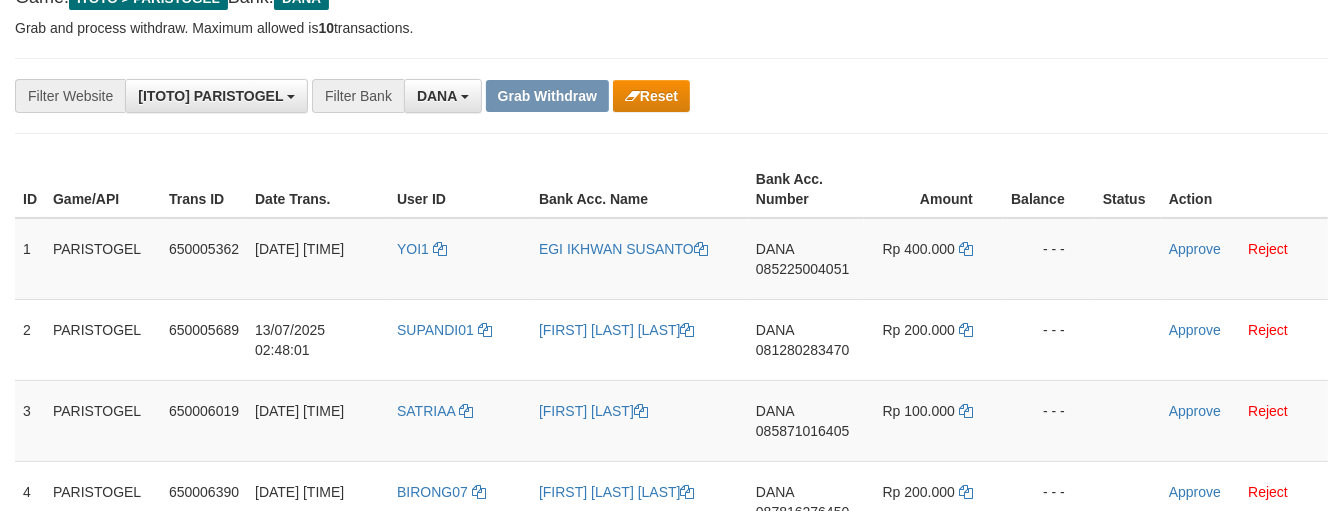 scroll, scrollTop: 222, scrollLeft: 0, axis: vertical 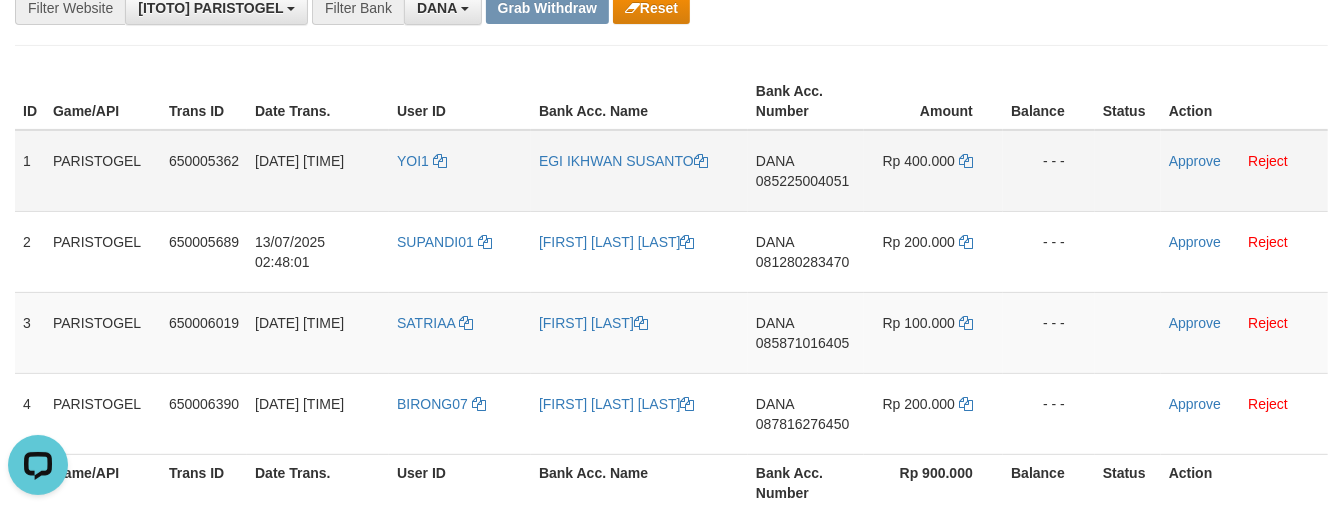 click on "DANA
085225004051" at bounding box center [806, 171] 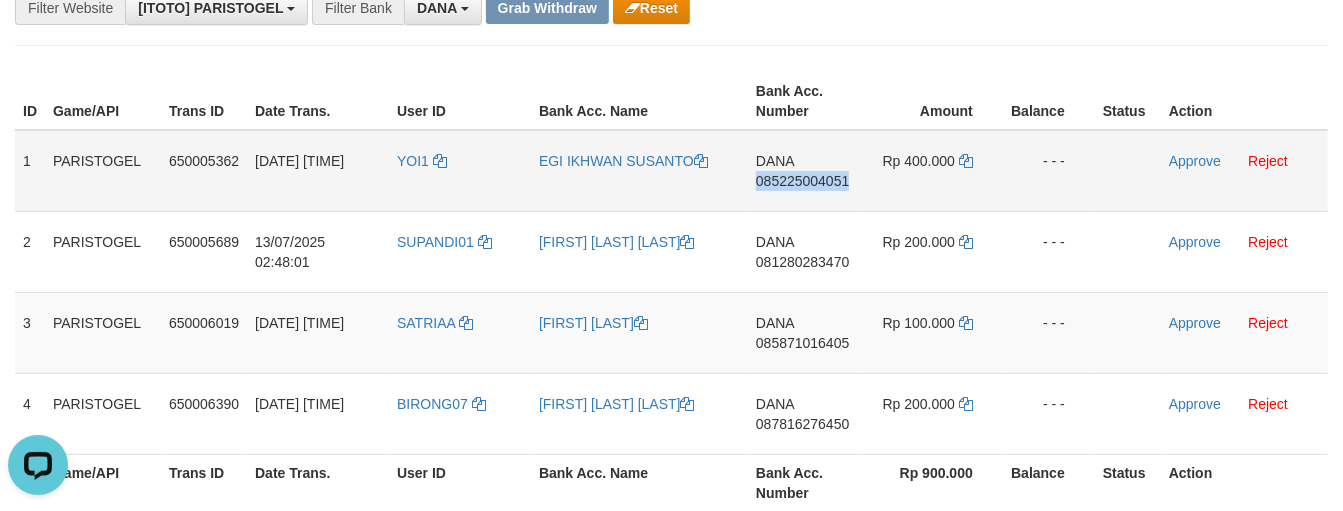 click on "DANA
085225004051" at bounding box center (806, 171) 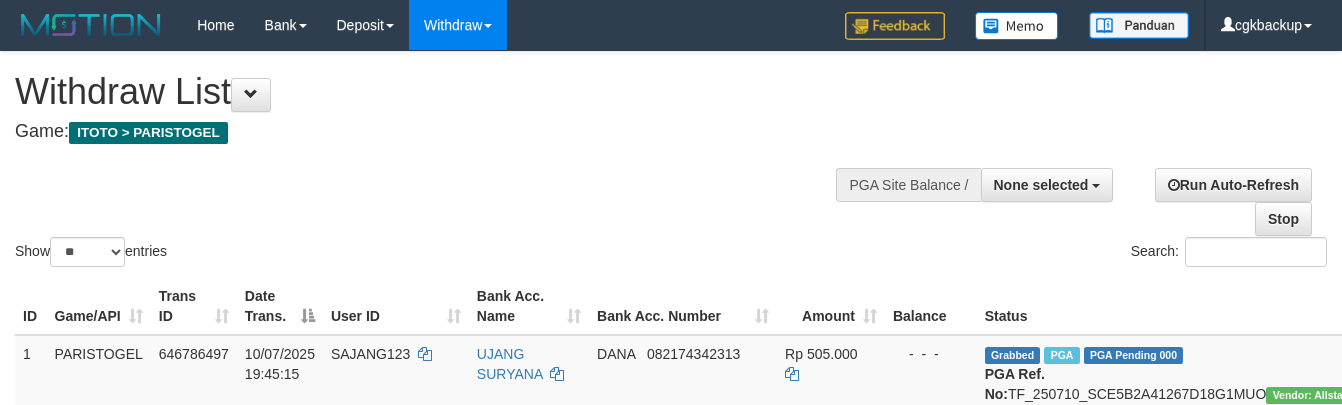 select 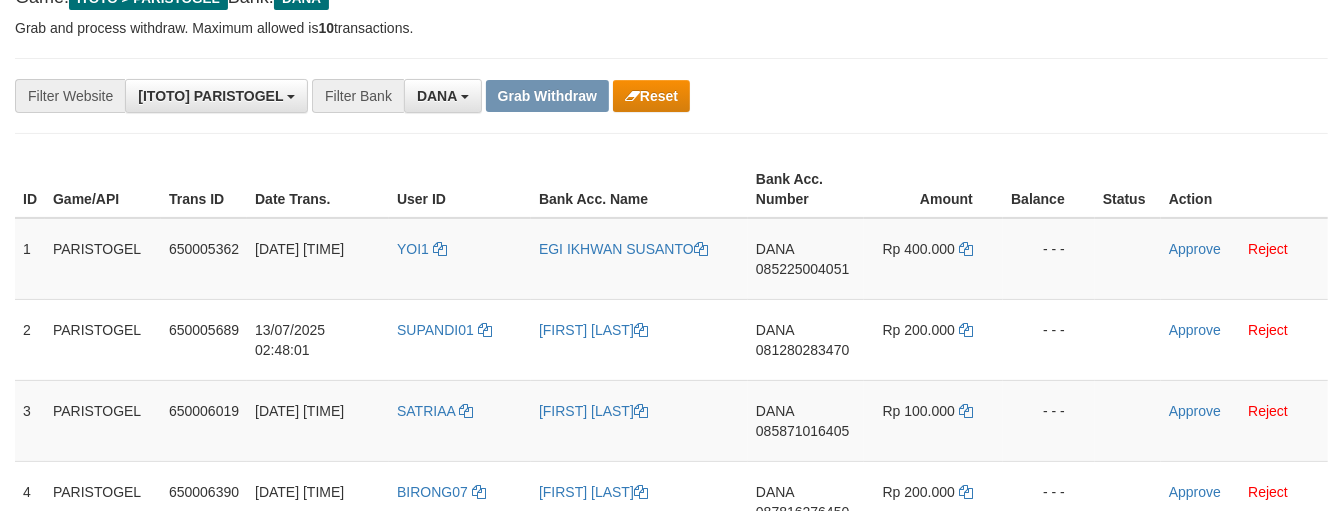 scroll, scrollTop: 222, scrollLeft: 0, axis: vertical 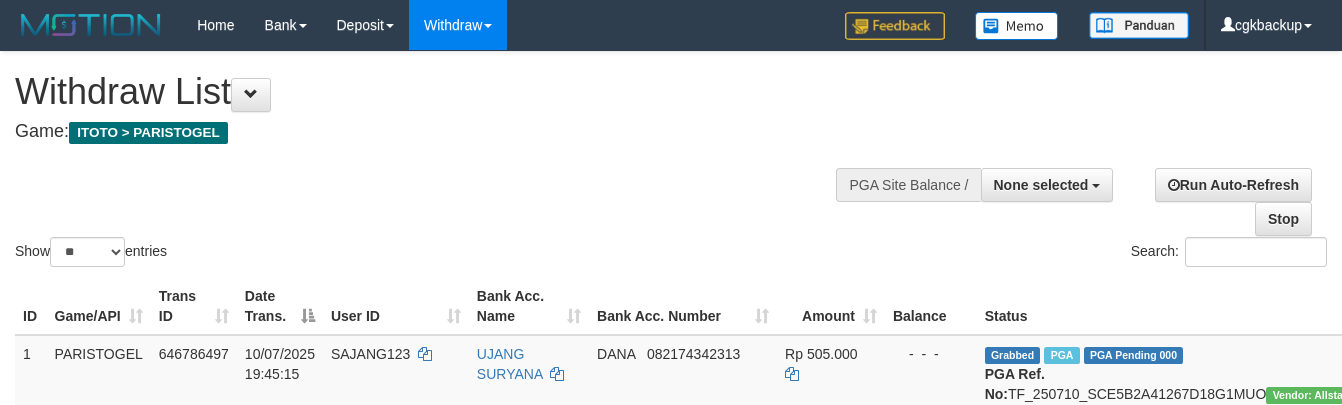 select 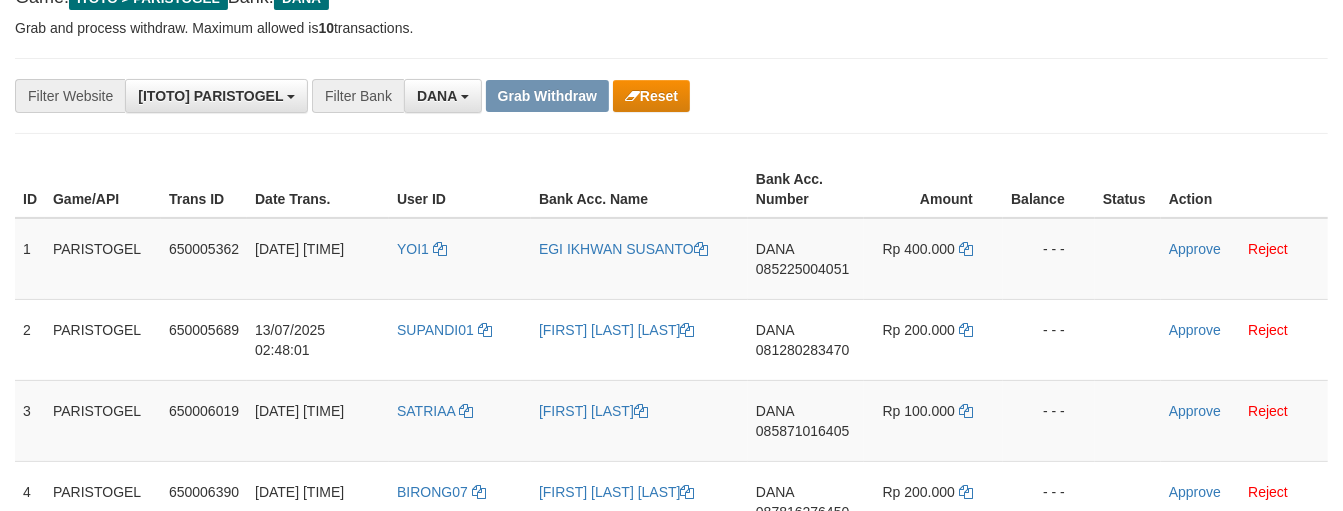 scroll, scrollTop: 222, scrollLeft: 0, axis: vertical 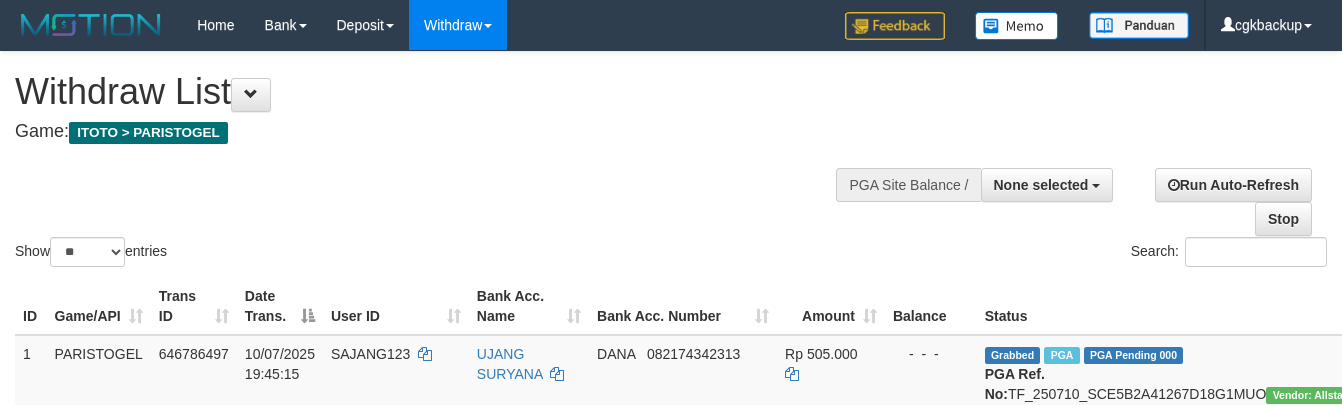 select 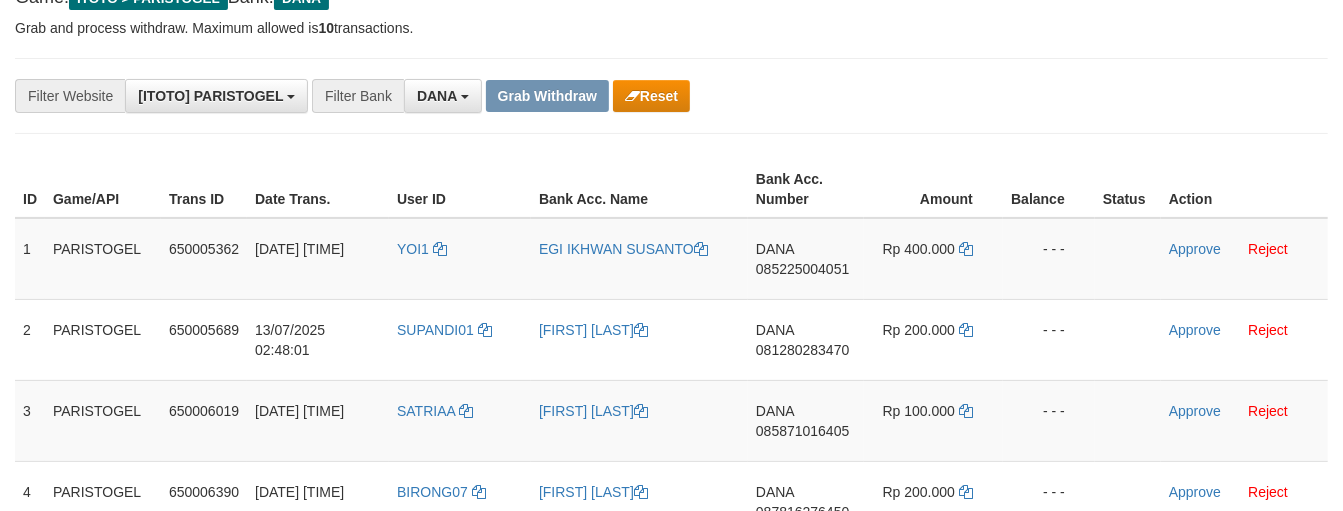 scroll, scrollTop: 222, scrollLeft: 0, axis: vertical 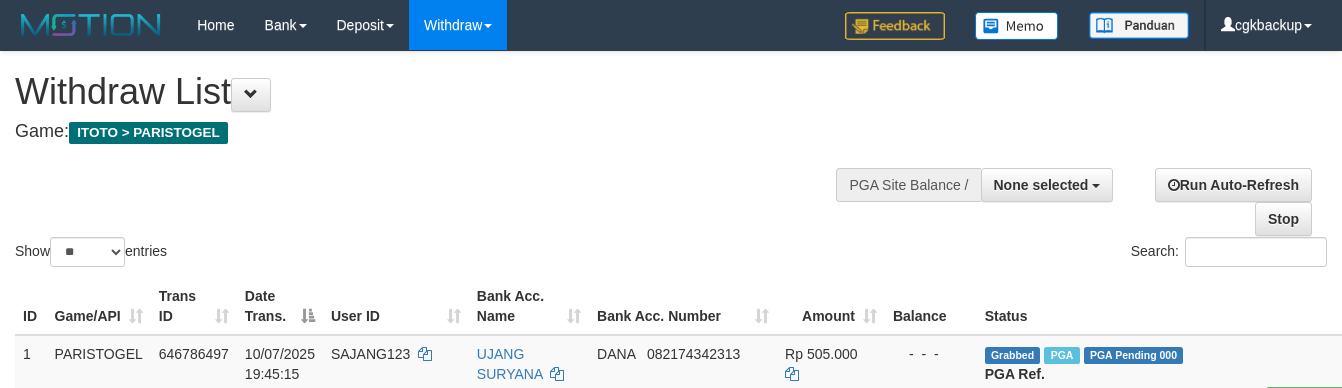 select 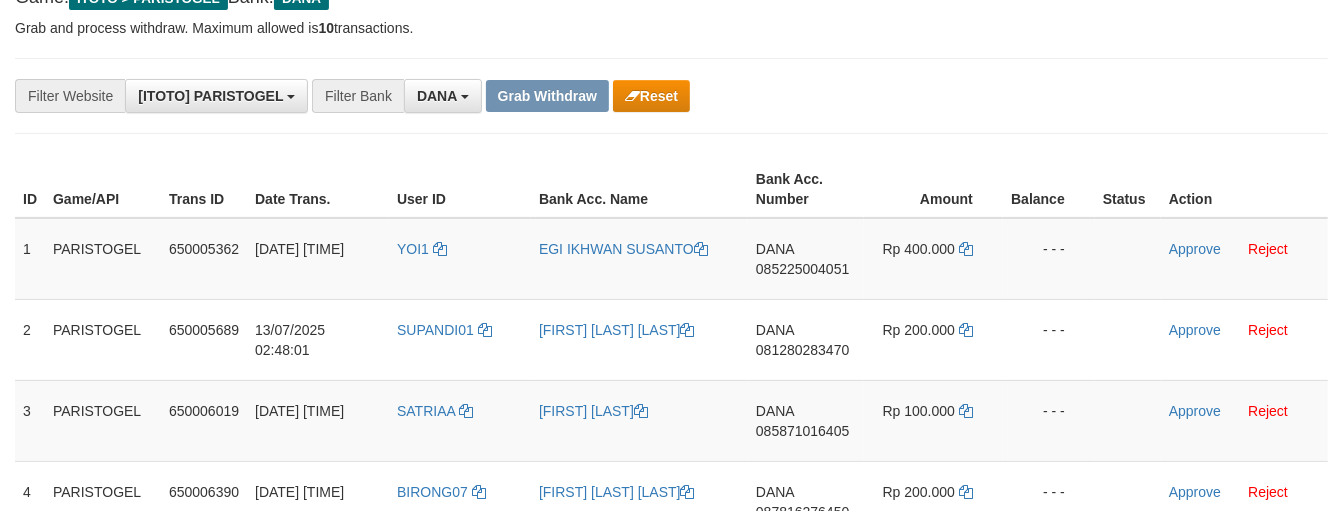 scroll, scrollTop: 222, scrollLeft: 0, axis: vertical 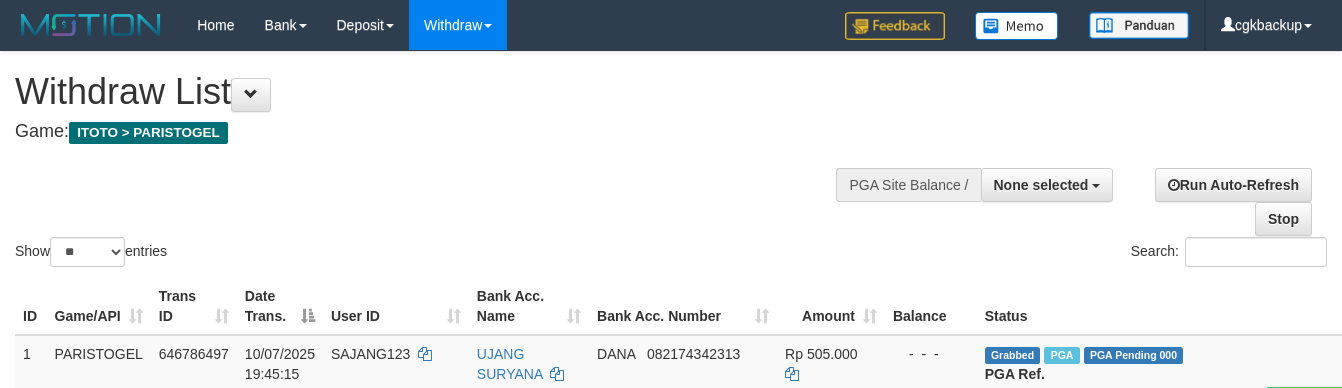 select 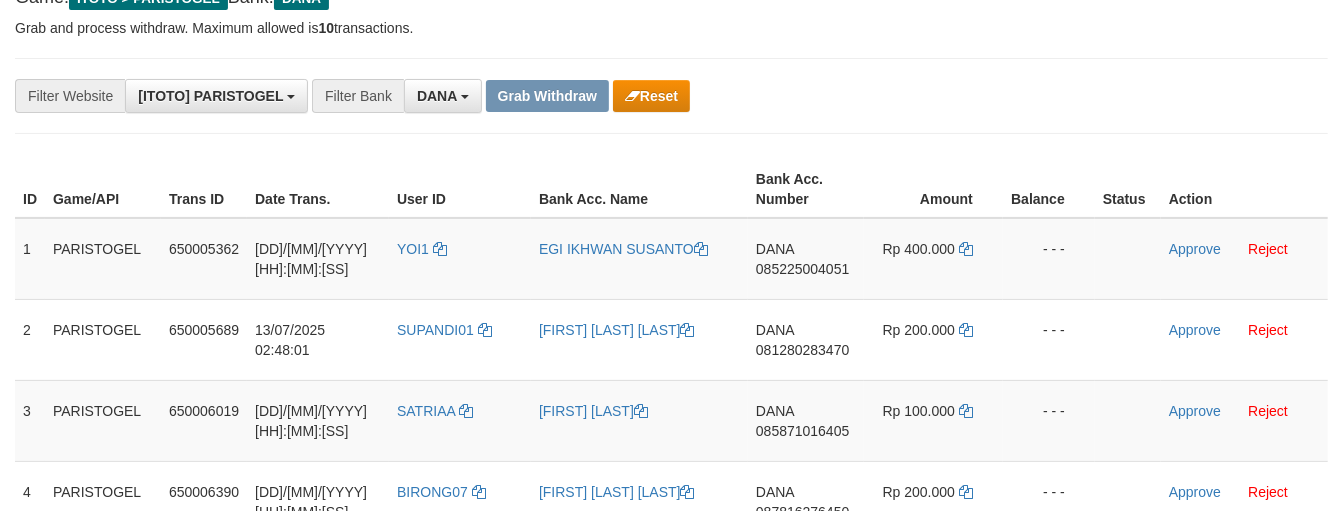 scroll, scrollTop: 222, scrollLeft: 0, axis: vertical 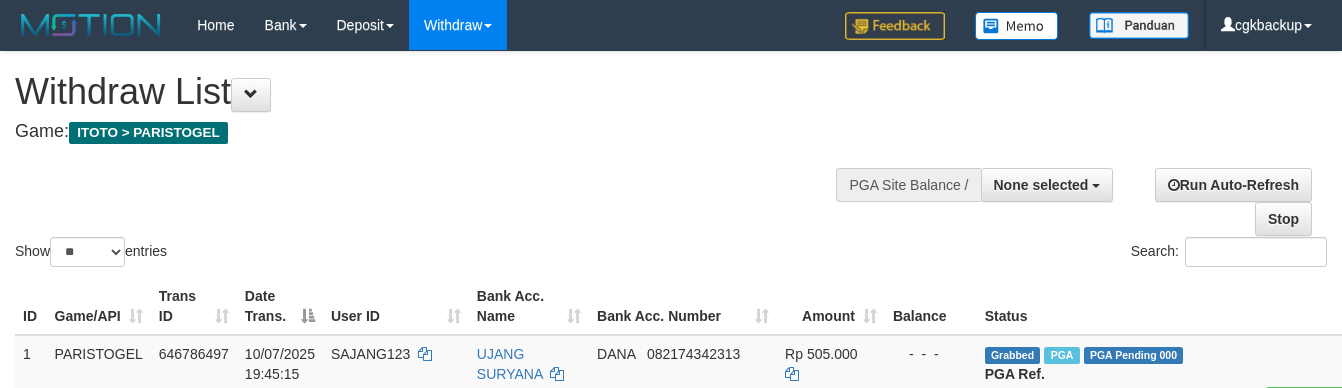 select 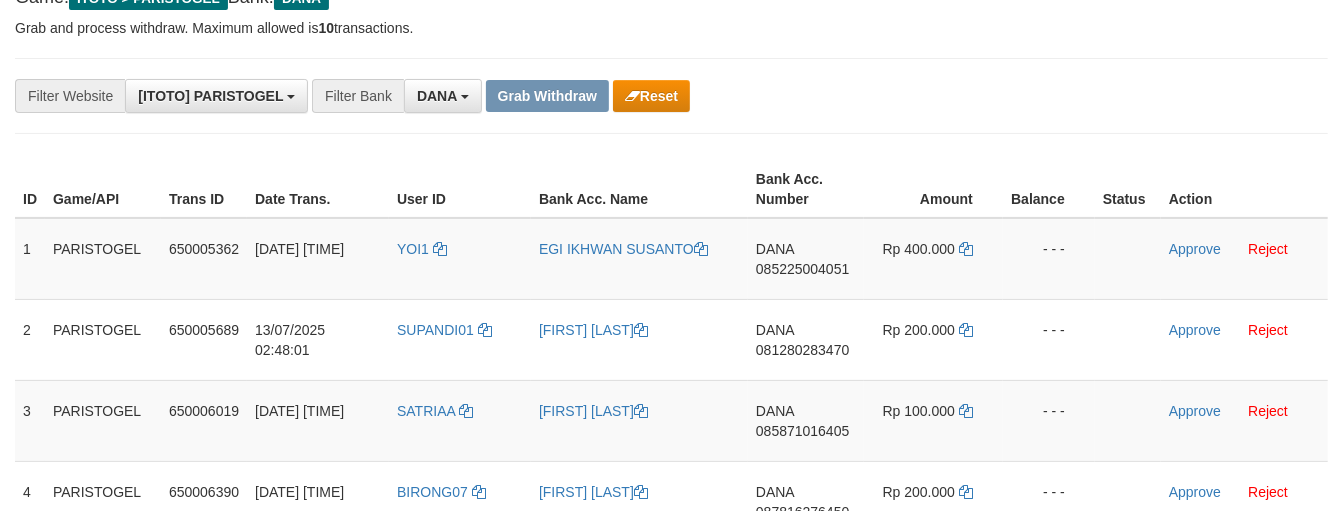 scroll, scrollTop: 222, scrollLeft: 0, axis: vertical 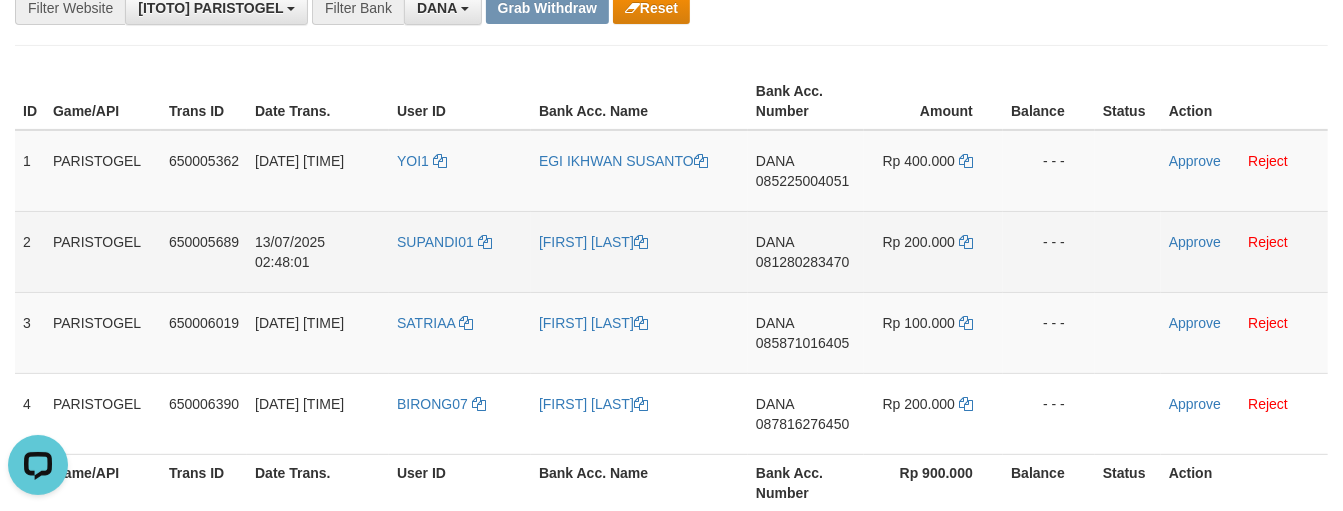 click on "[NAME]
[PHONE]" at bounding box center (806, 251) 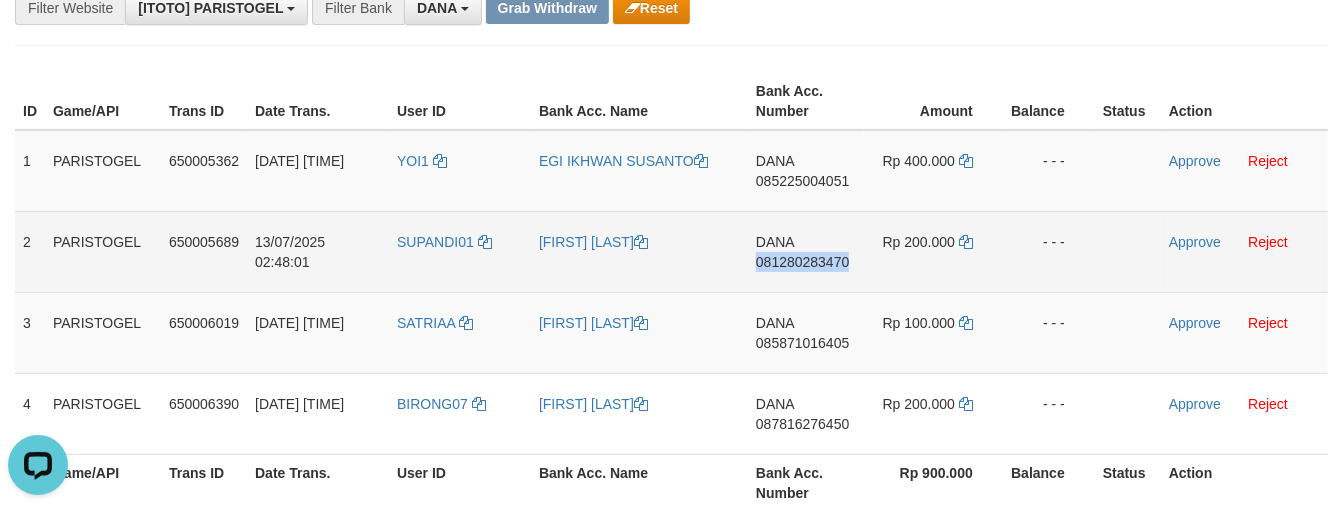 click on "DANA
081280283470" at bounding box center (806, 251) 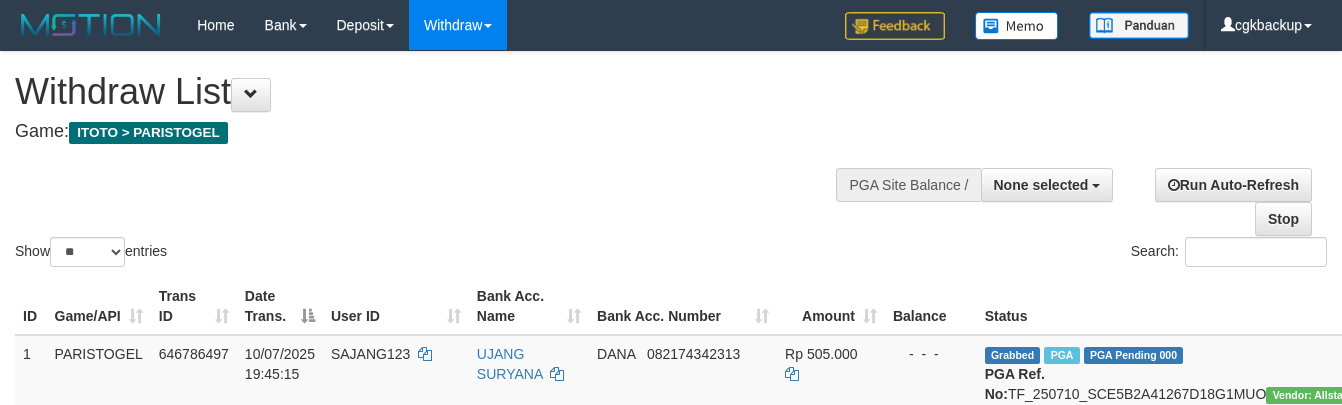 select 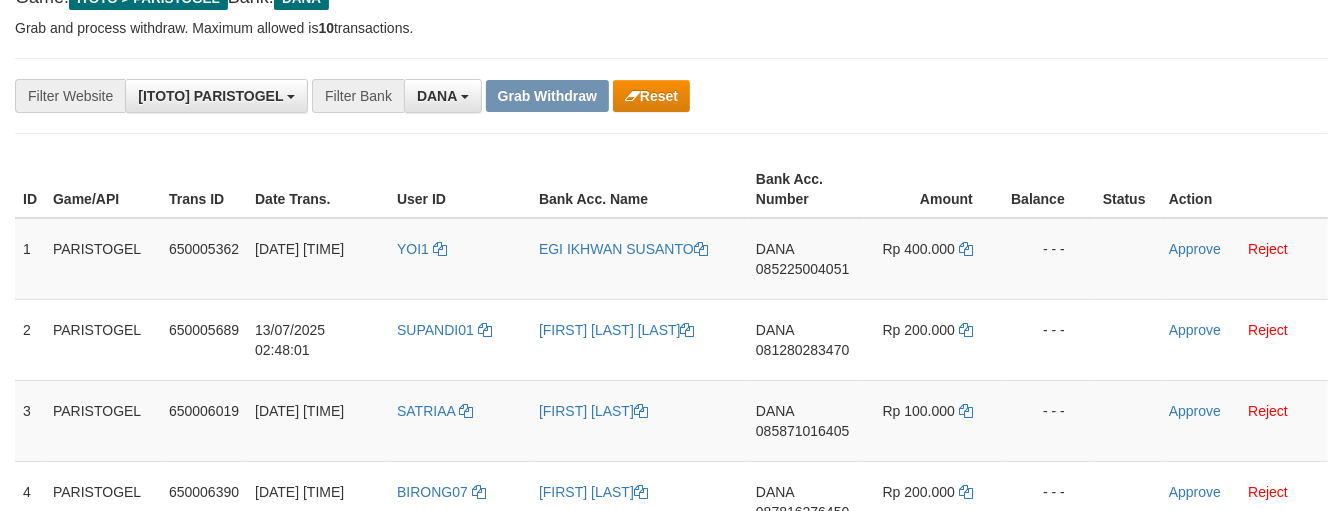 scroll, scrollTop: 222, scrollLeft: 0, axis: vertical 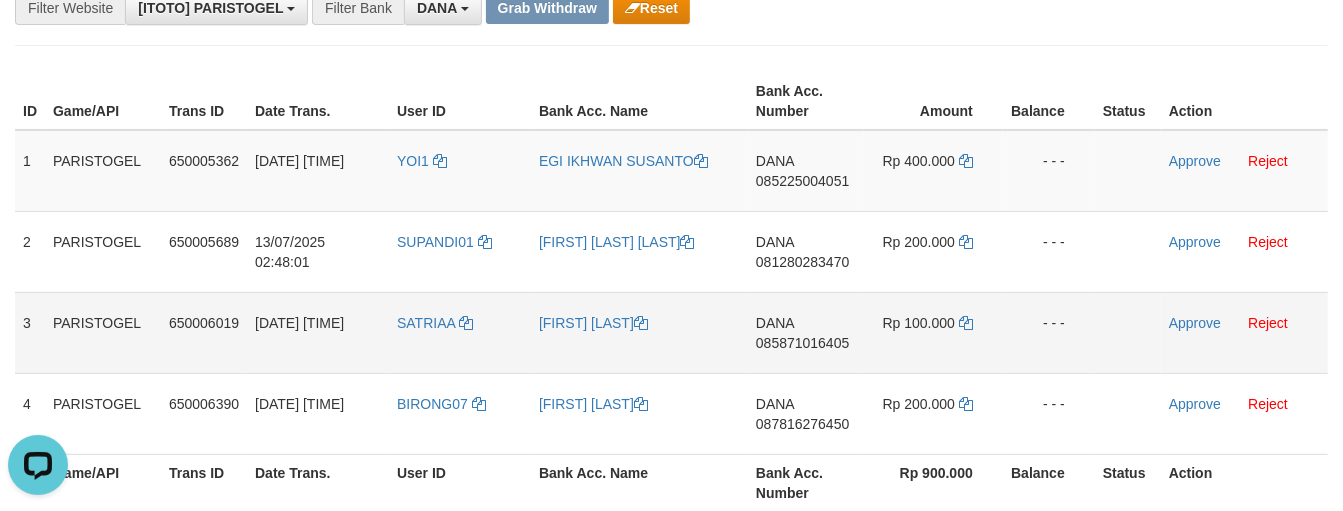 click on "DANA
085871016405" at bounding box center [806, 332] 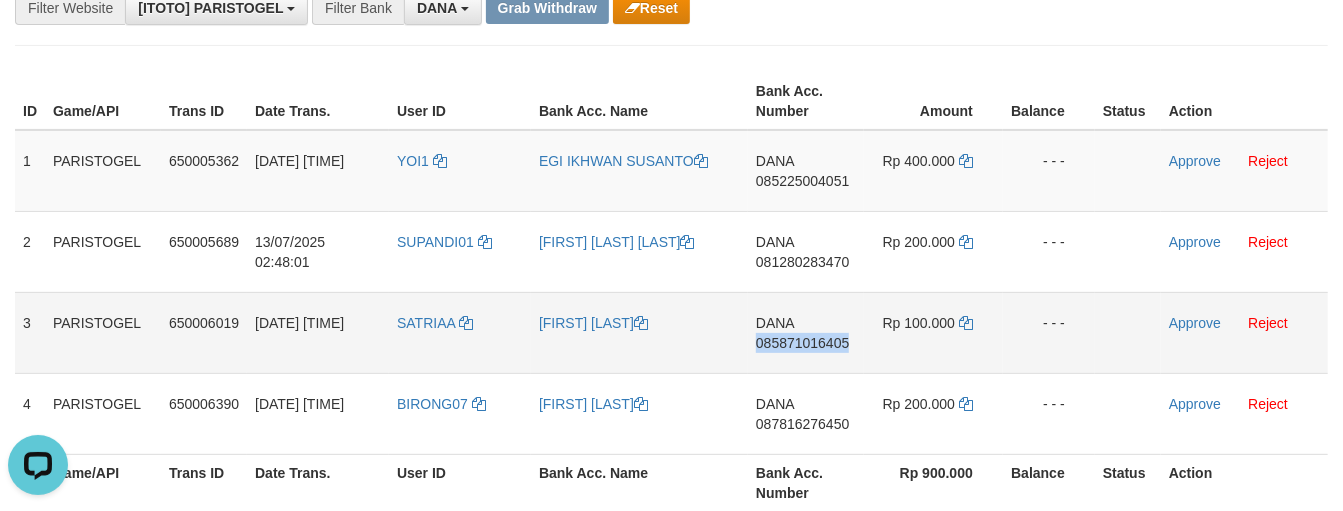 click on "DANA
085871016405" at bounding box center (806, 332) 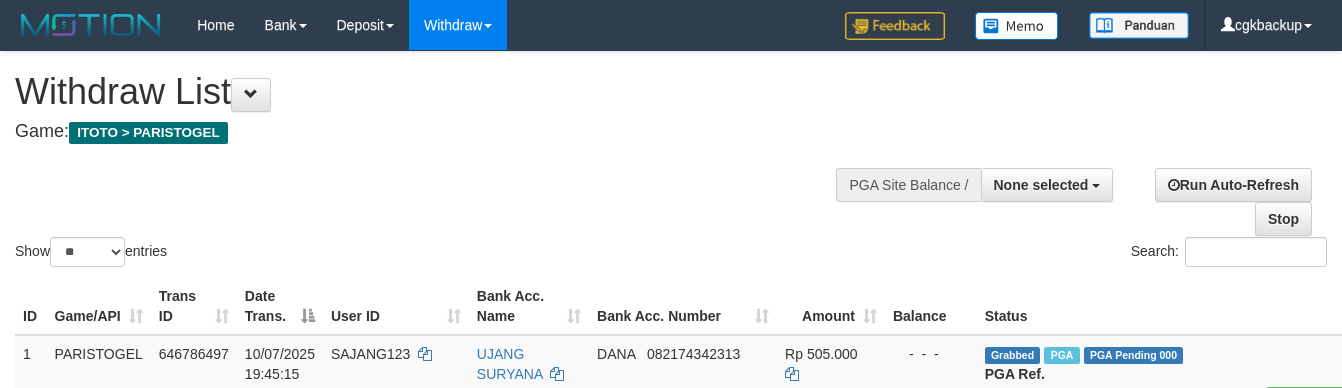select 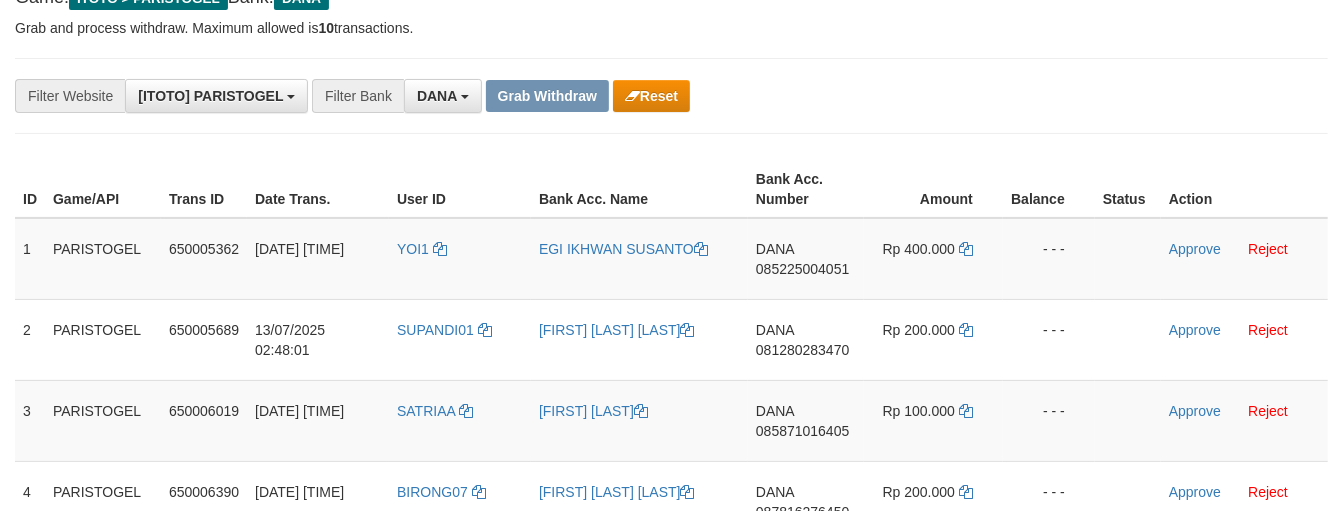scroll, scrollTop: 222, scrollLeft: 0, axis: vertical 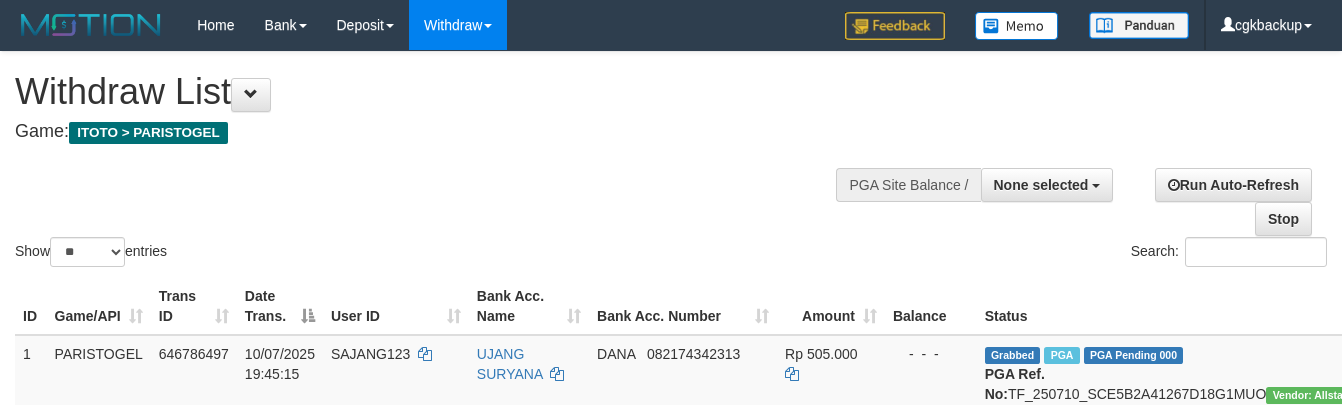 select 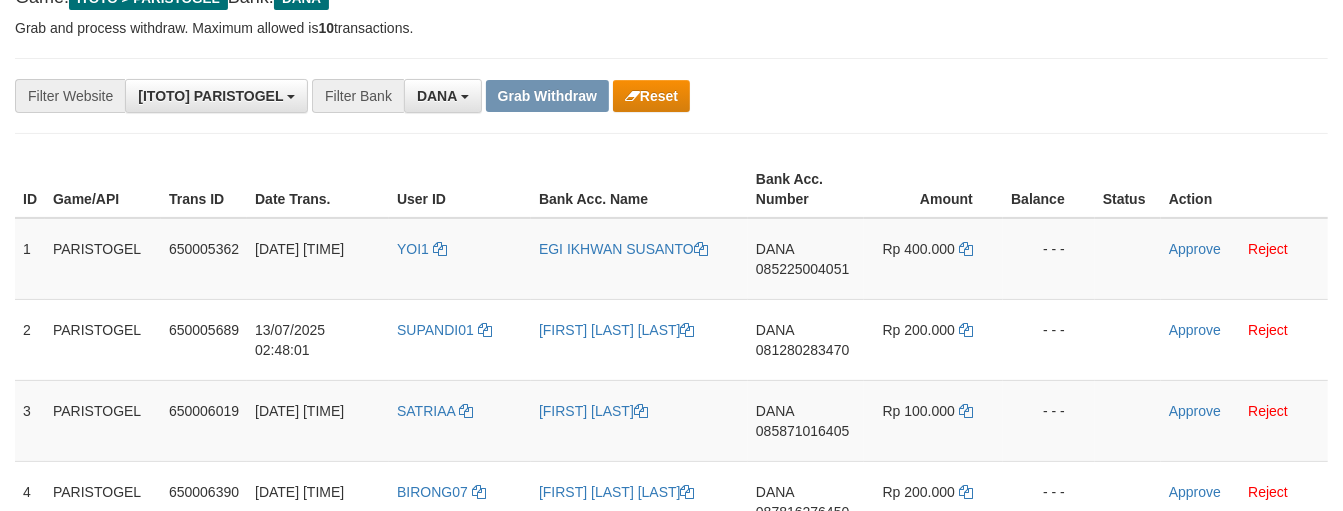 scroll, scrollTop: 222, scrollLeft: 0, axis: vertical 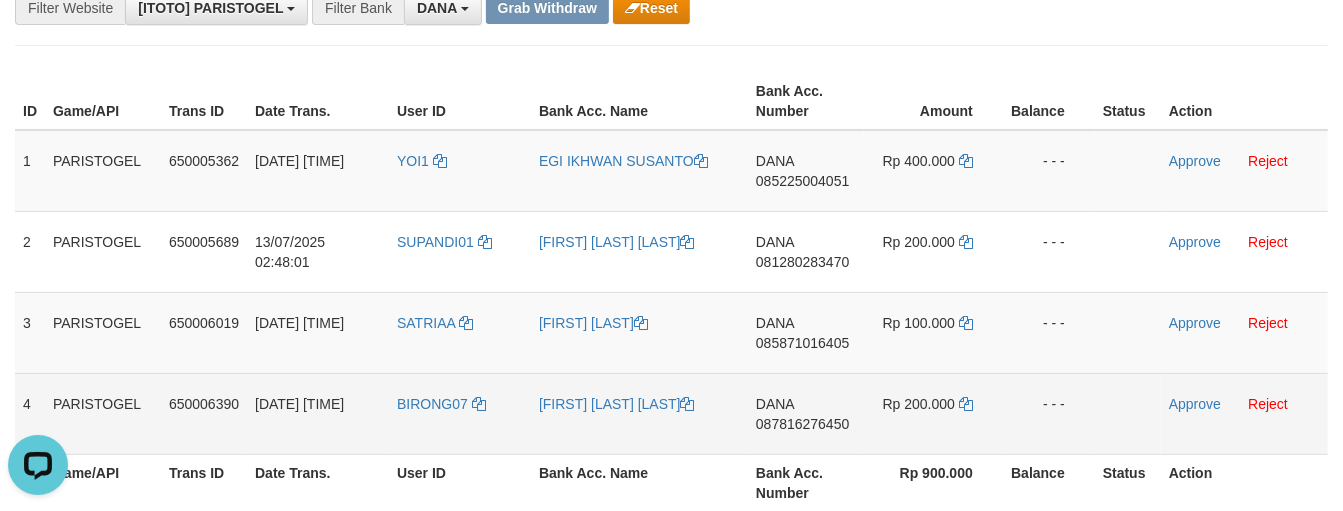 click on "DANA
087816276450" at bounding box center (806, 413) 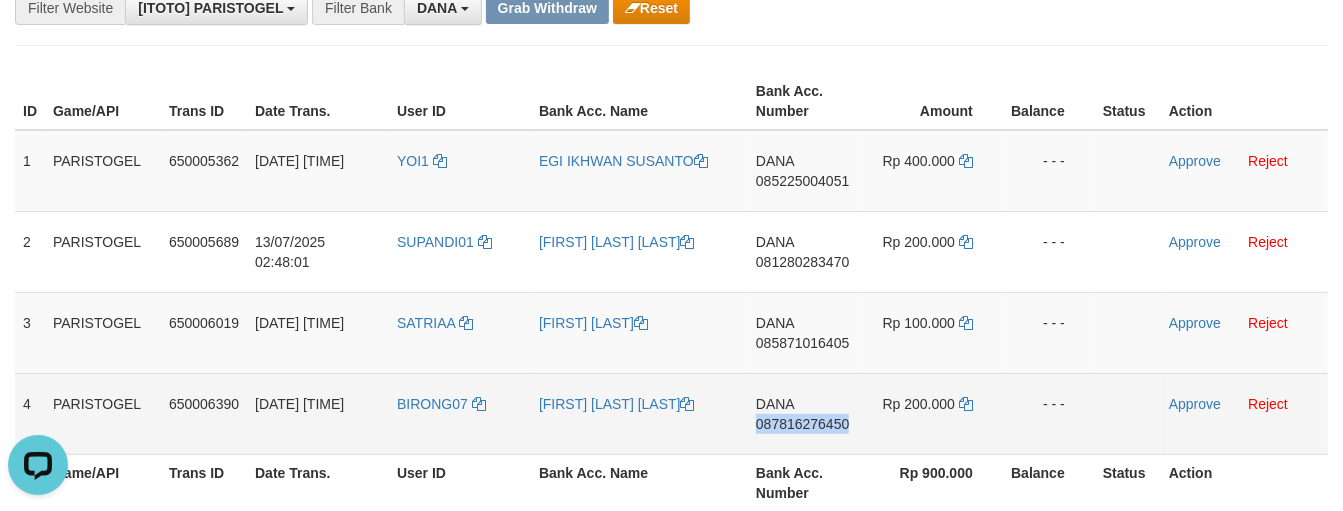 click on "DANA
087816276450" at bounding box center (806, 413) 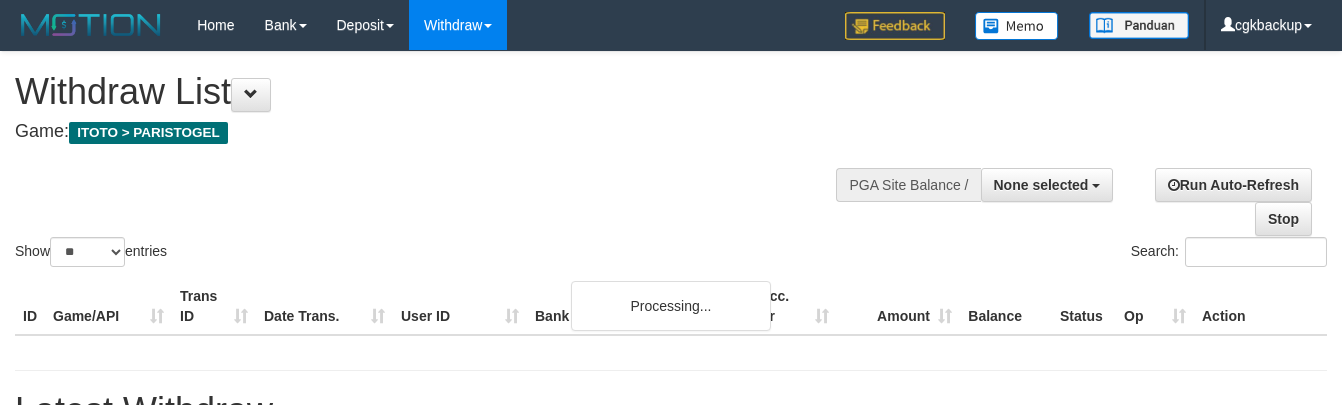 select 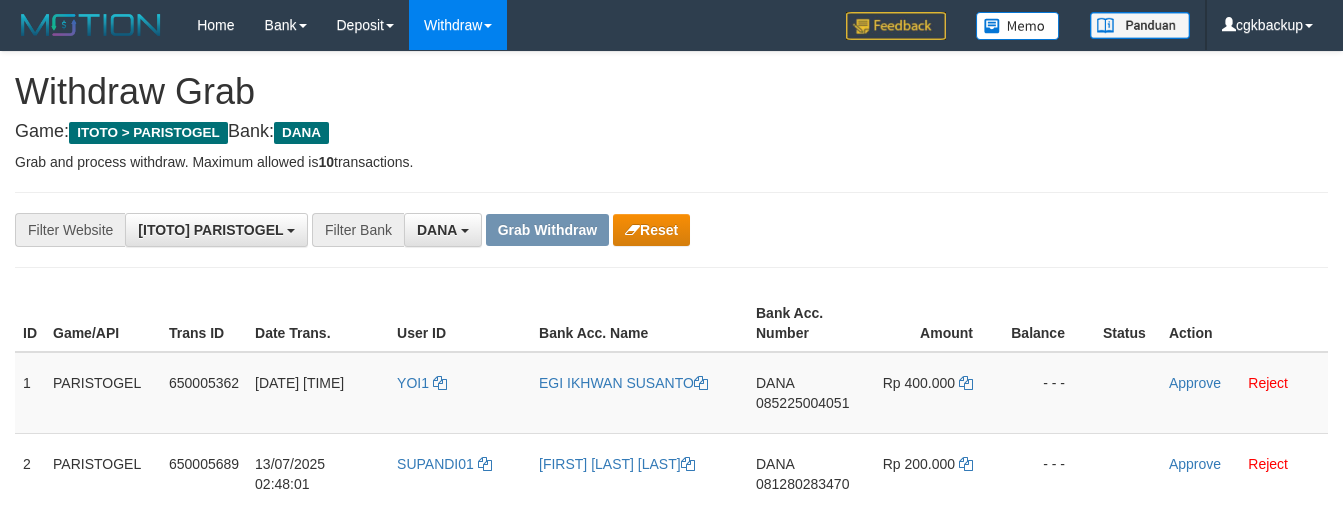 scroll, scrollTop: 134, scrollLeft: 0, axis: vertical 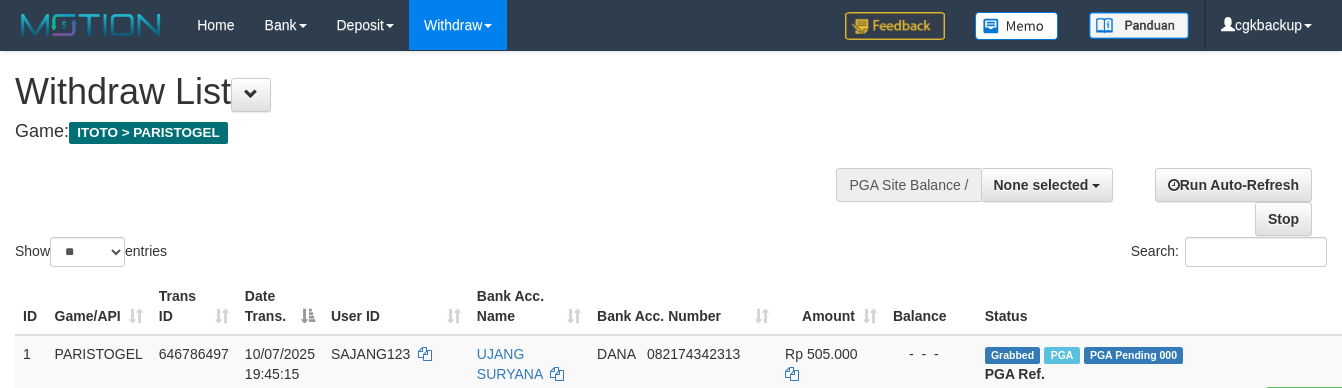 select 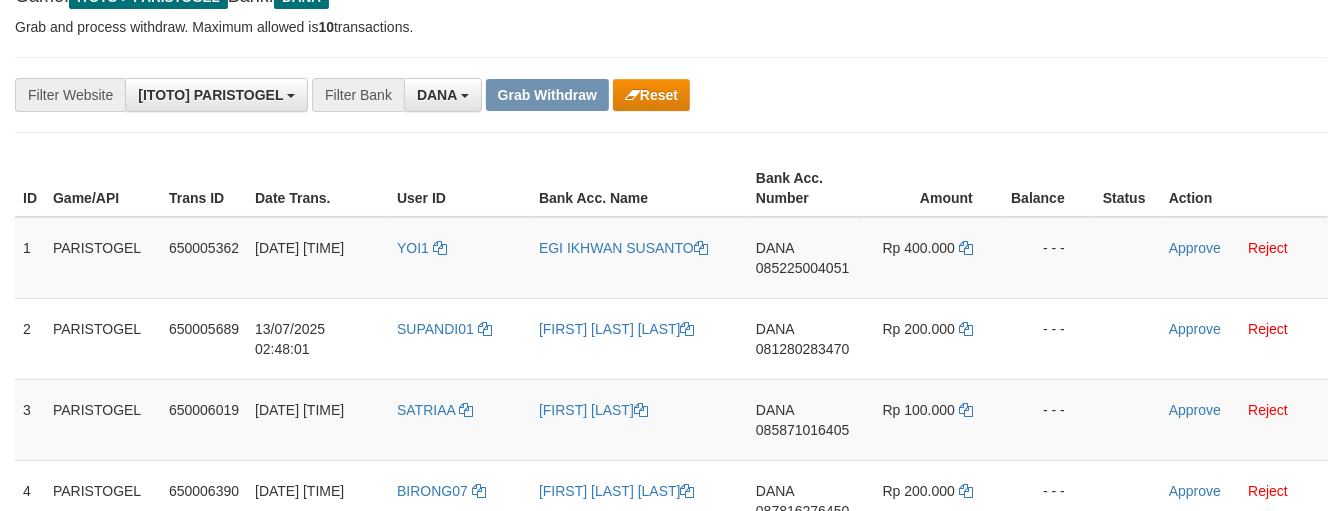 scroll, scrollTop: 134, scrollLeft: 0, axis: vertical 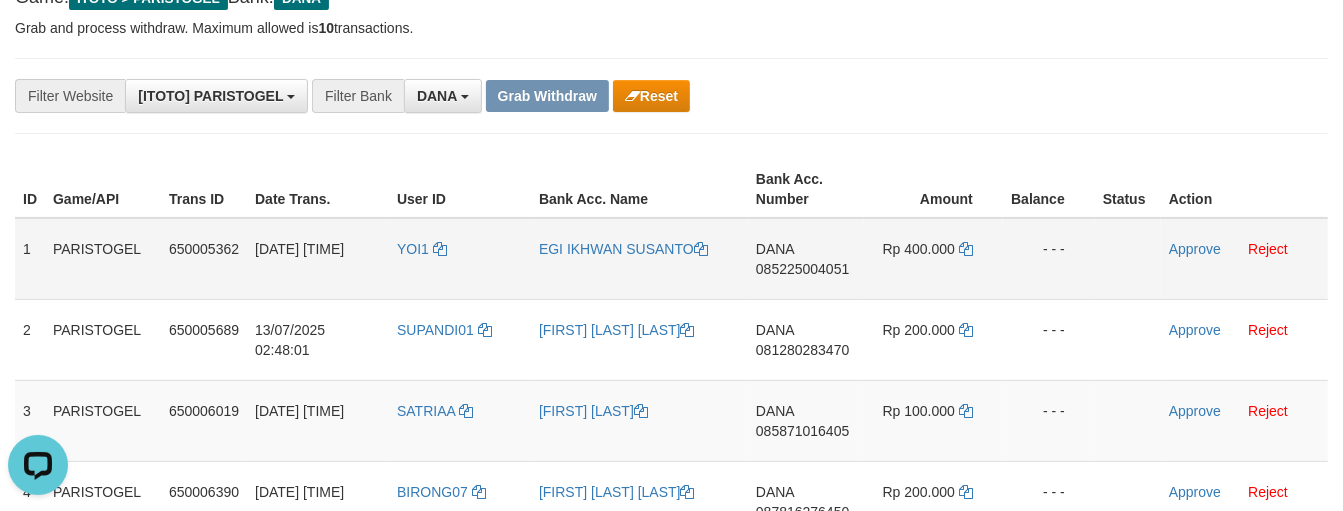 click on "Approve
Reject" at bounding box center (1244, 259) 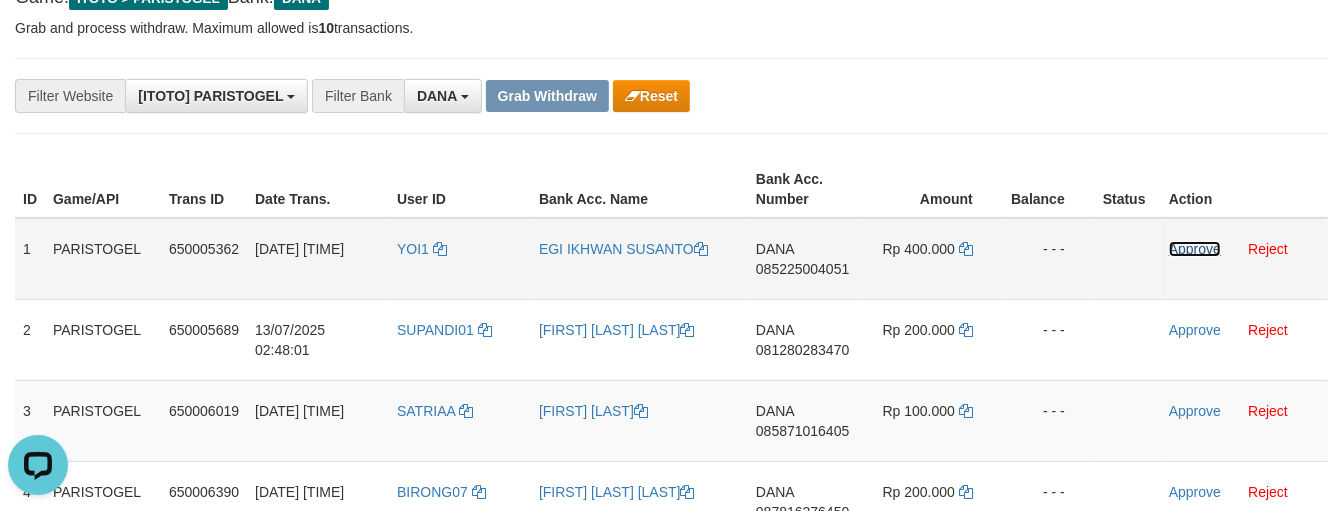click on "Approve" at bounding box center [1195, 249] 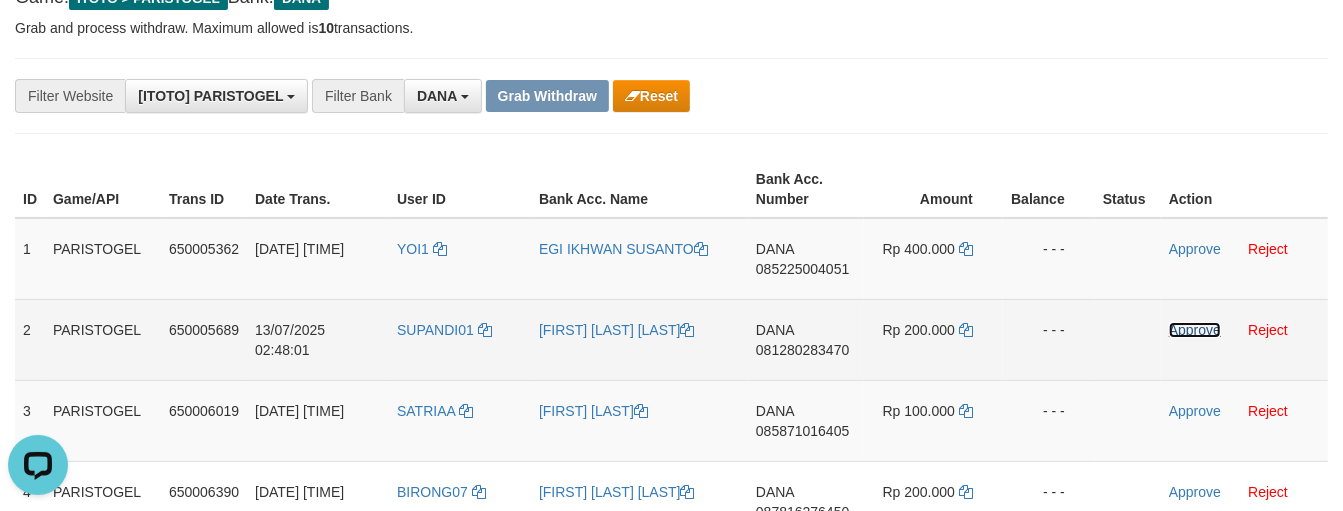click on "Approve" at bounding box center [1195, 330] 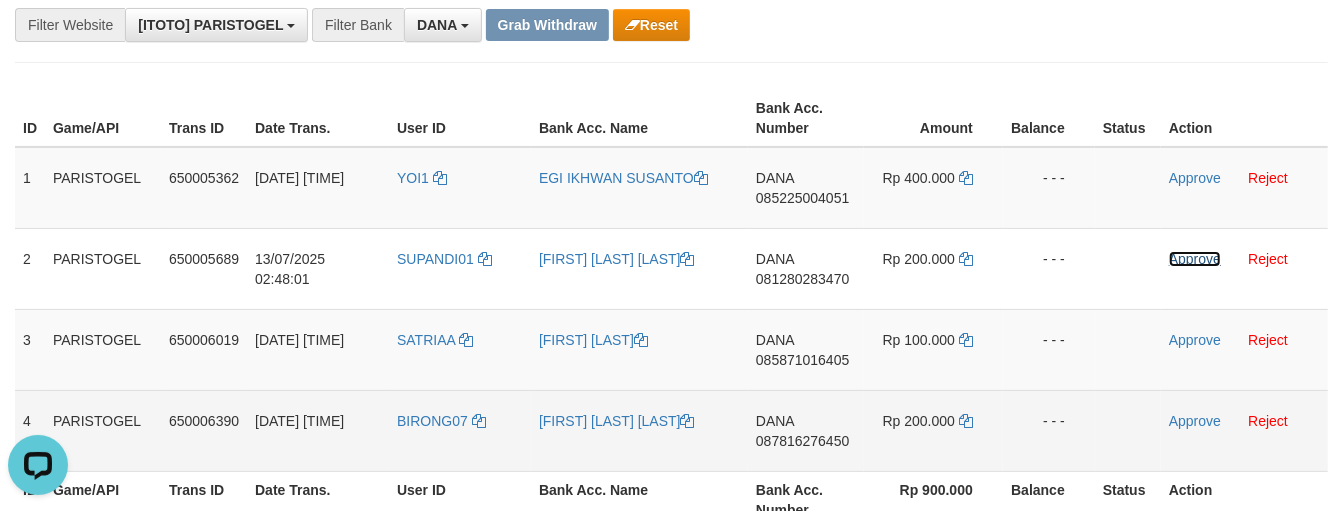 scroll, scrollTop: 245, scrollLeft: 0, axis: vertical 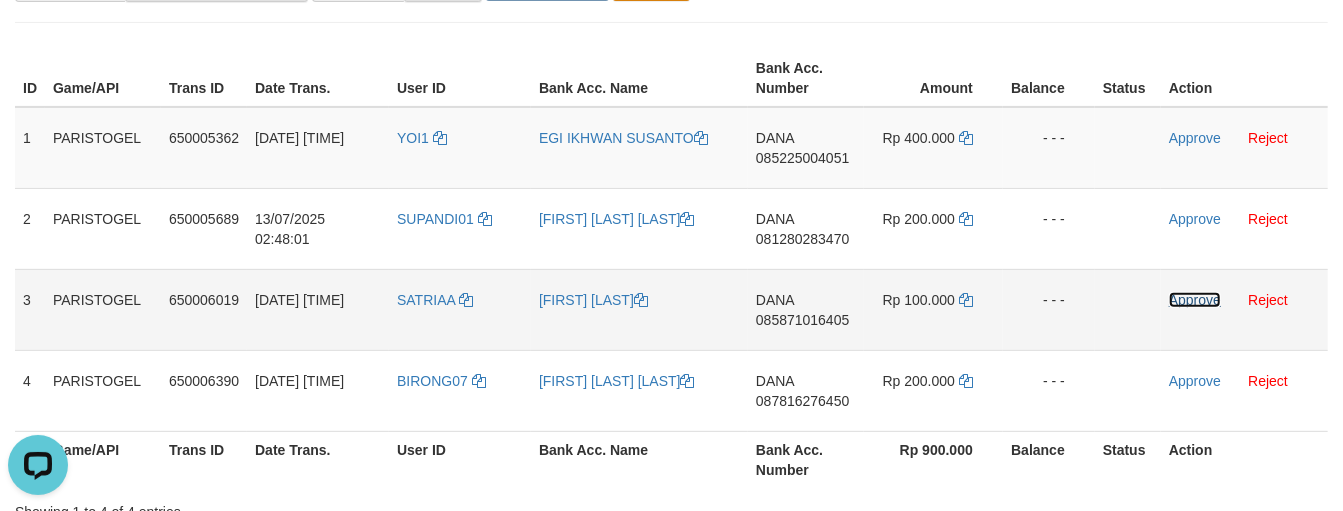 click on "Approve" at bounding box center [1195, 300] 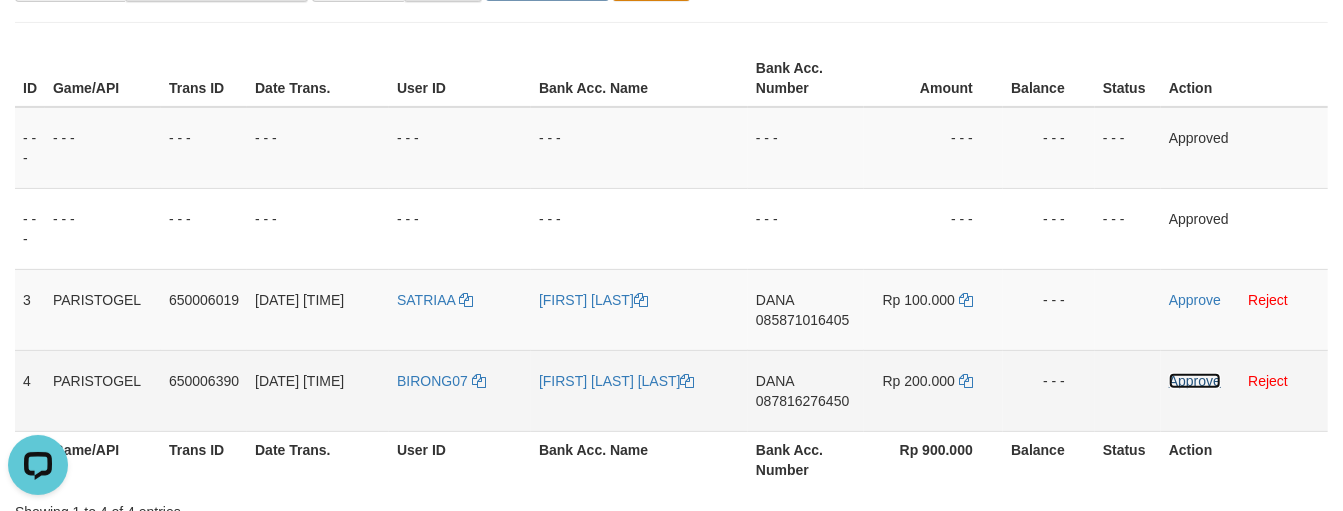 click on "Approve" at bounding box center [1195, 381] 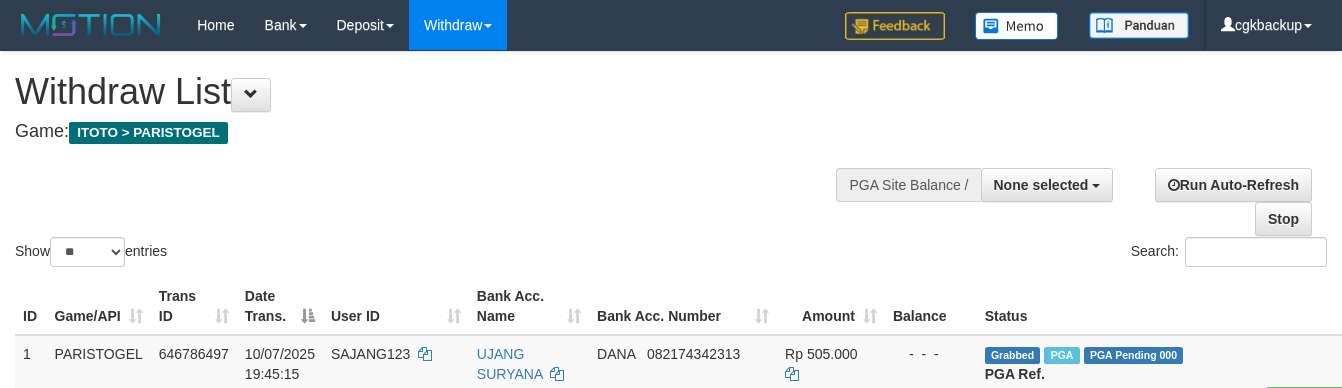 select 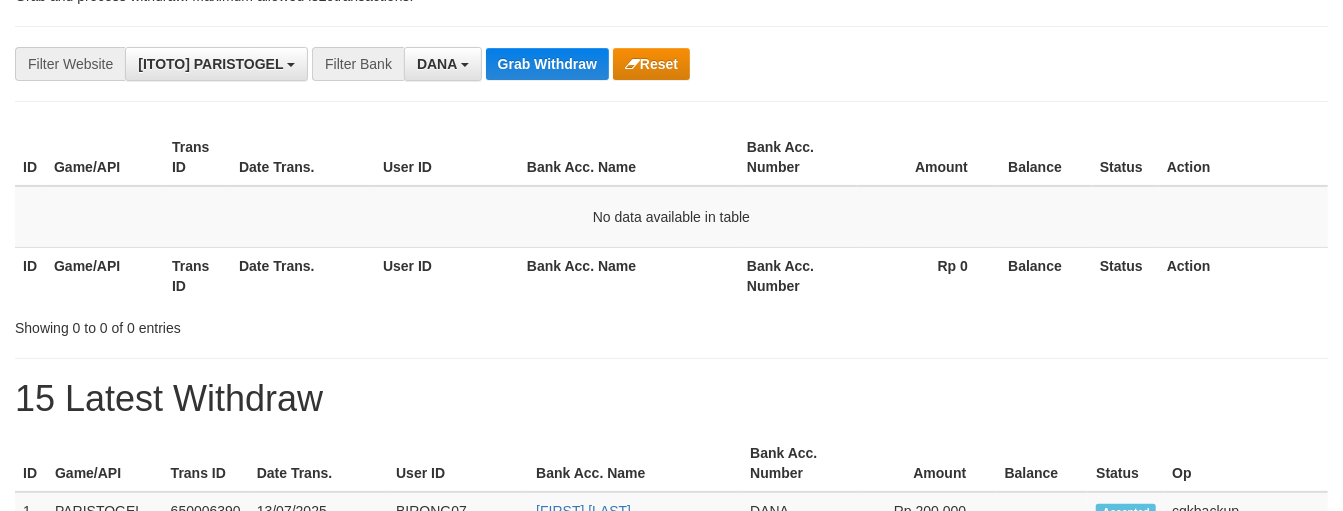 scroll, scrollTop: 245, scrollLeft: 0, axis: vertical 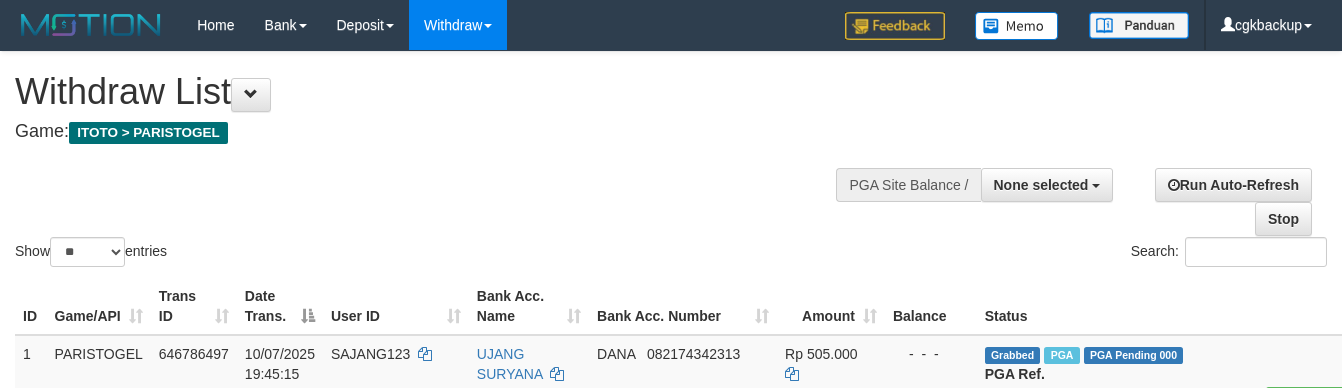 select 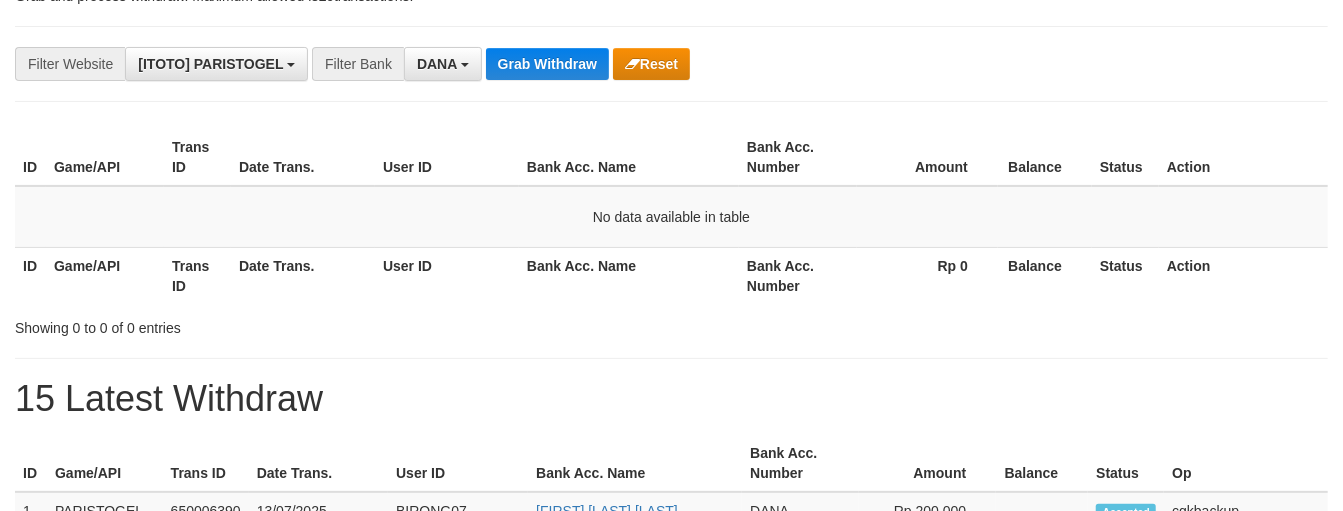 scroll, scrollTop: 245, scrollLeft: 0, axis: vertical 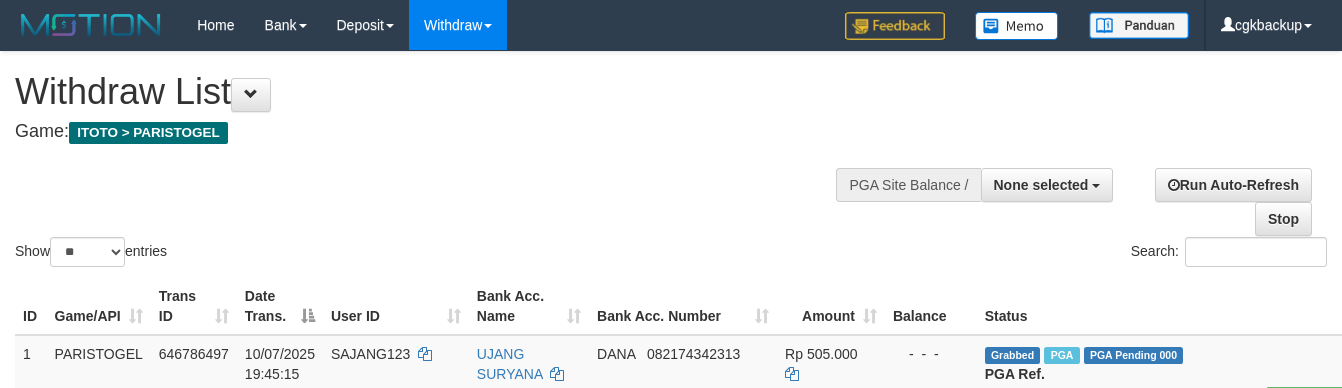 select 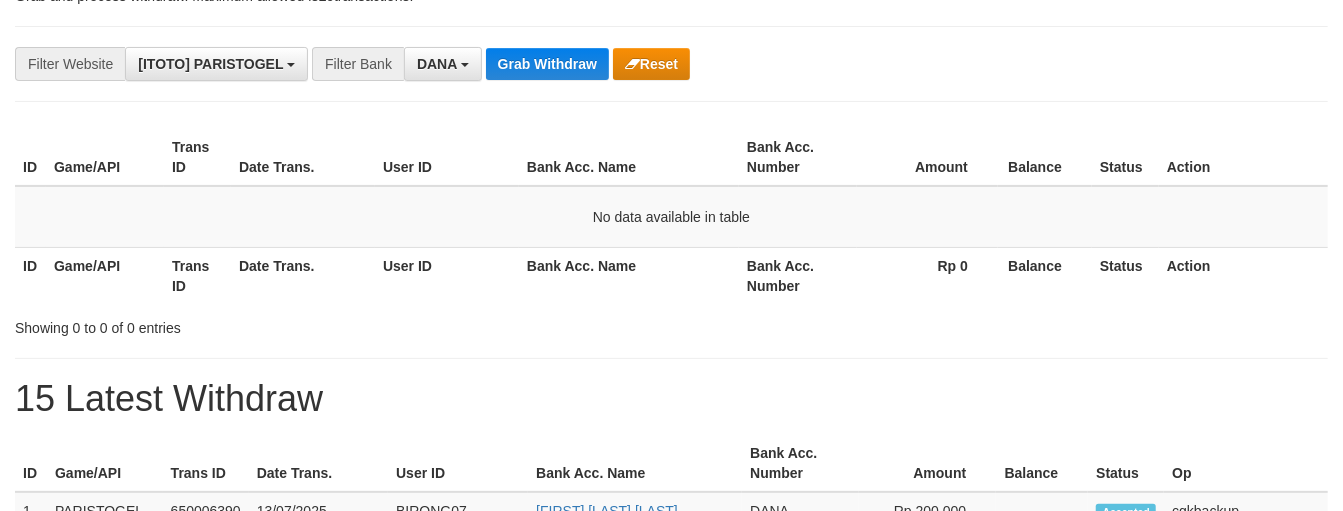 scroll, scrollTop: 245, scrollLeft: 0, axis: vertical 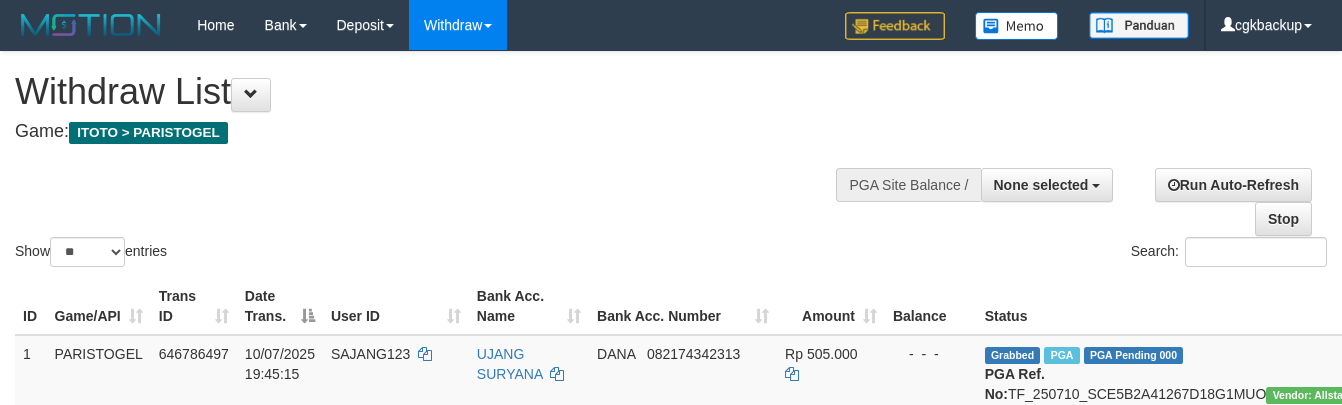 select 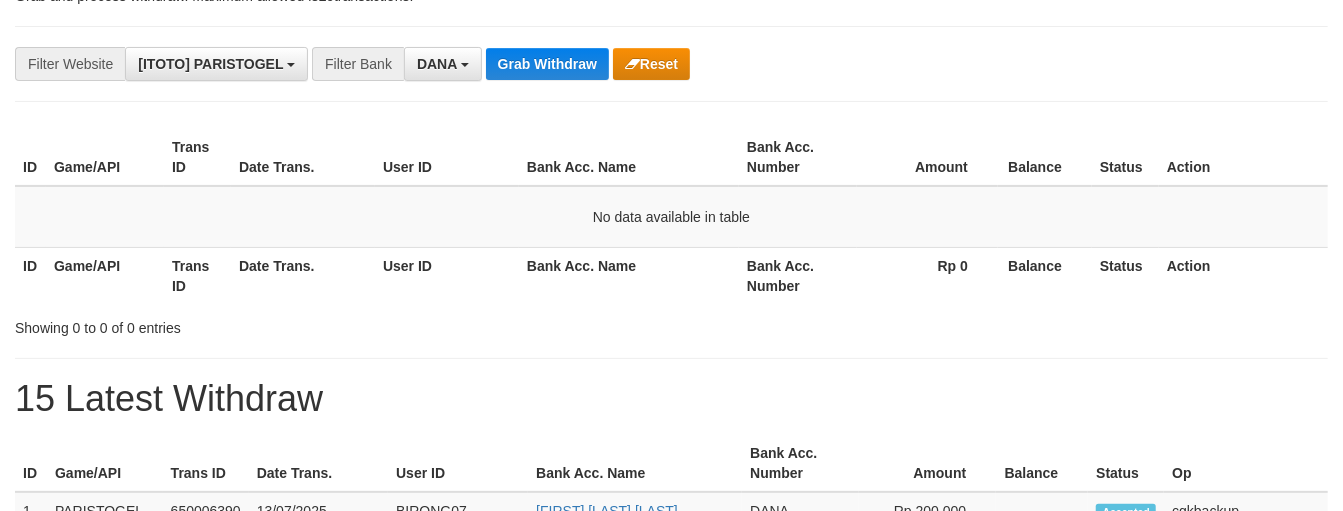 scroll, scrollTop: 245, scrollLeft: 0, axis: vertical 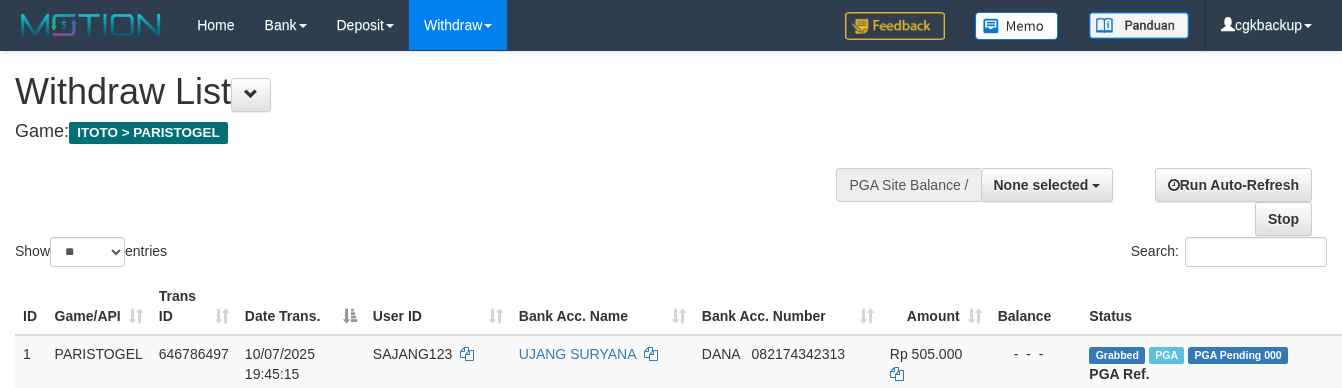 select 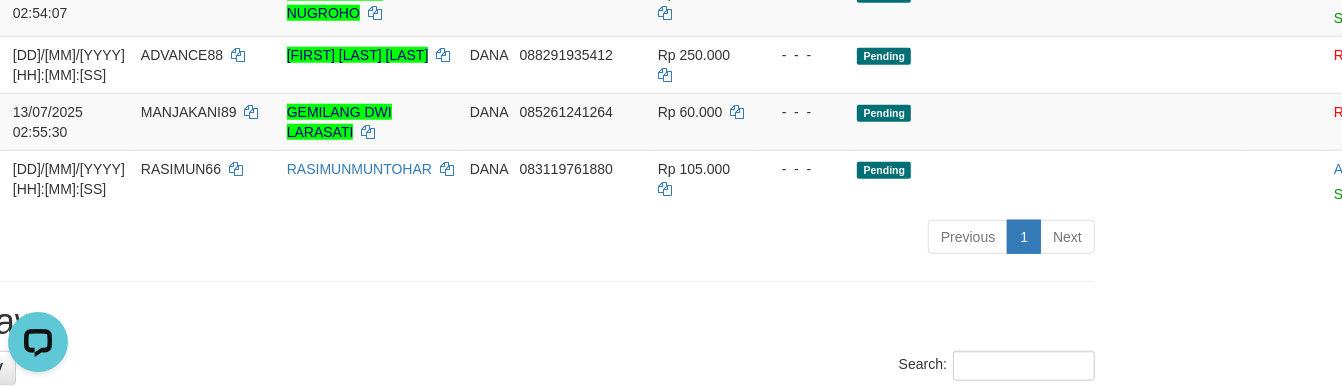 scroll, scrollTop: 0, scrollLeft: 0, axis: both 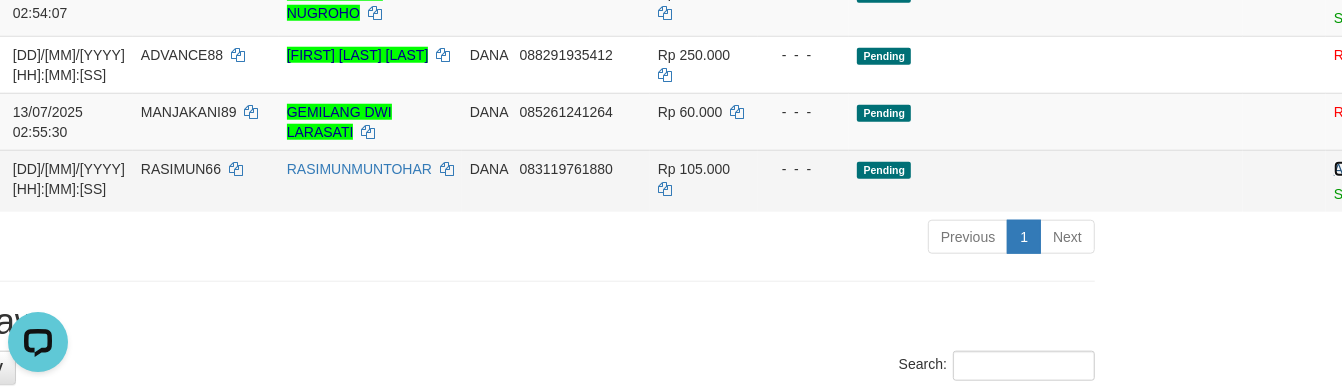 click on "Allow Grab" at bounding box center [1368, 169] 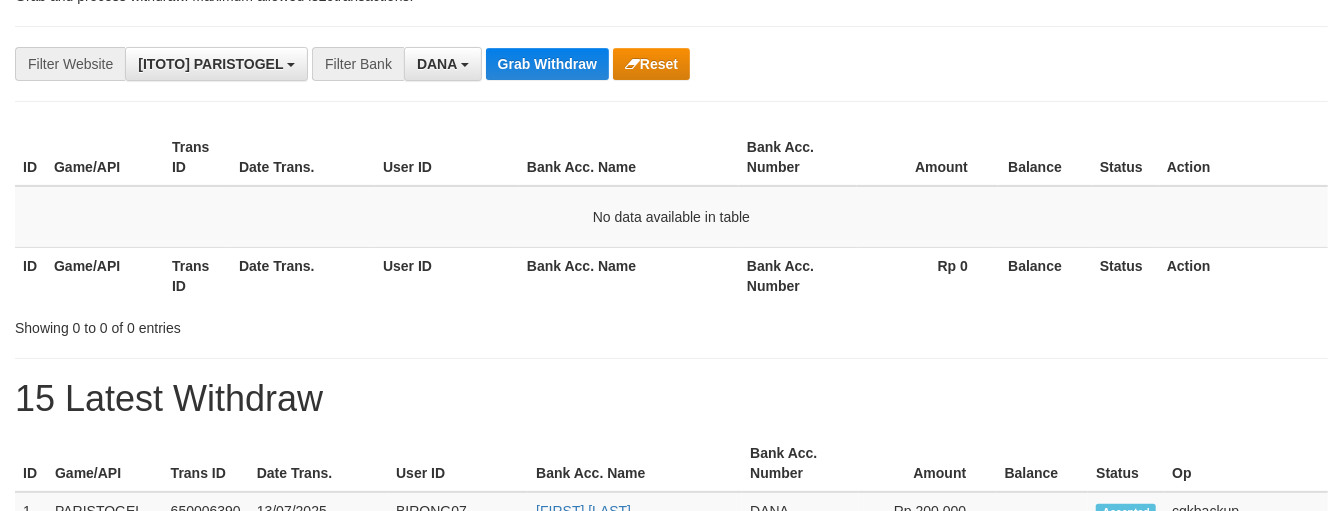 scroll, scrollTop: 245, scrollLeft: 0, axis: vertical 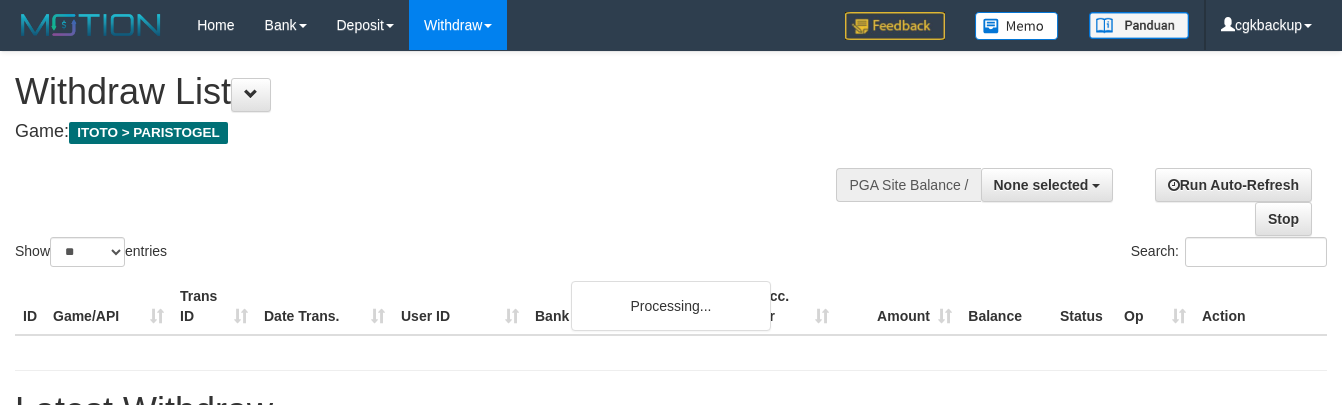 select 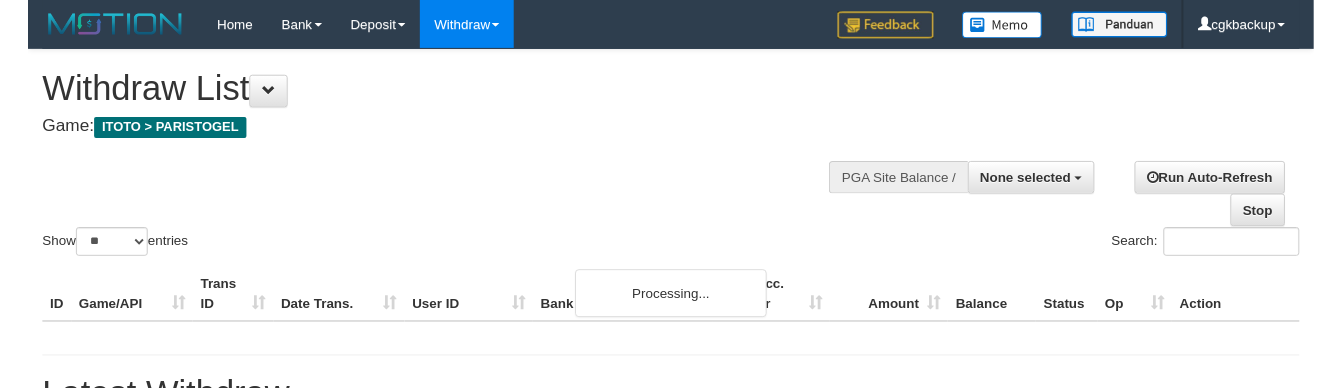 scroll, scrollTop: 1576, scrollLeft: 232, axis: both 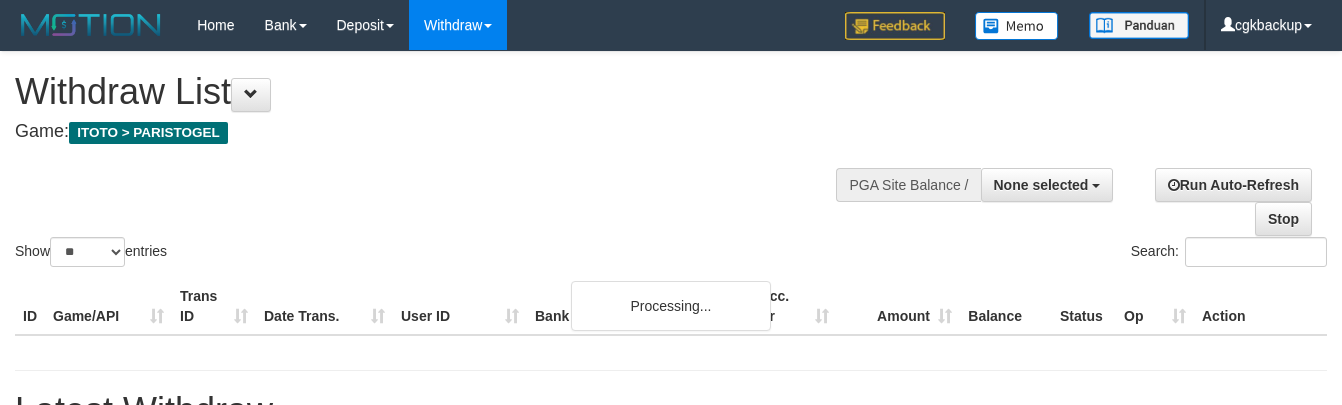 select 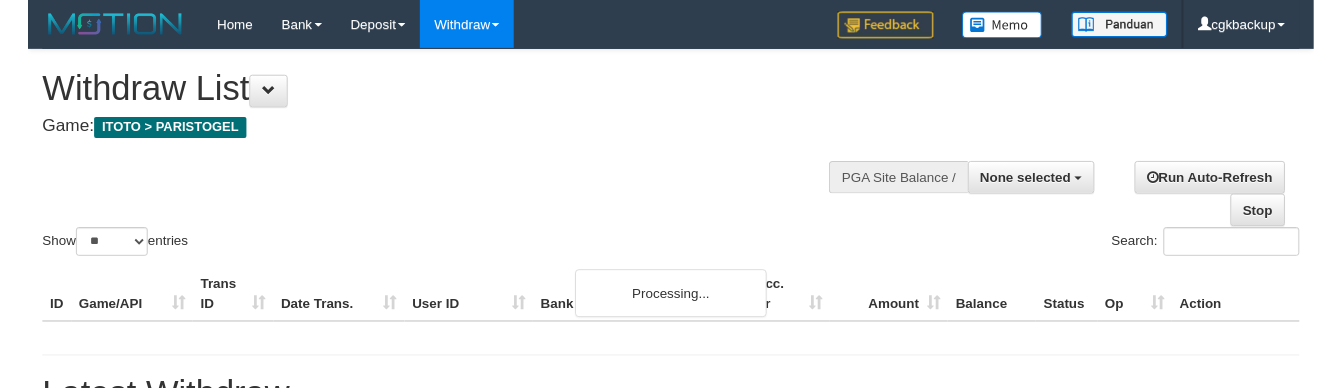 scroll, scrollTop: 1576, scrollLeft: 232, axis: both 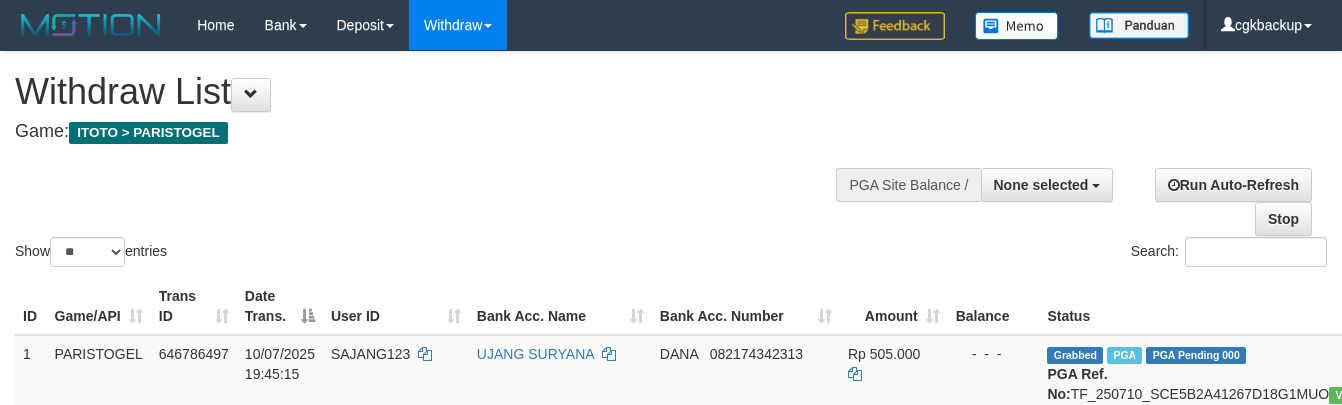 select 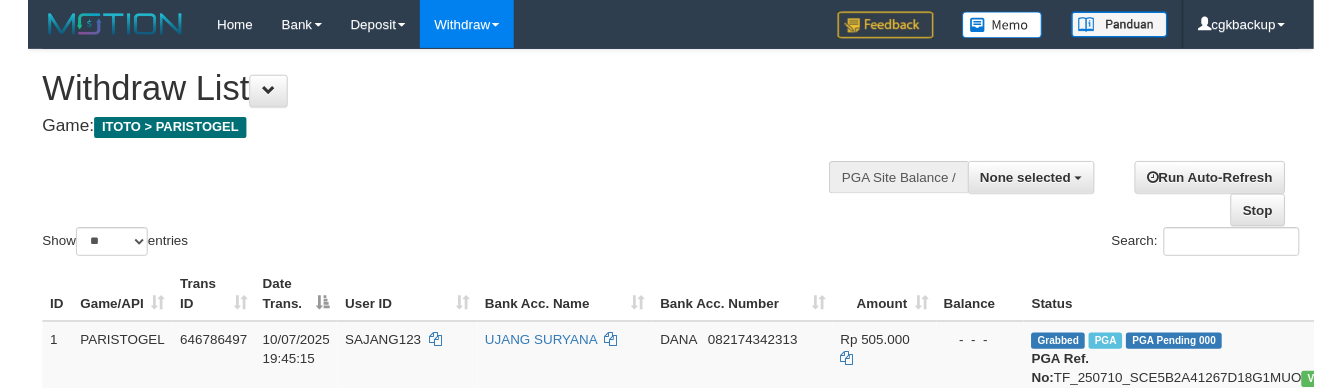 scroll, scrollTop: 1576, scrollLeft: 232, axis: both 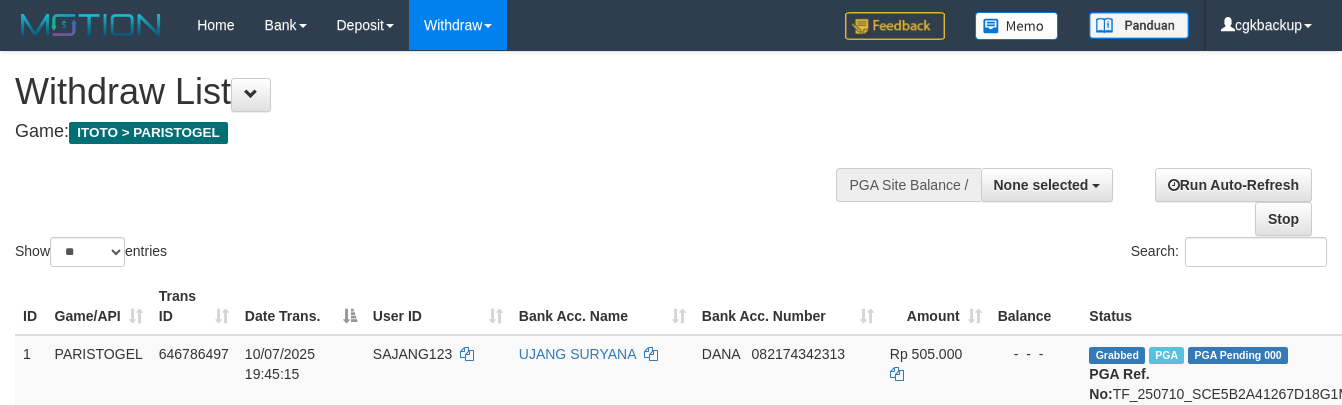 select 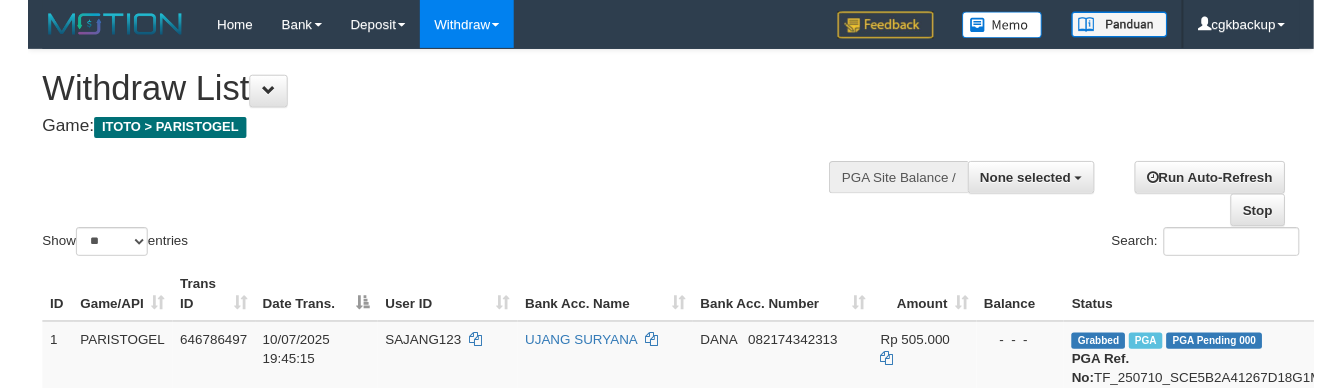 scroll, scrollTop: 1576, scrollLeft: 232, axis: both 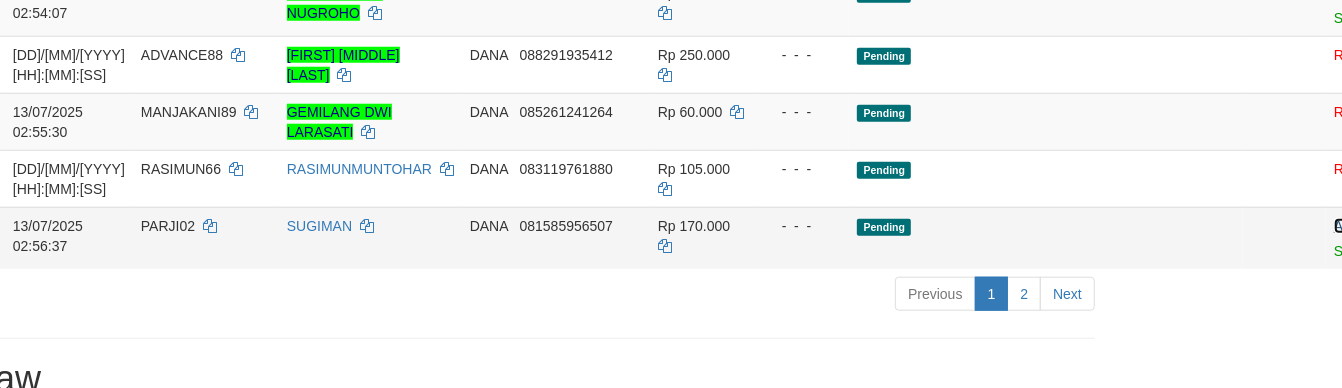click on "Allow Grab" at bounding box center [1368, 226] 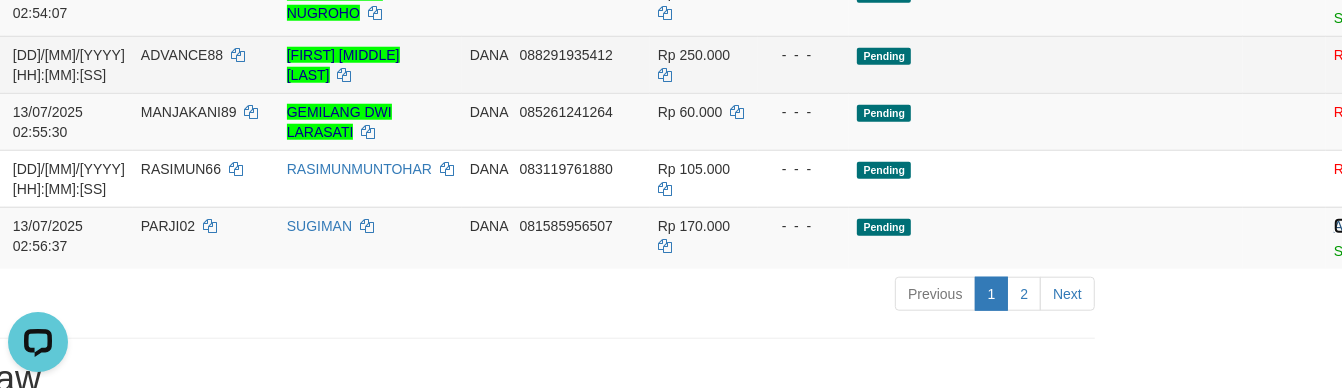 scroll, scrollTop: 0, scrollLeft: 0, axis: both 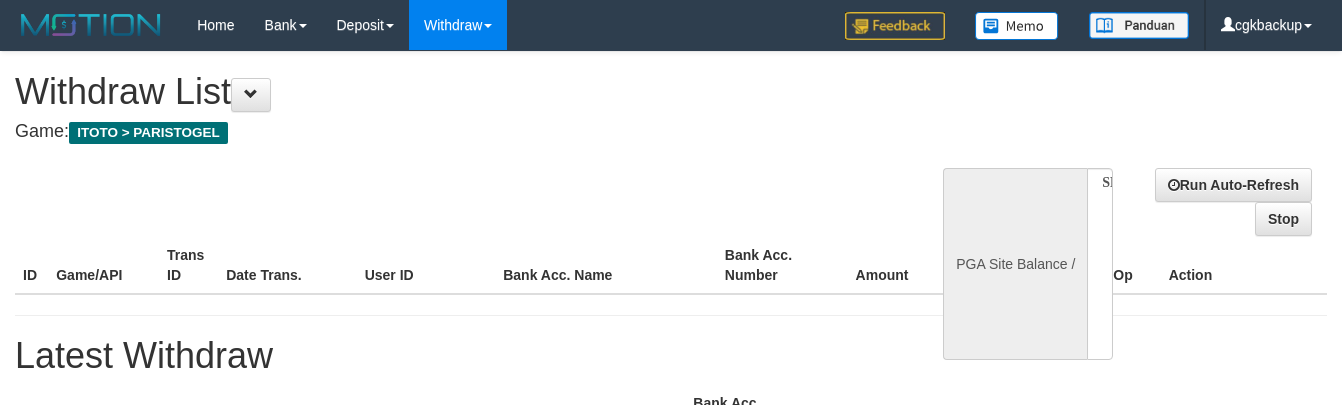 select 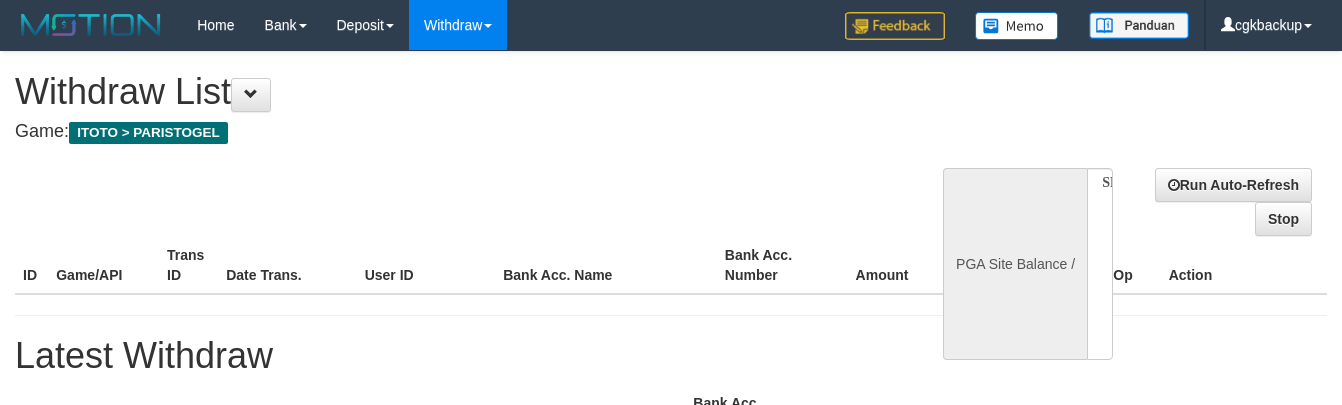 scroll, scrollTop: 0, scrollLeft: 0, axis: both 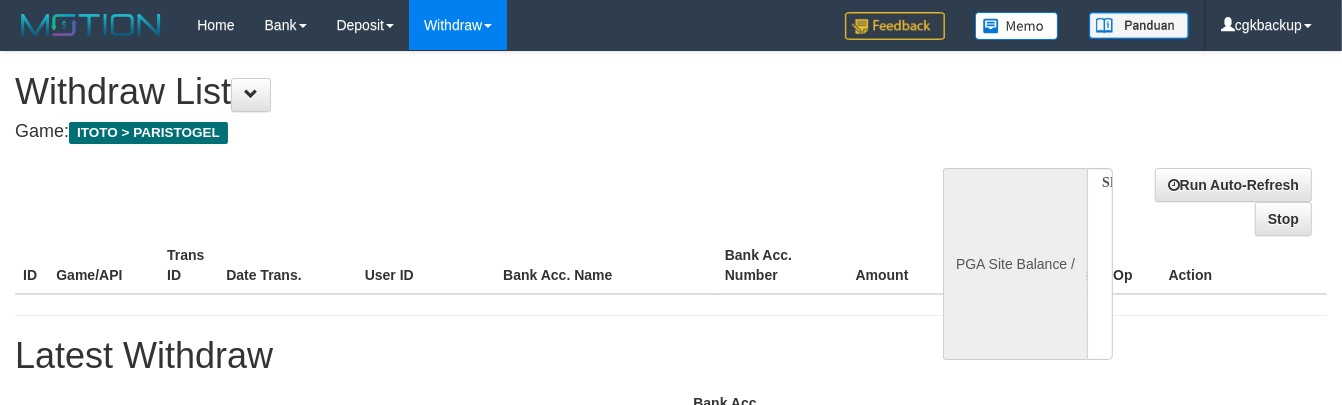 select on "**" 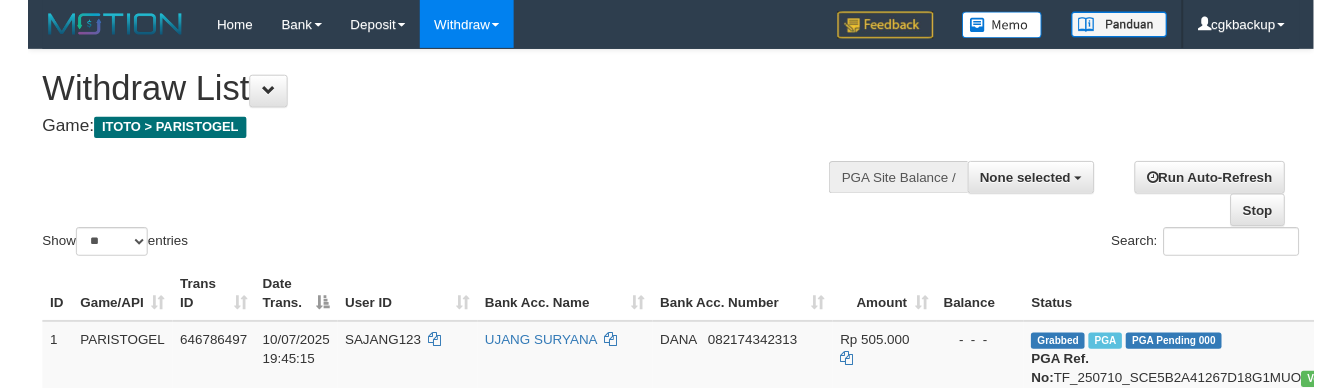 scroll, scrollTop: 1243, scrollLeft: 232, axis: both 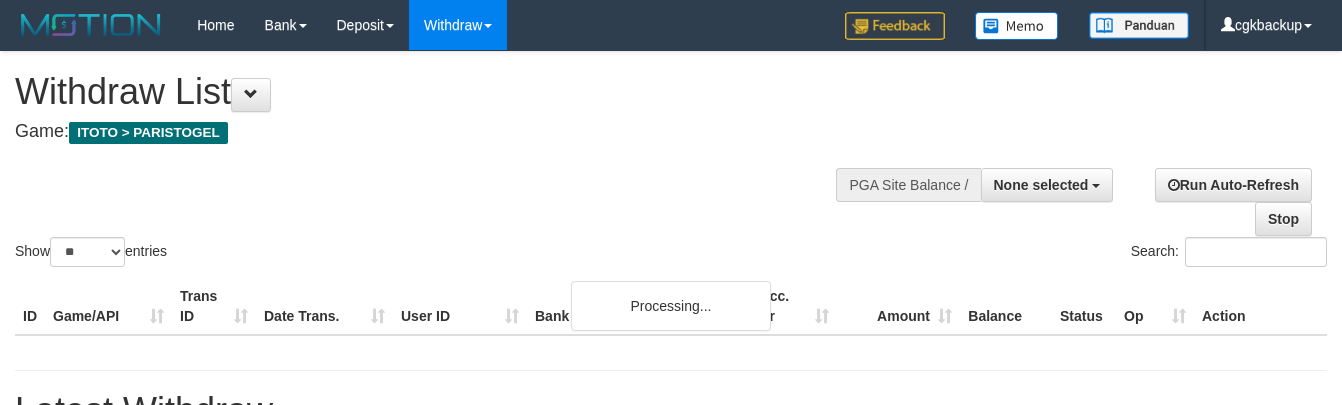 select 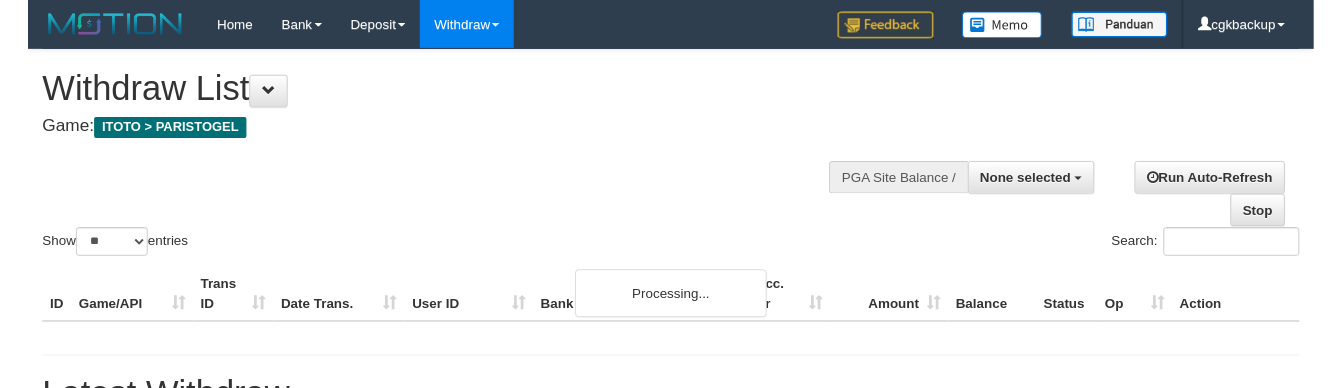 scroll, scrollTop: 1243, scrollLeft: 232, axis: both 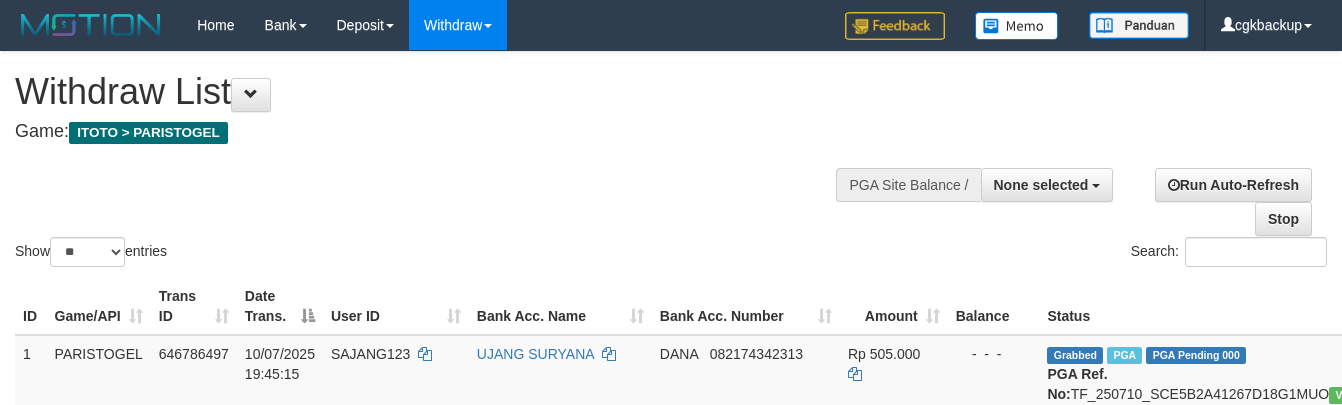 select 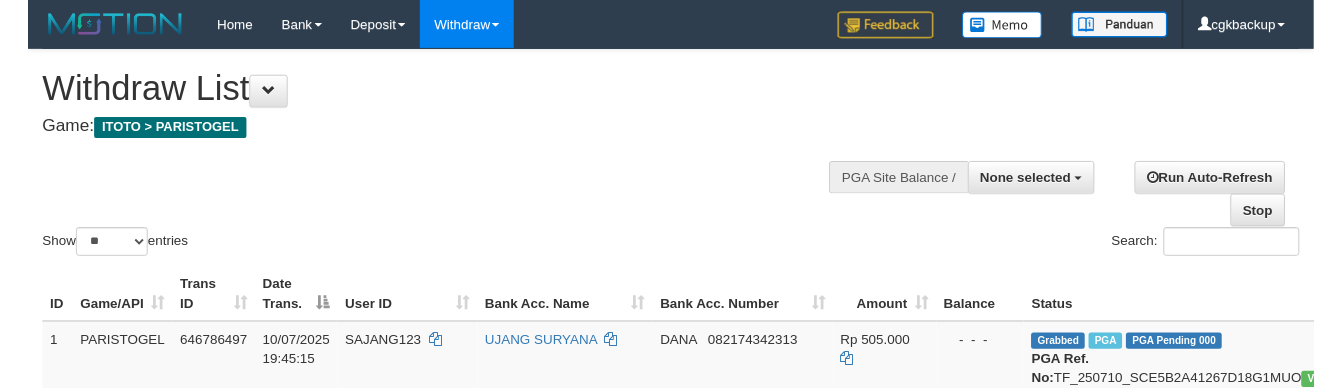 scroll, scrollTop: 1243, scrollLeft: 232, axis: both 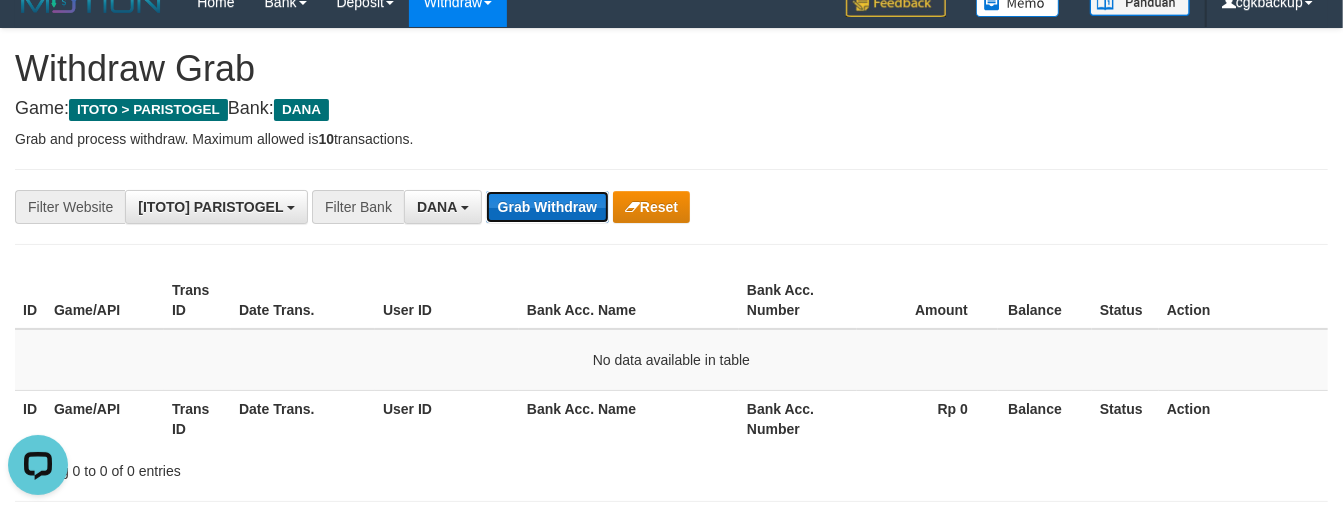 click on "Grab Withdraw" at bounding box center [547, 207] 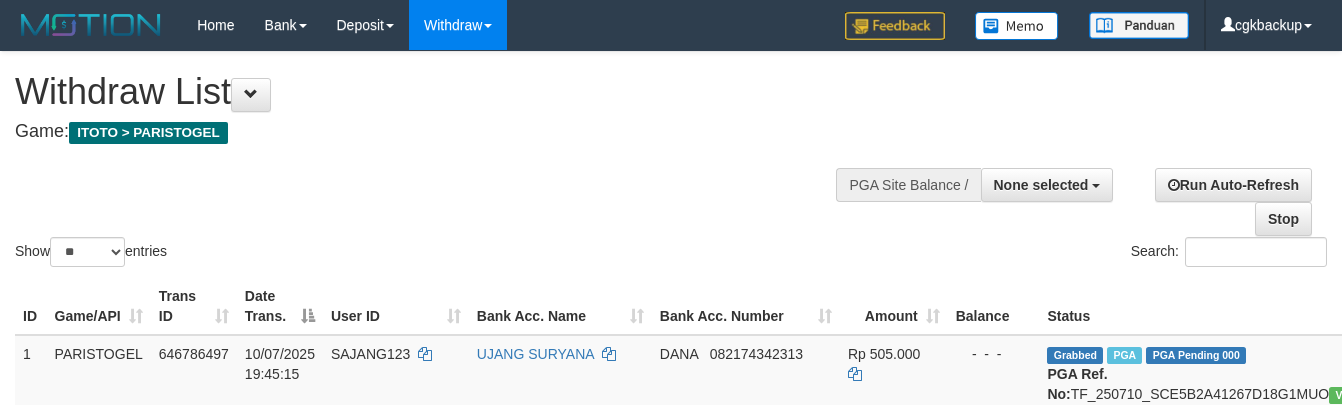 select 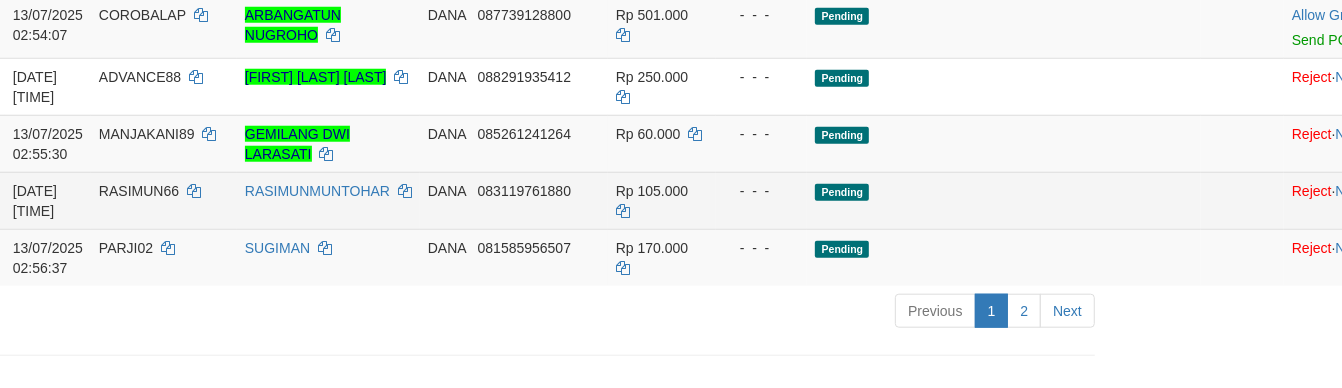 scroll, scrollTop: 1687, scrollLeft: 232, axis: both 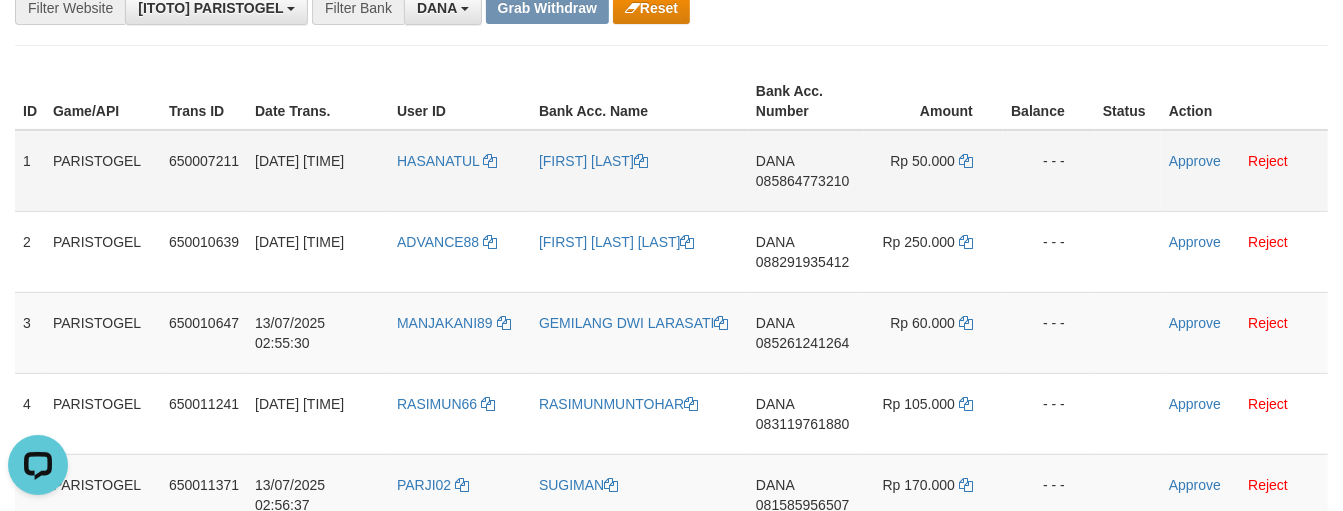 click on "HASANATUL" at bounding box center [460, 171] 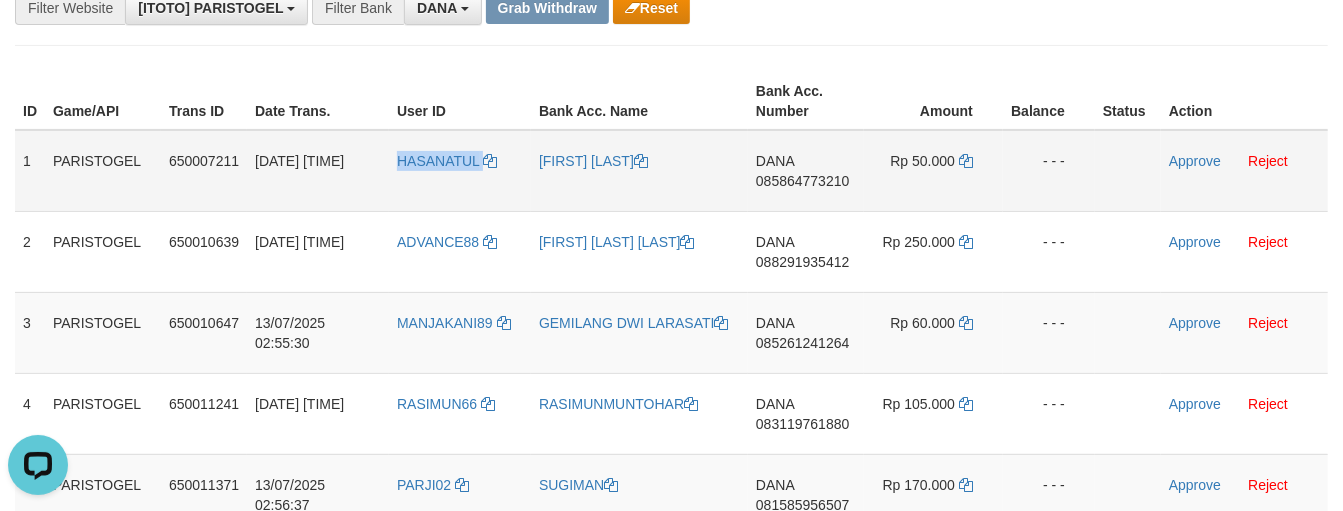 click on "HASANATUL" at bounding box center (460, 171) 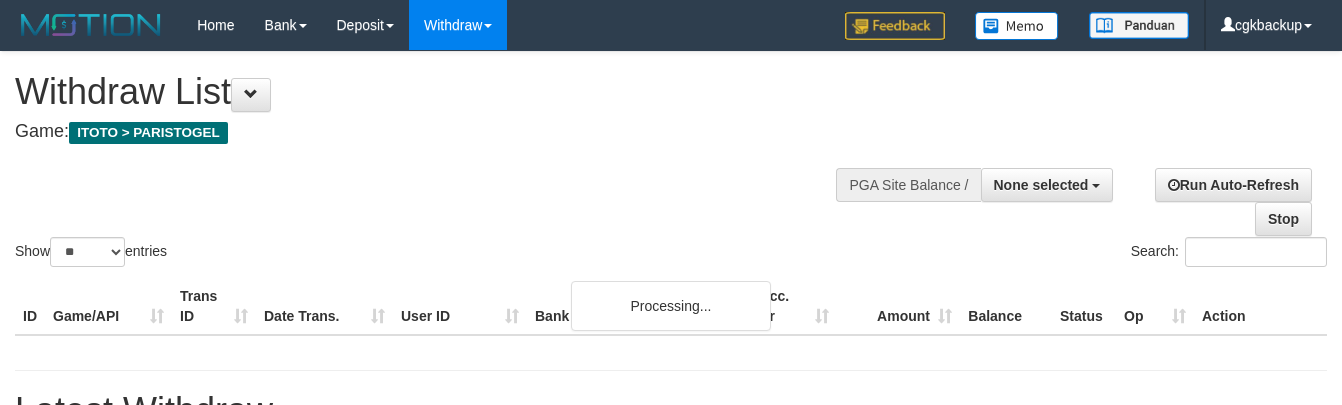 select 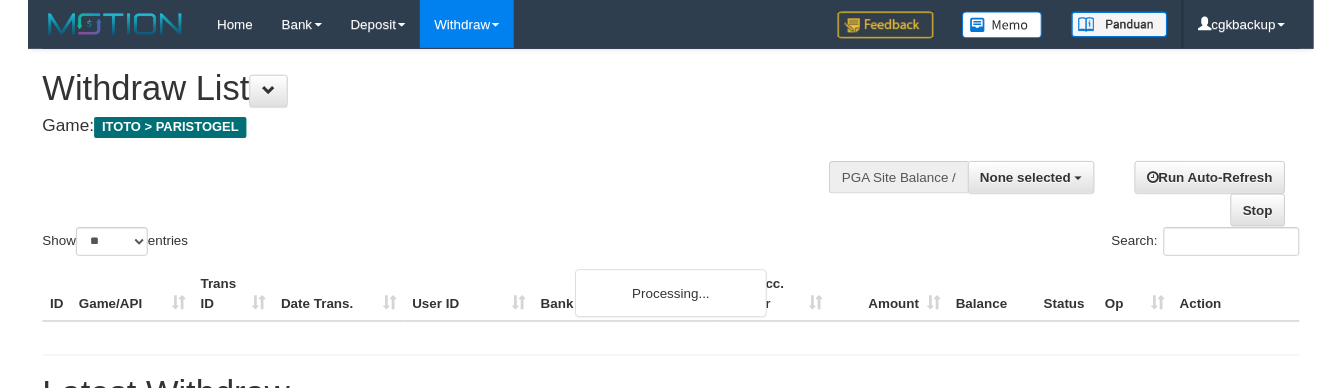 scroll, scrollTop: 1687, scrollLeft: 232, axis: both 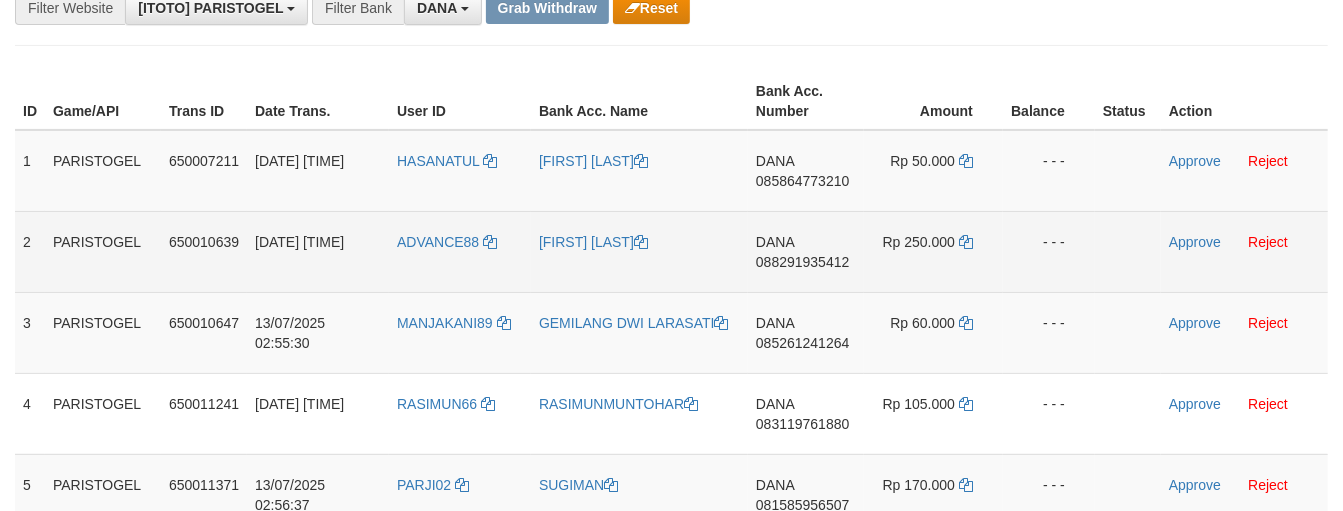 click on "ADVANCE88" at bounding box center (460, 251) 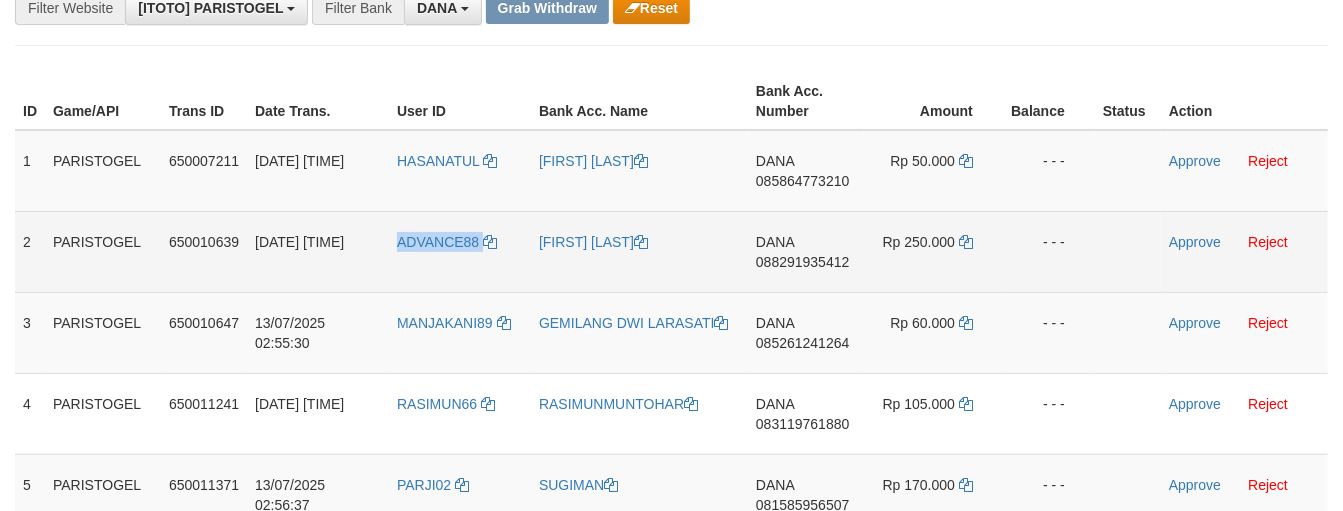 click on "ADVANCE88" at bounding box center (460, 251) 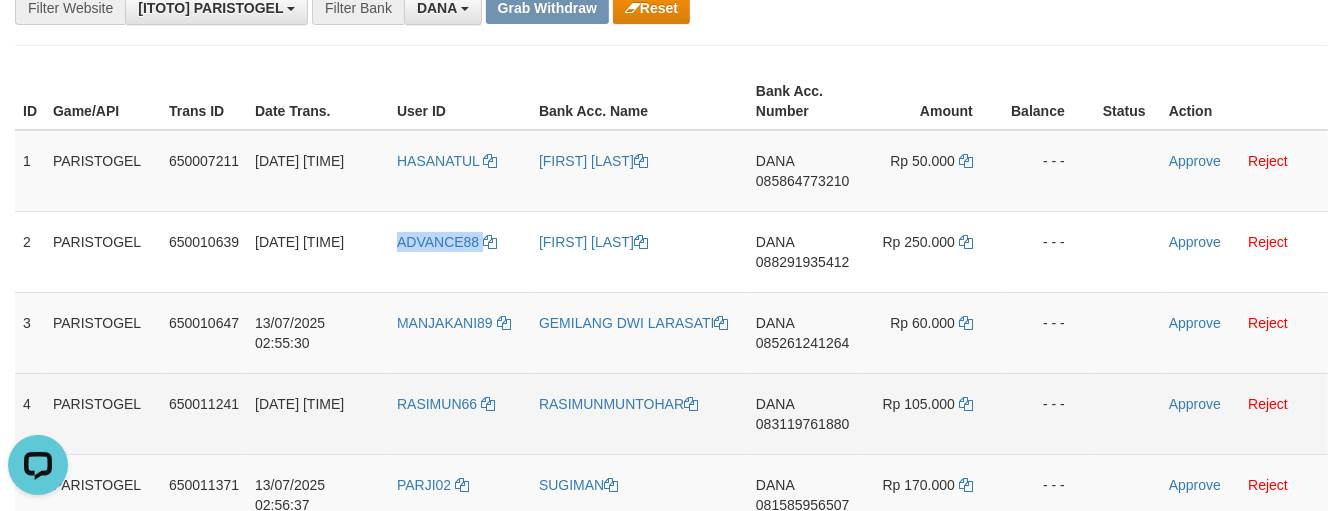 scroll, scrollTop: 0, scrollLeft: 0, axis: both 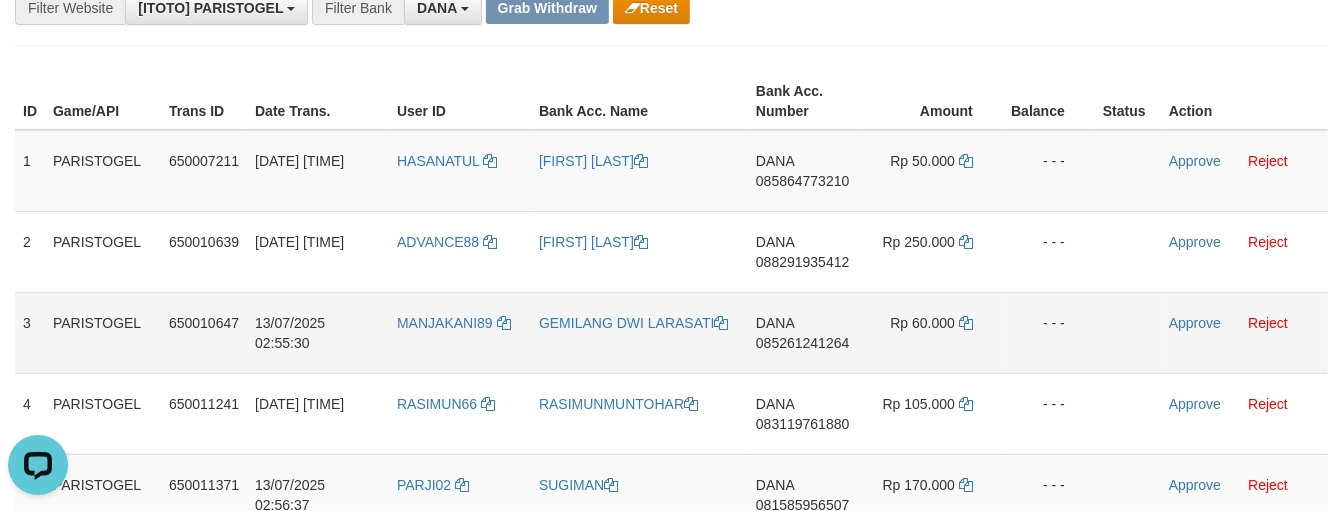 click on "MANJAKANI89" at bounding box center (460, 332) 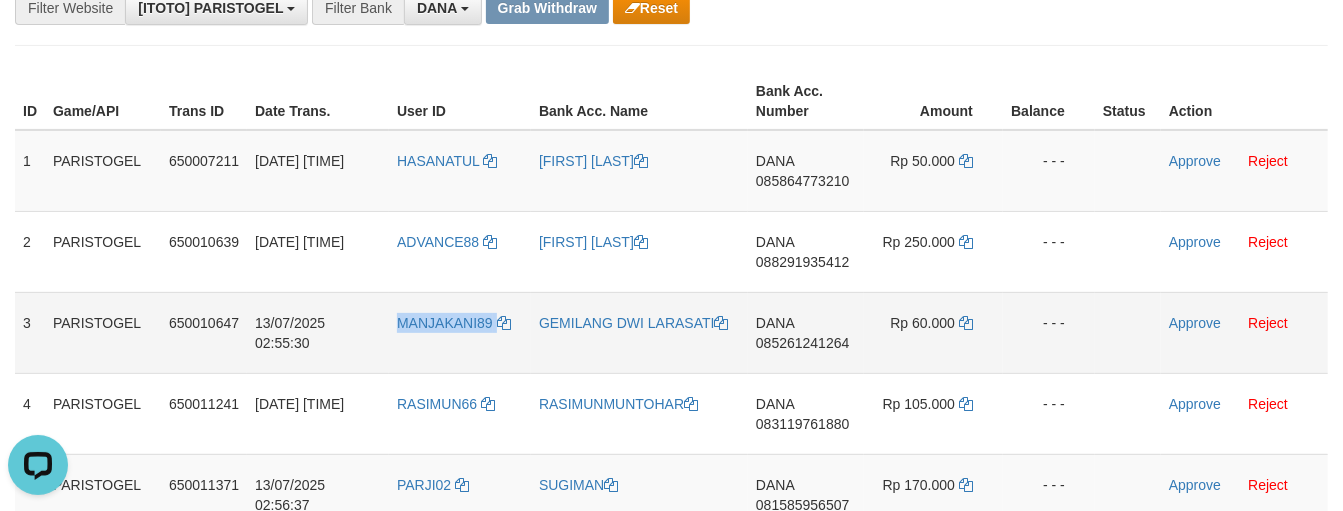 copy on "MANJAKANI89" 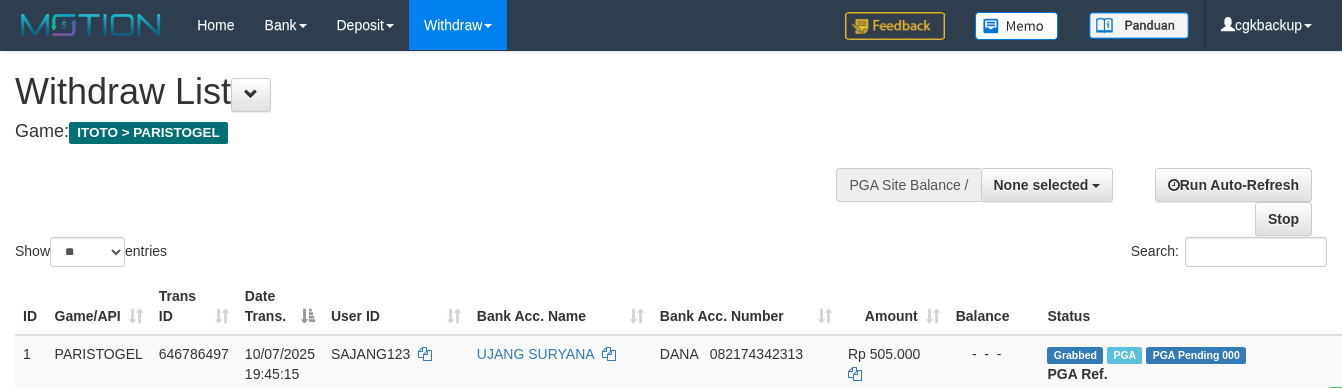 select 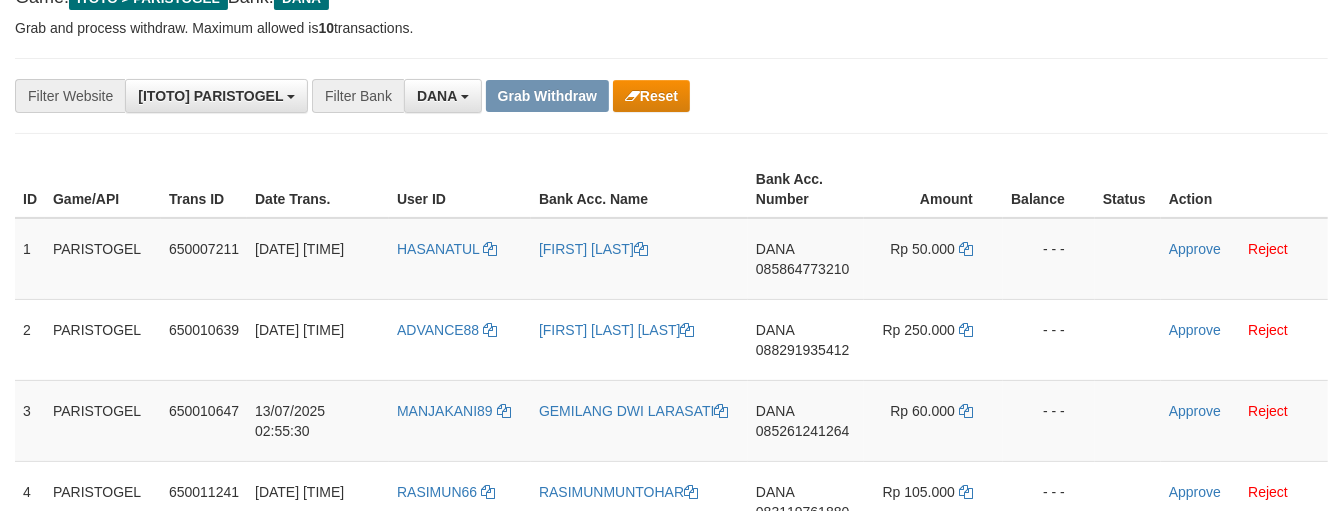 scroll, scrollTop: 222, scrollLeft: 0, axis: vertical 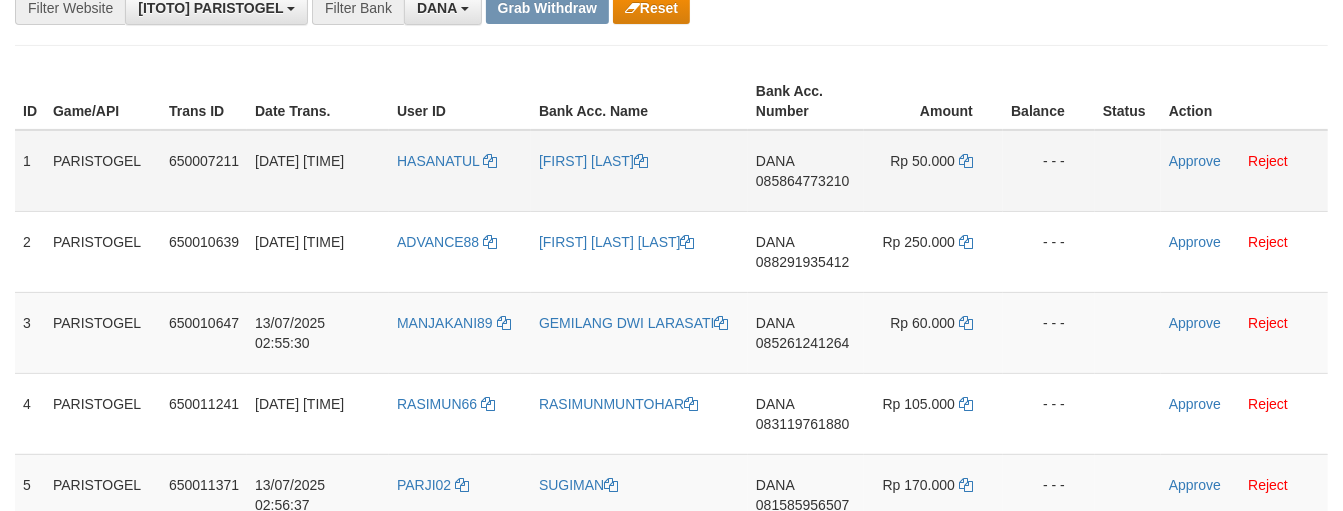 click on "[FIRST] [LAST]" at bounding box center (639, 171) 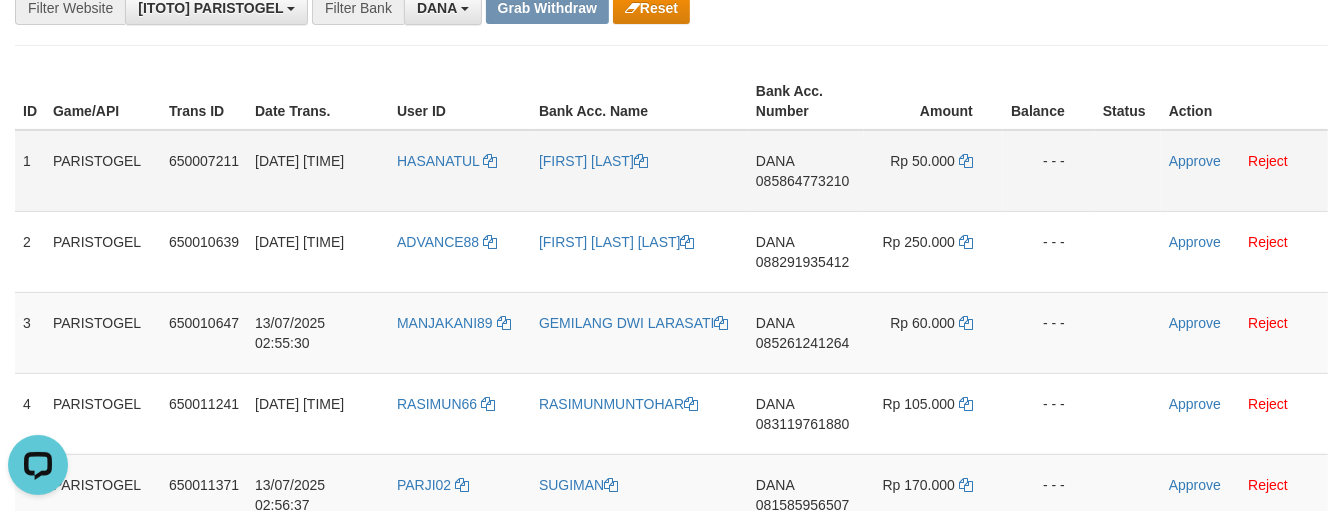 scroll, scrollTop: 0, scrollLeft: 0, axis: both 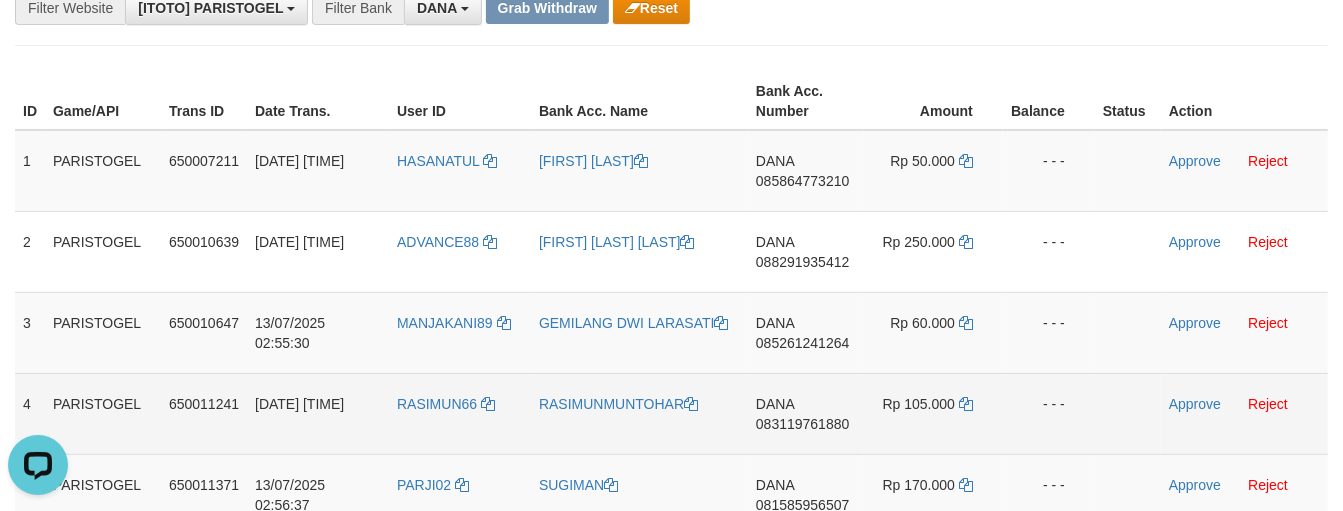 click on "RASIMUN66" at bounding box center (460, 413) 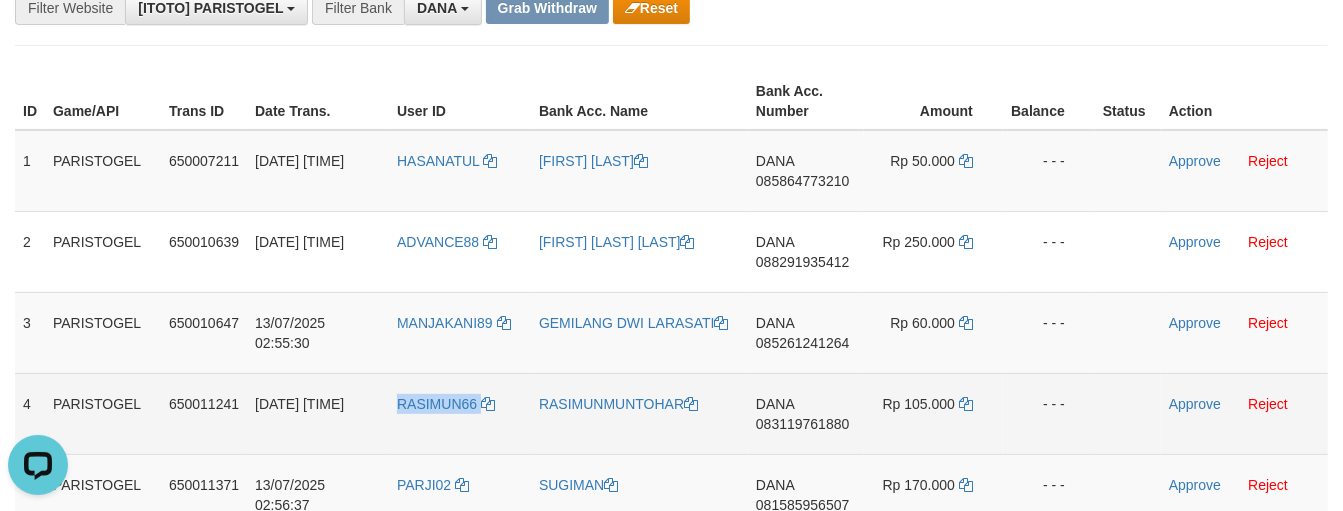 click on "RASIMUN66" at bounding box center [460, 413] 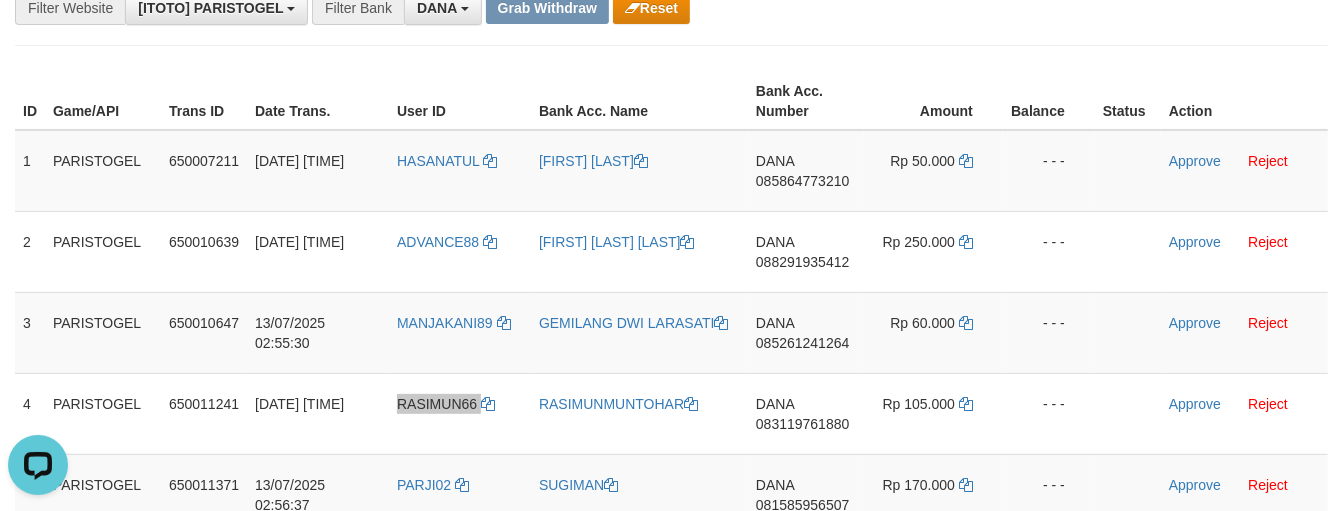 scroll, scrollTop: 333, scrollLeft: 0, axis: vertical 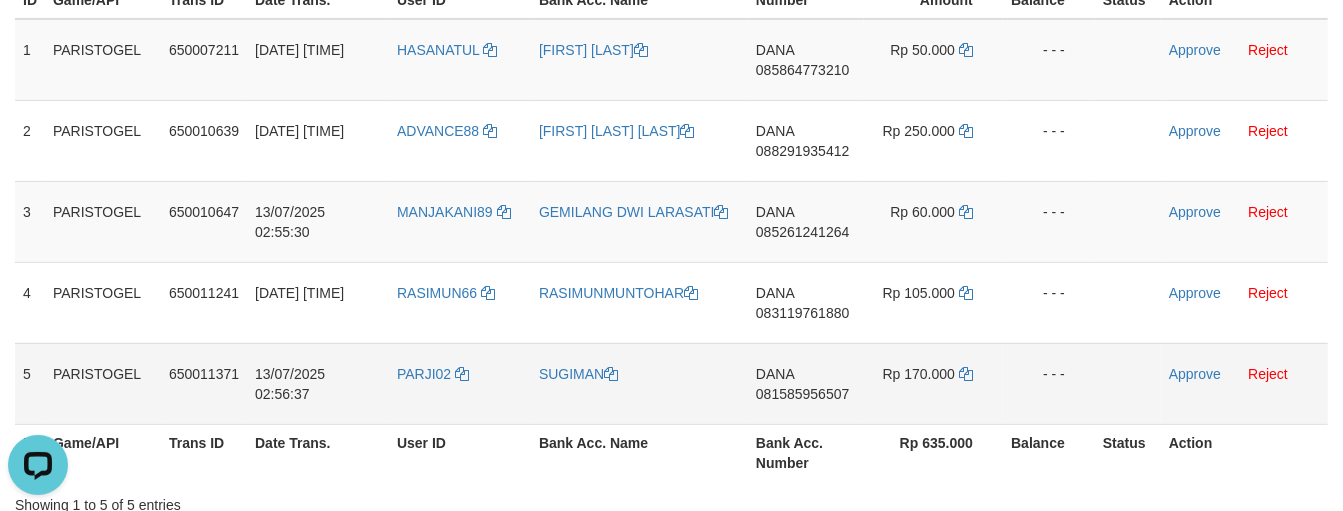 click on "PARJI02" at bounding box center [460, 383] 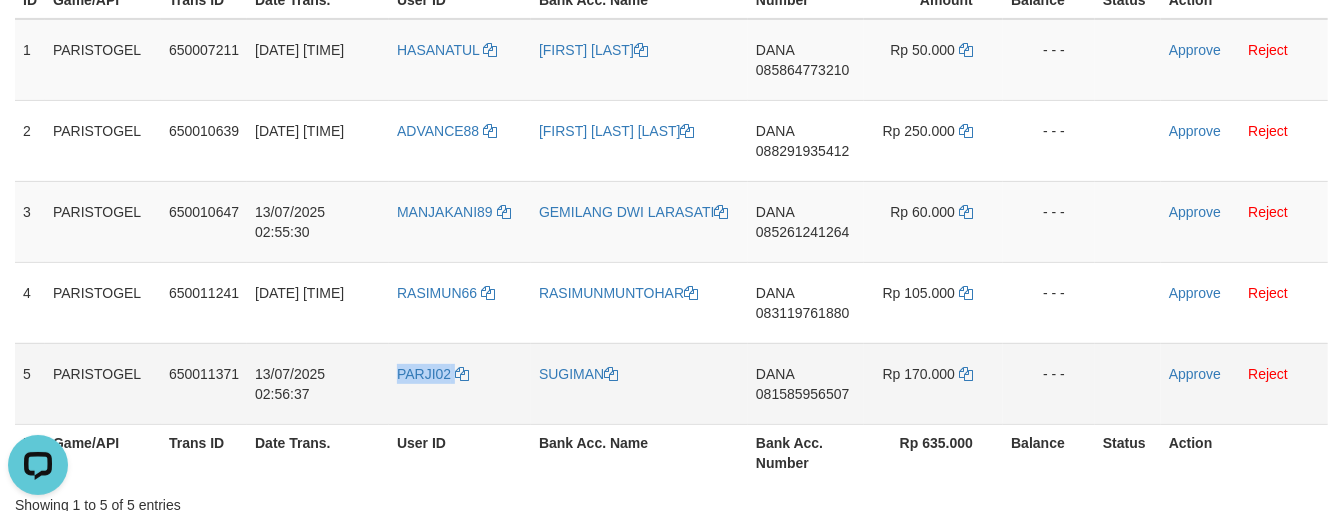 copy on "PARJI02" 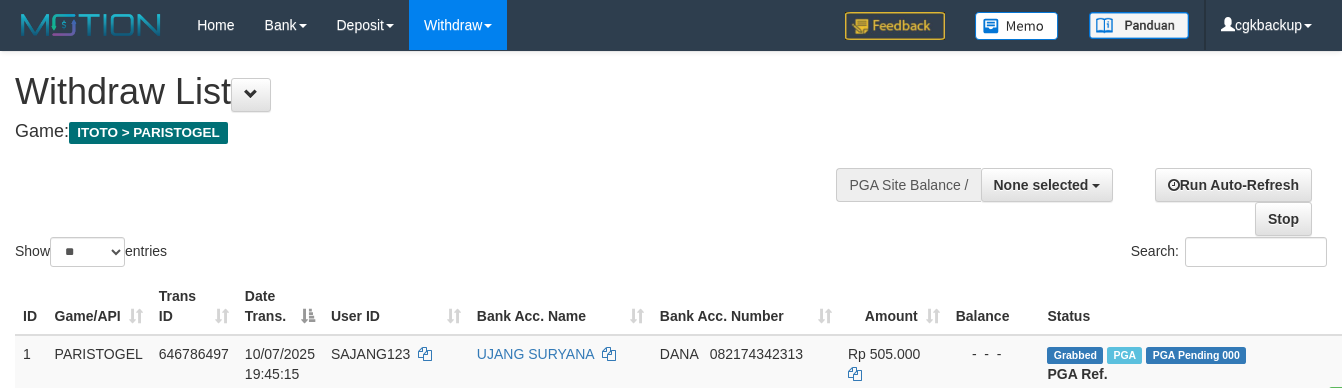 select 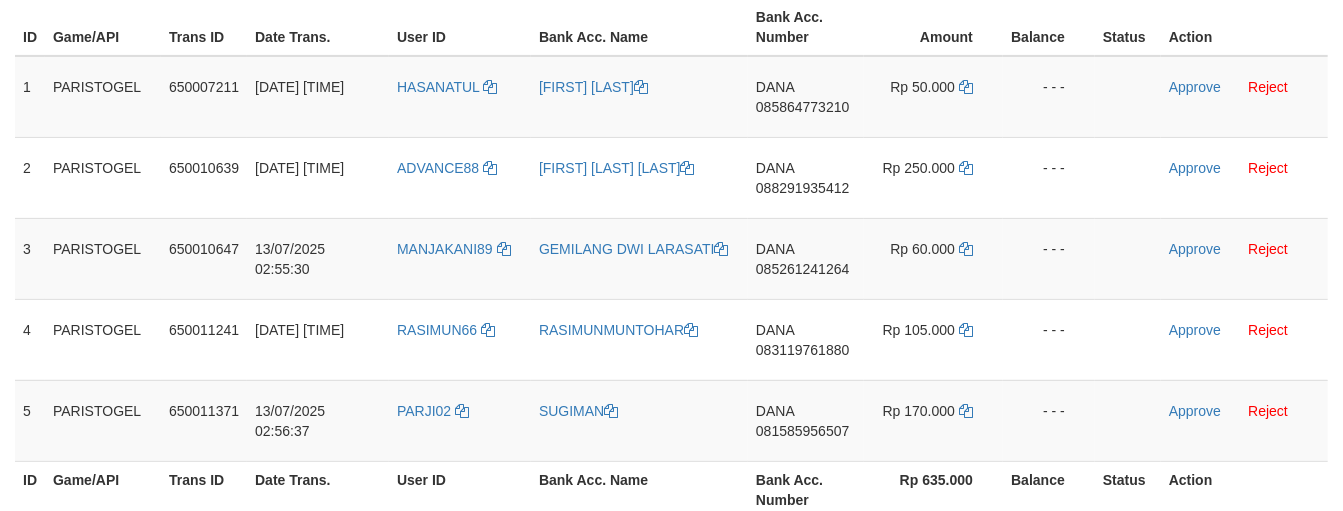 scroll, scrollTop: 333, scrollLeft: 0, axis: vertical 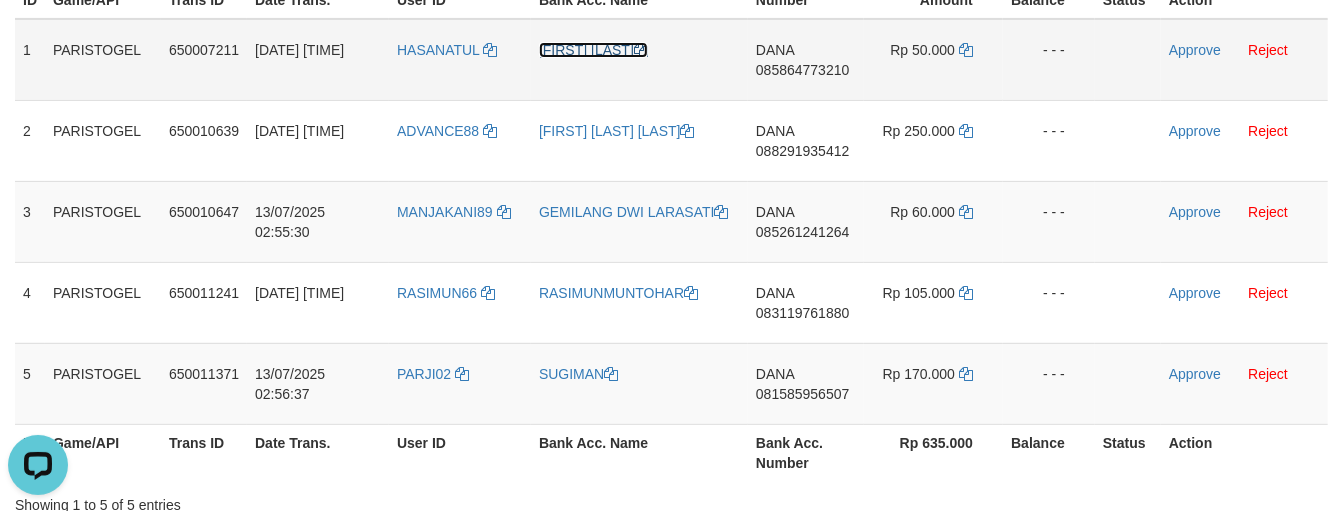 click on "[FIRST] [LAST]" at bounding box center [593, 50] 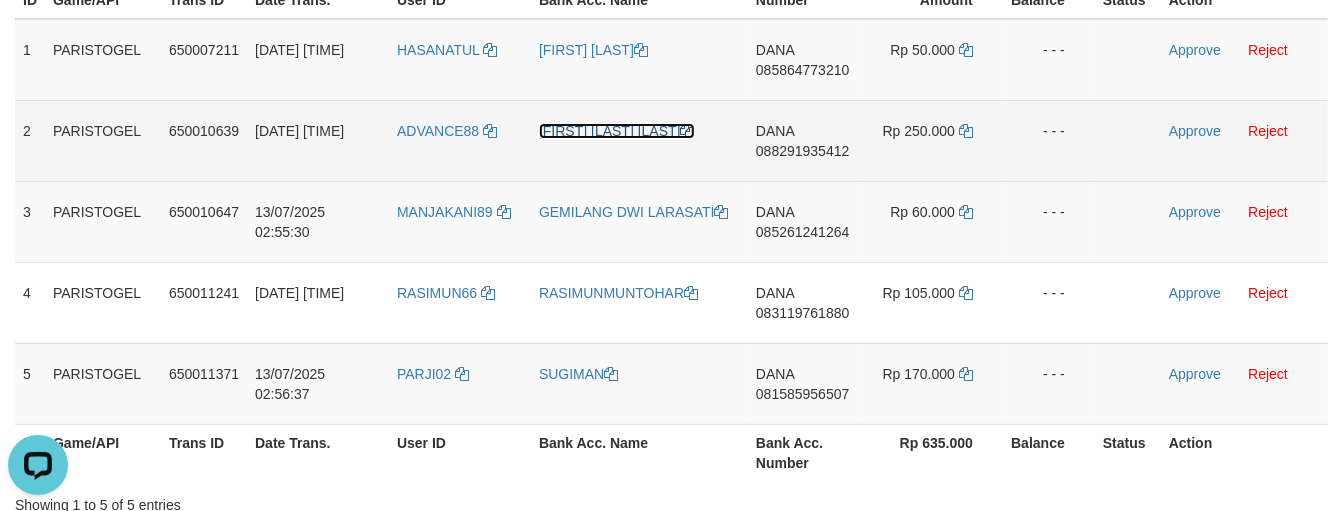 drag, startPoint x: 666, startPoint y: 132, endPoint x: 386, endPoint y: 167, distance: 282.17902 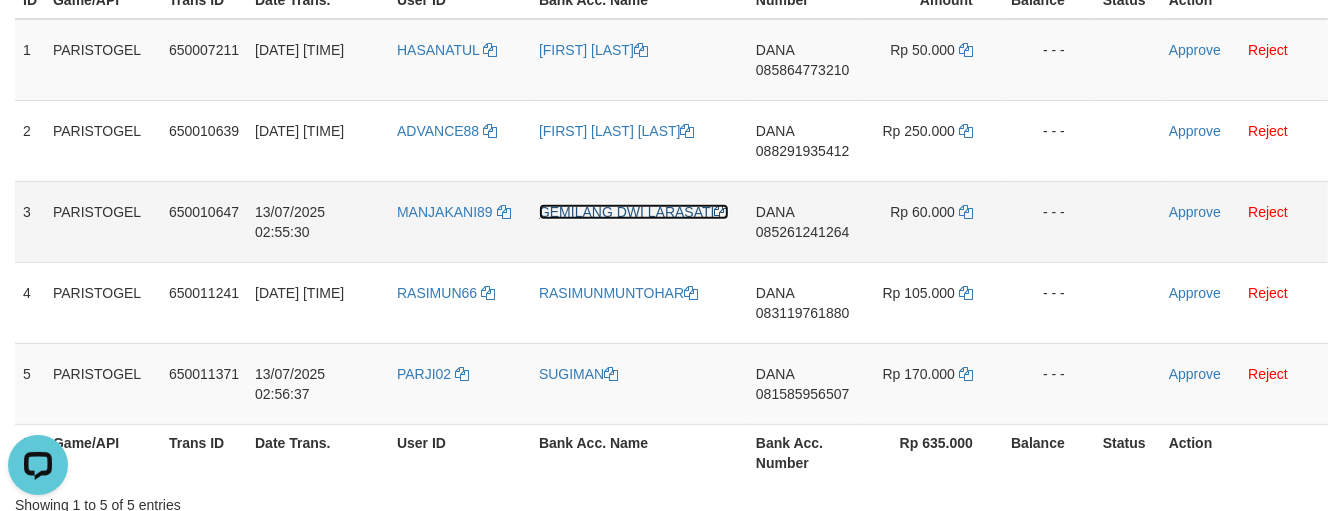 drag, startPoint x: 610, startPoint y: 207, endPoint x: 592, endPoint y: 210, distance: 18.248287 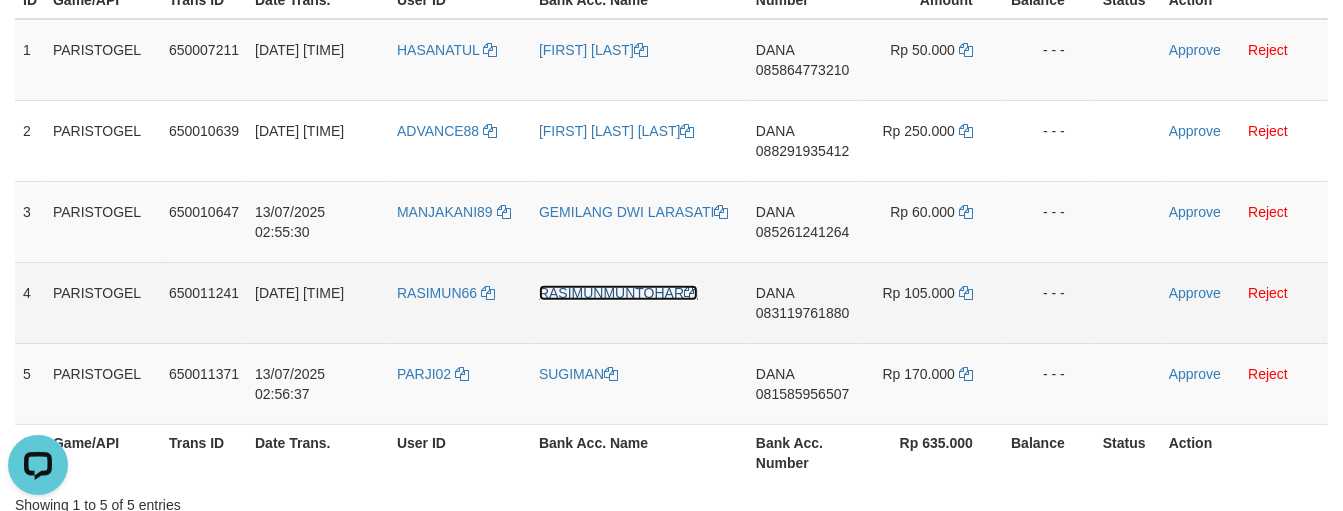drag, startPoint x: 590, startPoint y: 292, endPoint x: 323, endPoint y: 316, distance: 268.07648 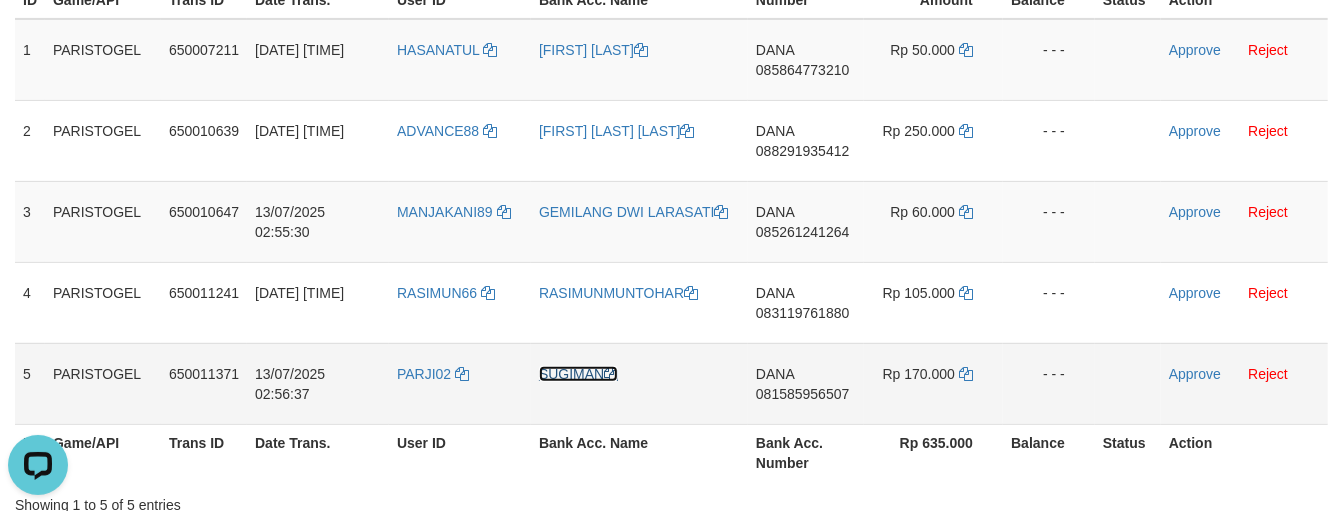 drag, startPoint x: 593, startPoint y: 373, endPoint x: 400, endPoint y: 397, distance: 194.4865 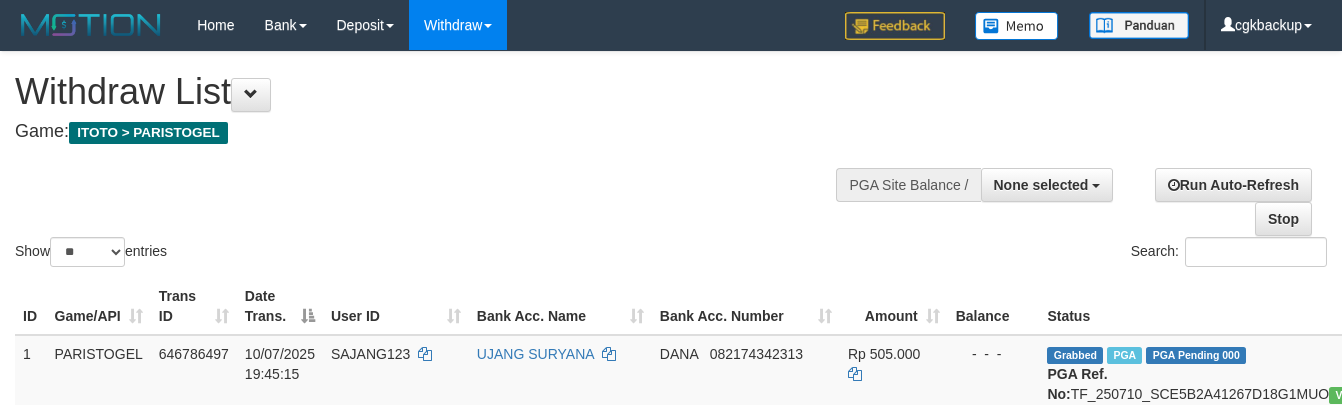 select 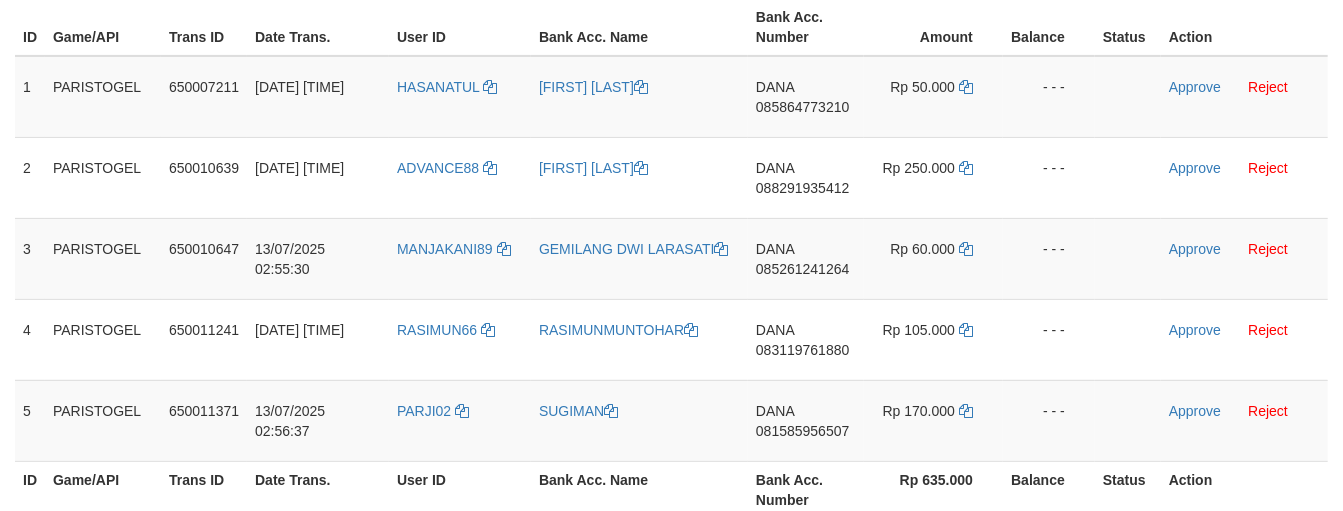scroll, scrollTop: 333, scrollLeft: 0, axis: vertical 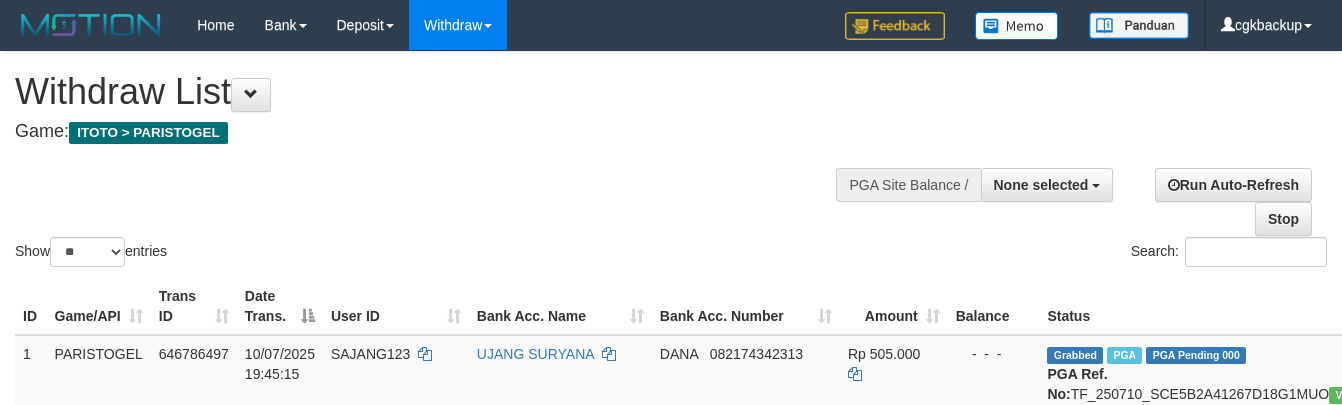 select 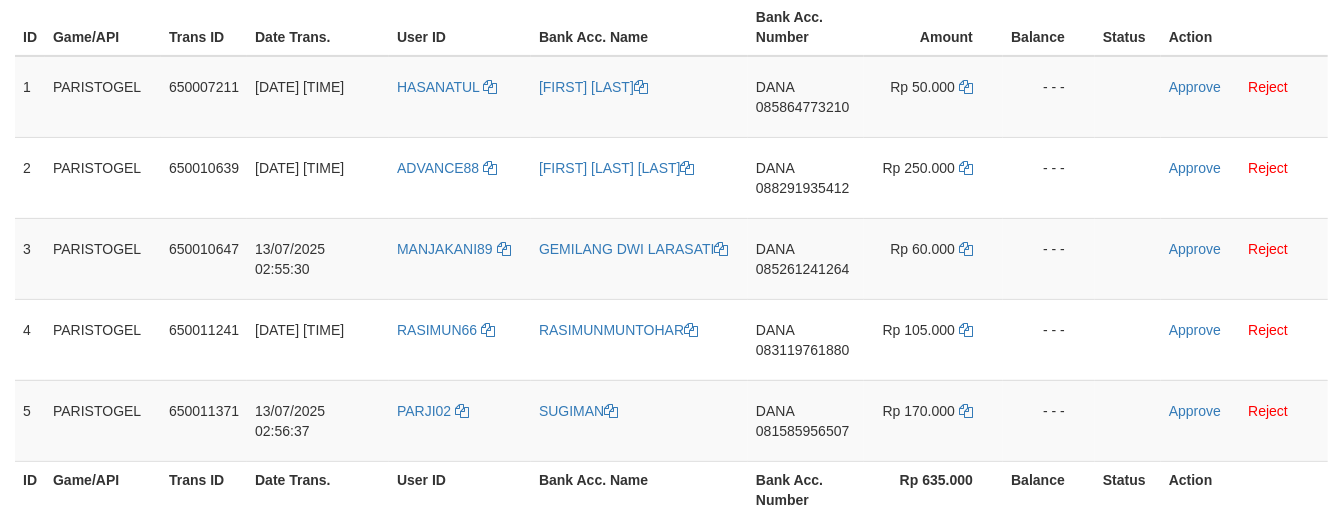scroll, scrollTop: 333, scrollLeft: 0, axis: vertical 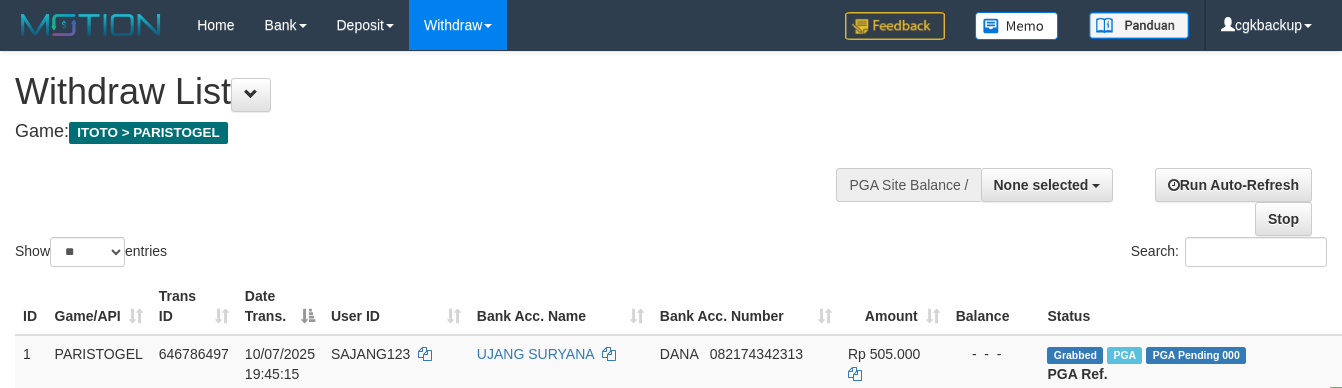select 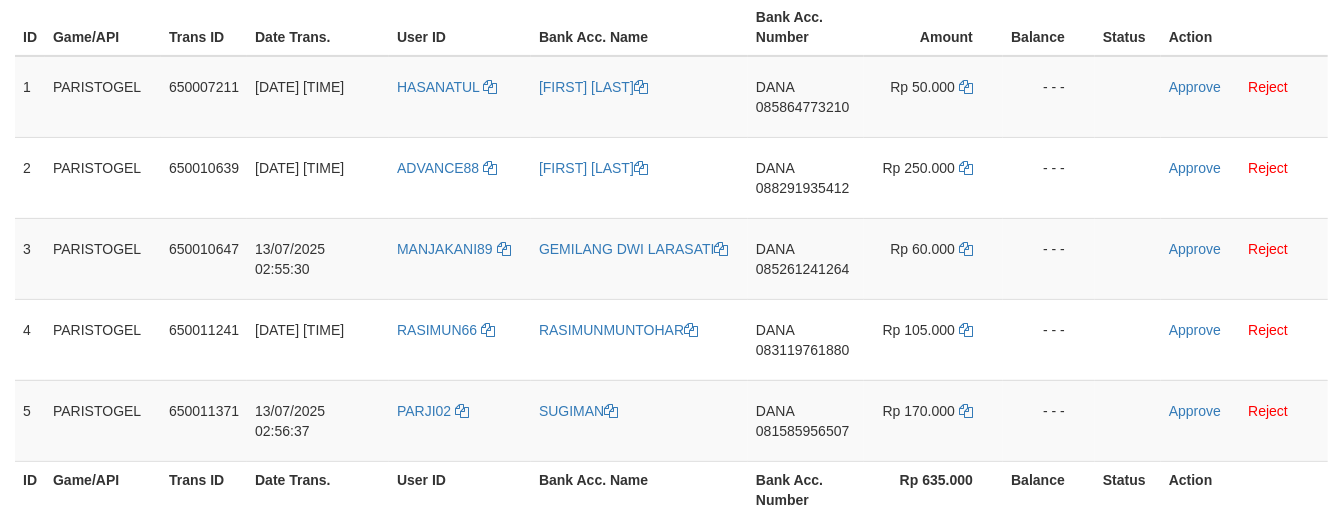 scroll, scrollTop: 333, scrollLeft: 0, axis: vertical 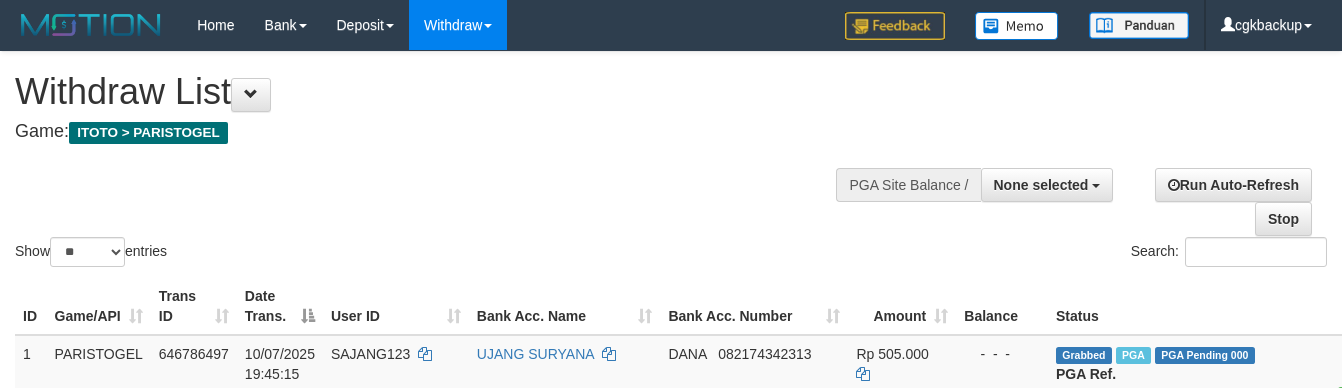 select 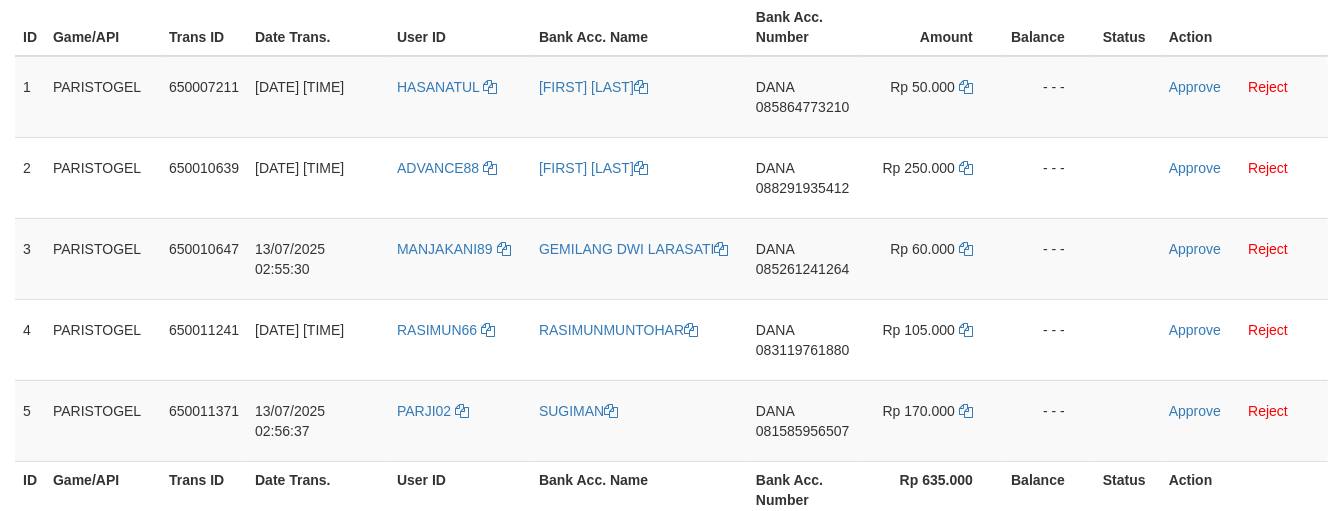 scroll, scrollTop: 333, scrollLeft: 0, axis: vertical 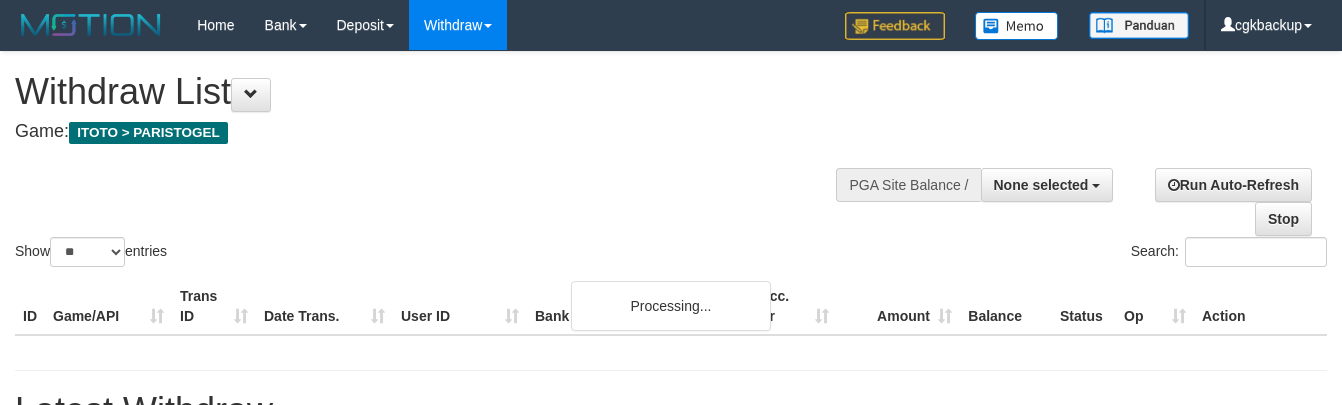 select 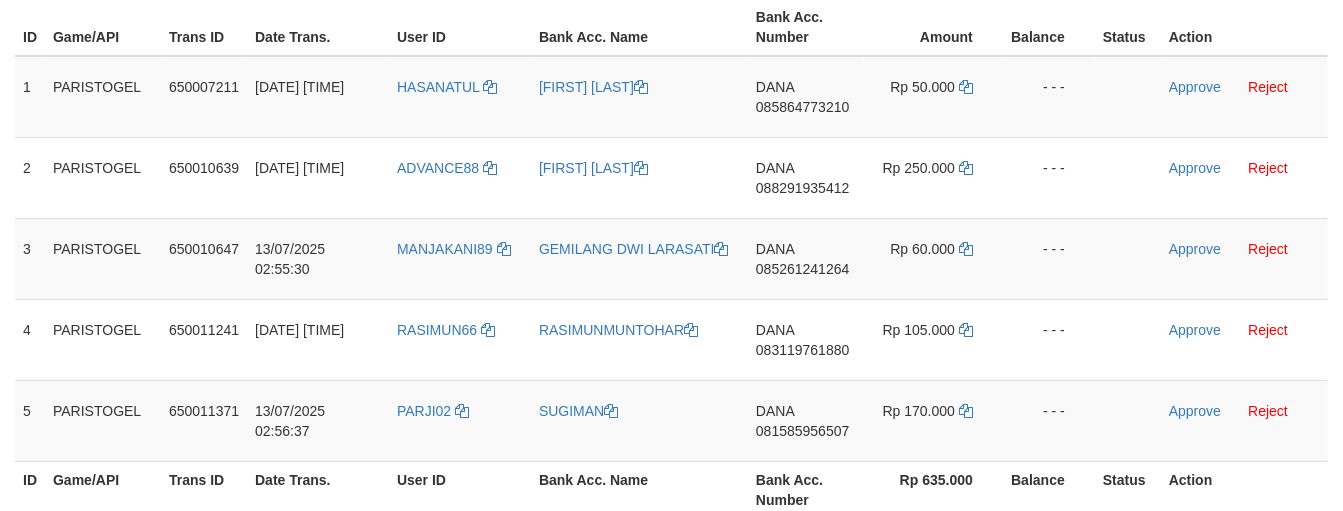 scroll, scrollTop: 333, scrollLeft: 0, axis: vertical 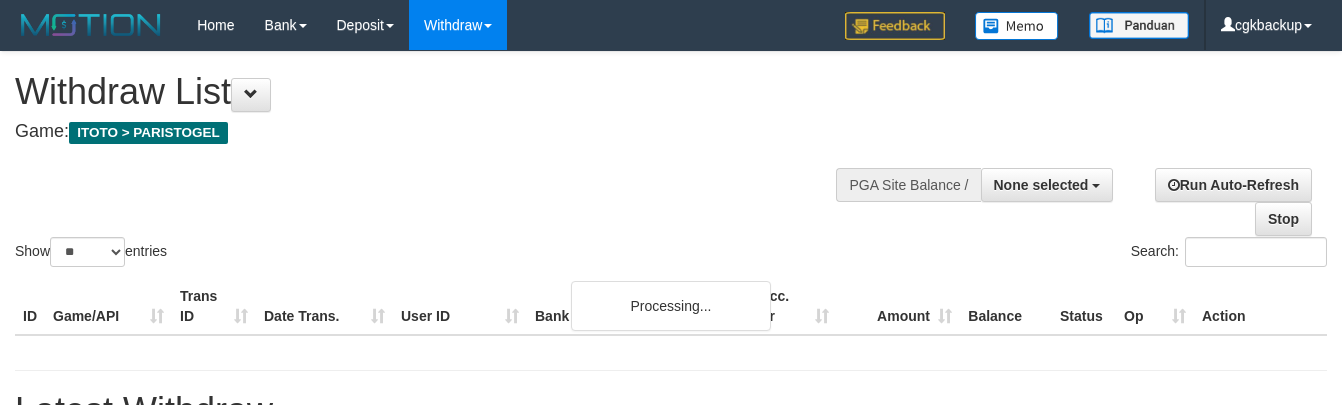 select 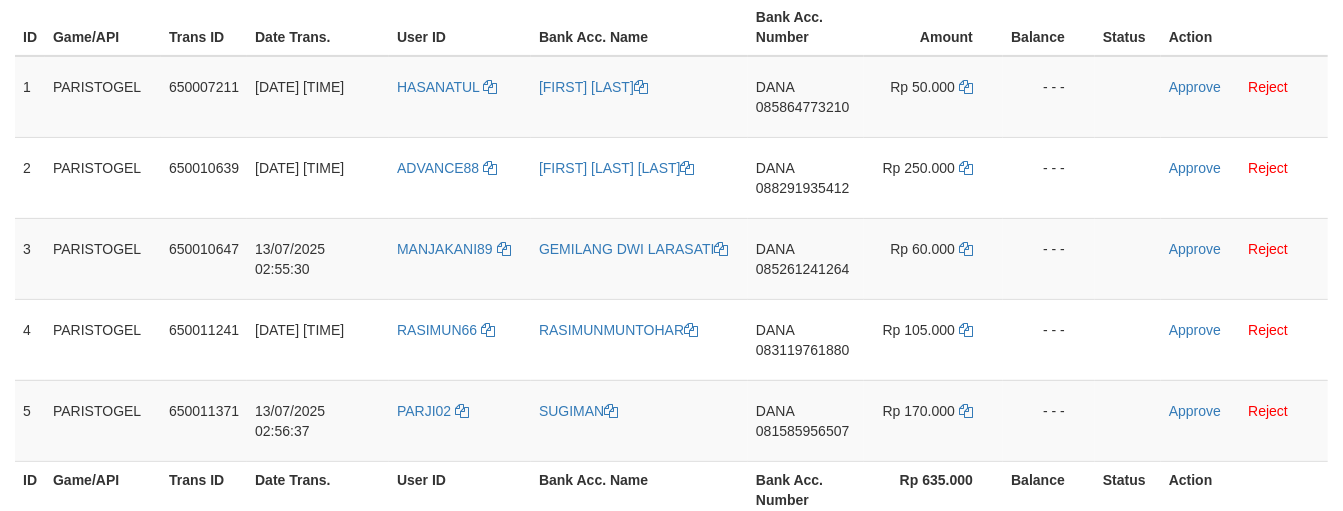 scroll, scrollTop: 333, scrollLeft: 0, axis: vertical 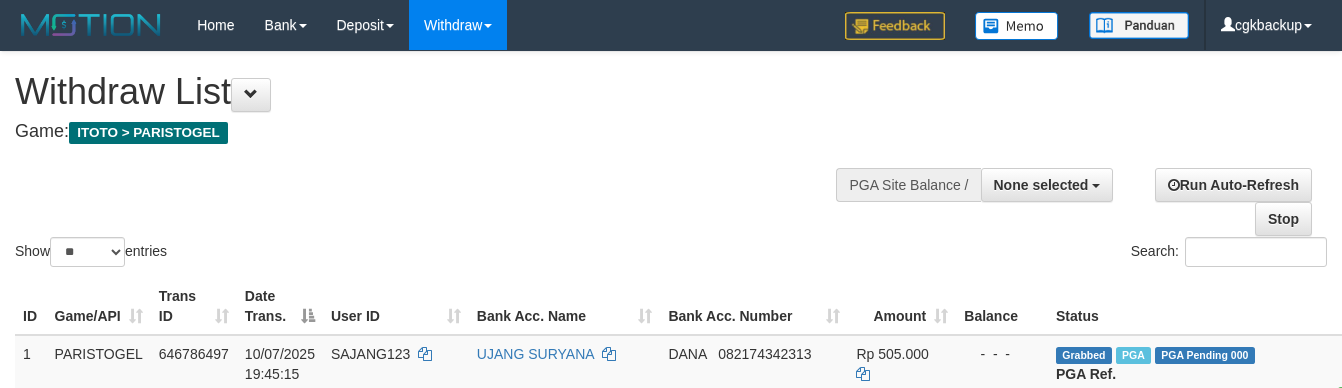 select 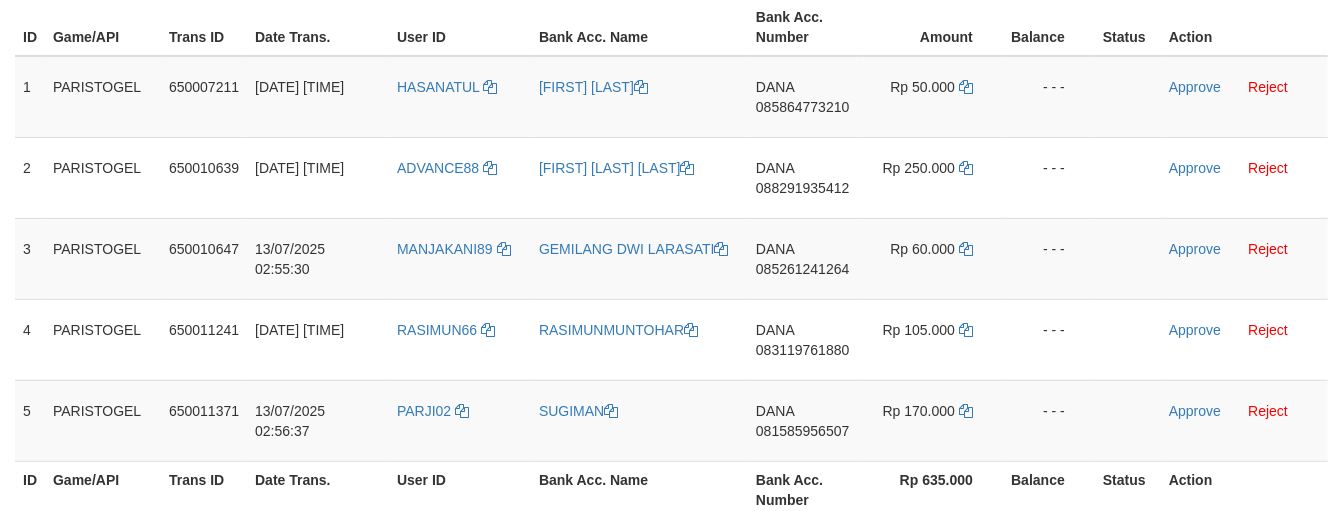 scroll, scrollTop: 333, scrollLeft: 0, axis: vertical 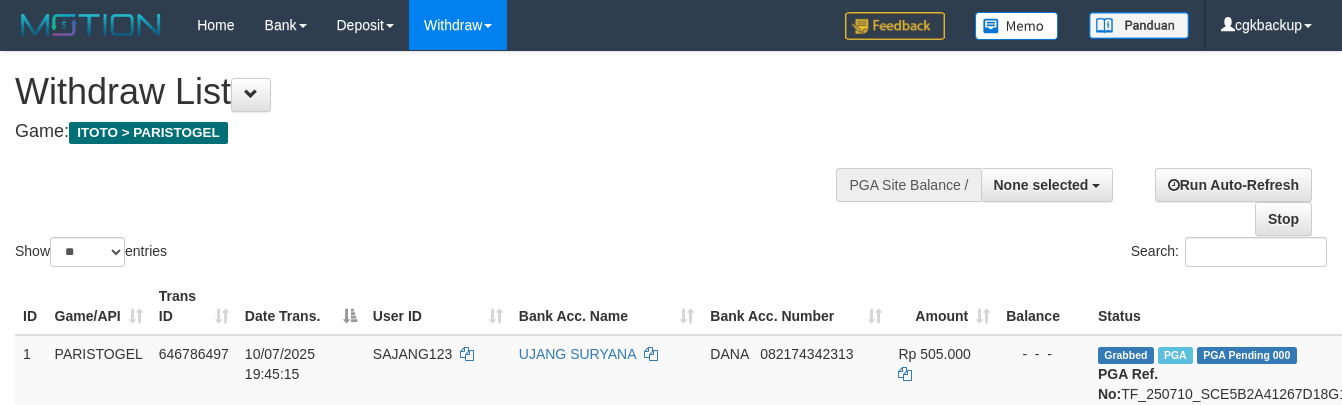 select 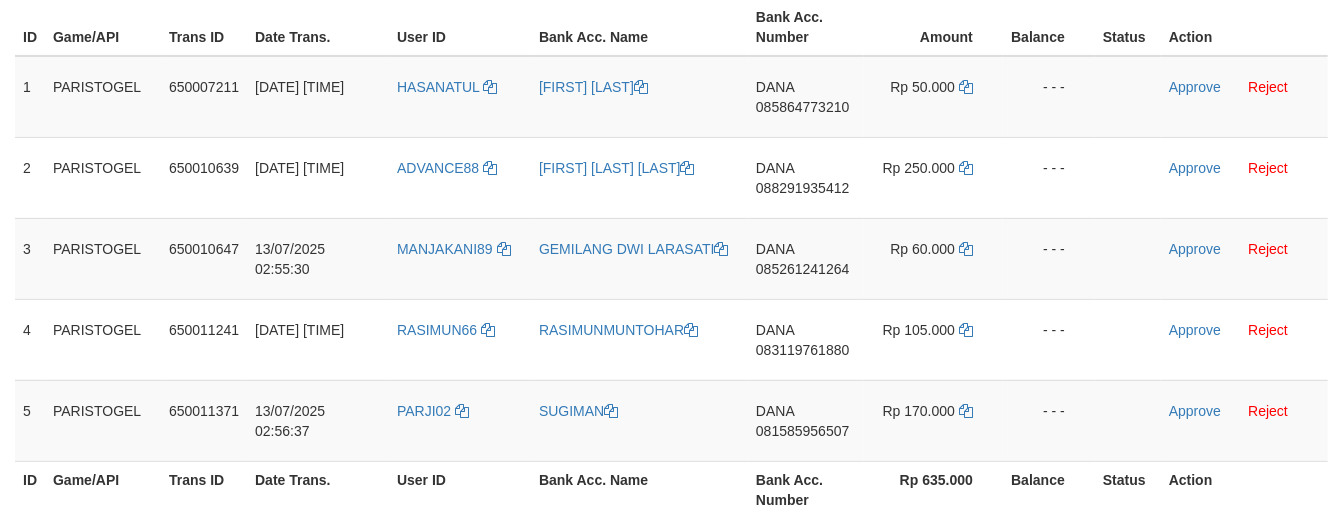 scroll, scrollTop: 333, scrollLeft: 0, axis: vertical 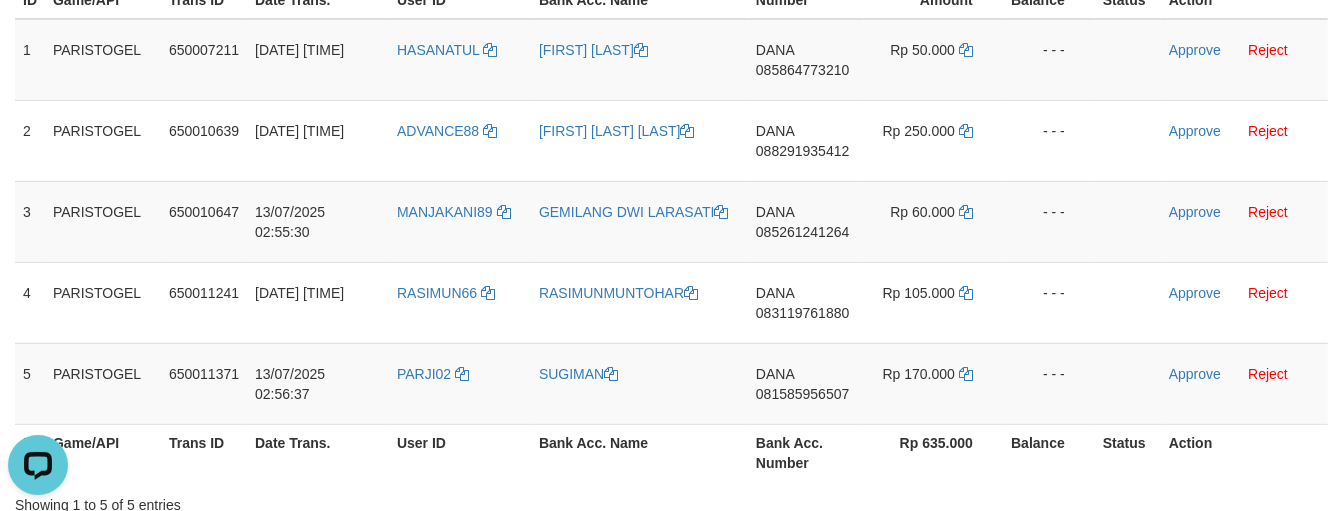 click on "User ID" at bounding box center [460, 452] 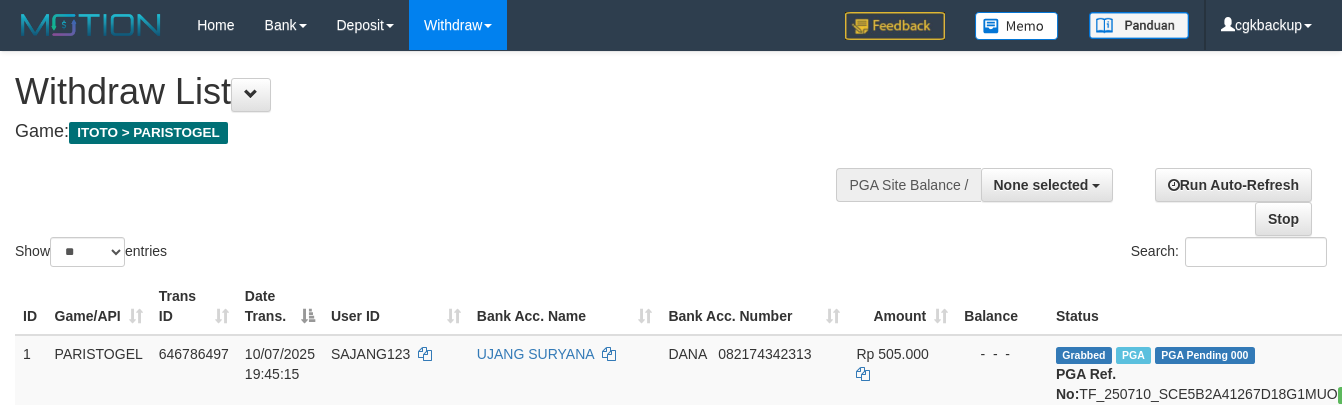 select 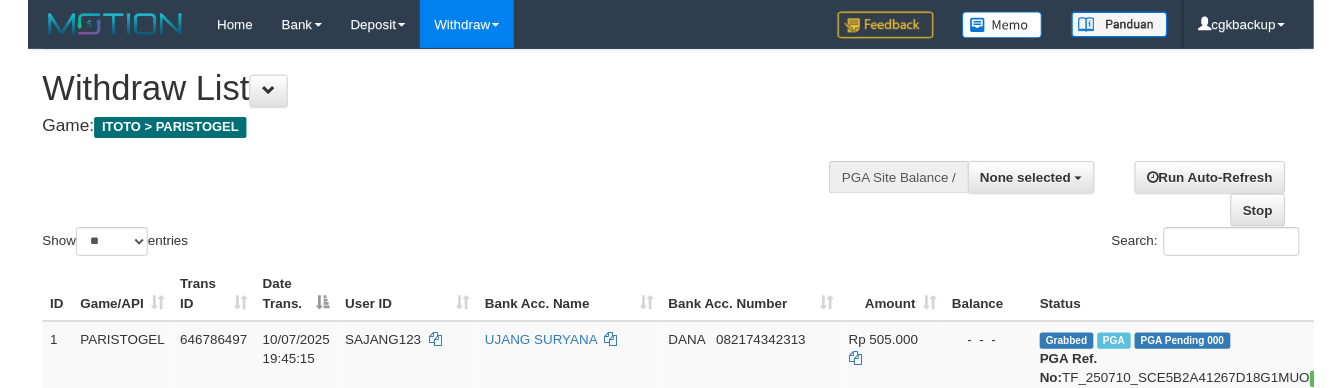 scroll, scrollTop: 1636, scrollLeft: 232, axis: both 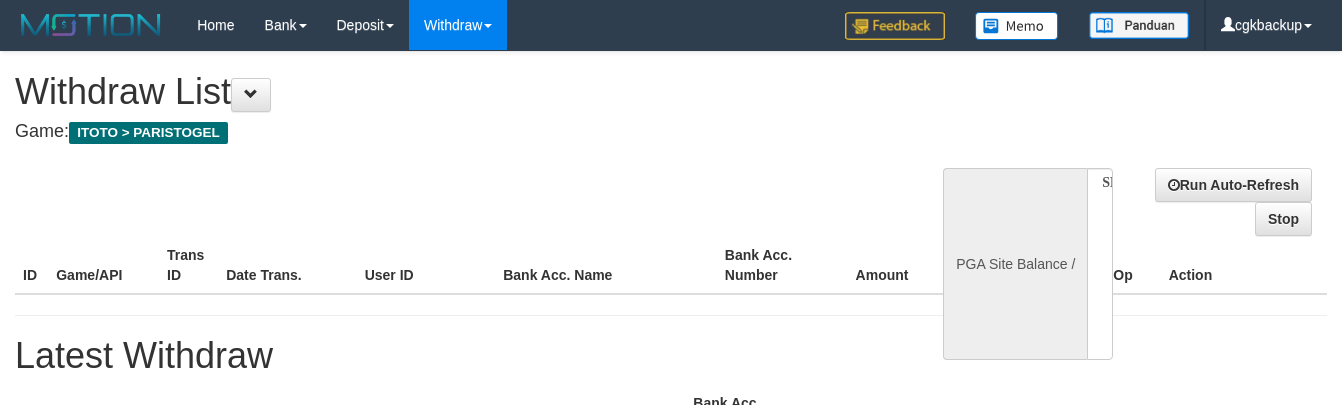 select 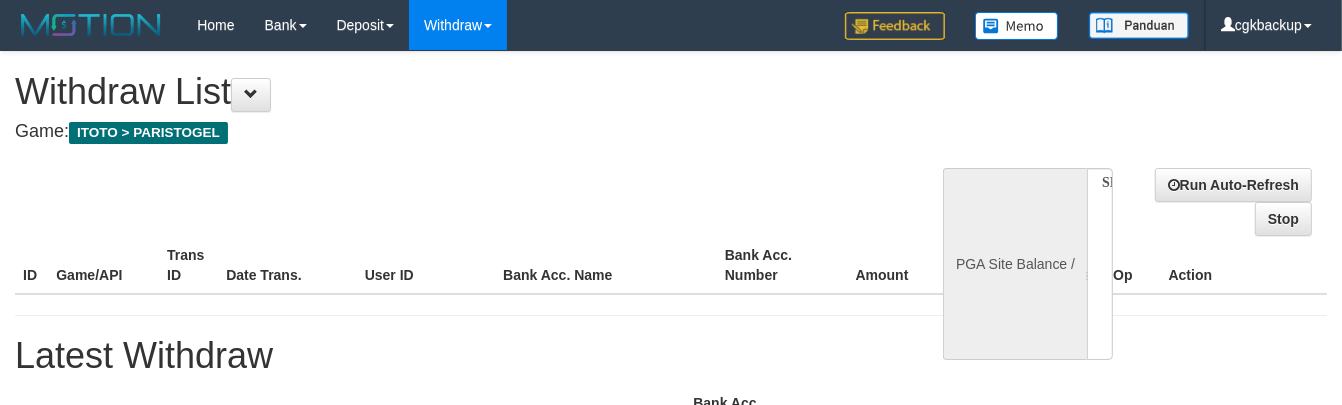 select on "**" 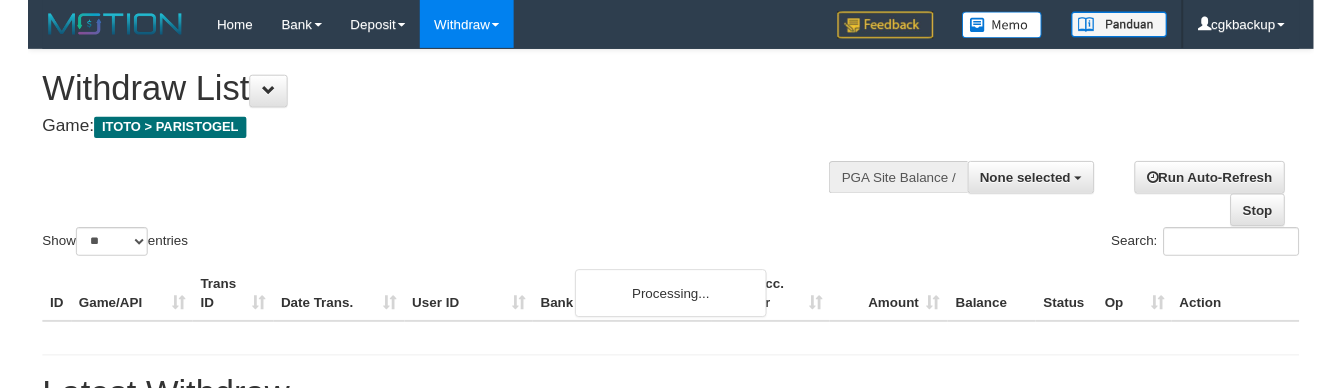 scroll, scrollTop: 816, scrollLeft: 232, axis: both 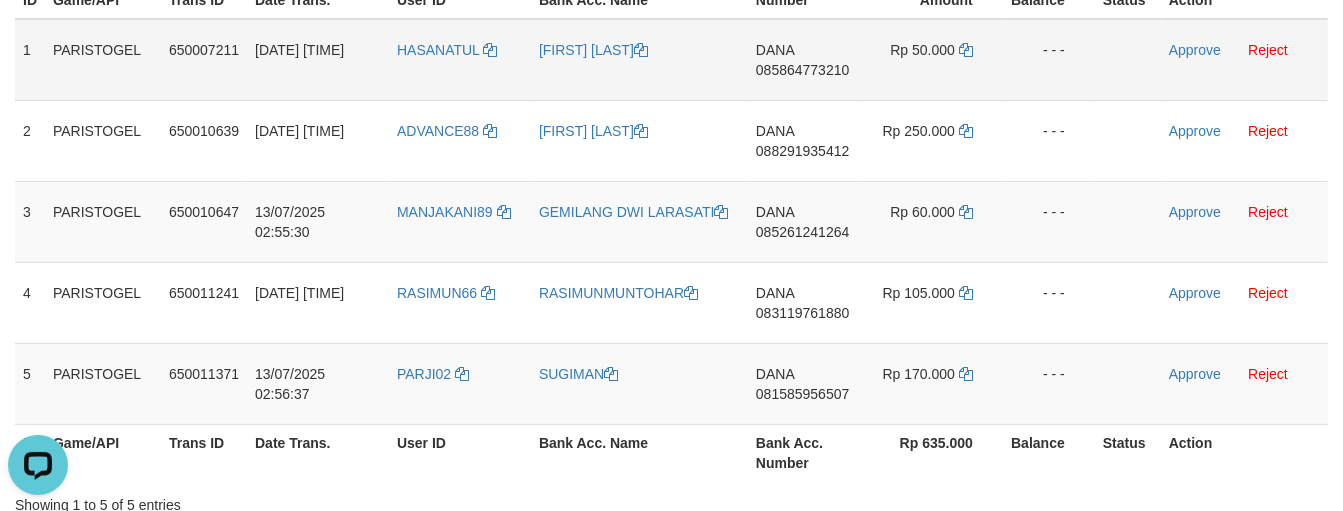 click on "DANA
085864773210" at bounding box center [806, 60] 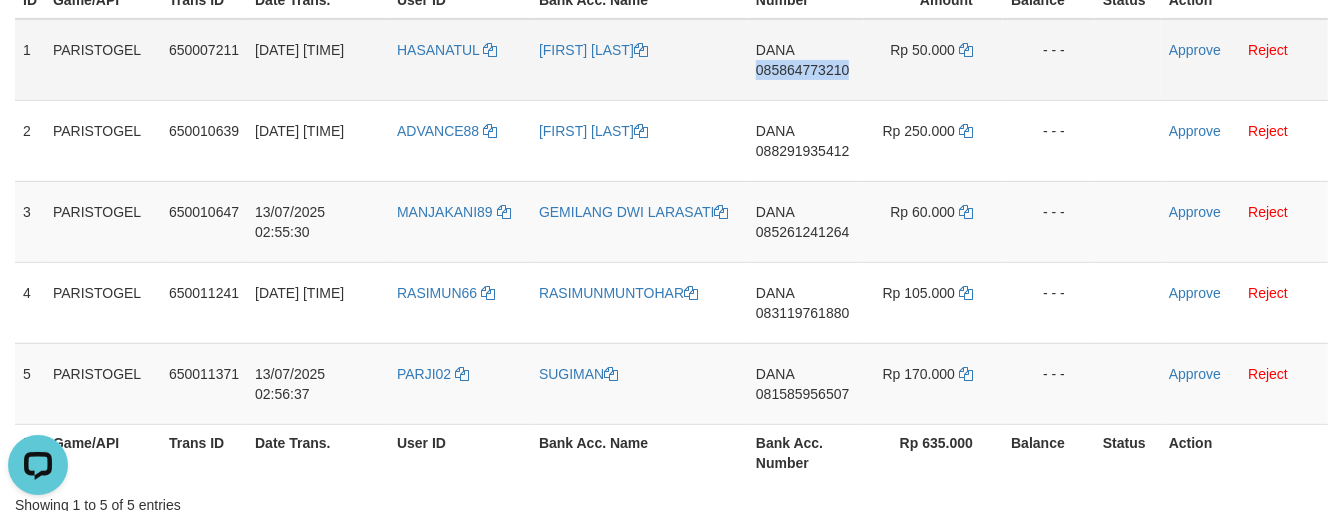 click on "DANA
085864773210" at bounding box center [806, 60] 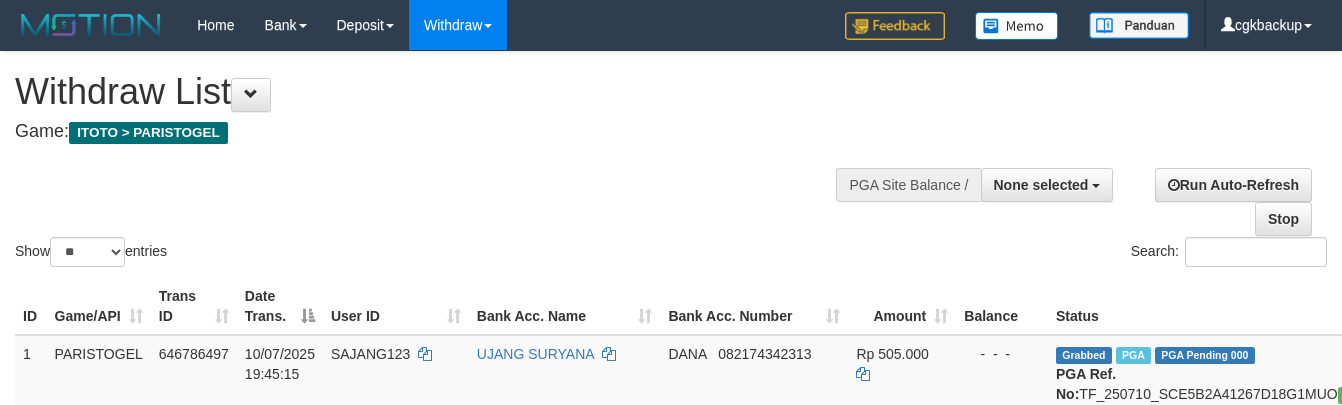 select 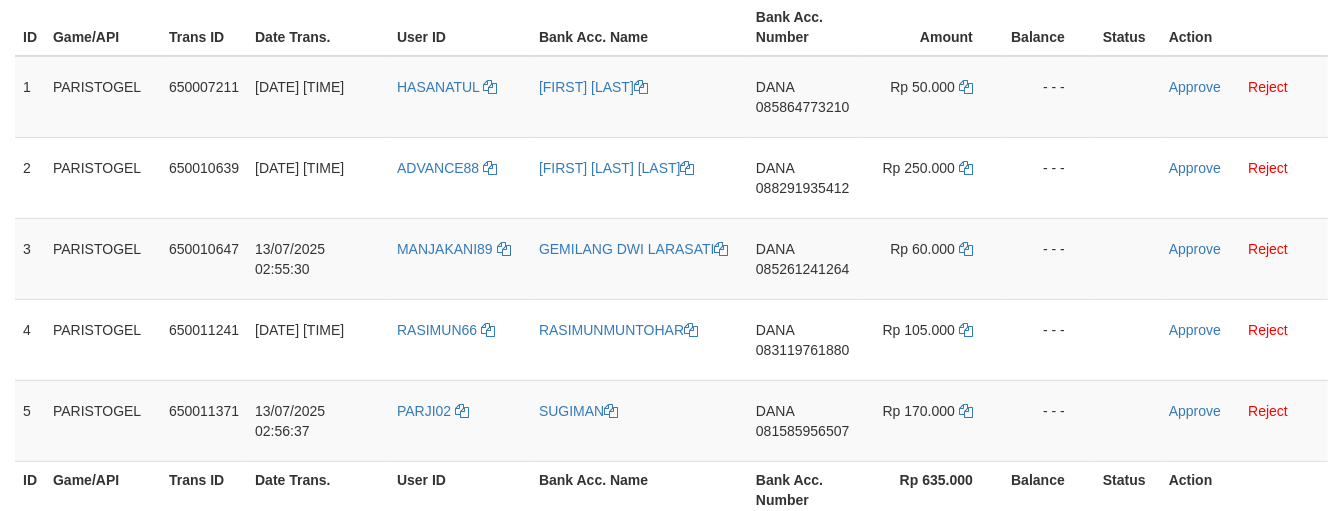 scroll, scrollTop: 333, scrollLeft: 0, axis: vertical 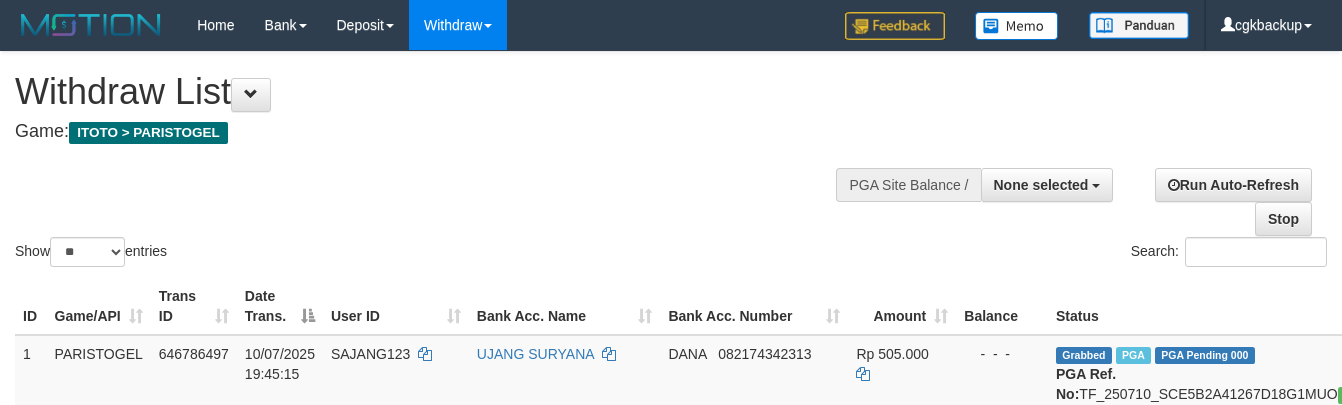 select 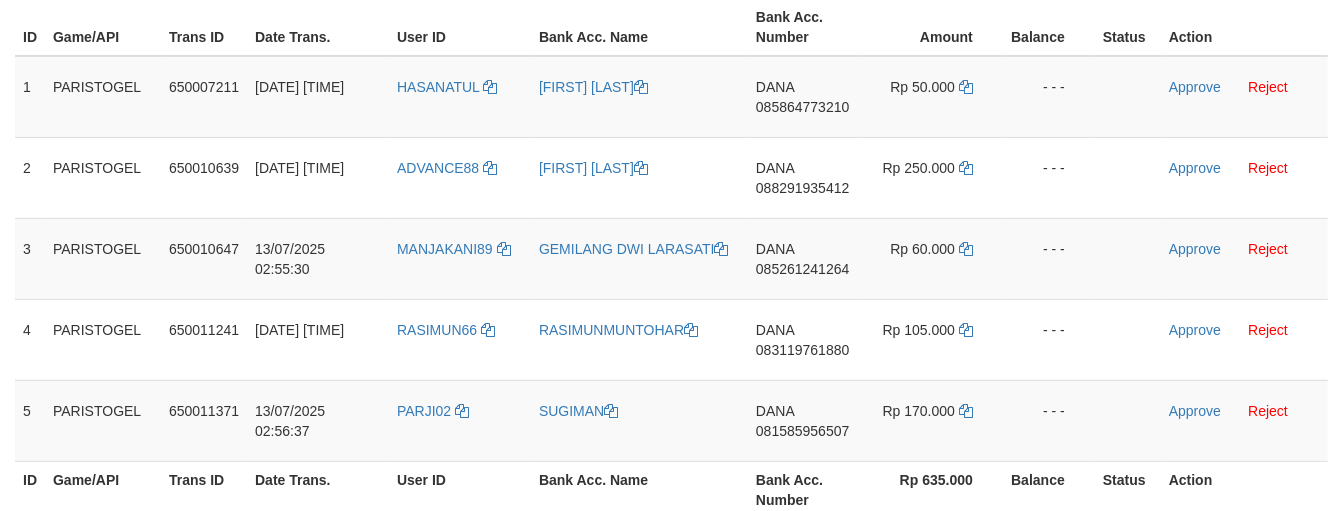 scroll, scrollTop: 333, scrollLeft: 0, axis: vertical 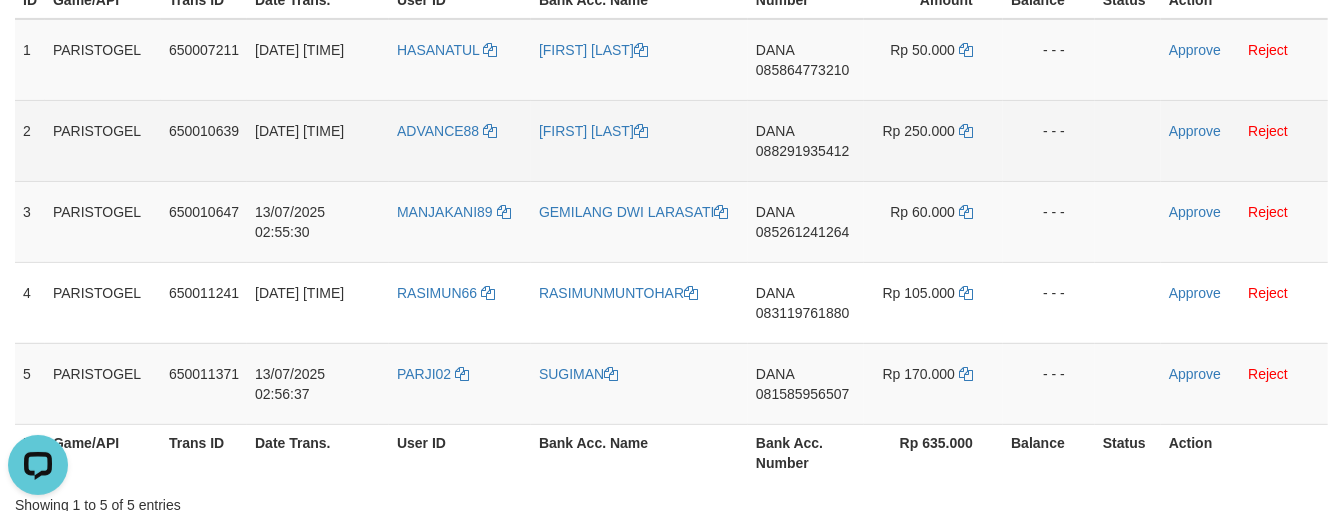 click on "DANA
088291935412" at bounding box center [806, 140] 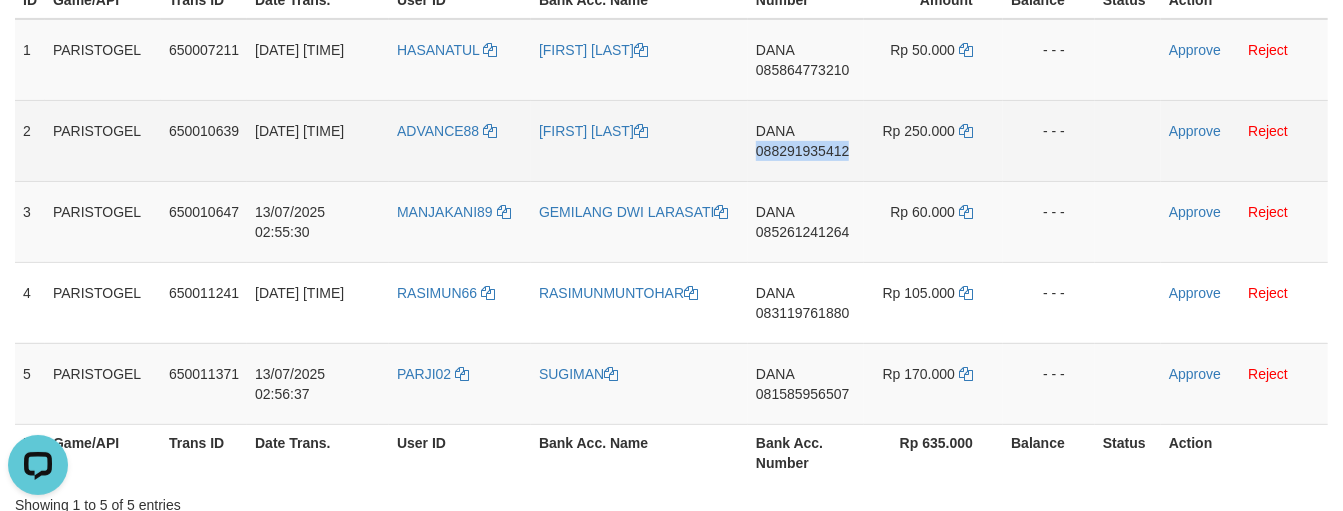 click on "DANA
088291935412" at bounding box center (806, 140) 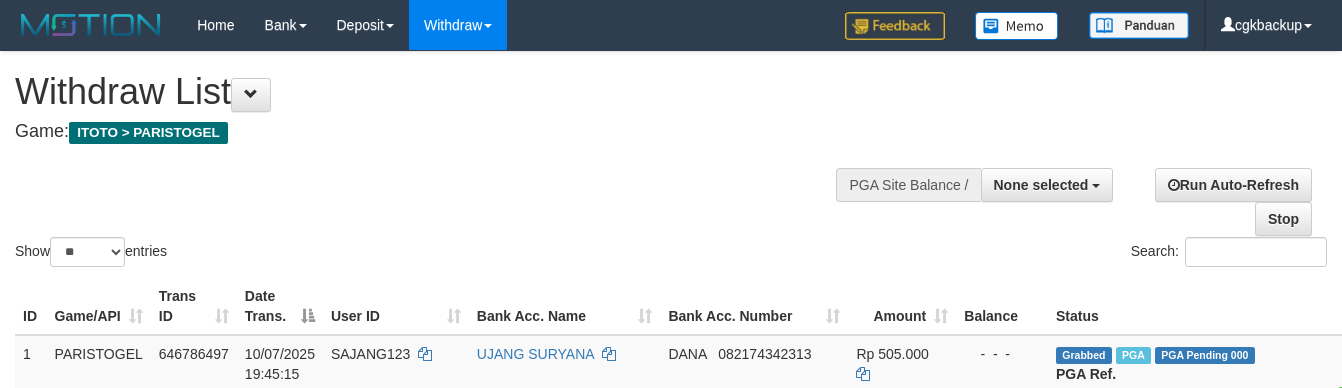 select 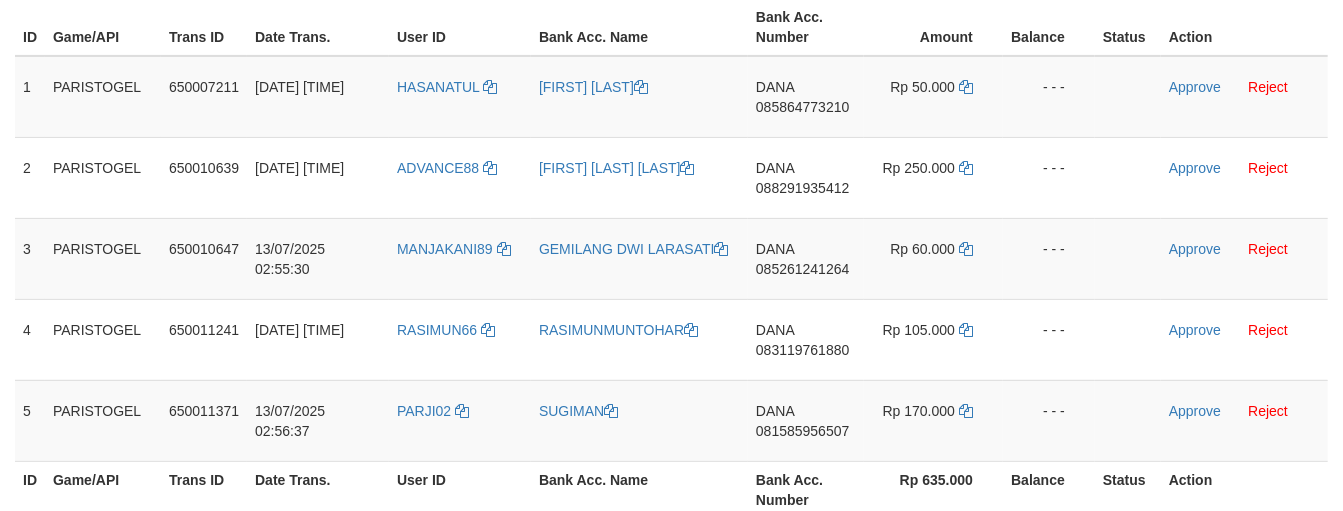 scroll, scrollTop: 333, scrollLeft: 0, axis: vertical 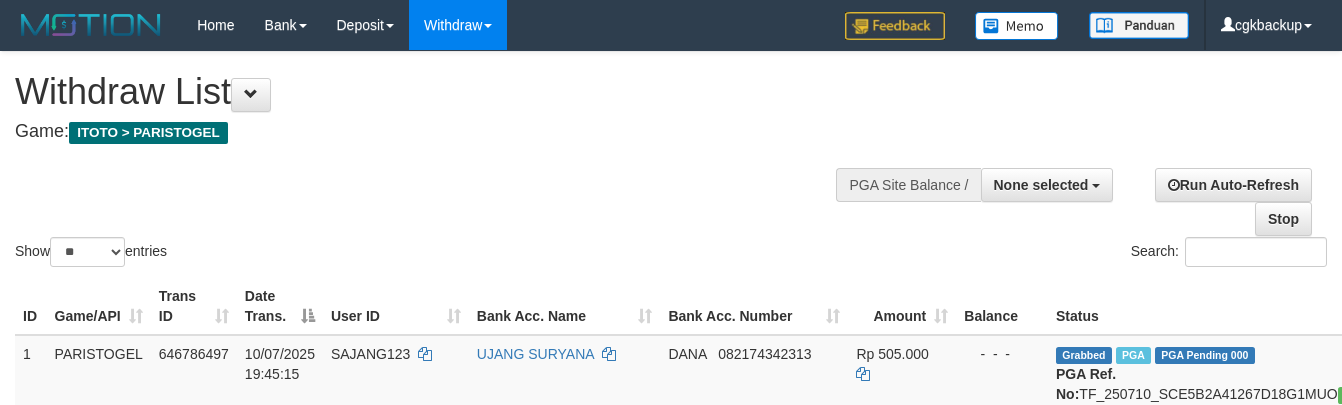 select 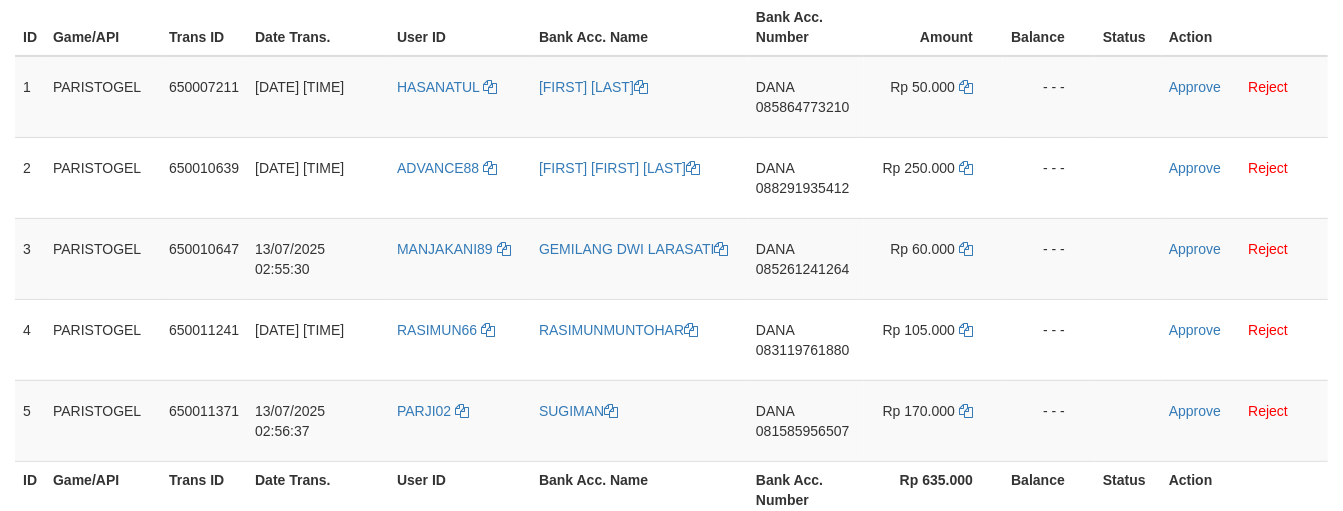 scroll, scrollTop: 333, scrollLeft: 0, axis: vertical 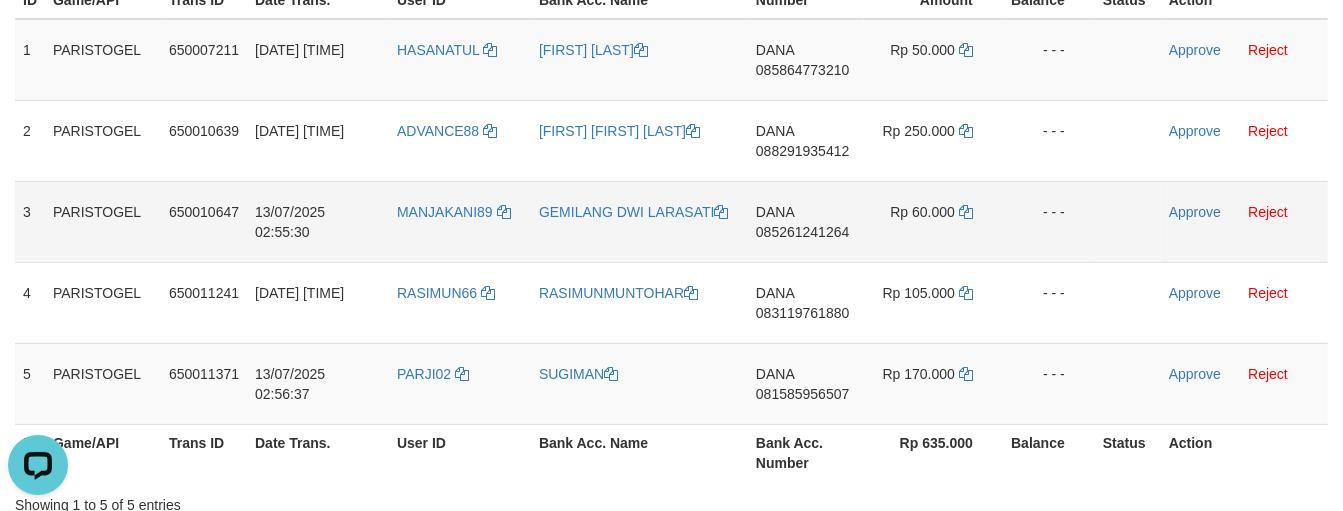 click on "DANA
085261241264" at bounding box center (806, 221) 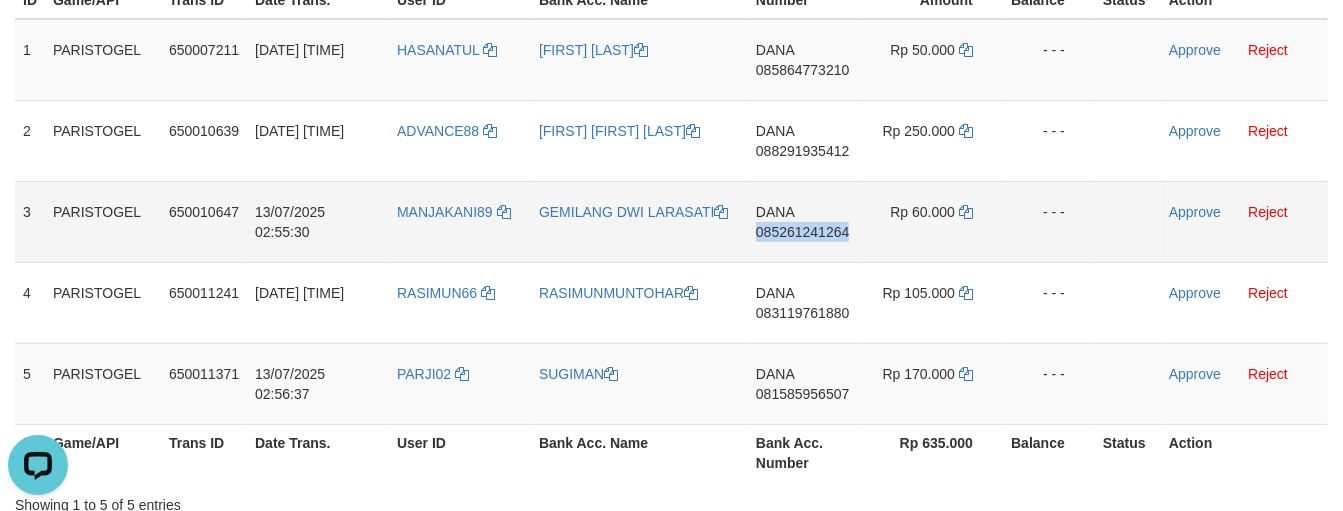 click on "DANA
085261241264" at bounding box center (806, 221) 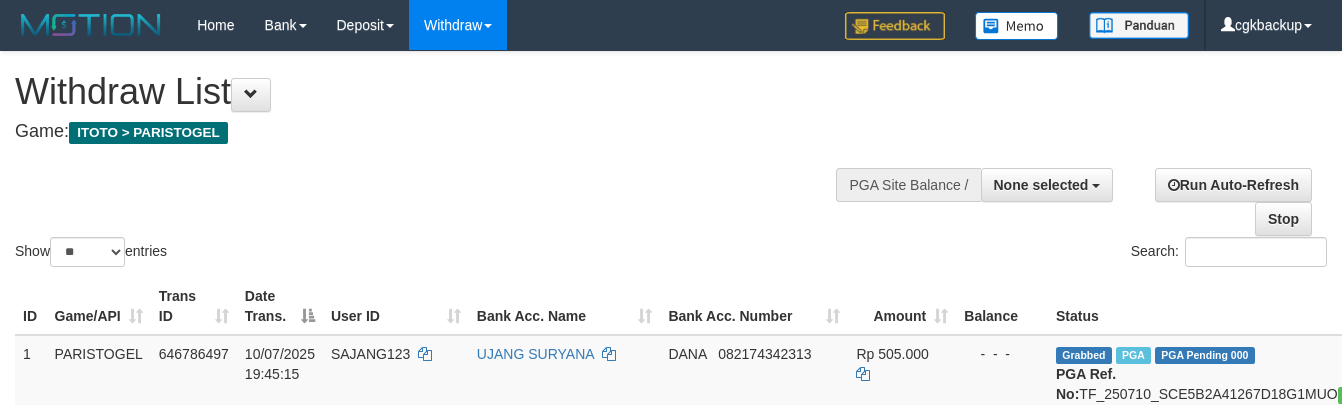 select 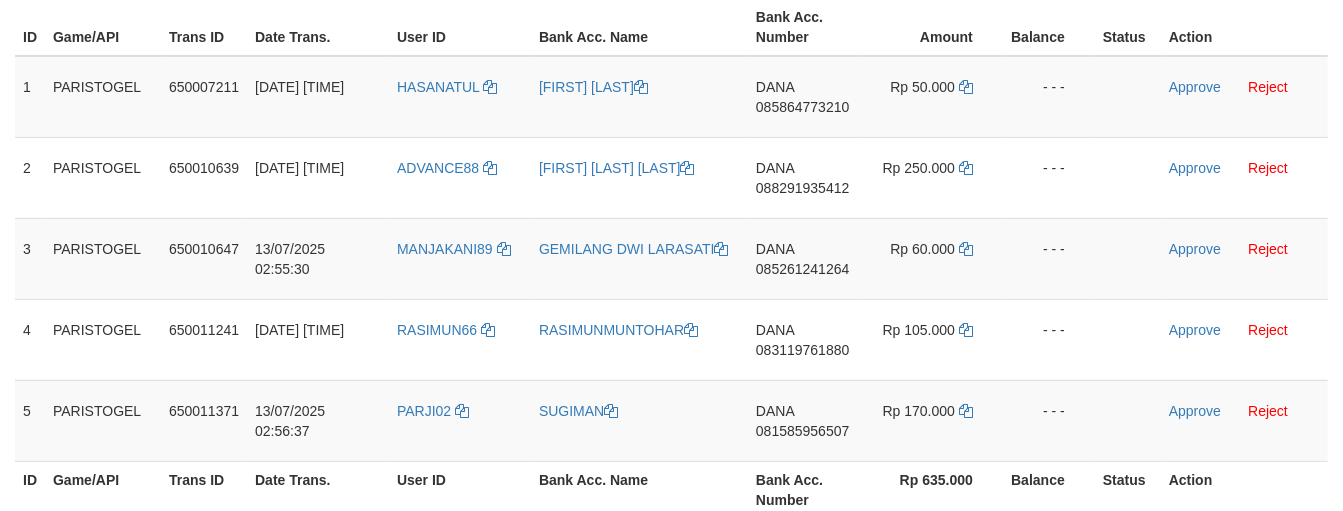 scroll, scrollTop: 333, scrollLeft: 0, axis: vertical 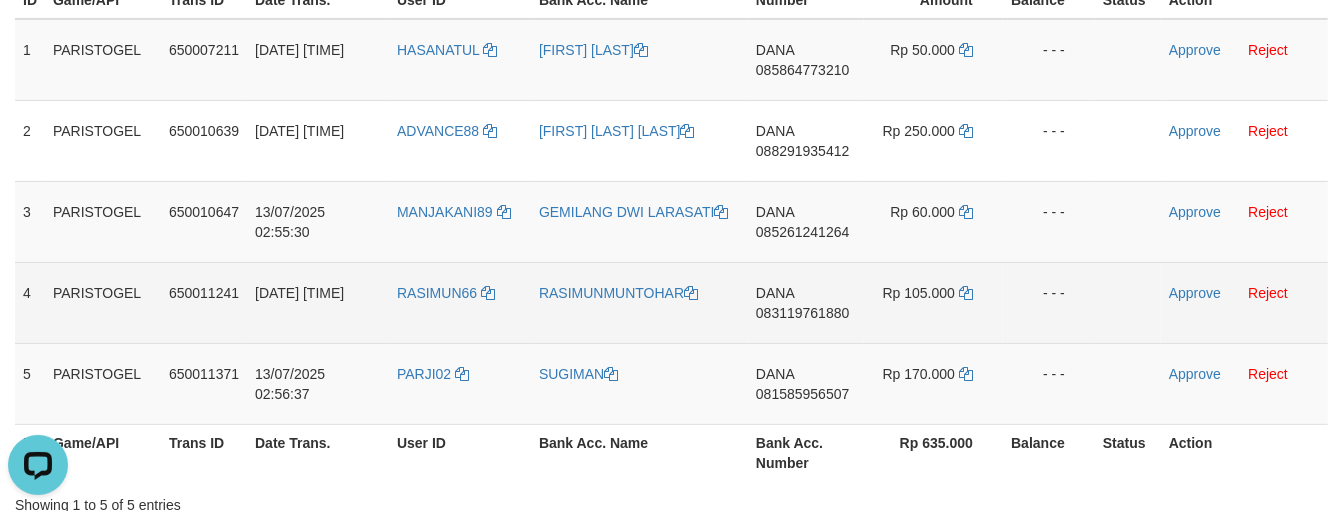 click on "[NAME]
[PHONE]" at bounding box center [806, 302] 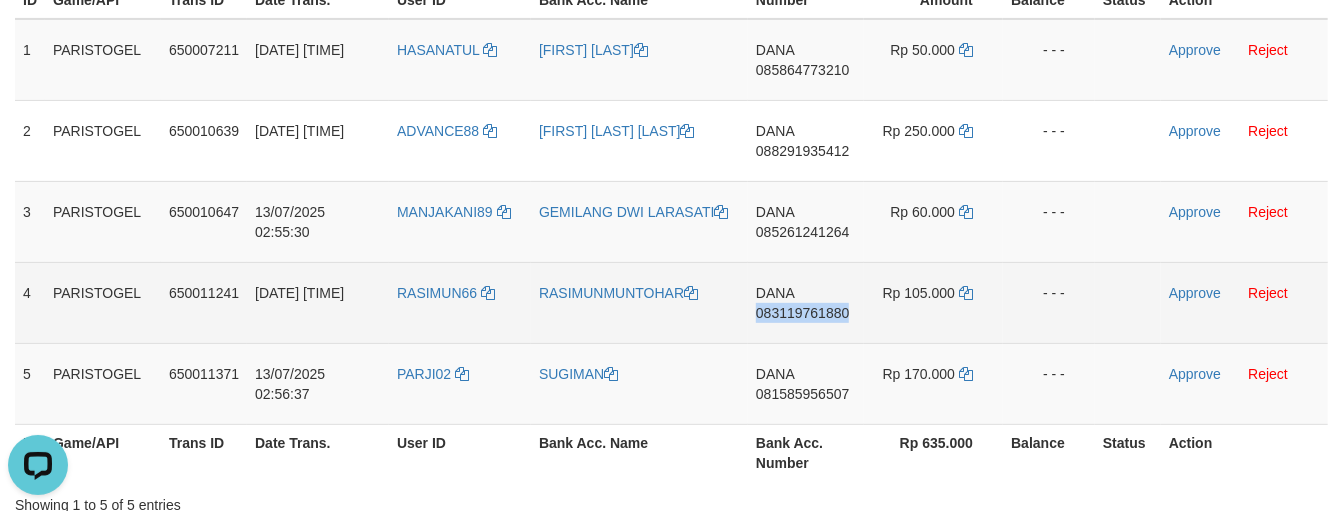 click on "[NAME]
[PHONE]" at bounding box center (806, 302) 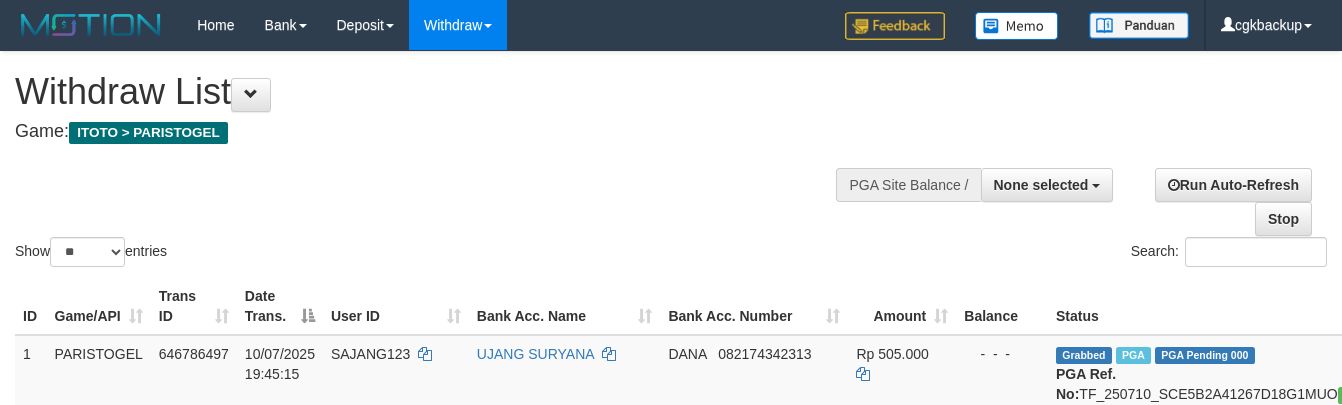 select 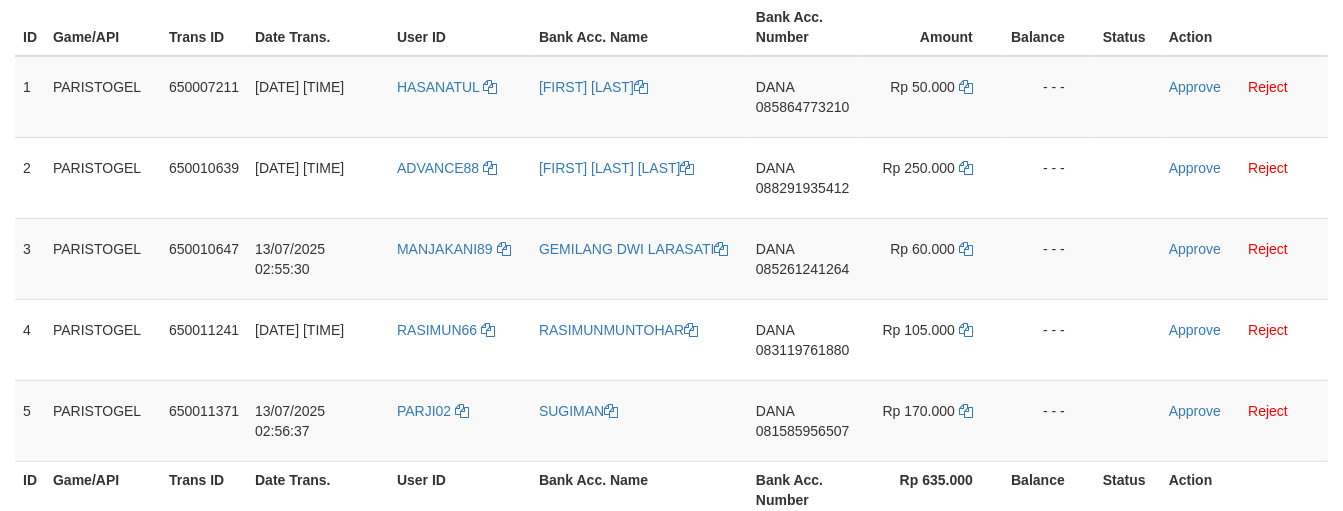scroll, scrollTop: 333, scrollLeft: 0, axis: vertical 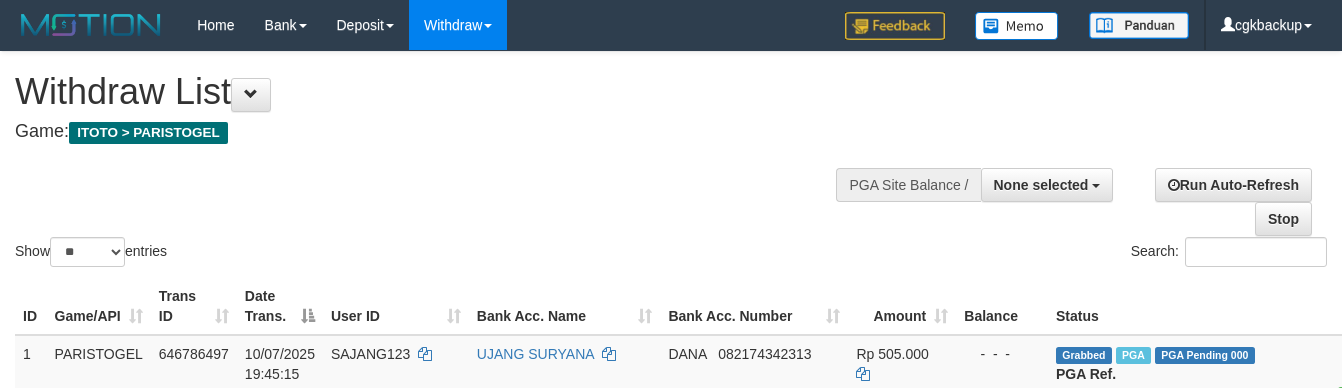 select 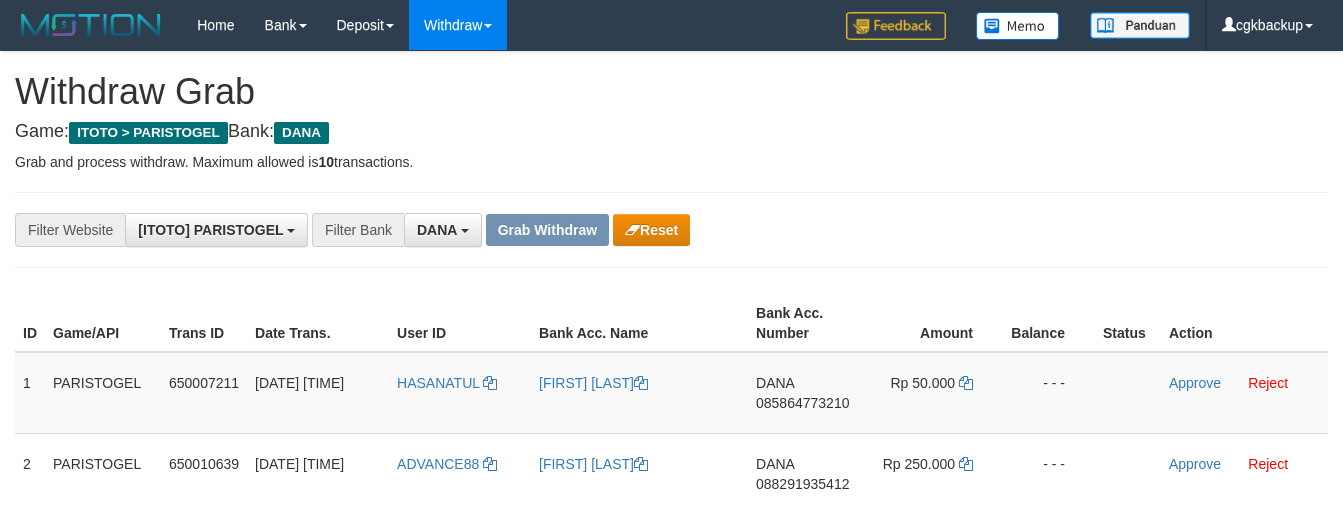 scroll, scrollTop: 296, scrollLeft: 0, axis: vertical 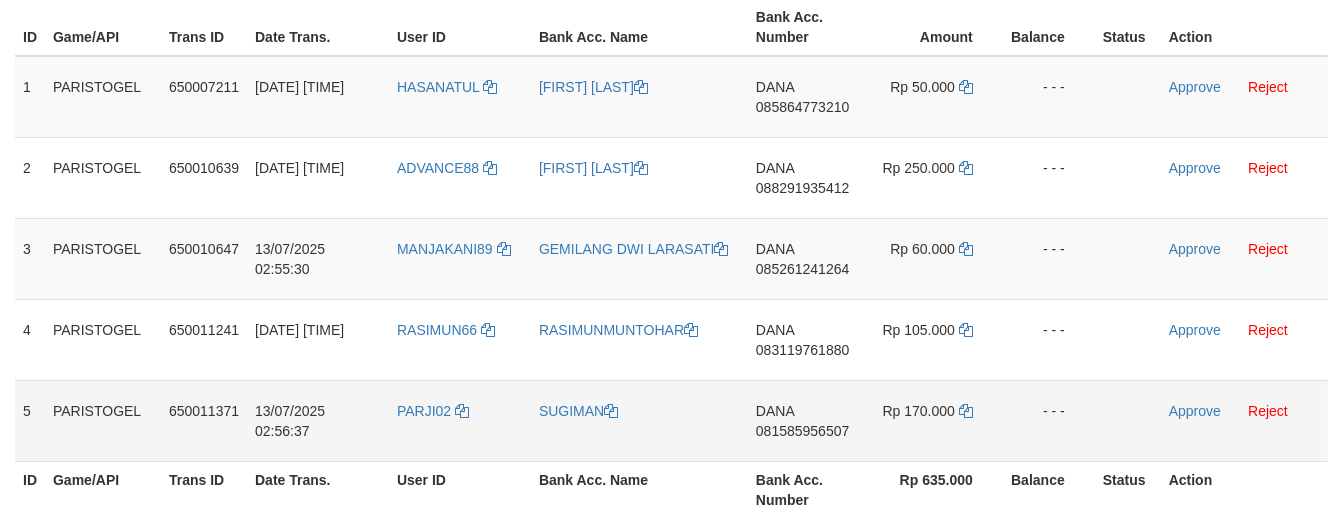 click on "081585956507" at bounding box center (802, 431) 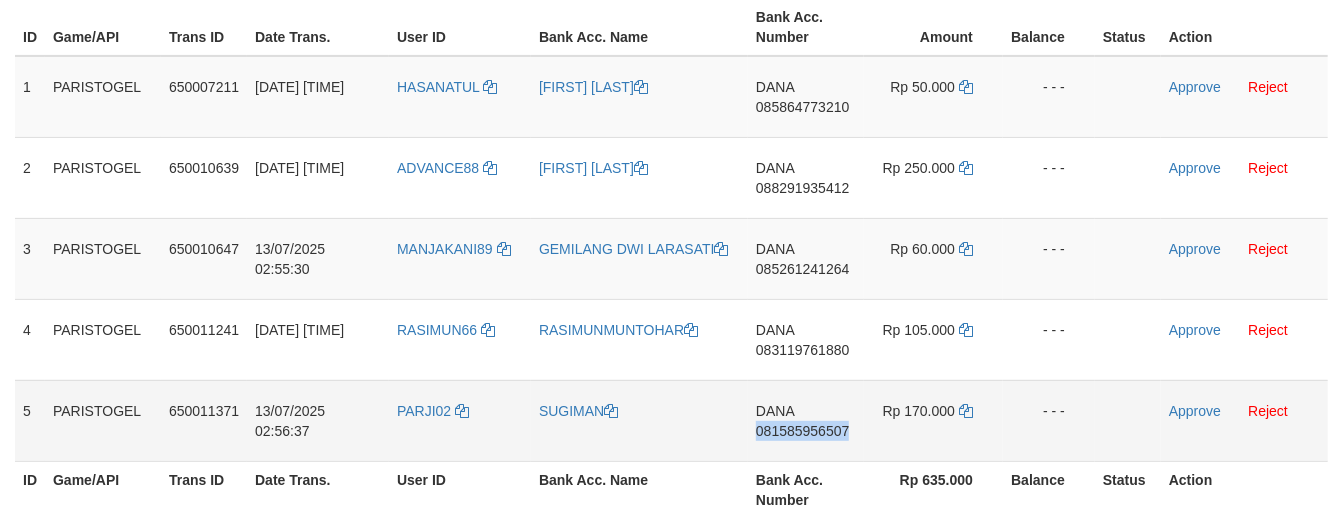 click on "[FIRST]
[PHONE]" at bounding box center [806, 420] 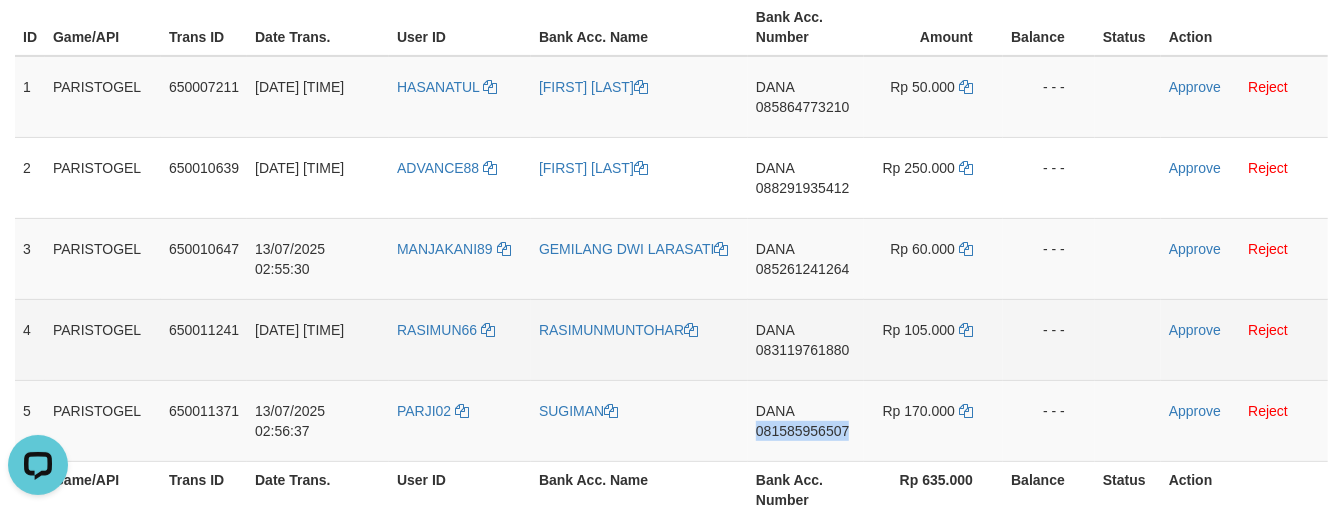 scroll, scrollTop: 0, scrollLeft: 0, axis: both 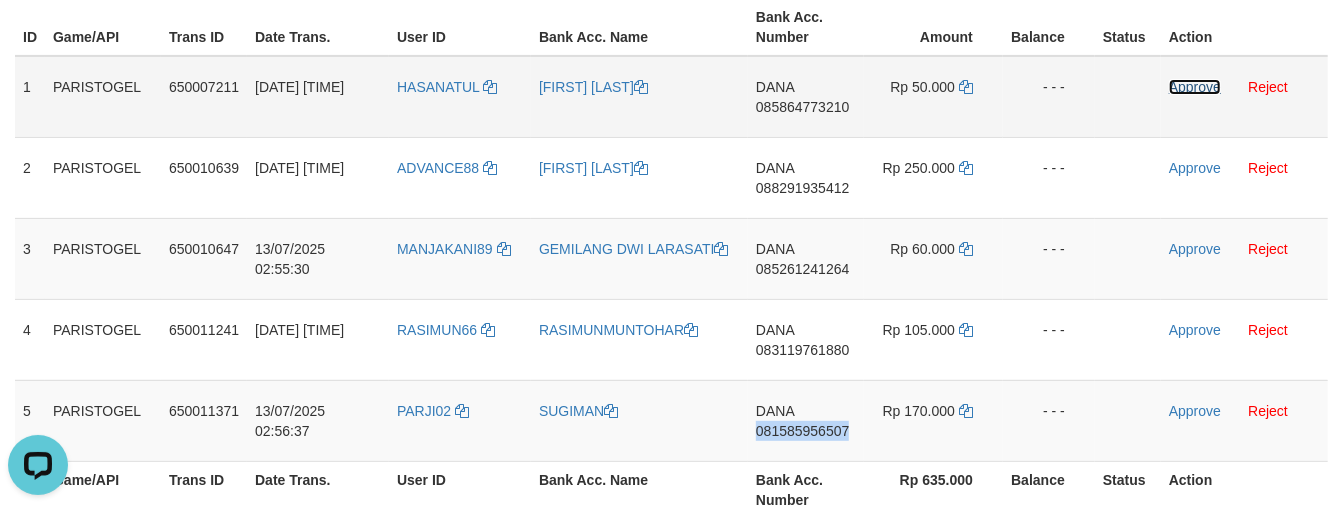 click on "Approve" at bounding box center (1195, 87) 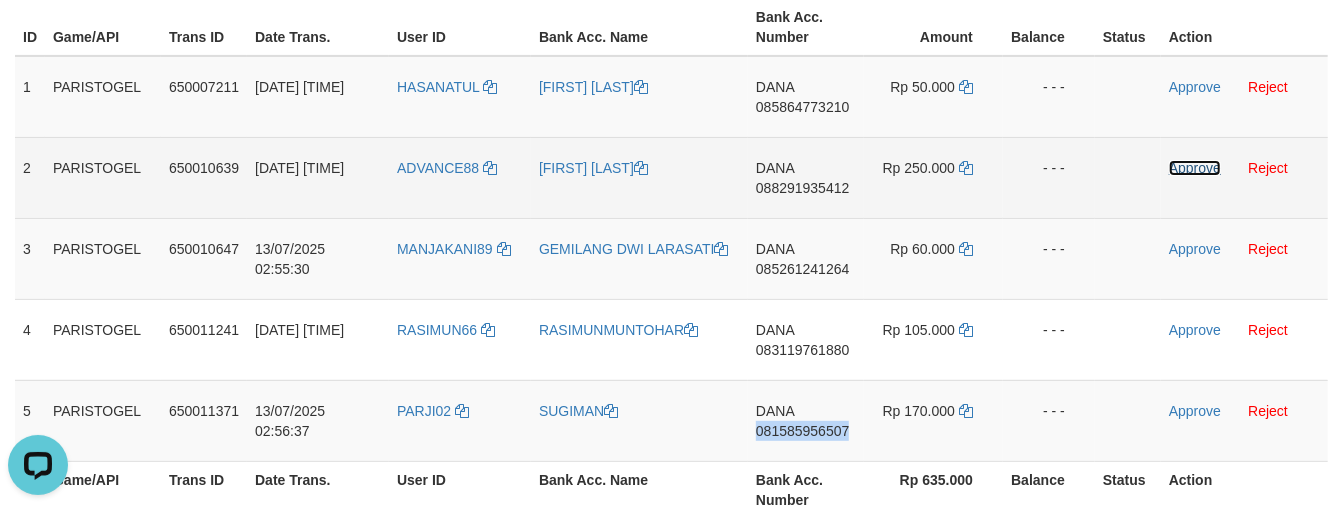 click on "Approve" at bounding box center [1195, 168] 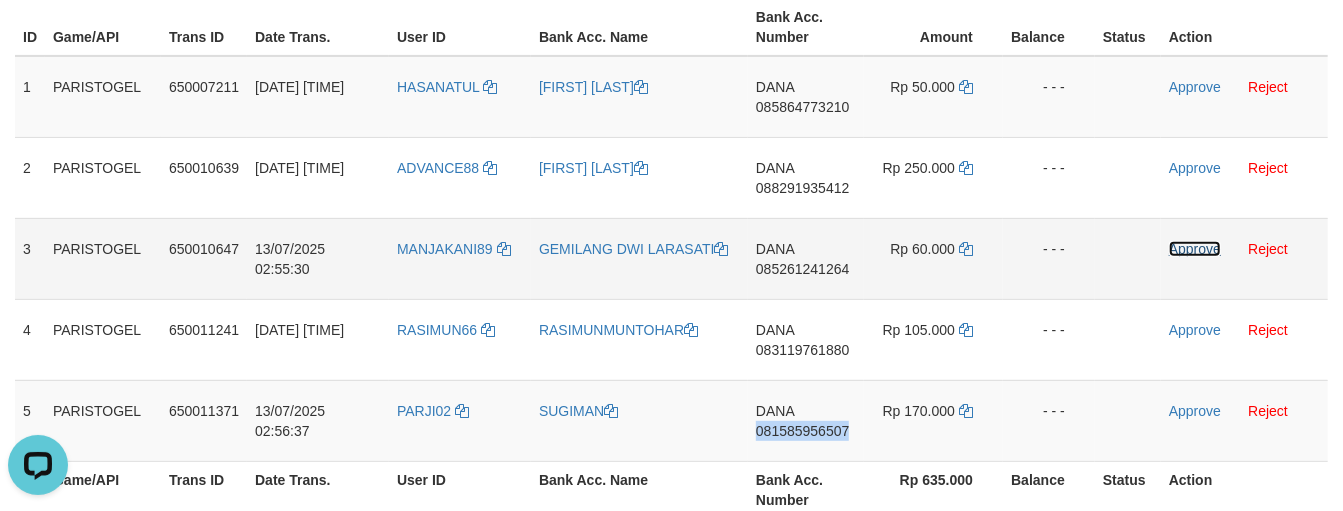 click on "Approve" at bounding box center (1195, 249) 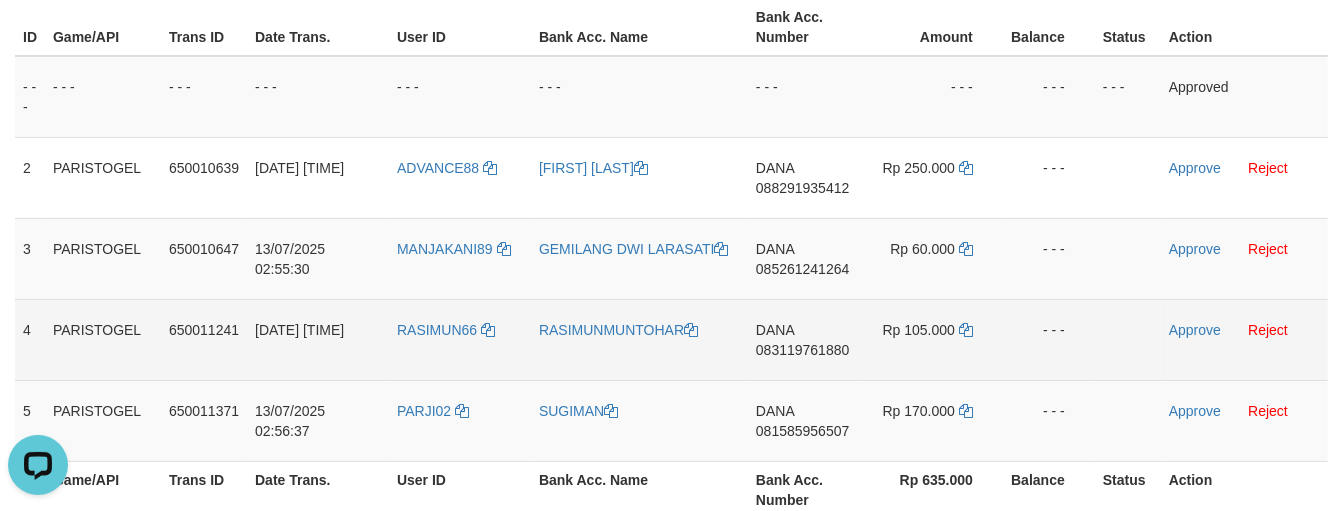click on "Approve
Reject" at bounding box center [1244, 339] 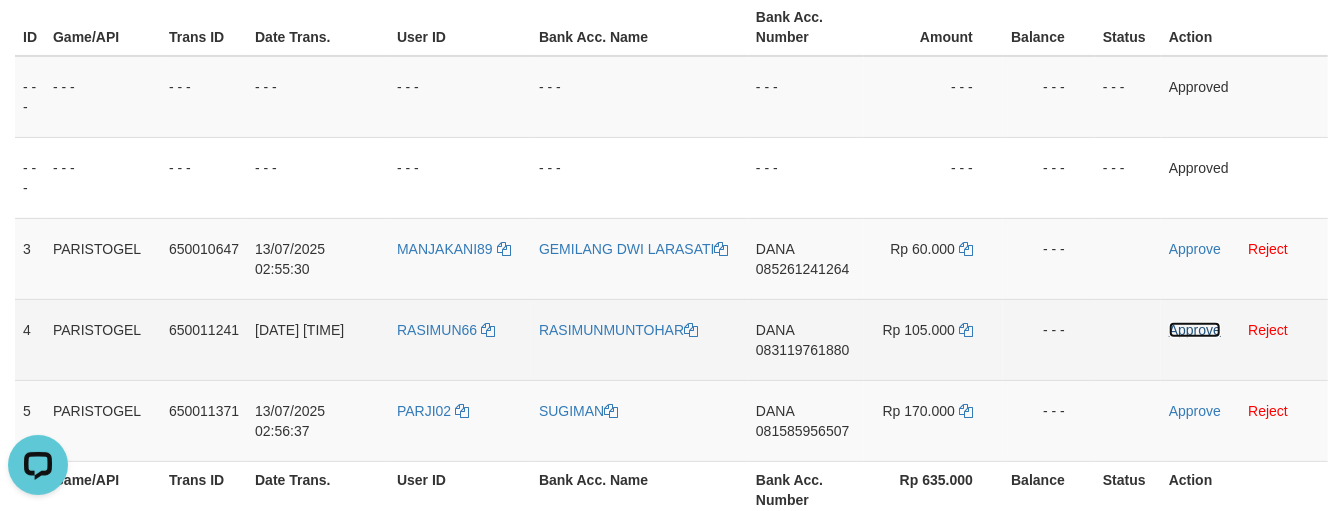 click on "Approve" at bounding box center (1195, 330) 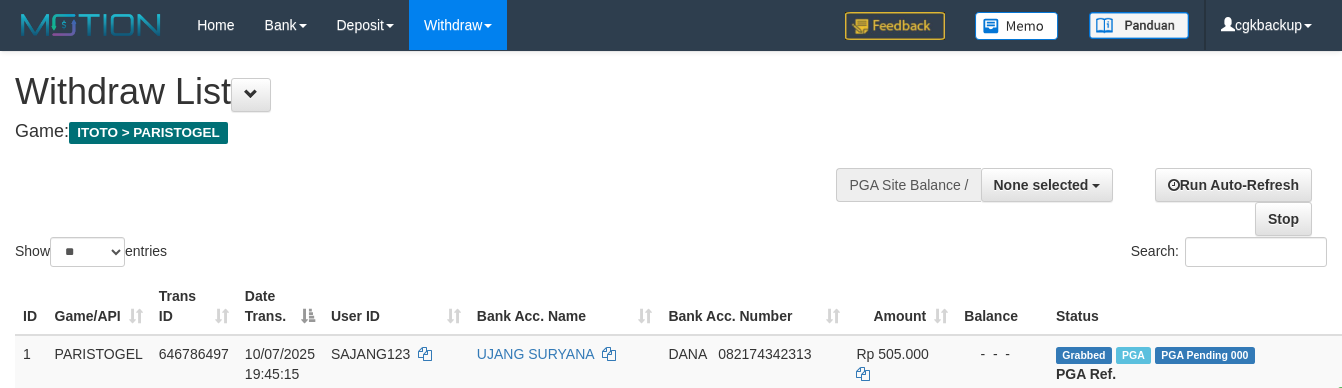 select 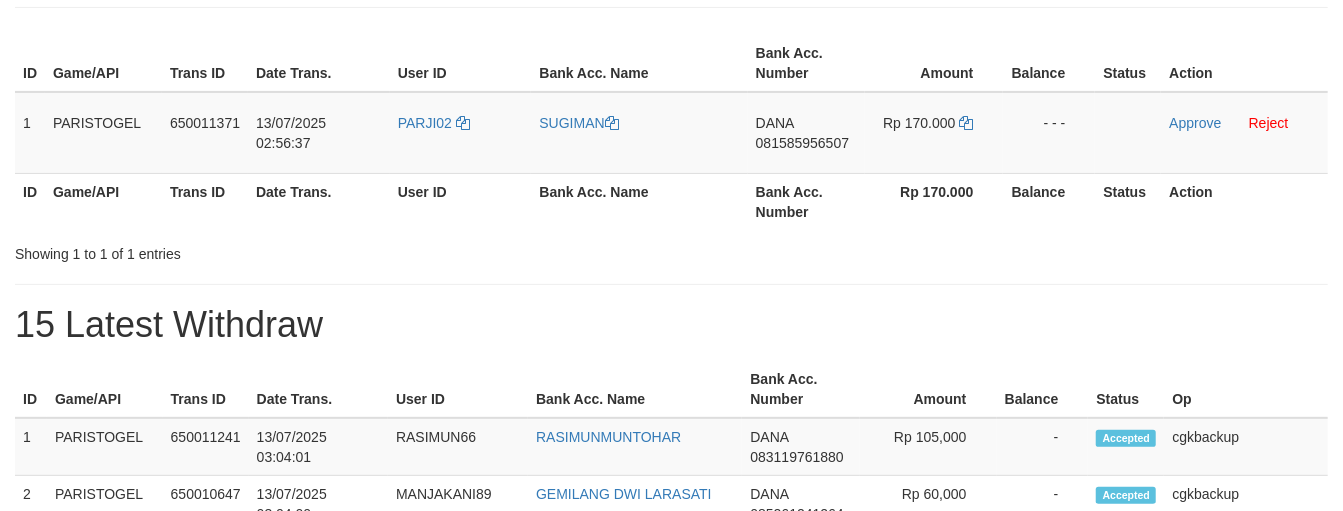 scroll, scrollTop: 296, scrollLeft: 0, axis: vertical 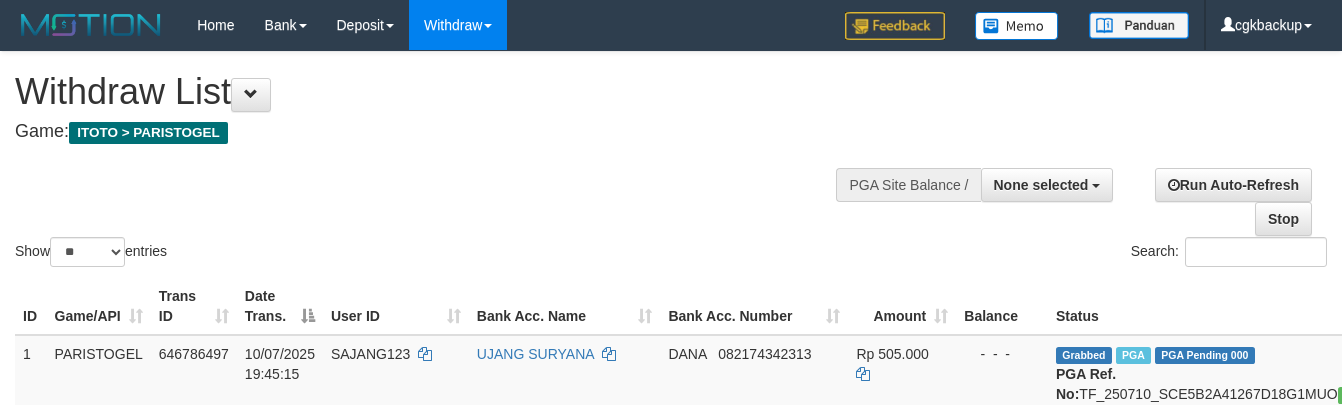 select 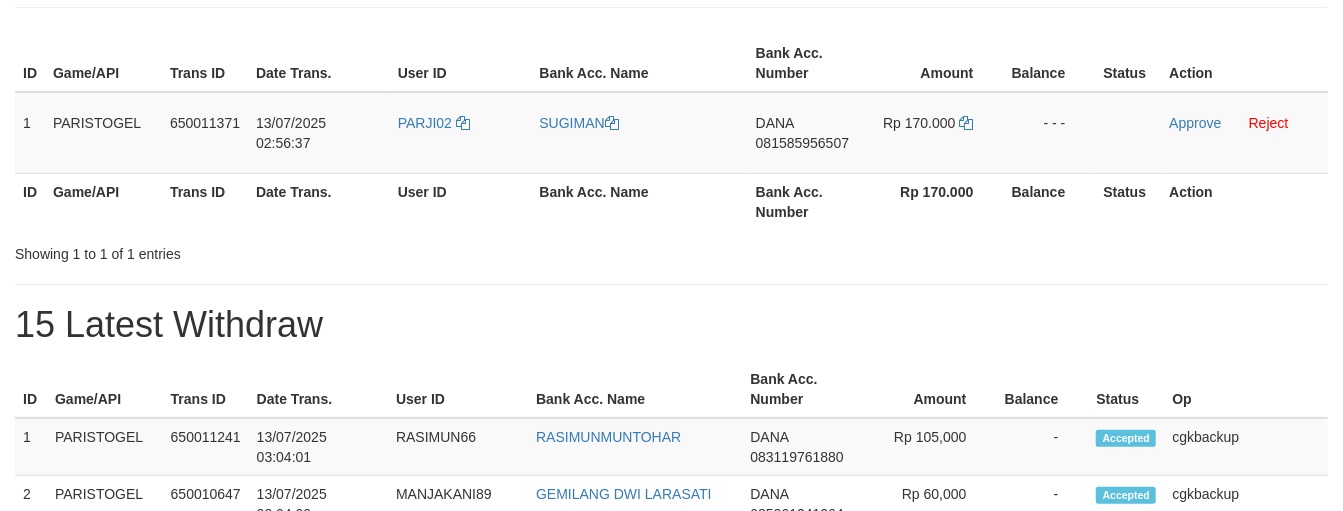 scroll, scrollTop: 296, scrollLeft: 0, axis: vertical 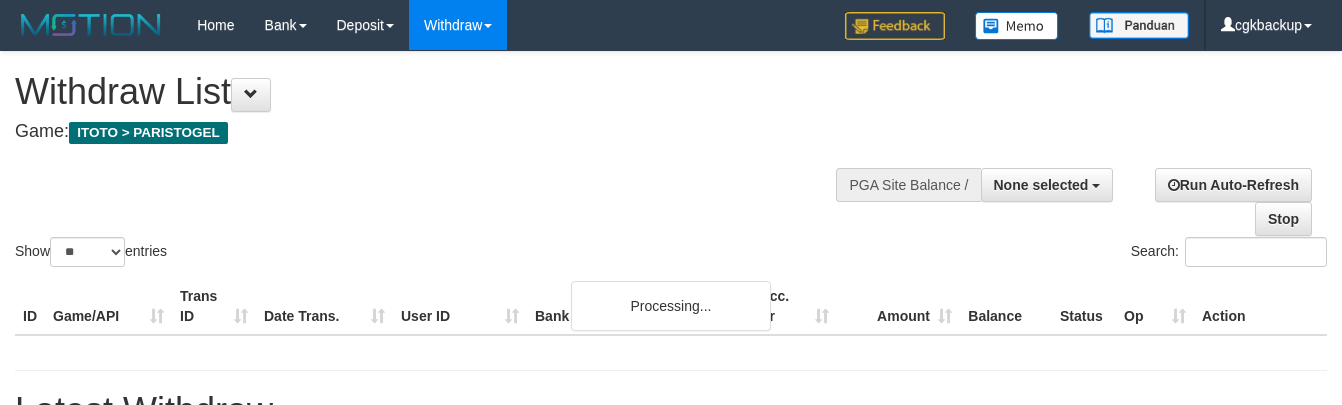 select 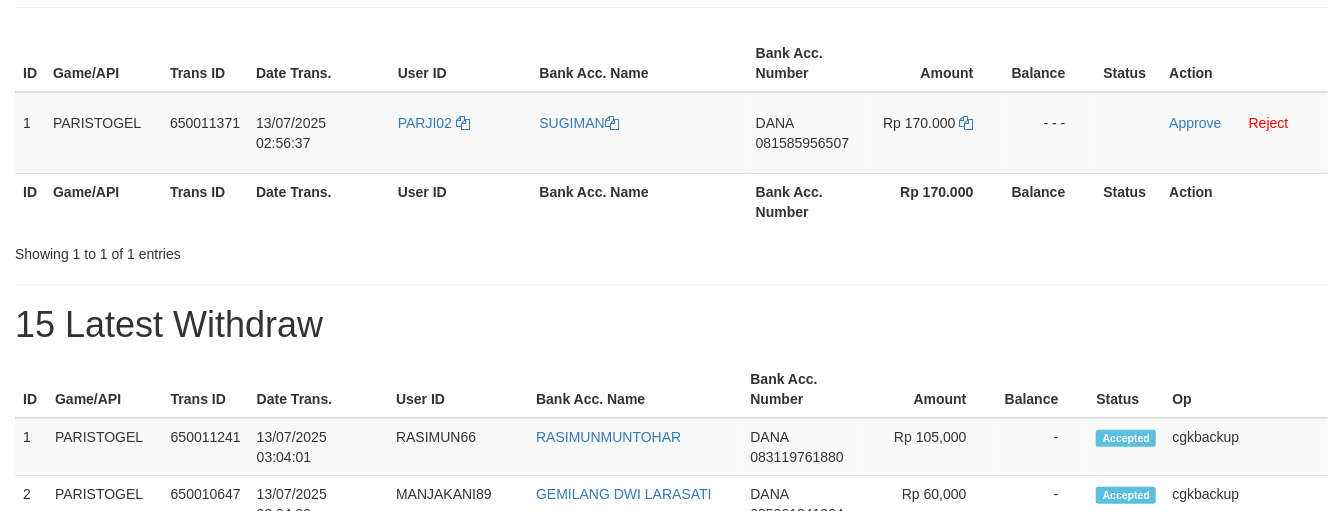 scroll, scrollTop: 296, scrollLeft: 0, axis: vertical 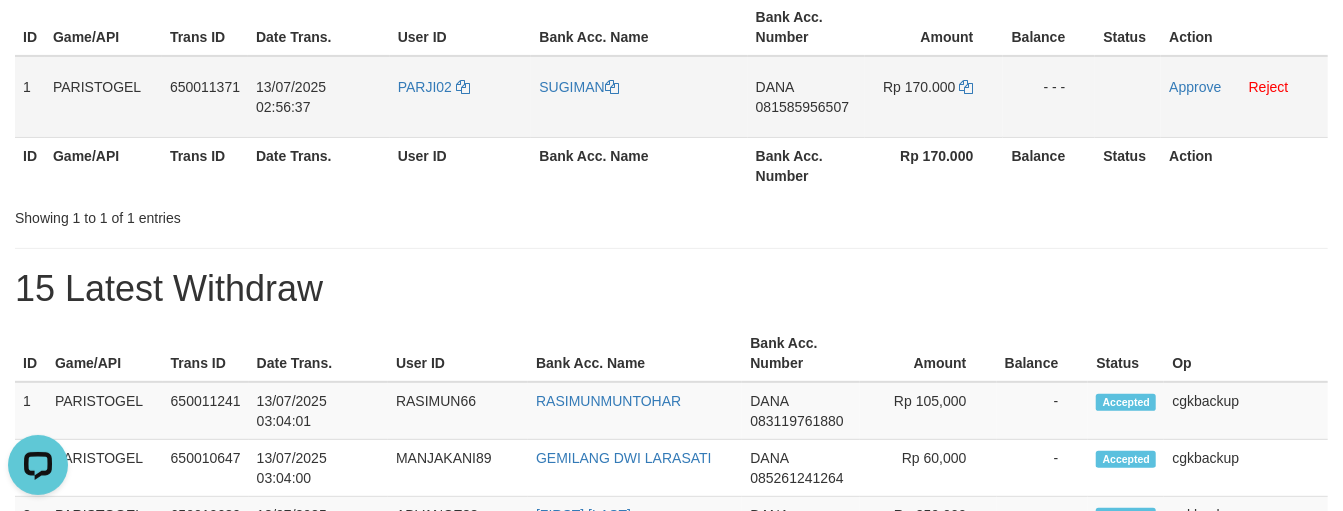 click on "[FIRST]
[PHONE]" at bounding box center (806, 97) 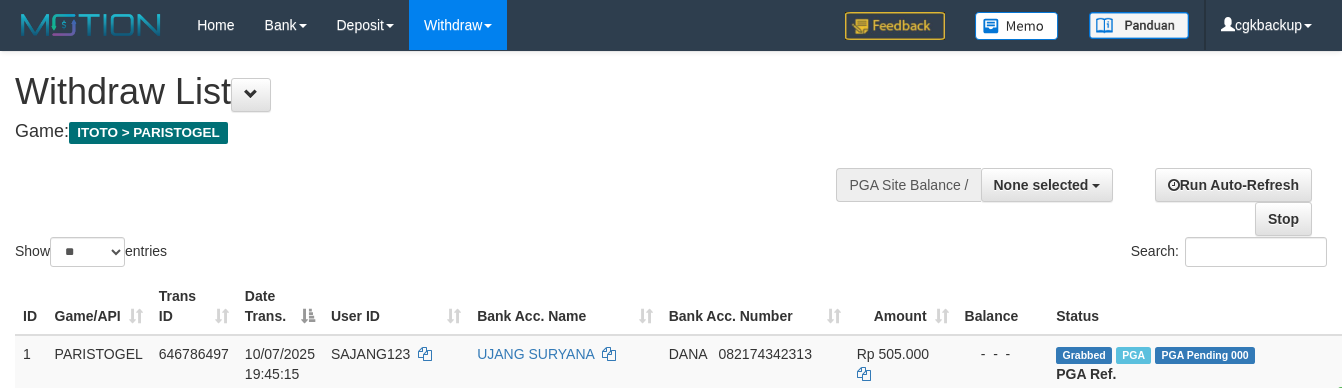 select 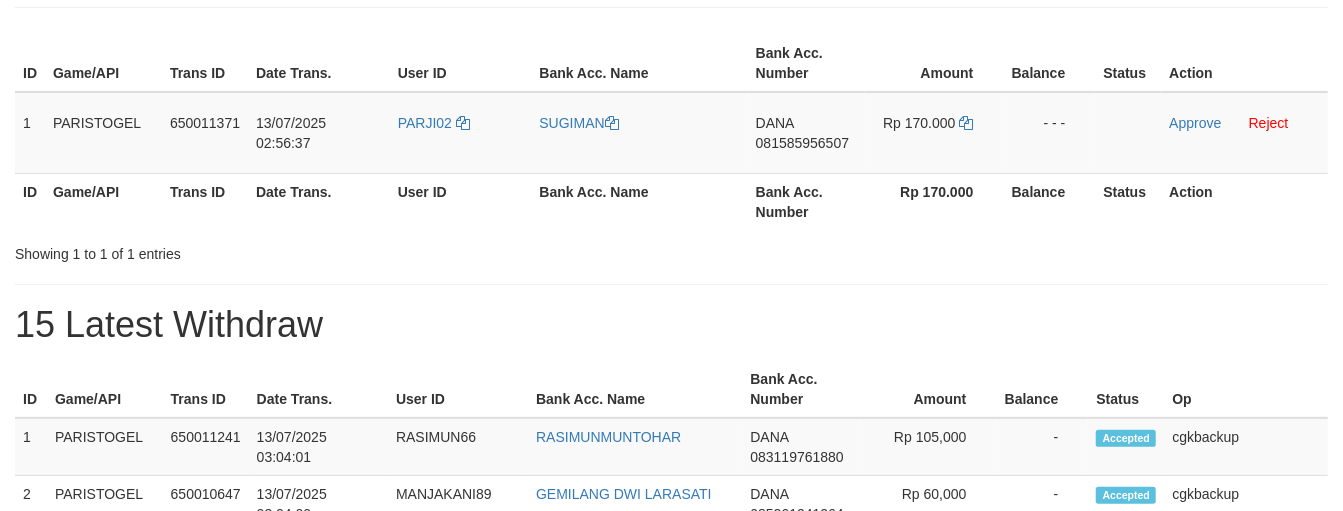 scroll, scrollTop: 296, scrollLeft: 0, axis: vertical 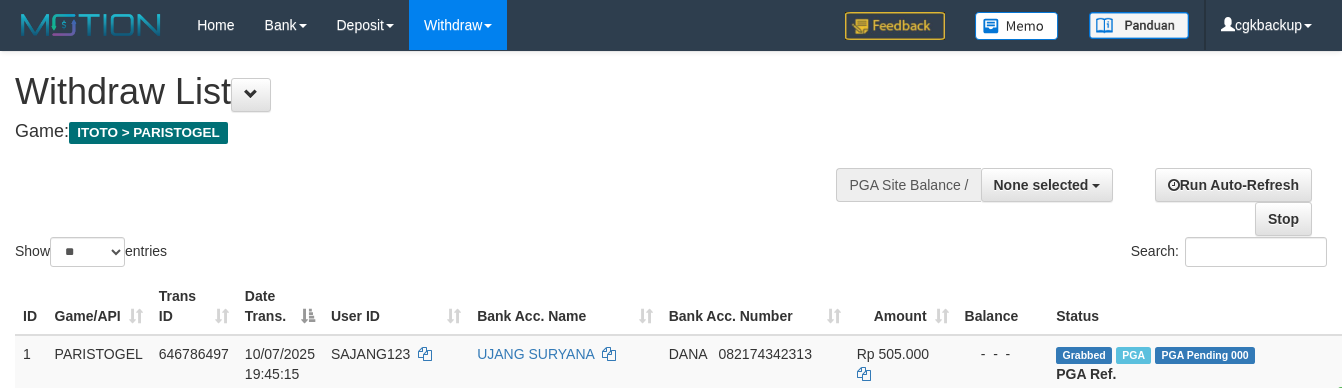 select 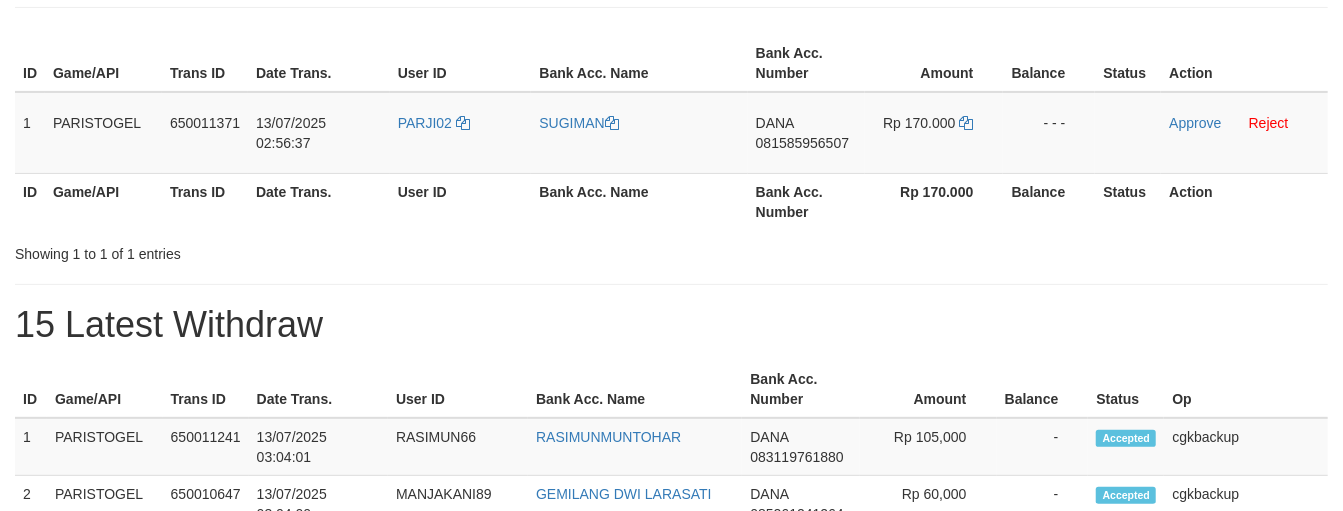 scroll, scrollTop: 296, scrollLeft: 0, axis: vertical 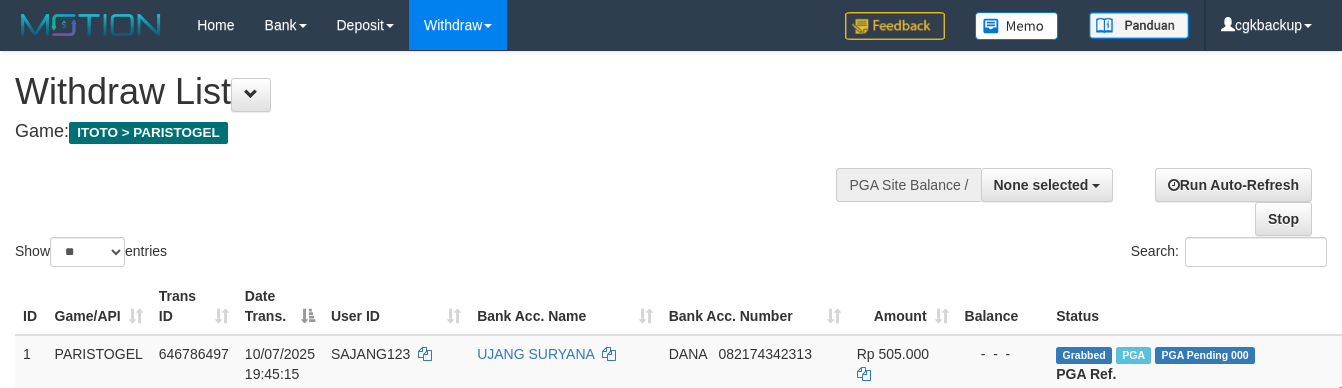 select 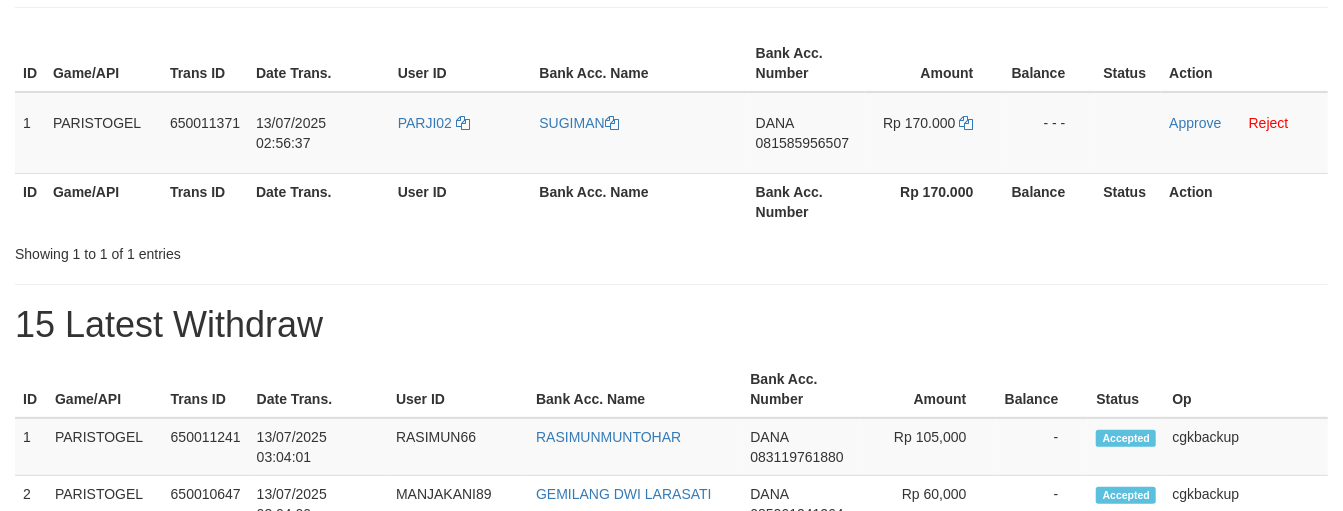 scroll, scrollTop: 296, scrollLeft: 0, axis: vertical 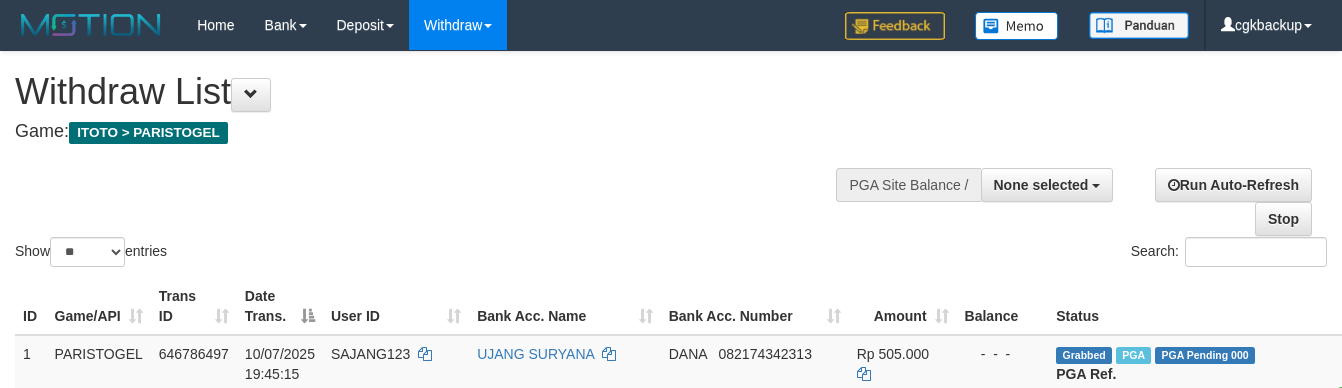 select 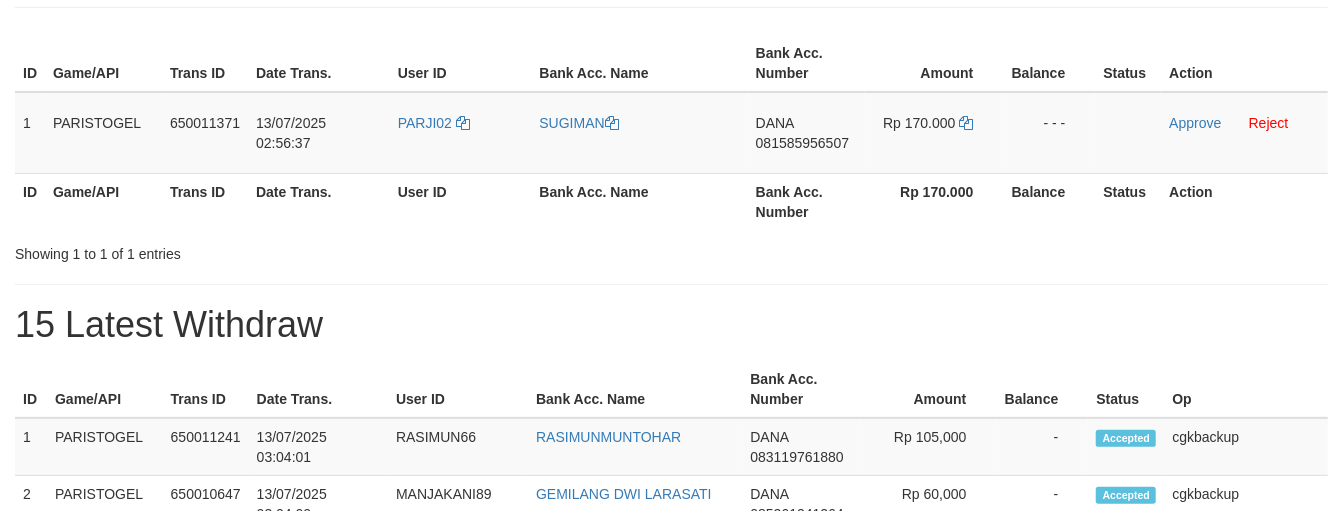 scroll, scrollTop: 296, scrollLeft: 0, axis: vertical 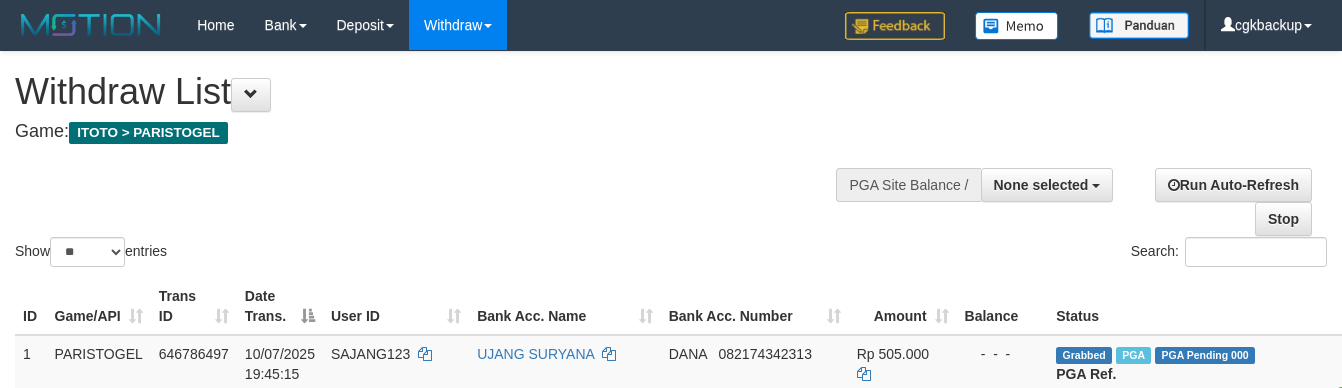 select 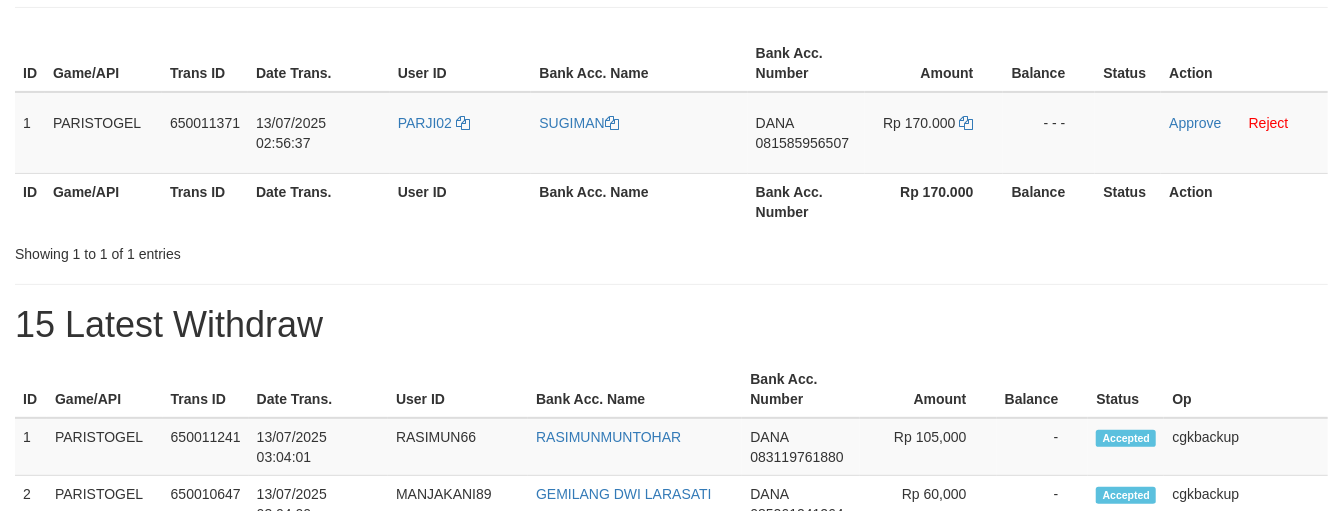 scroll, scrollTop: 296, scrollLeft: 0, axis: vertical 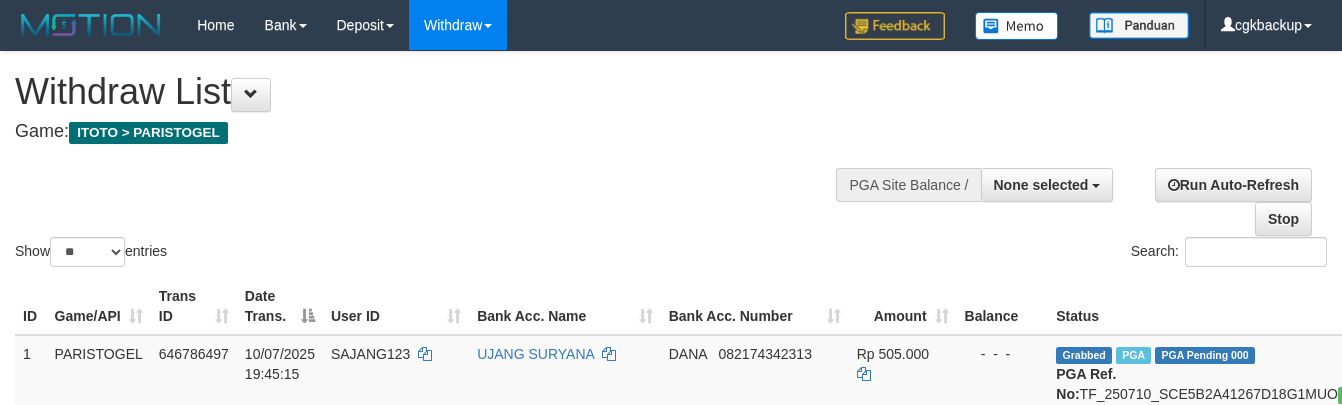 select 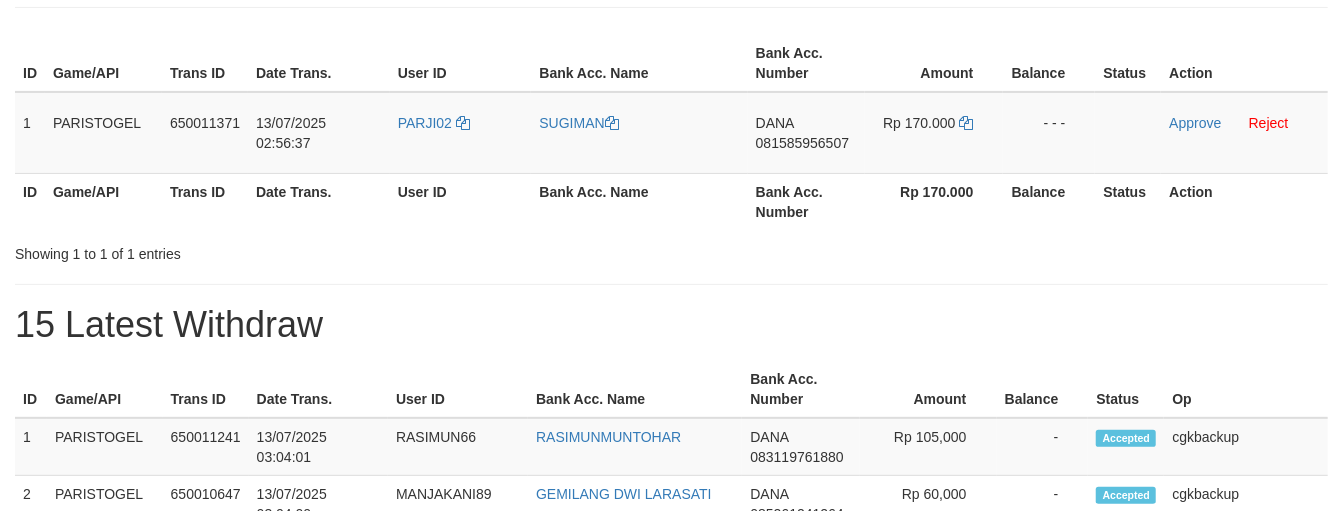 scroll, scrollTop: 296, scrollLeft: 0, axis: vertical 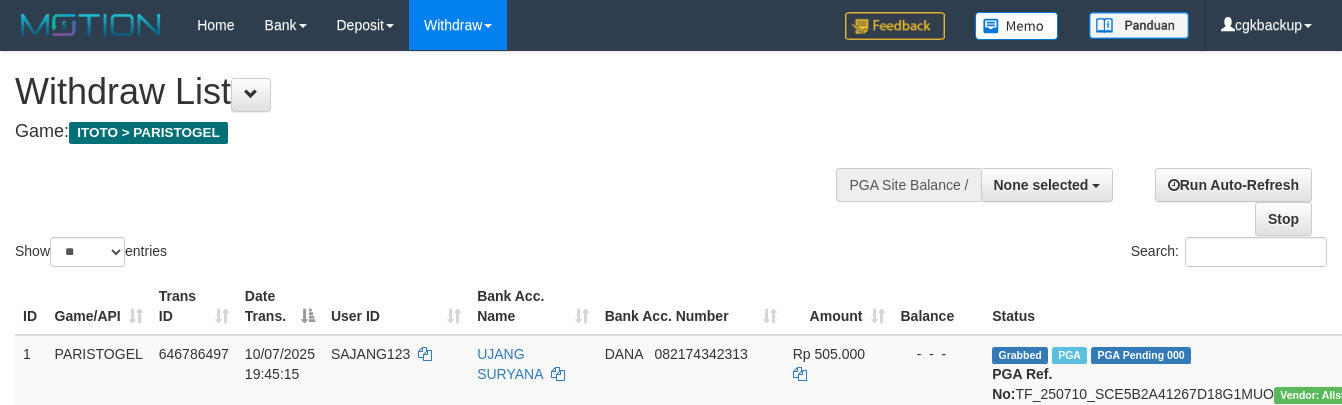 select 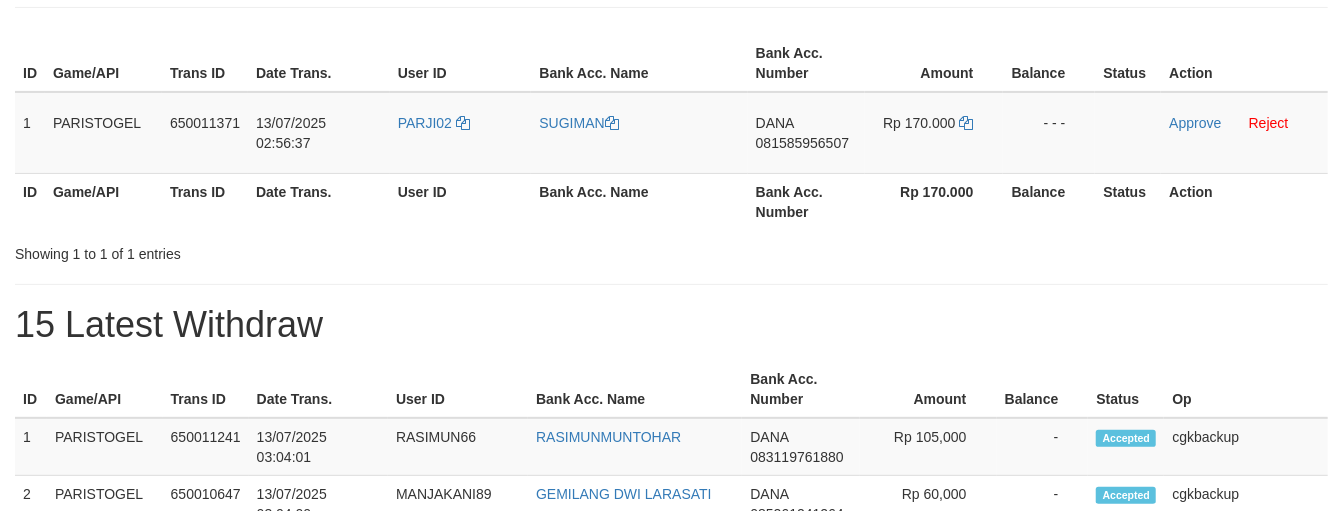 scroll, scrollTop: 296, scrollLeft: 0, axis: vertical 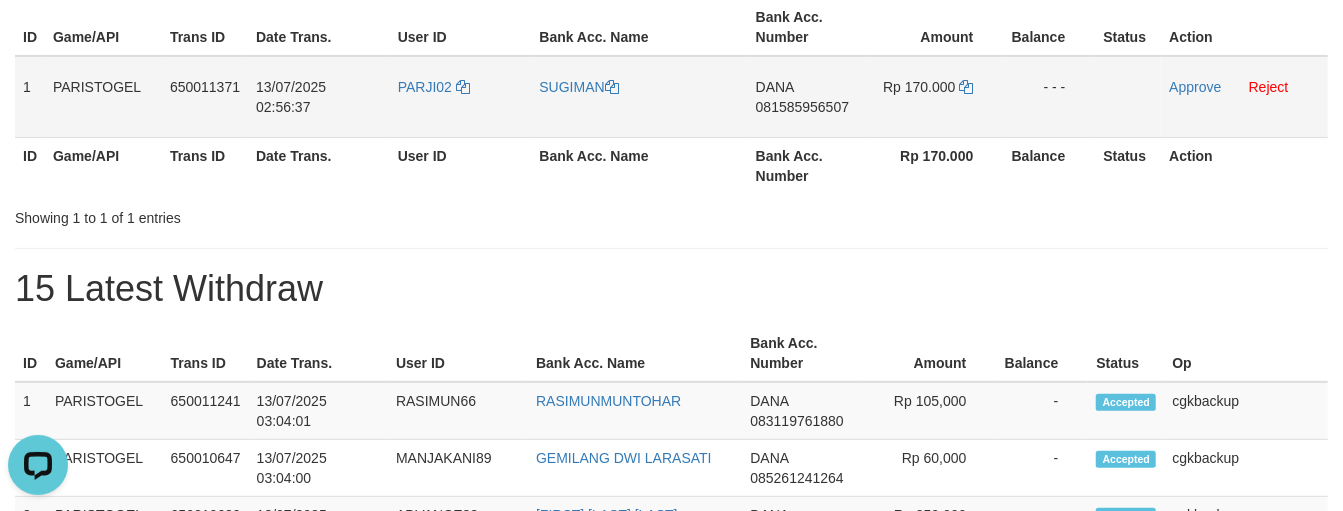 click on "[FIRST]
[PHONE]" at bounding box center [806, 97] 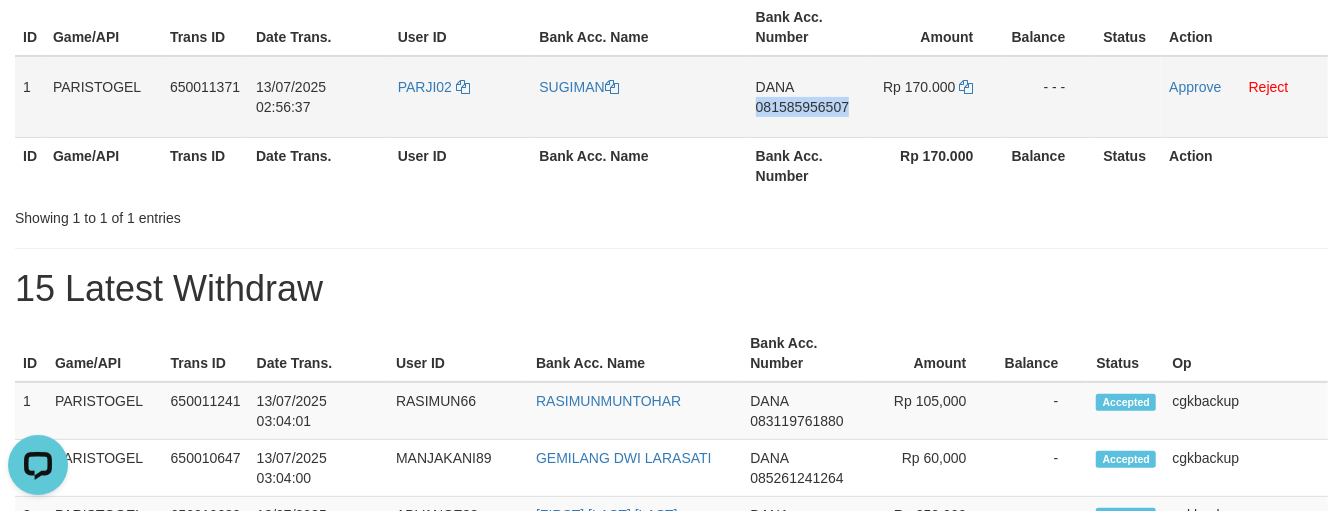 click on "DANA
081585956507" at bounding box center (806, 97) 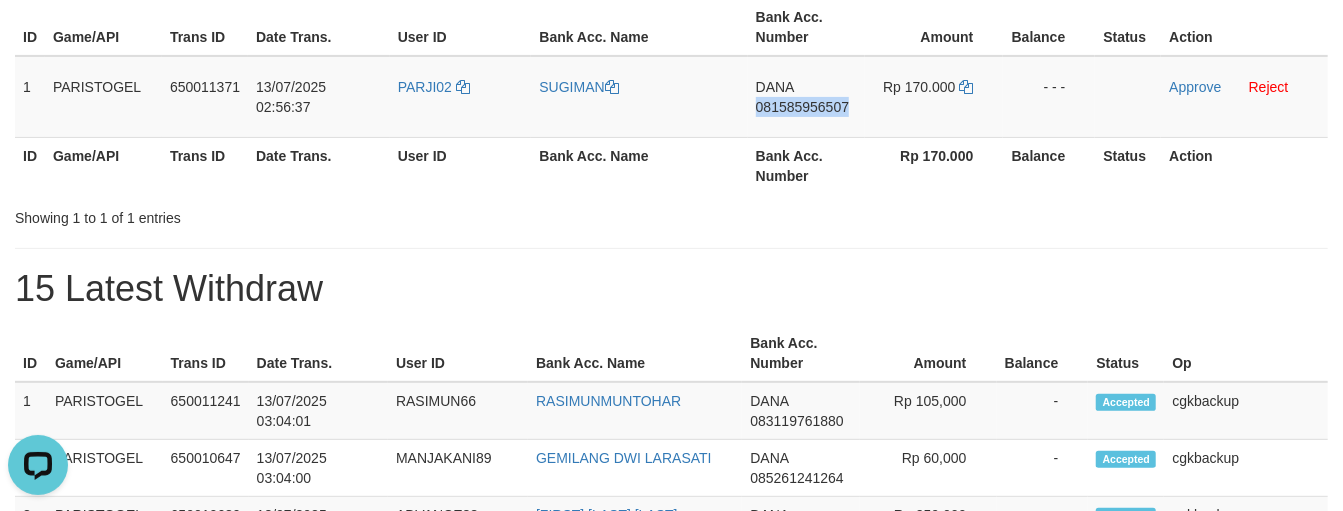 copy on "081585956507" 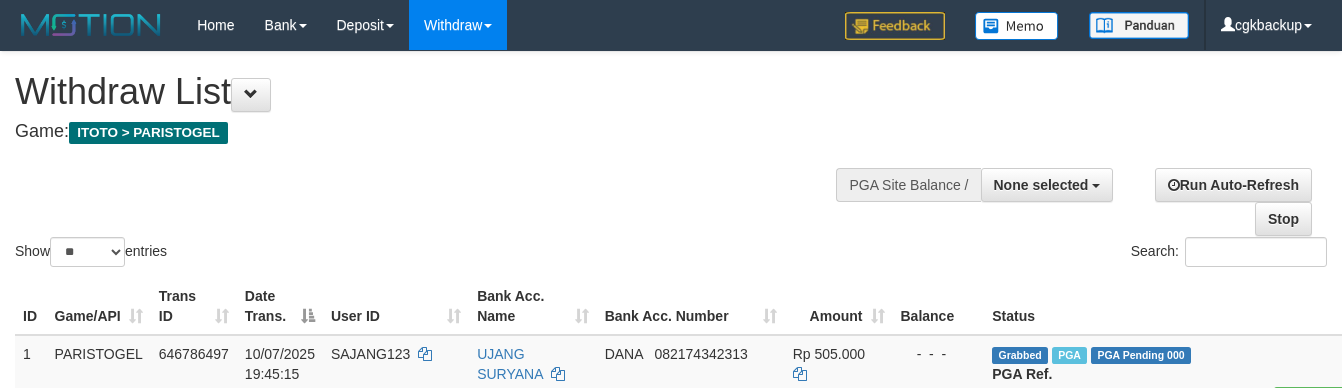 select 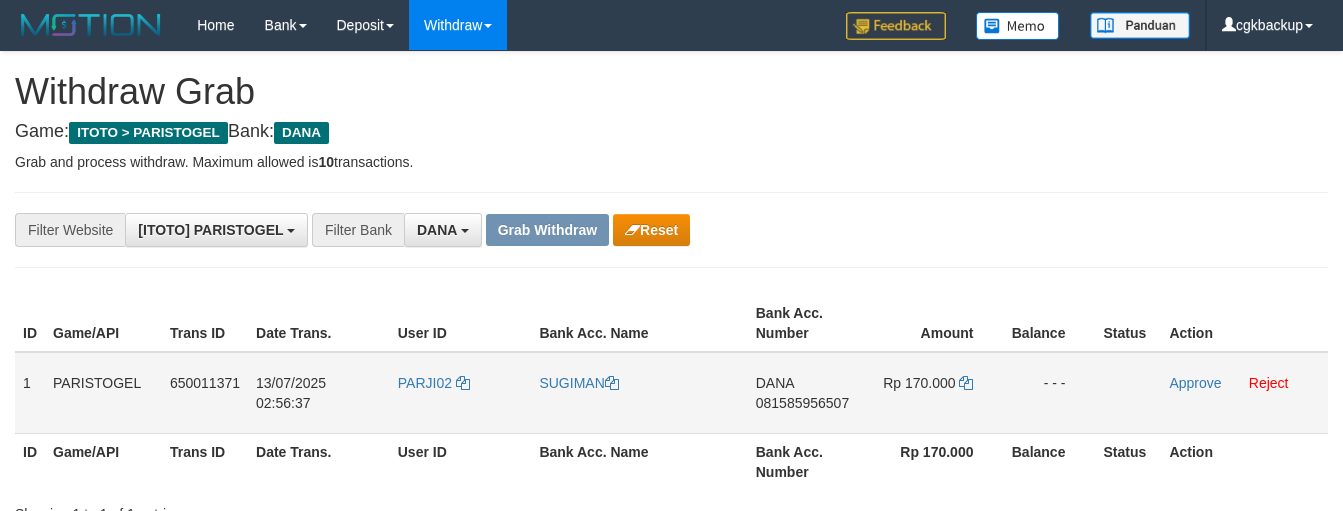 scroll, scrollTop: 260, scrollLeft: 0, axis: vertical 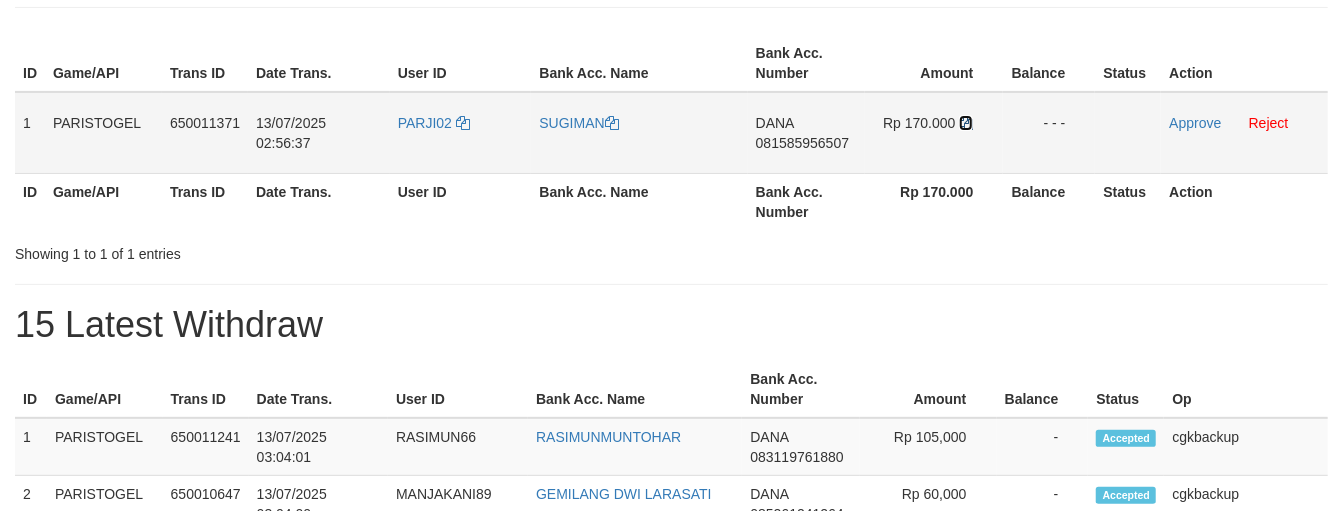 click at bounding box center (966, 123) 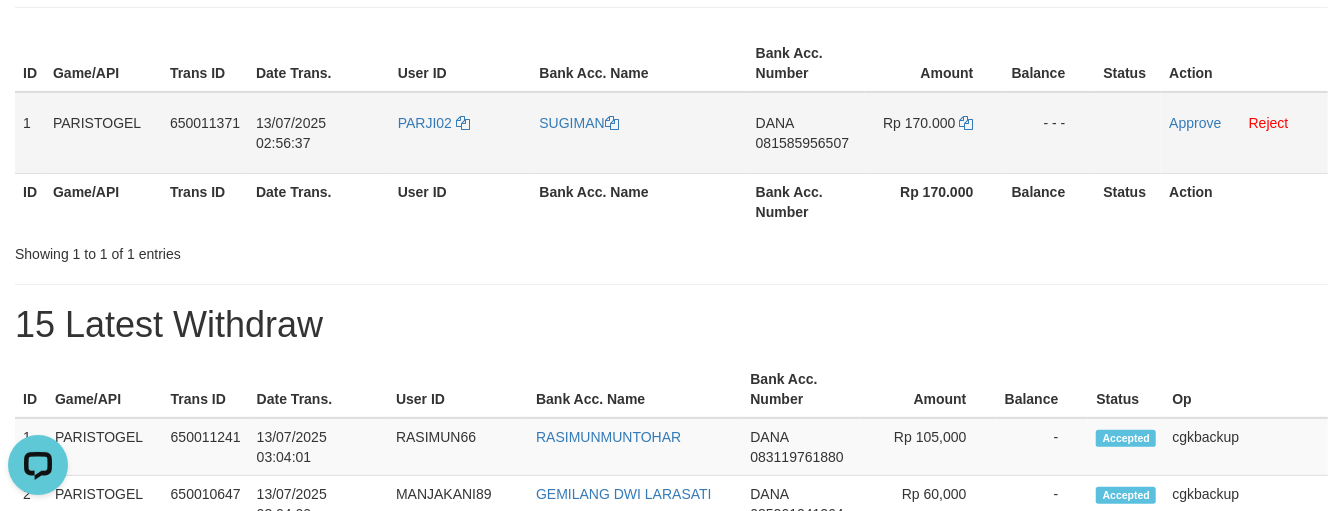 scroll, scrollTop: 0, scrollLeft: 0, axis: both 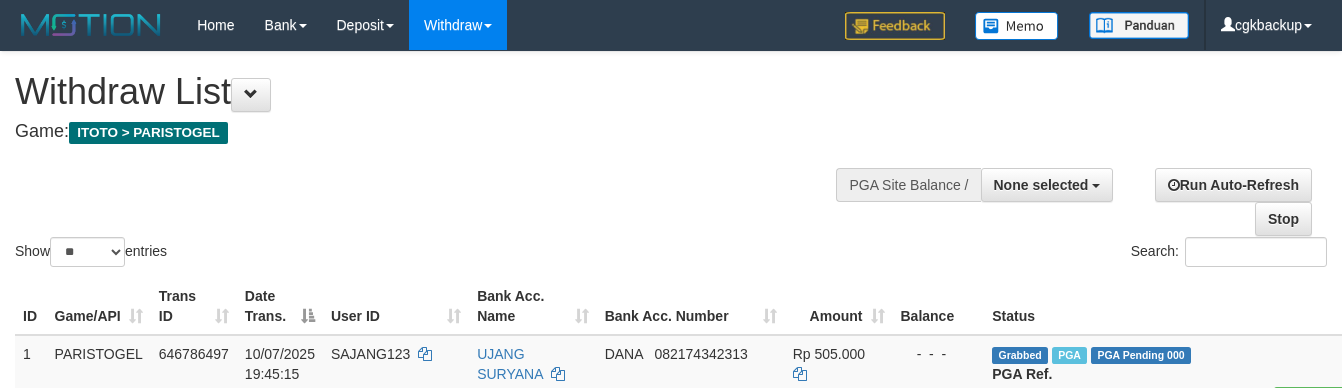 select 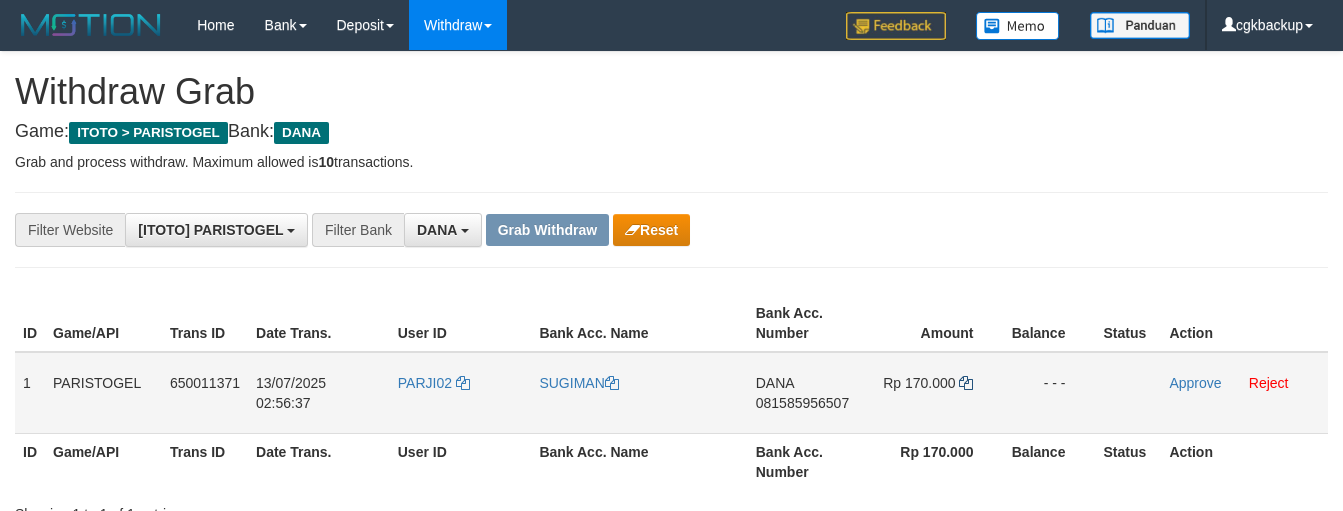scroll, scrollTop: 260, scrollLeft: 0, axis: vertical 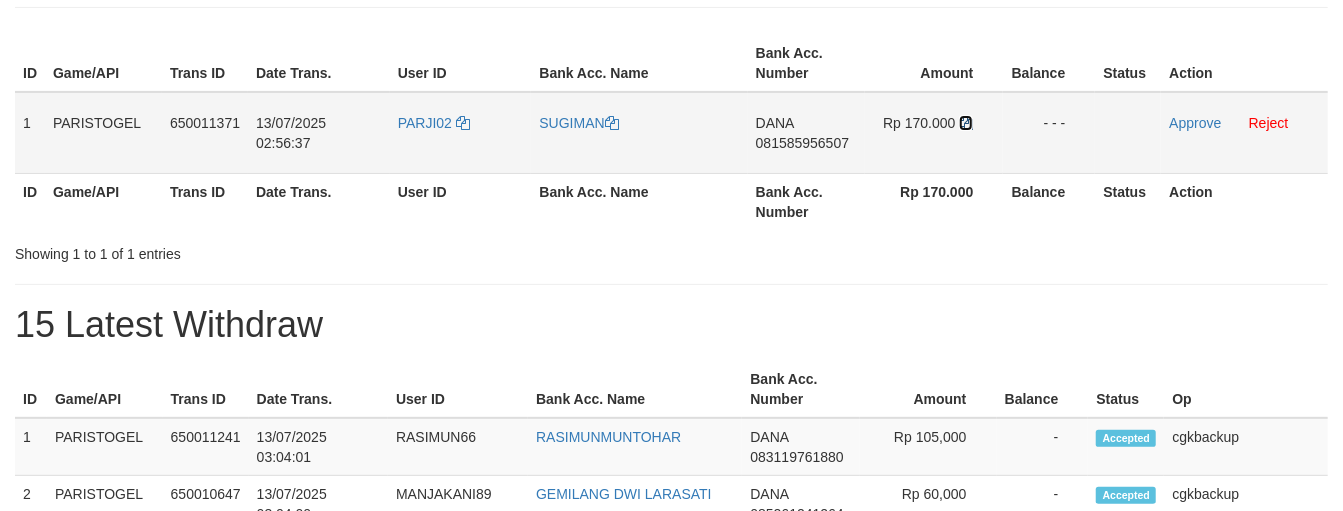 click at bounding box center (966, 123) 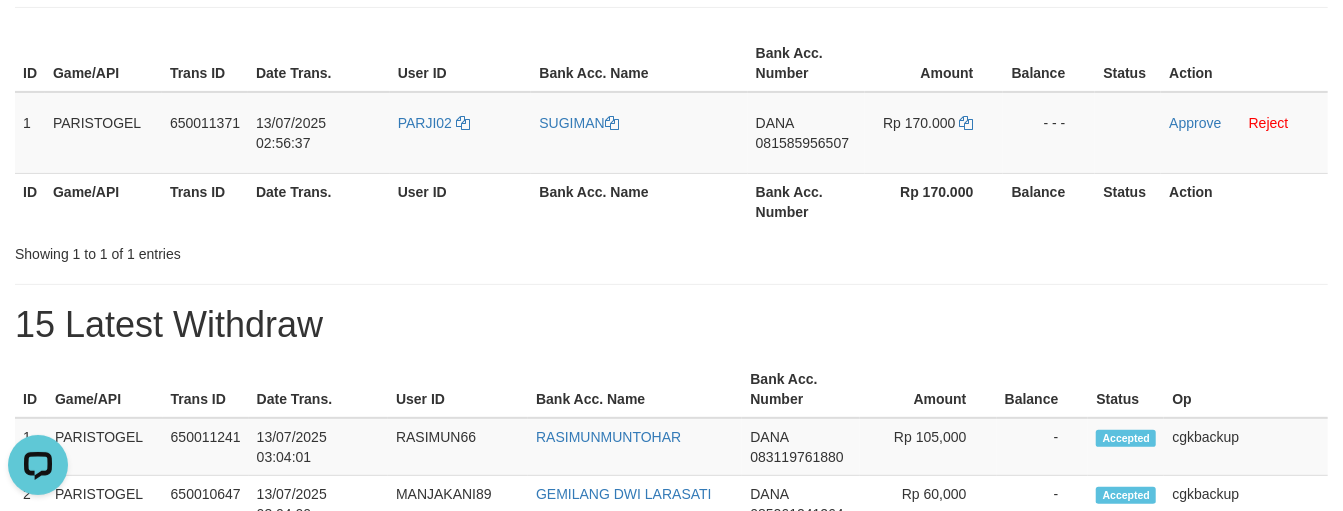 scroll, scrollTop: 0, scrollLeft: 0, axis: both 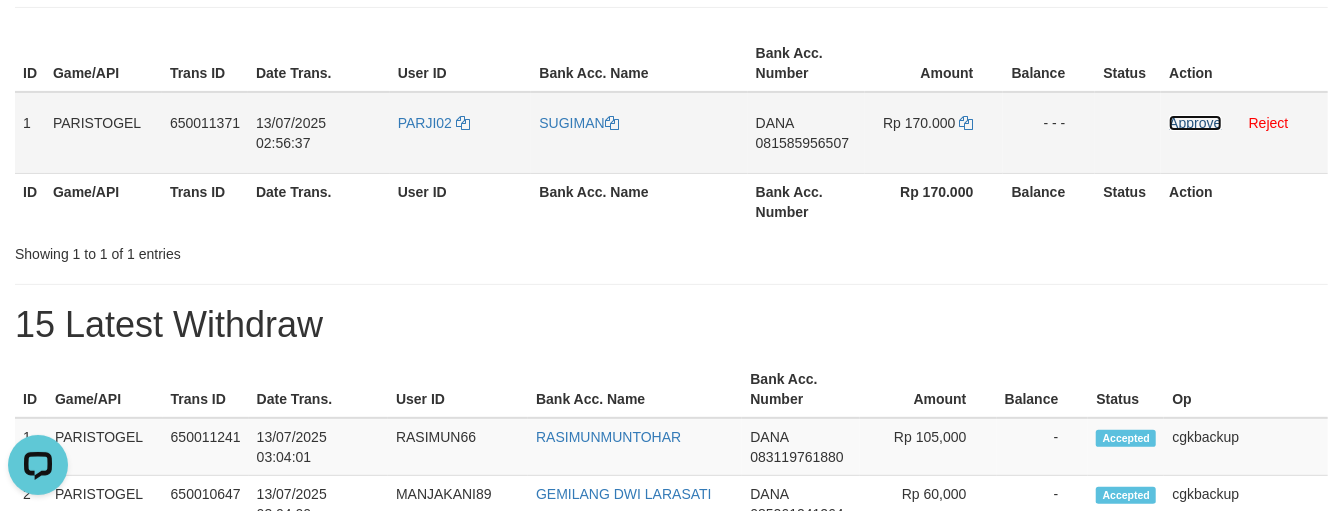 click on "Approve" at bounding box center (1195, 123) 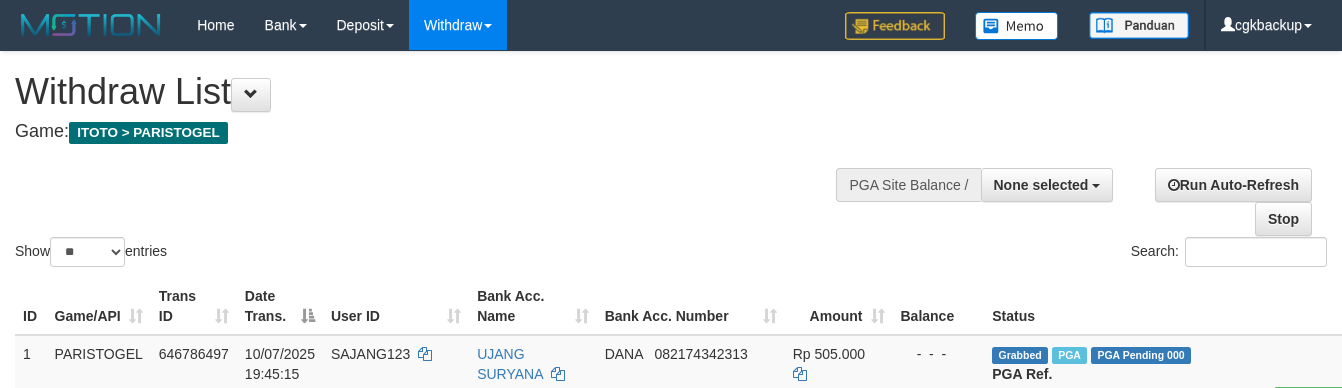 select 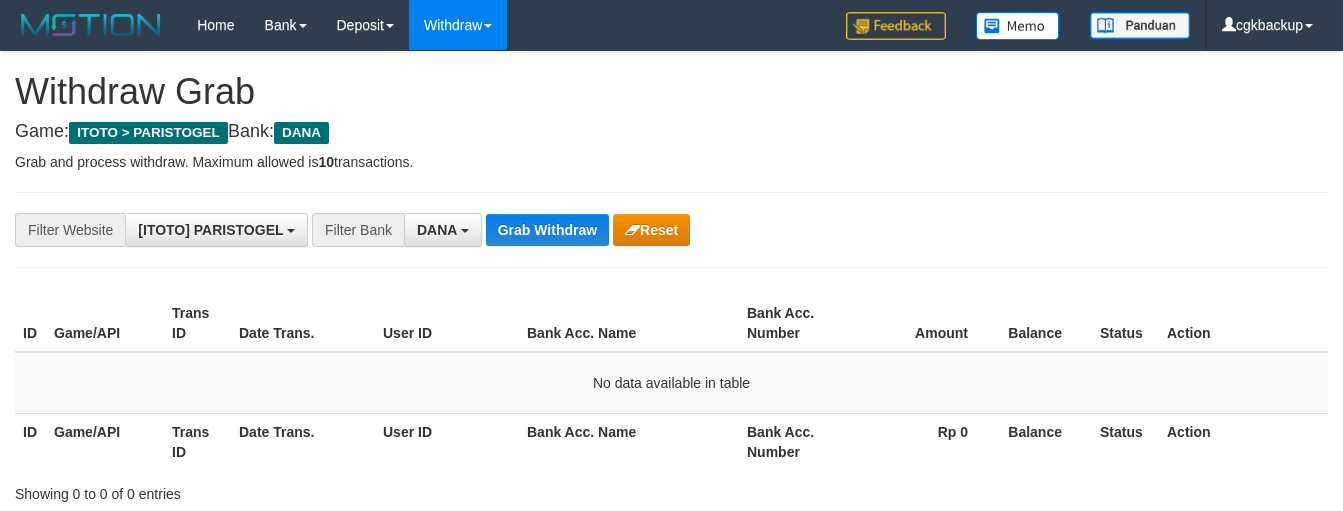 scroll, scrollTop: 260, scrollLeft: 0, axis: vertical 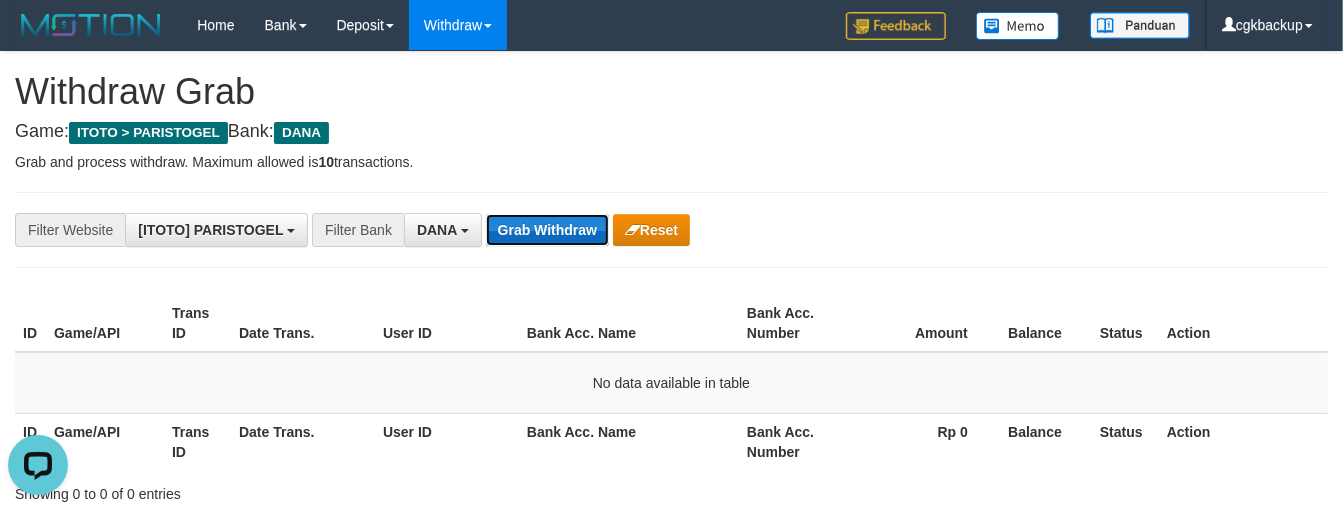 click on "Grab Withdraw" at bounding box center (547, 230) 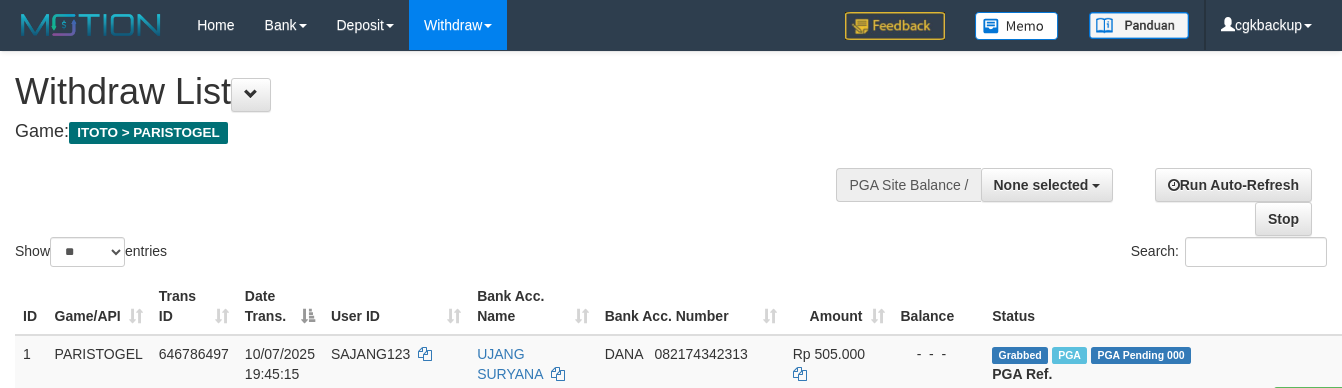 select 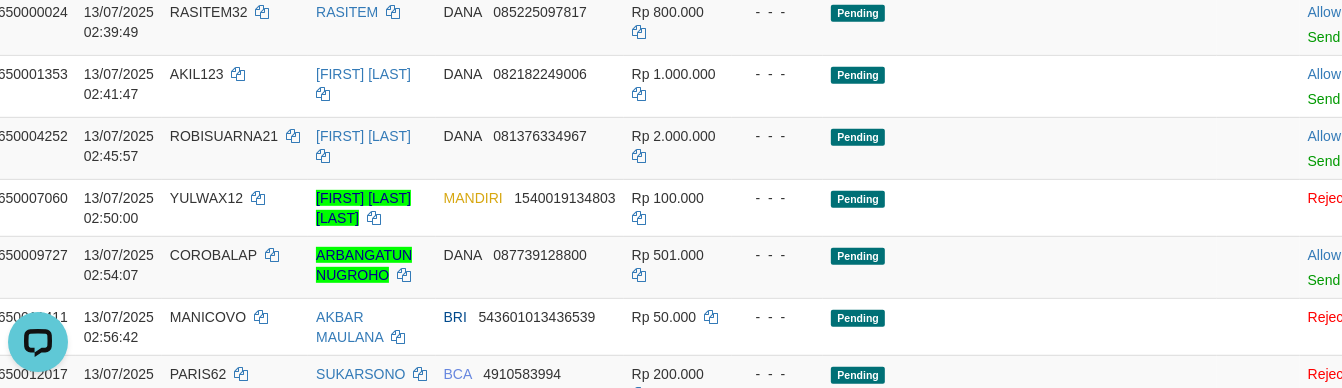 scroll, scrollTop: 0, scrollLeft: 0, axis: both 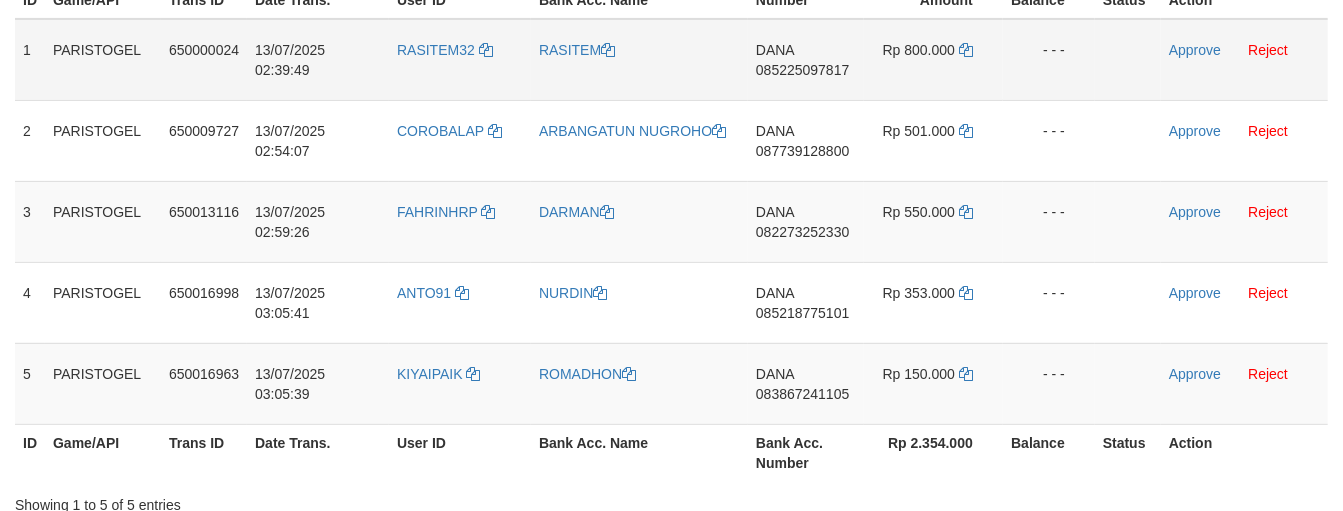 click on "RASITEM32" at bounding box center [460, 60] 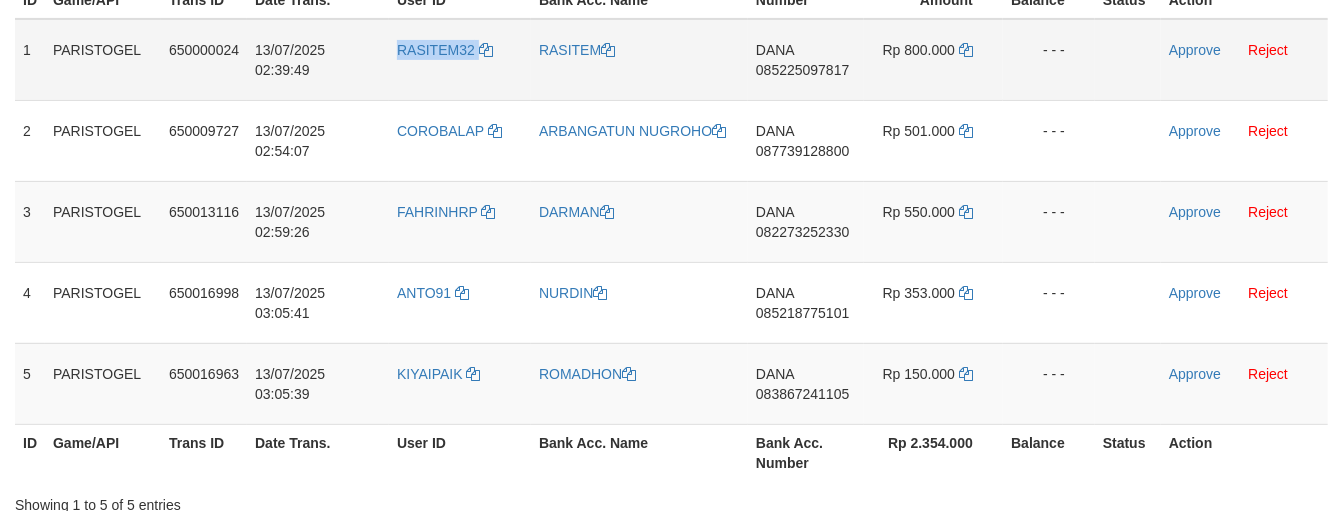 click on "RASITEM32" at bounding box center [460, 60] 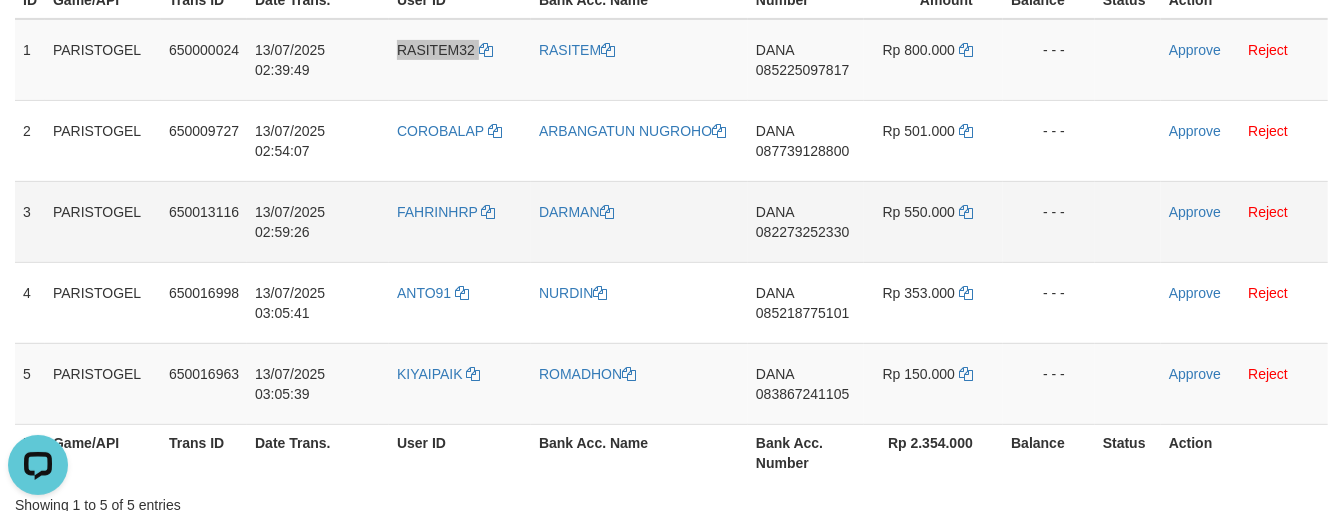 scroll, scrollTop: 0, scrollLeft: 0, axis: both 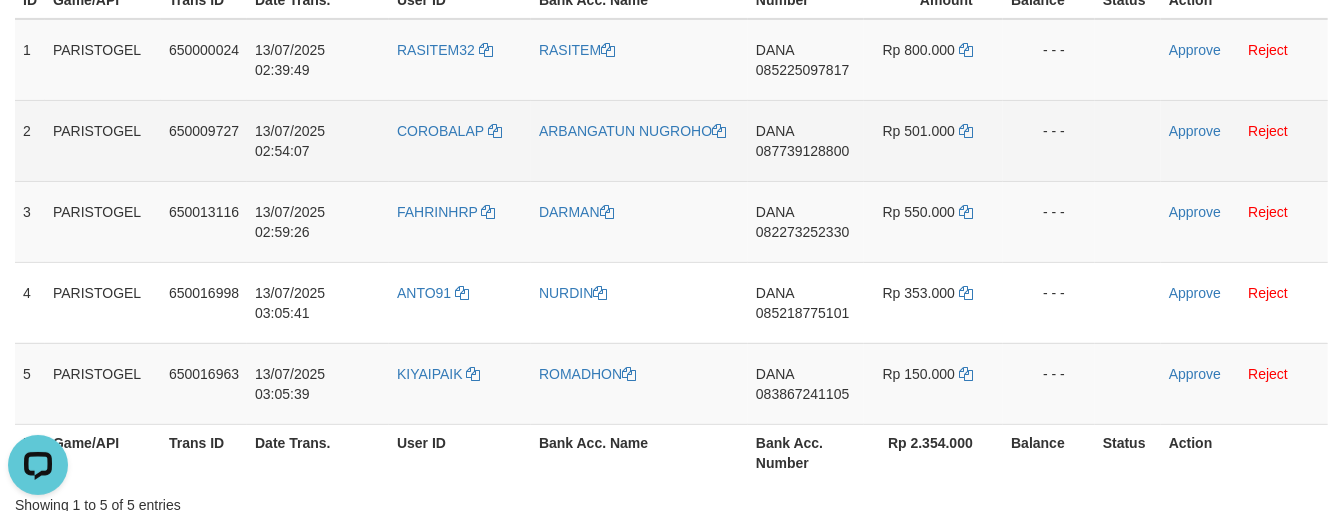 click on "COROBALAP" at bounding box center [460, 140] 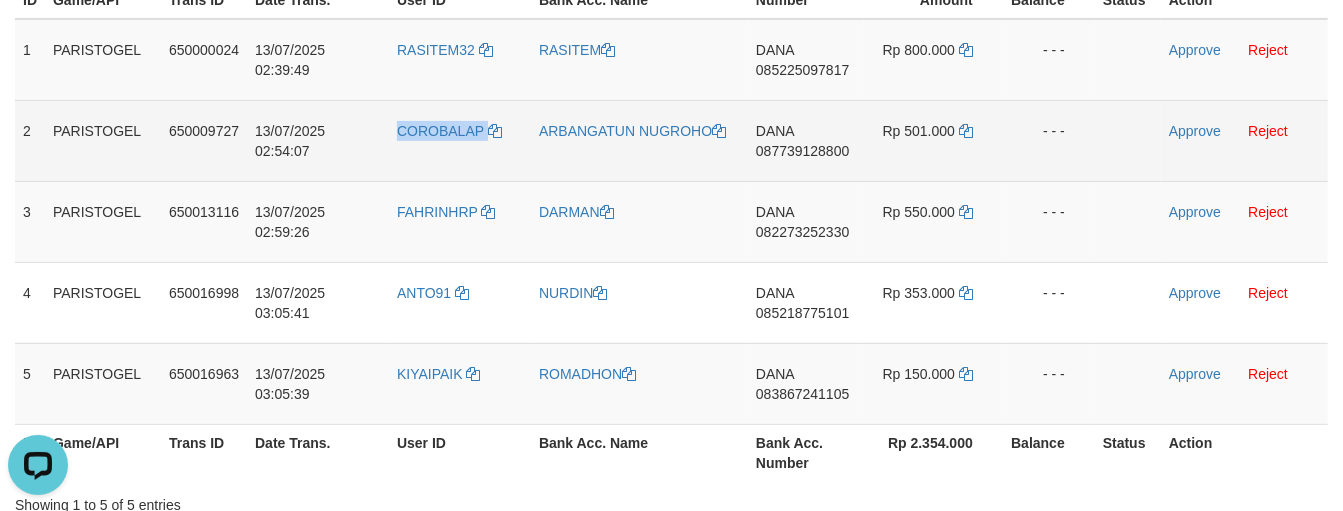click on "COROBALAP" at bounding box center [460, 140] 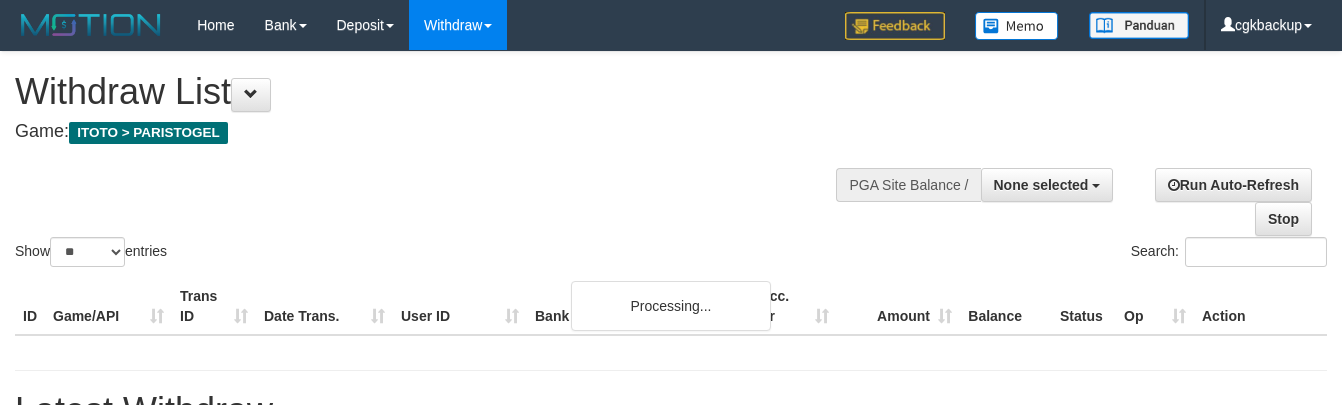 select 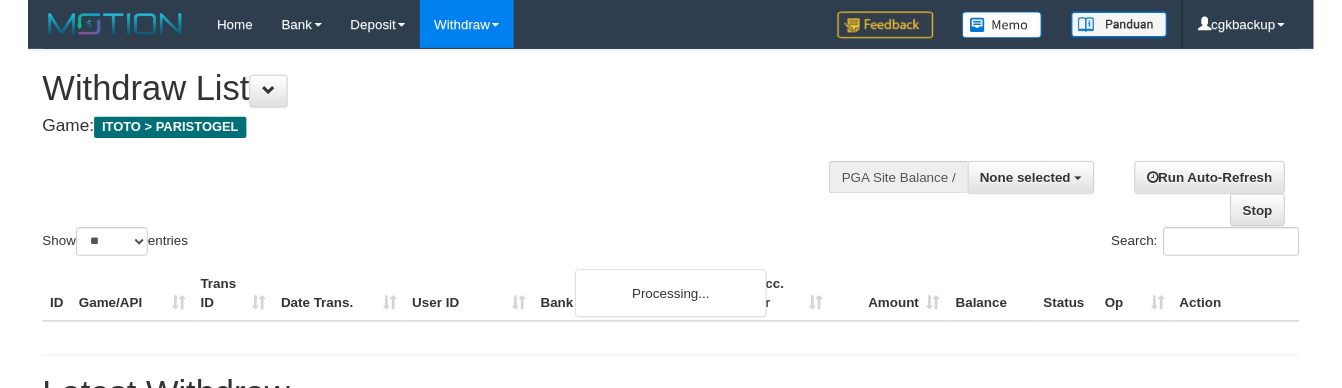 scroll, scrollTop: 2491, scrollLeft: 0, axis: vertical 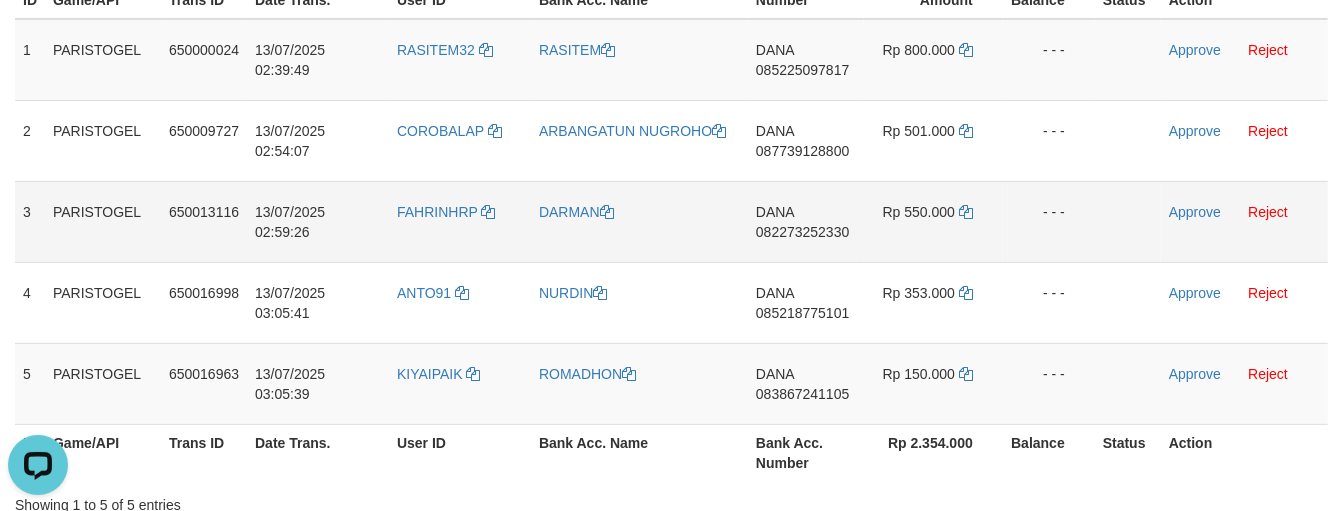click on "FAHRINHRP" at bounding box center (460, 221) 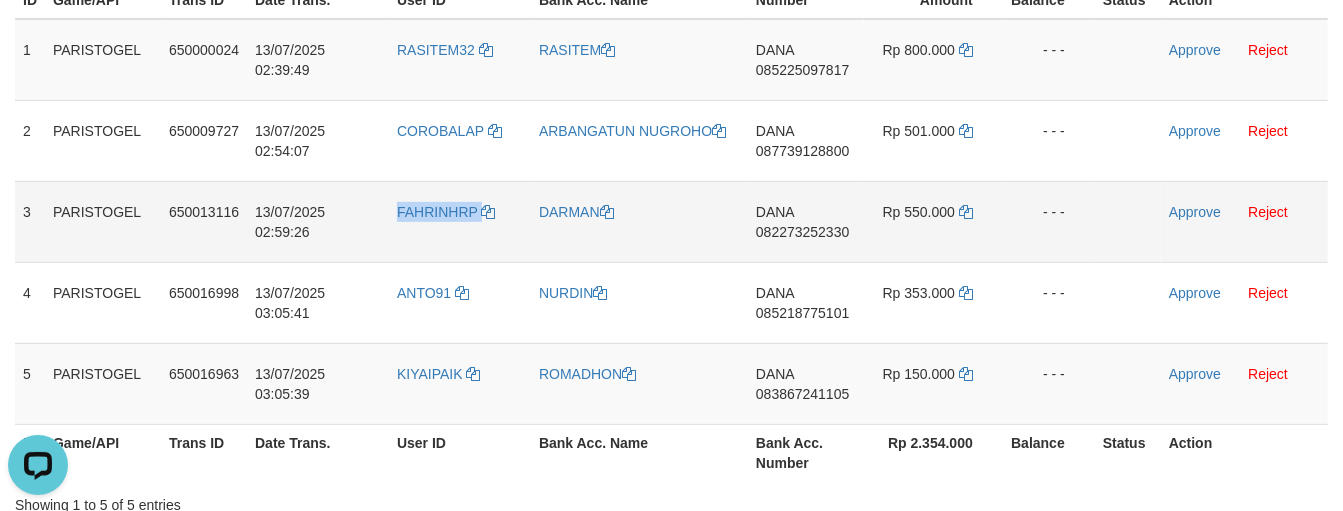 click on "FAHRINHRP" at bounding box center [460, 221] 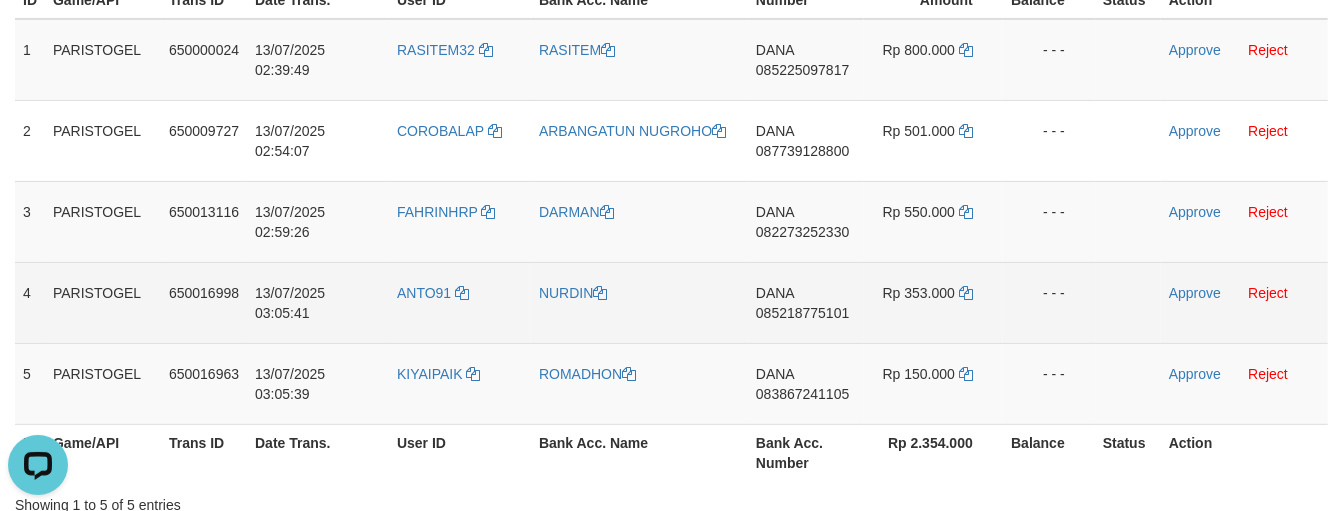 click on "ANTO91" at bounding box center [460, 302] 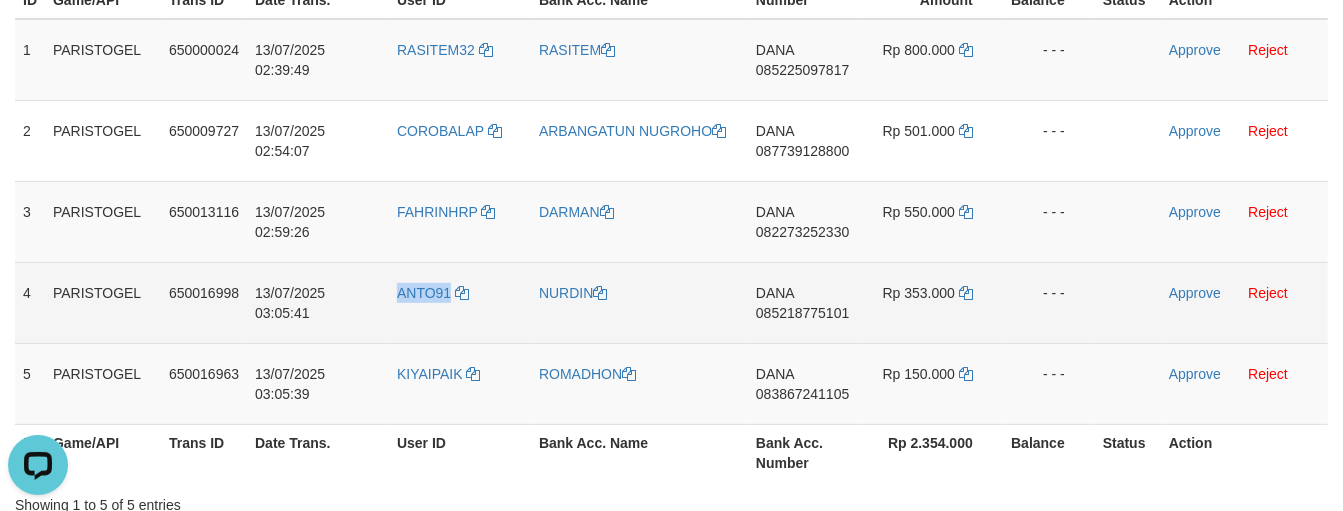 drag, startPoint x: 431, startPoint y: 310, endPoint x: 286, endPoint y: 325, distance: 145.7738 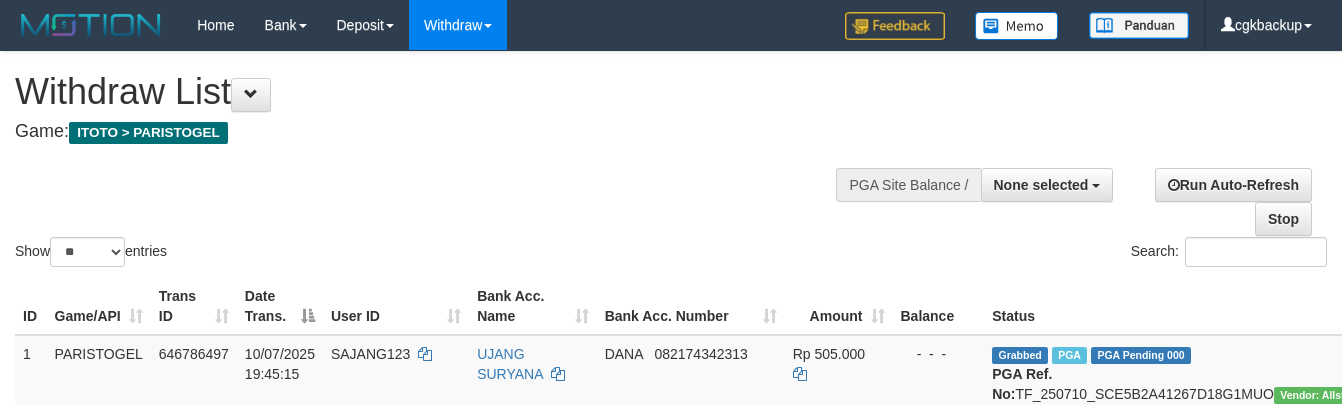 select 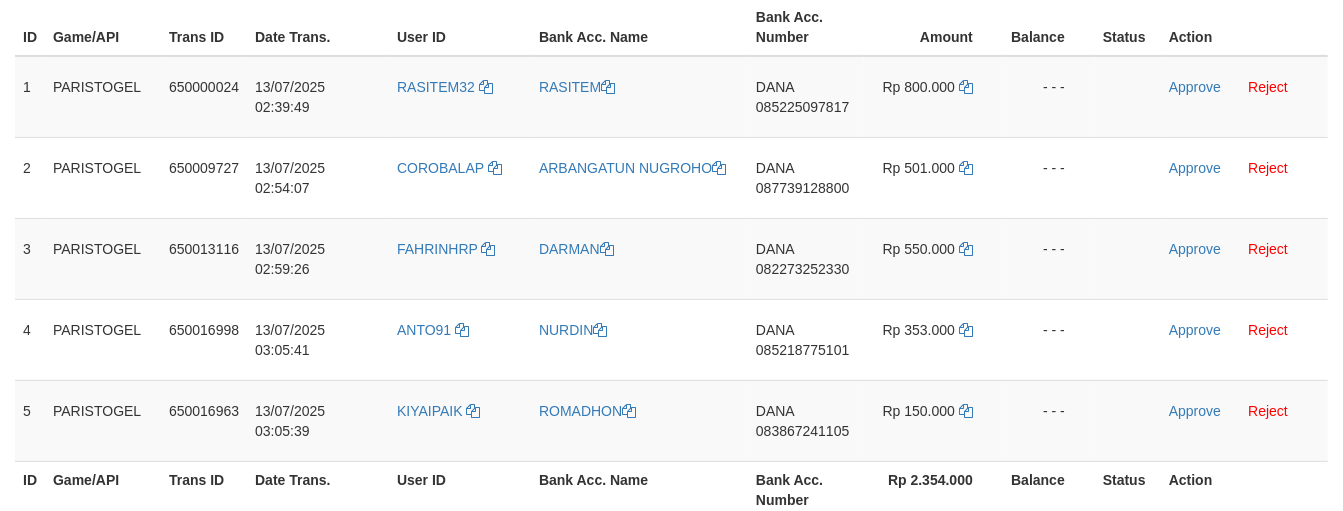 scroll, scrollTop: 333, scrollLeft: 0, axis: vertical 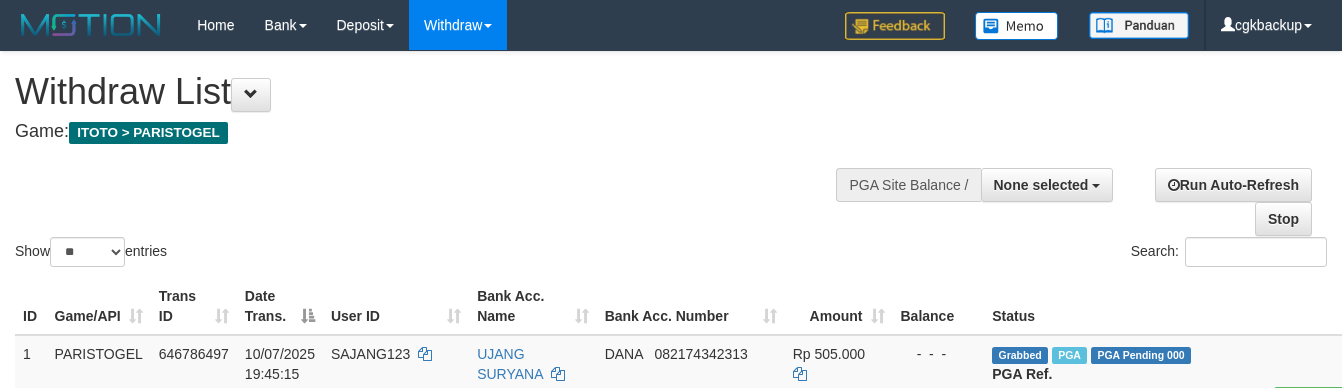 select 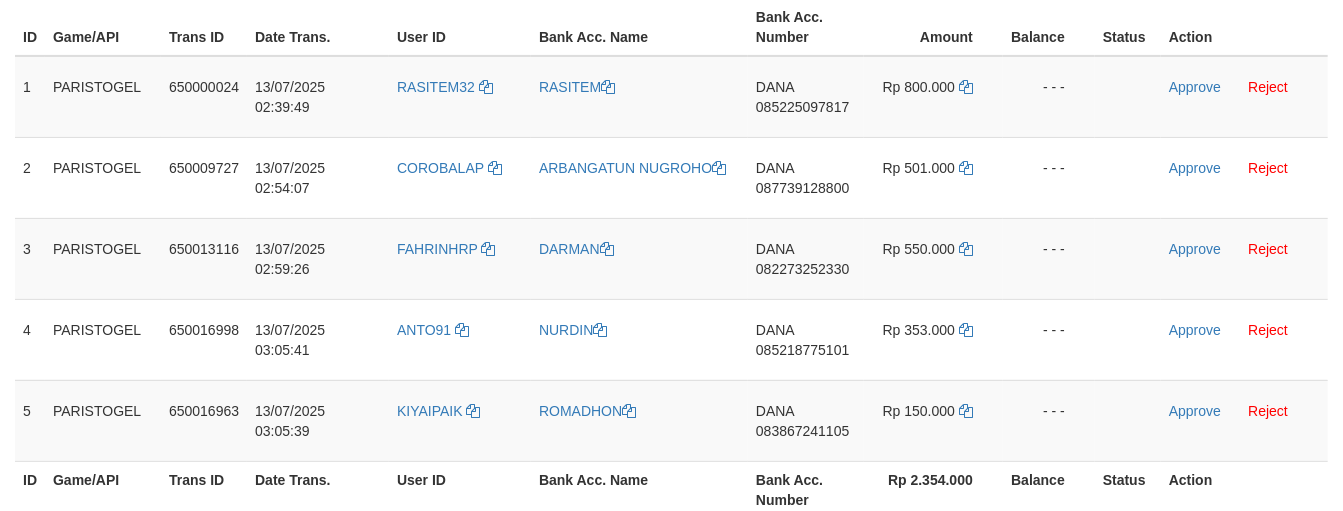 scroll, scrollTop: 333, scrollLeft: 0, axis: vertical 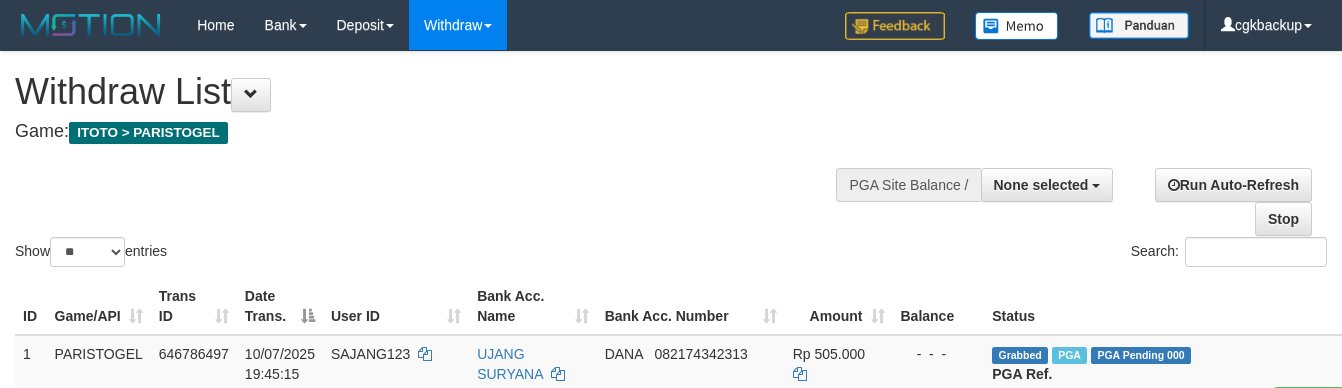 select 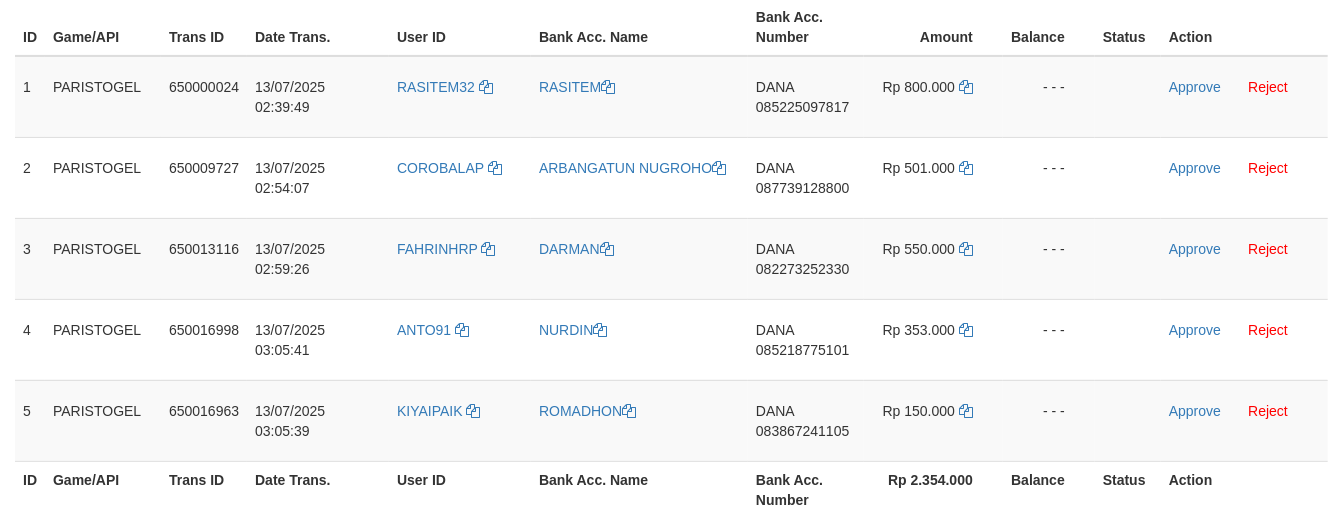 scroll, scrollTop: 333, scrollLeft: 0, axis: vertical 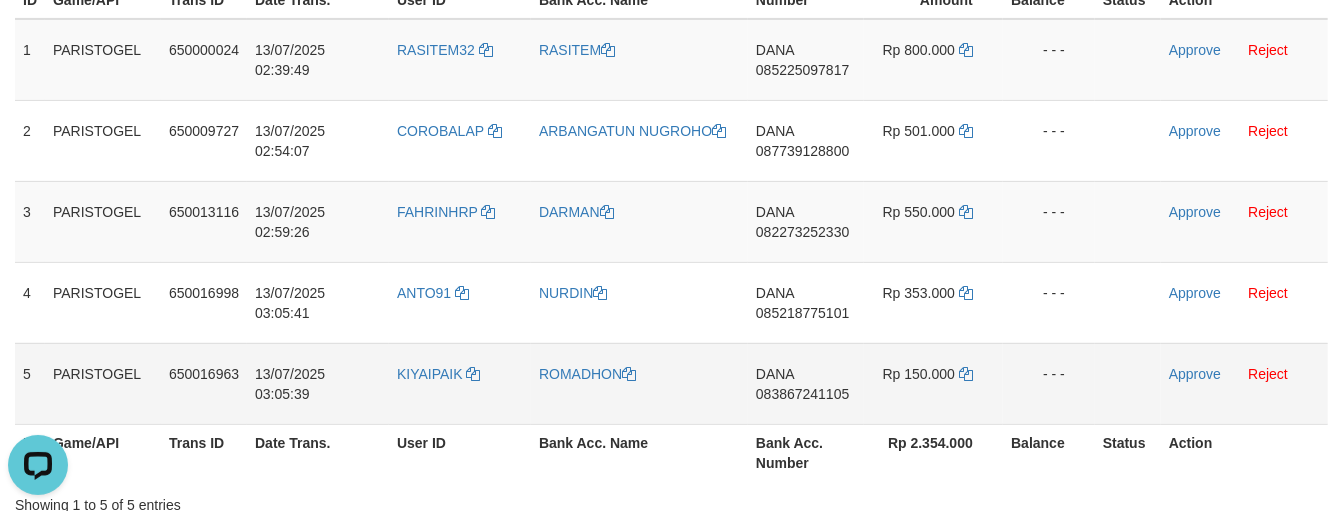 click on "13/07/2025 03:05:39" at bounding box center [318, 383] 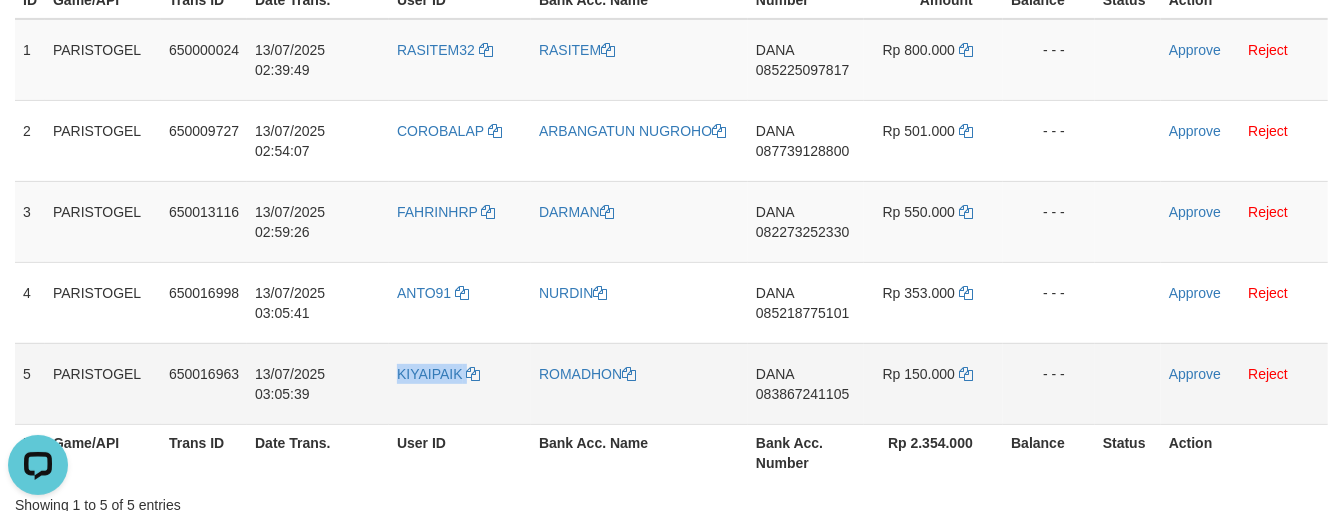 click on "KIYAIPAIK" at bounding box center [460, 383] 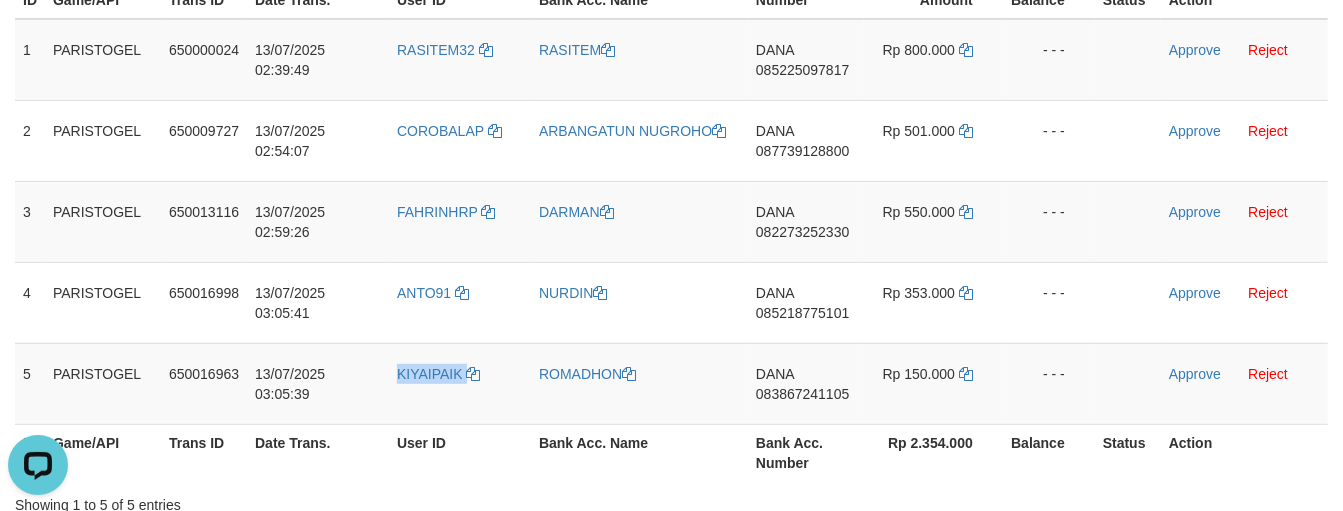 copy on "KIYAIPAIK" 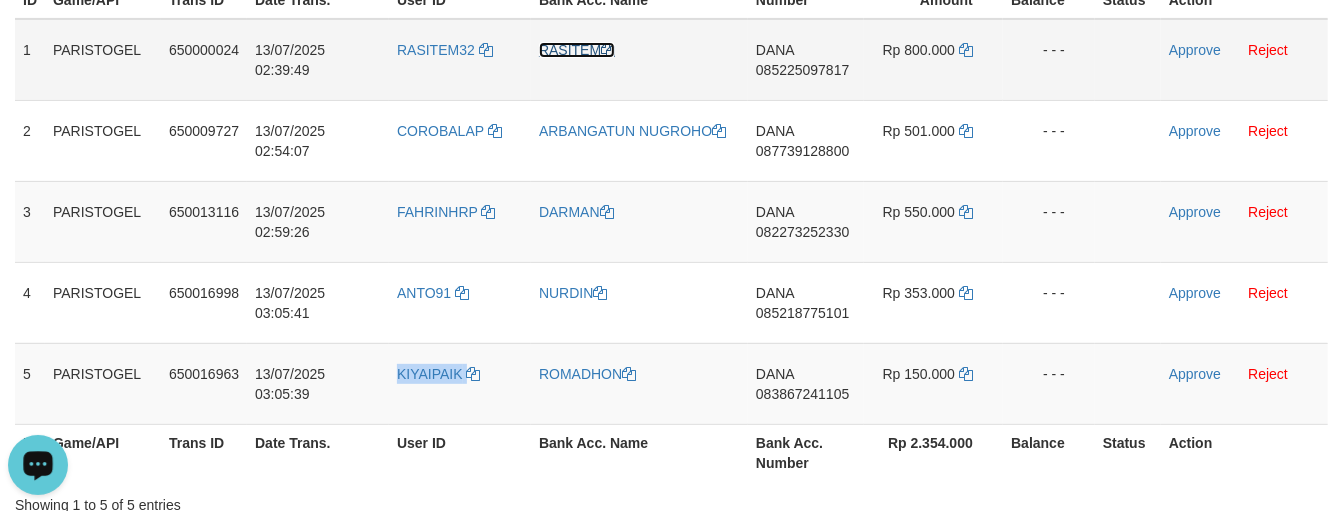 click on "RASITEM" at bounding box center [577, 50] 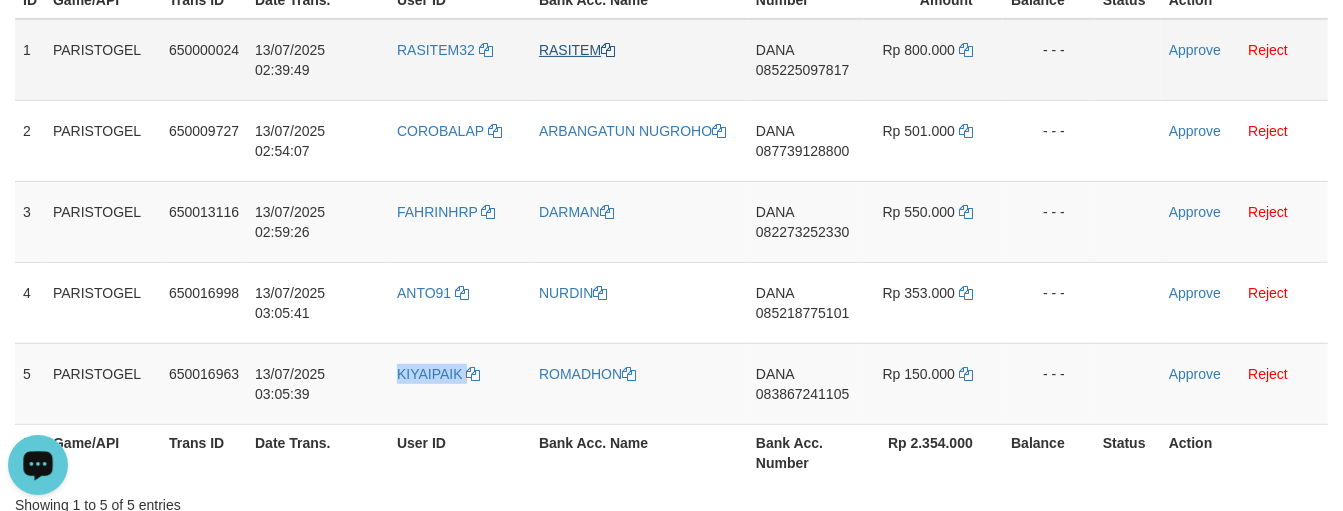 copy on "KIYAIPAIK" 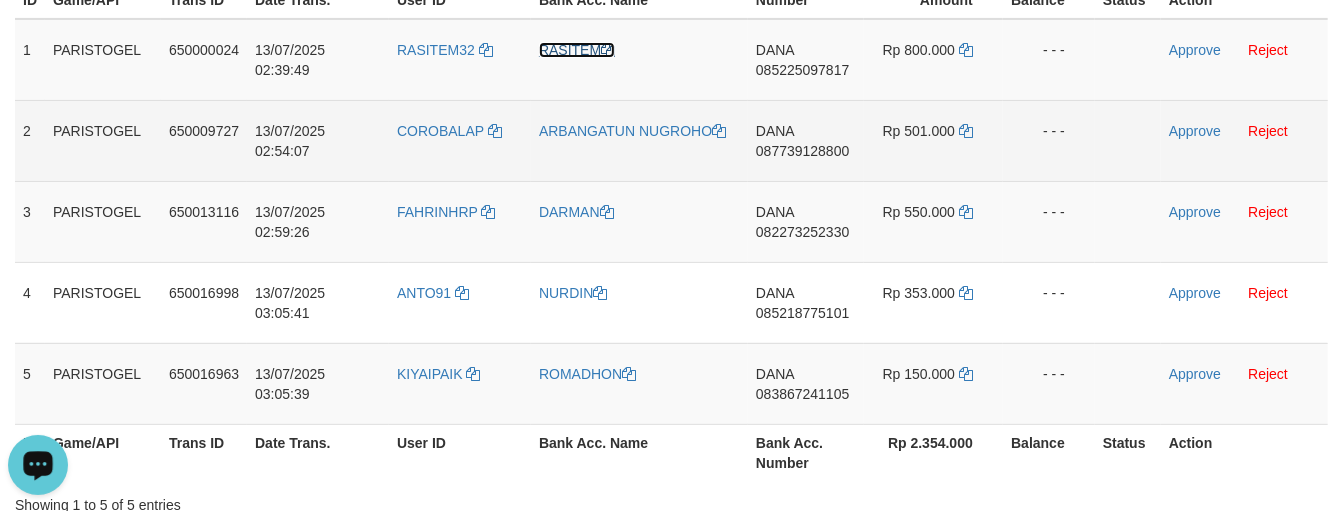 drag, startPoint x: 547, startPoint y: 52, endPoint x: 71, endPoint y: 107, distance: 479.167 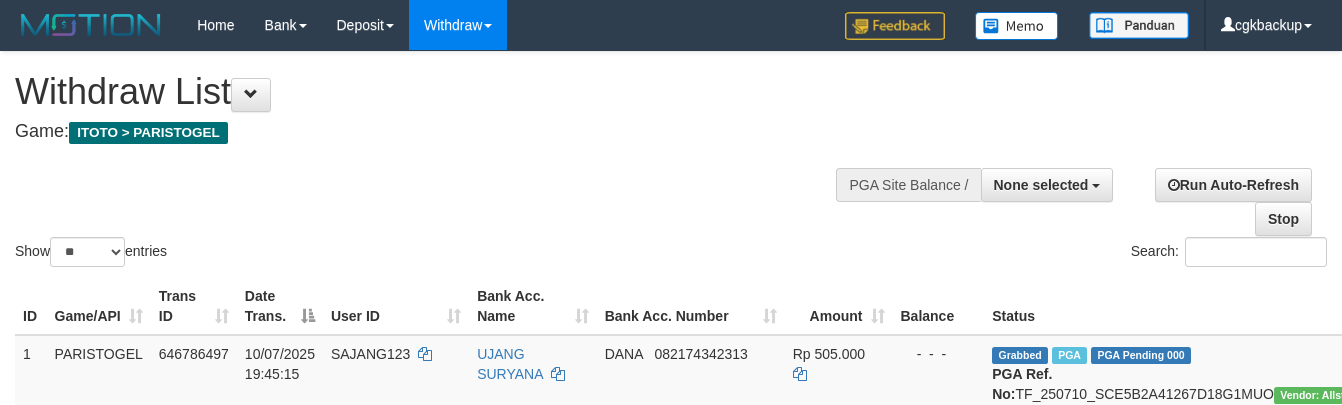 select 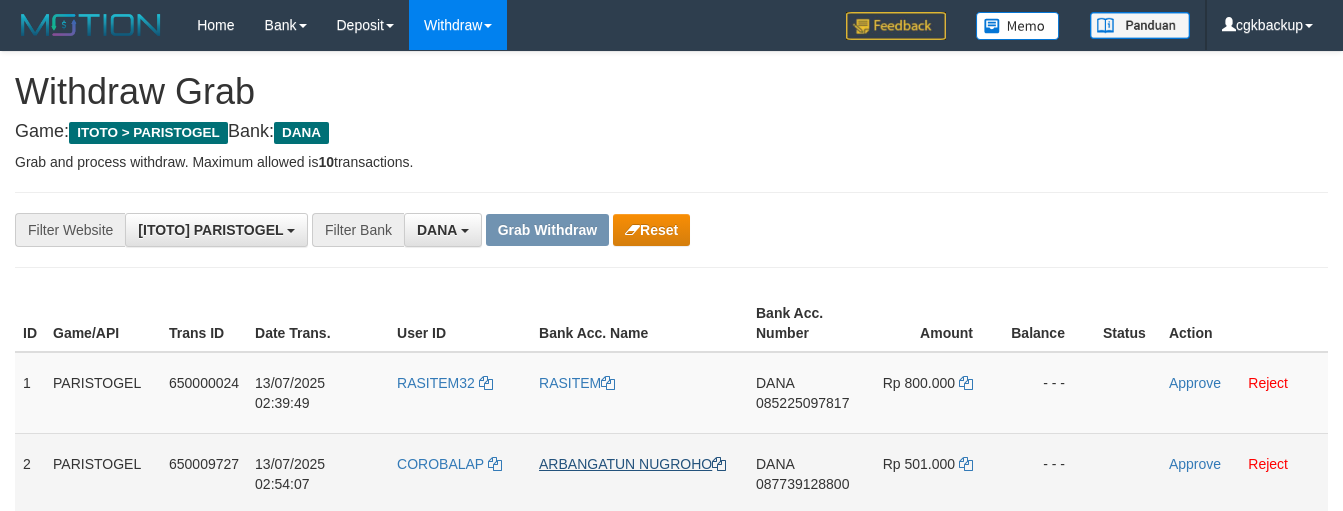 scroll, scrollTop: 296, scrollLeft: 0, axis: vertical 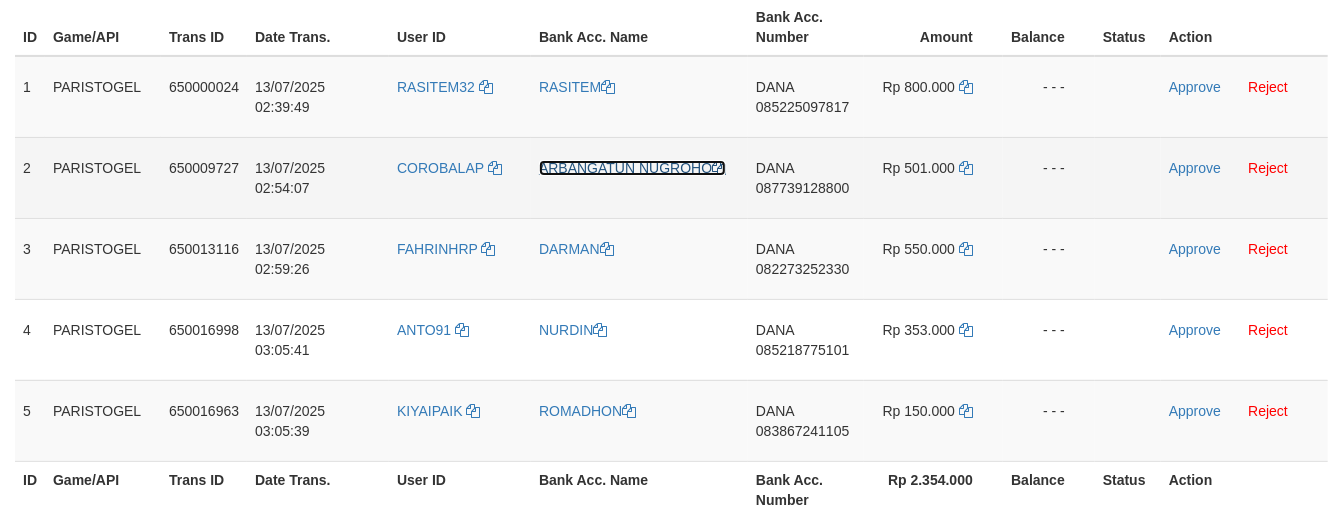 click on "ARBANGATUN NUGROHO" at bounding box center (632, 168) 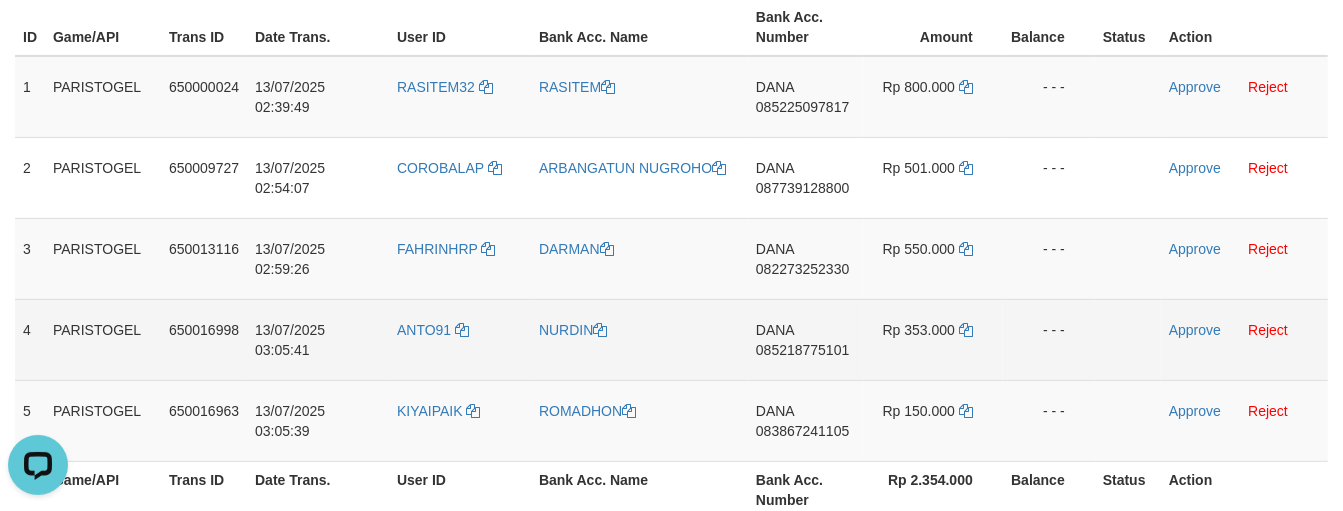 scroll, scrollTop: 0, scrollLeft: 0, axis: both 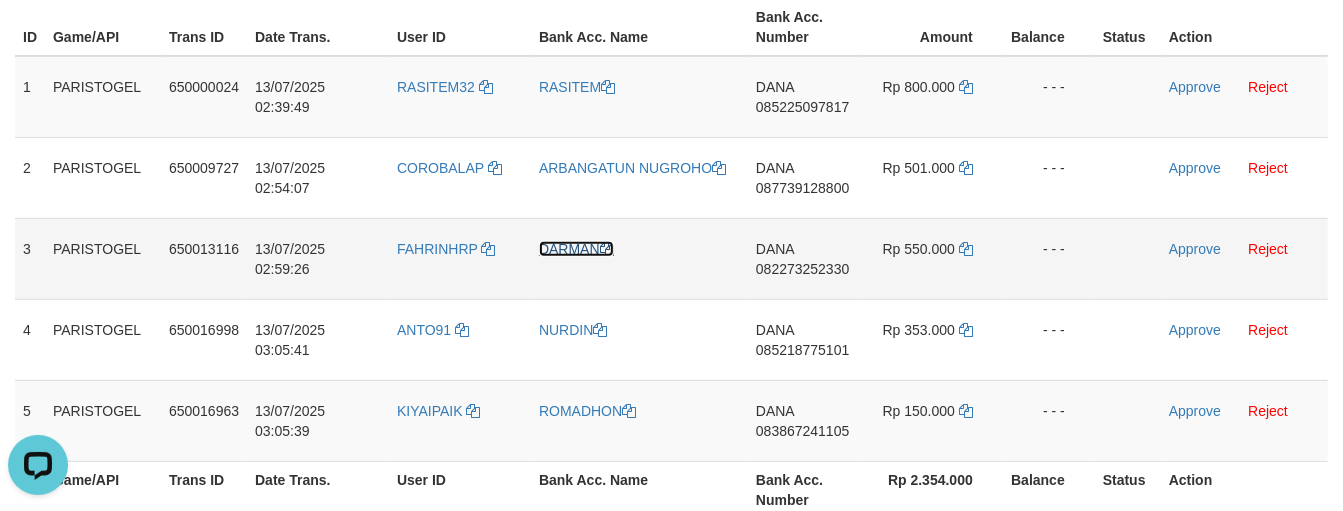 click on "DARMAN" at bounding box center [576, 249] 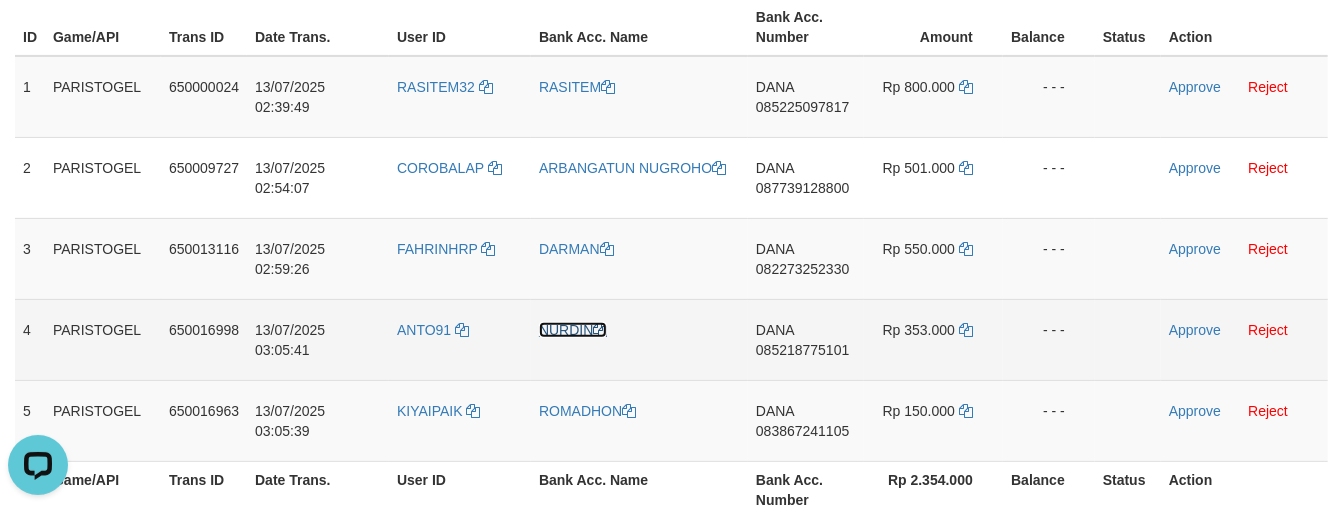 drag, startPoint x: 563, startPoint y: 328, endPoint x: 518, endPoint y: 331, distance: 45.099888 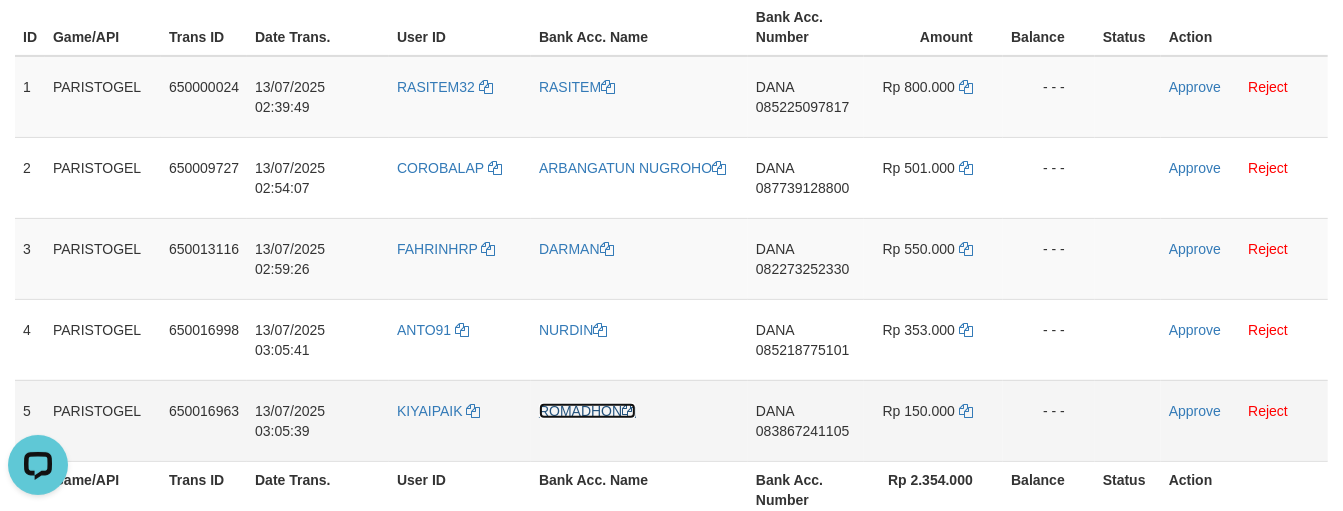 click on "ROMADHON" at bounding box center [587, 411] 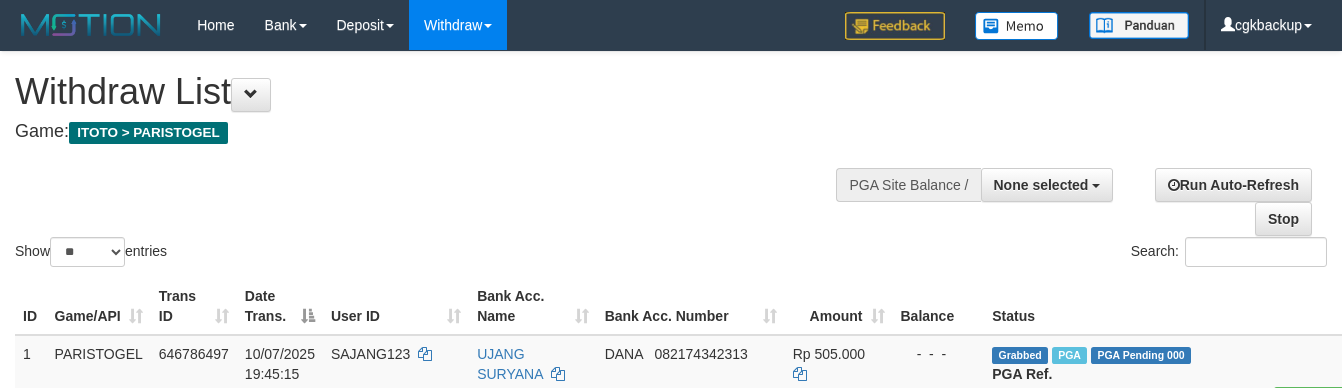 select 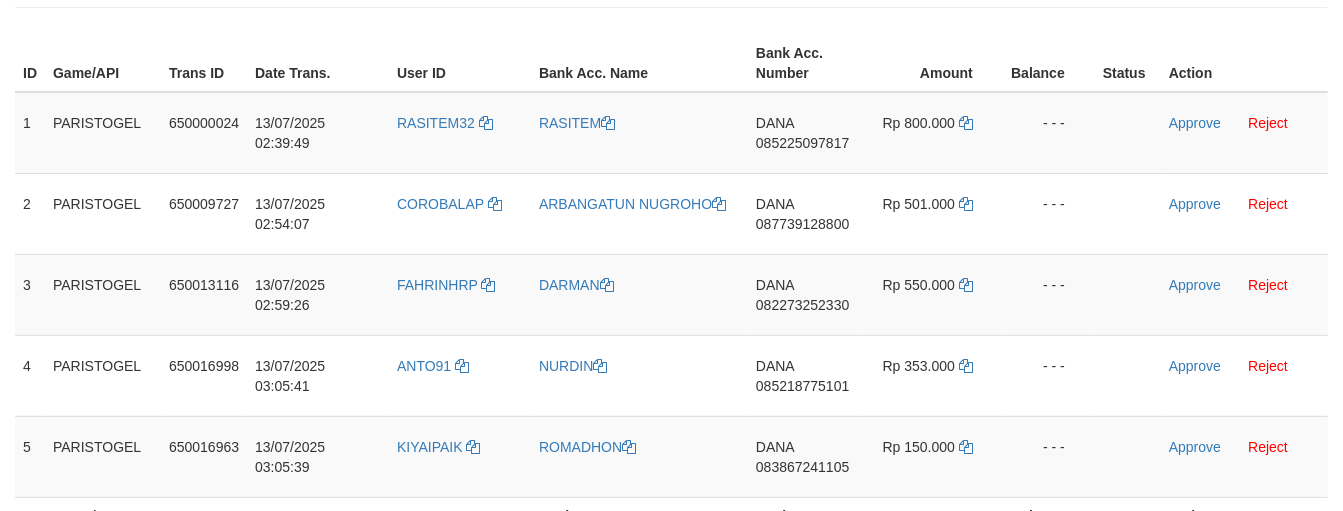 scroll, scrollTop: 296, scrollLeft: 0, axis: vertical 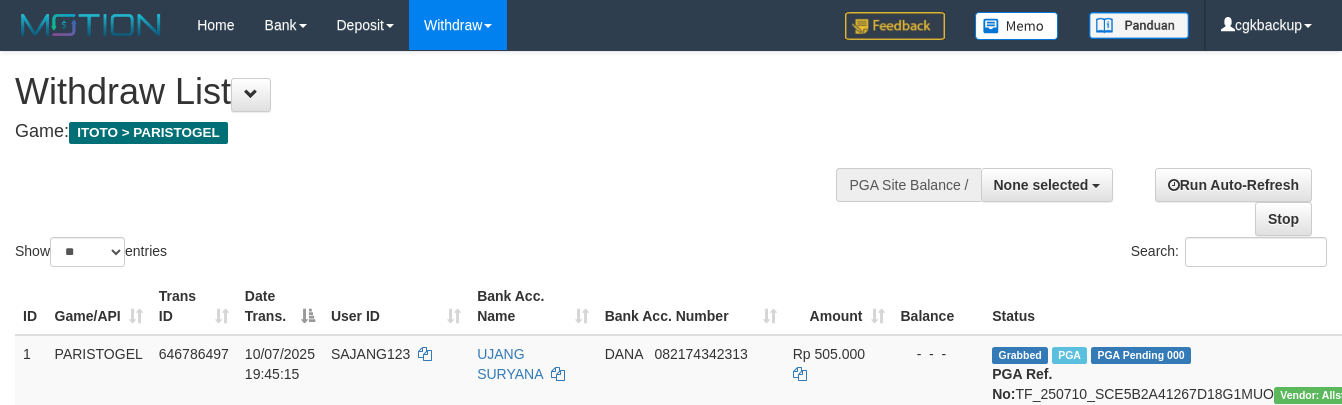 select 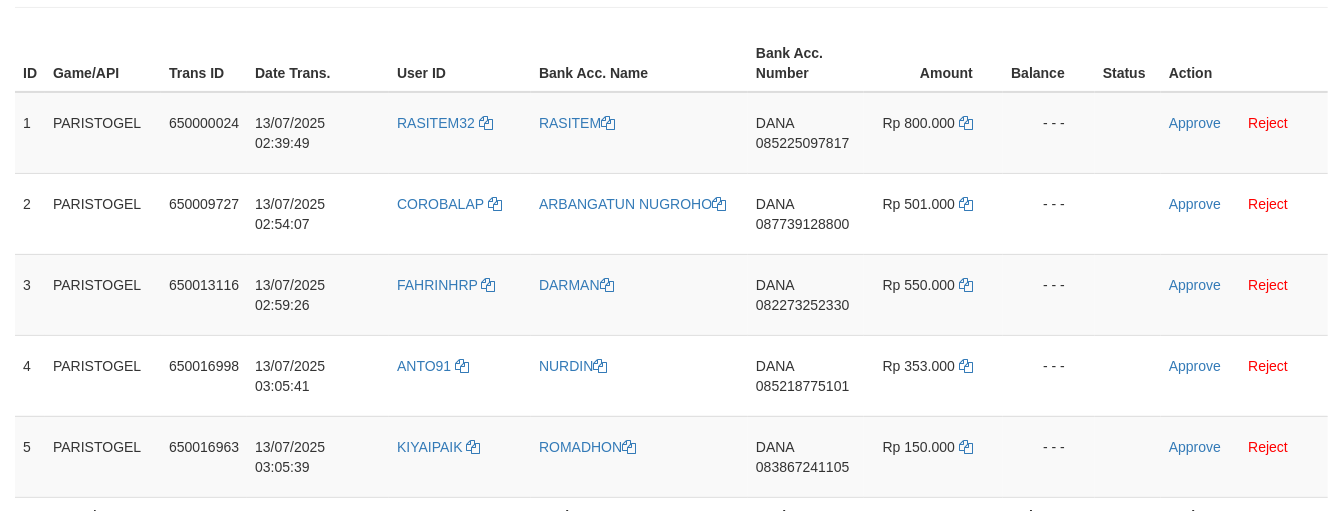 scroll, scrollTop: 296, scrollLeft: 0, axis: vertical 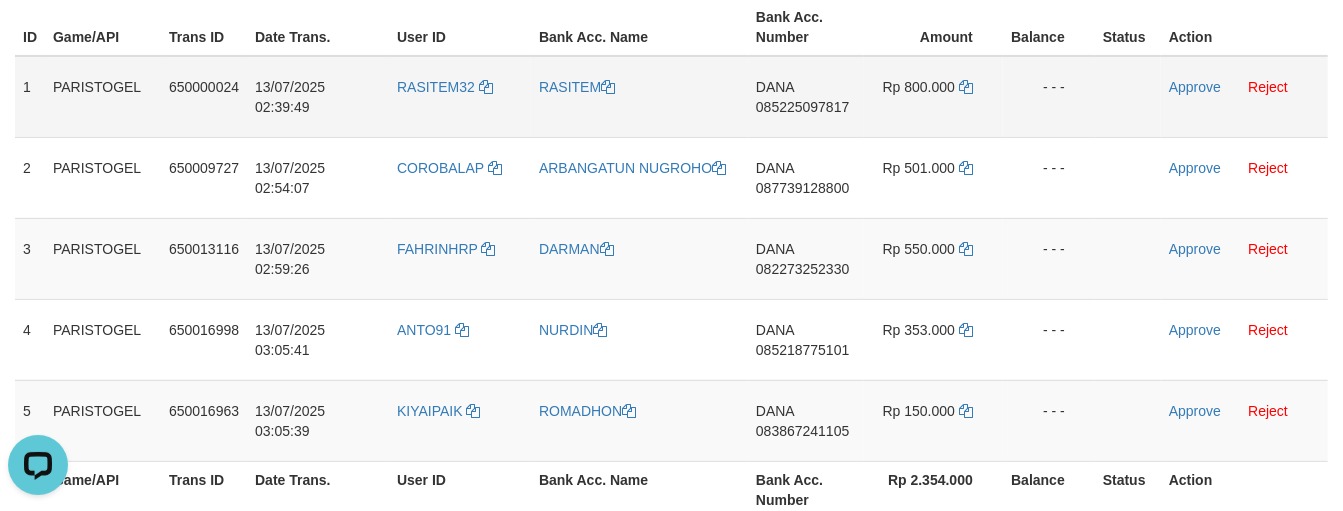 click on "[NAME]
[PHONE]" at bounding box center (806, 97) 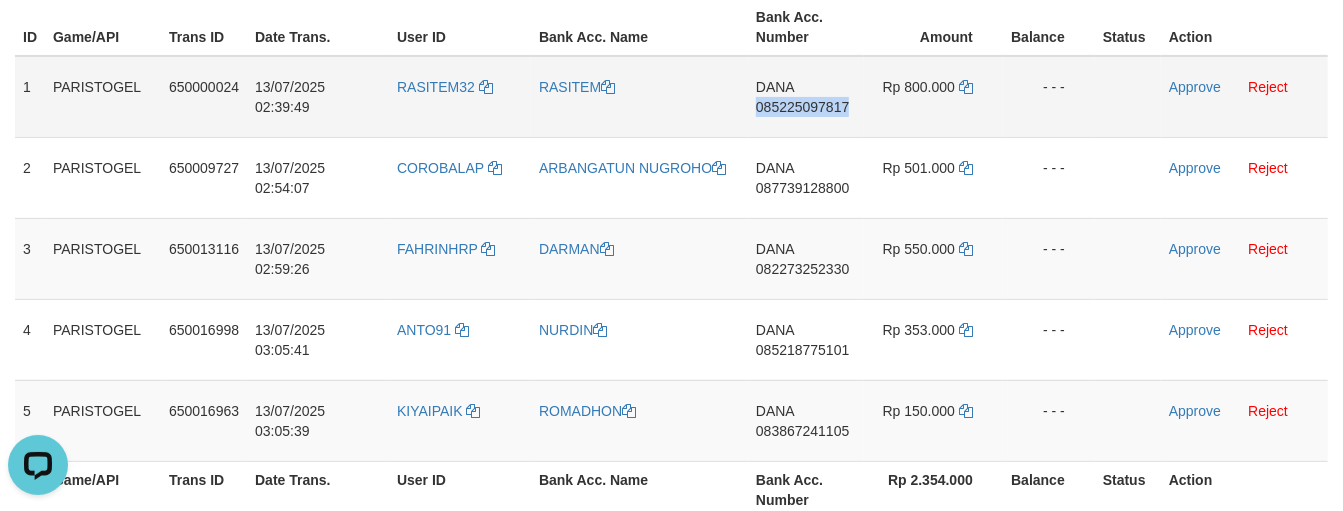 click on "[NAME]
[PHONE]" at bounding box center [806, 97] 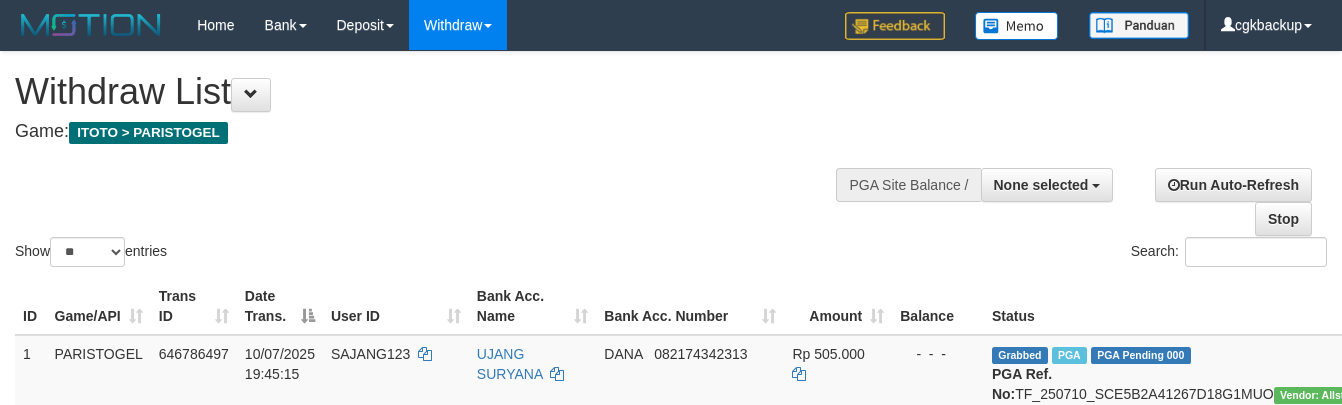select 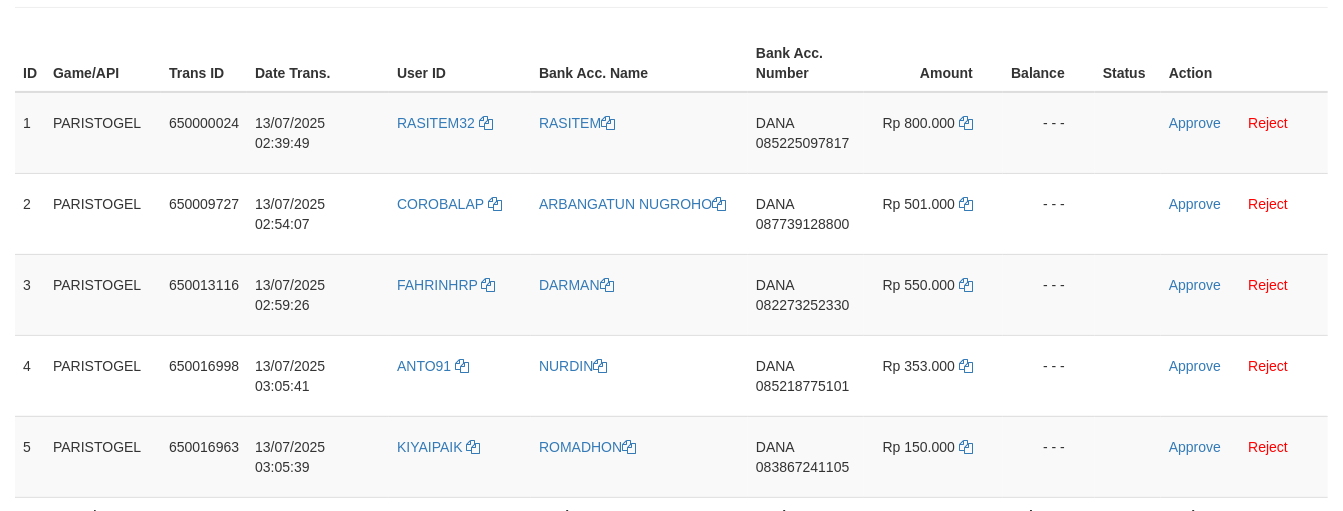 scroll, scrollTop: 296, scrollLeft: 0, axis: vertical 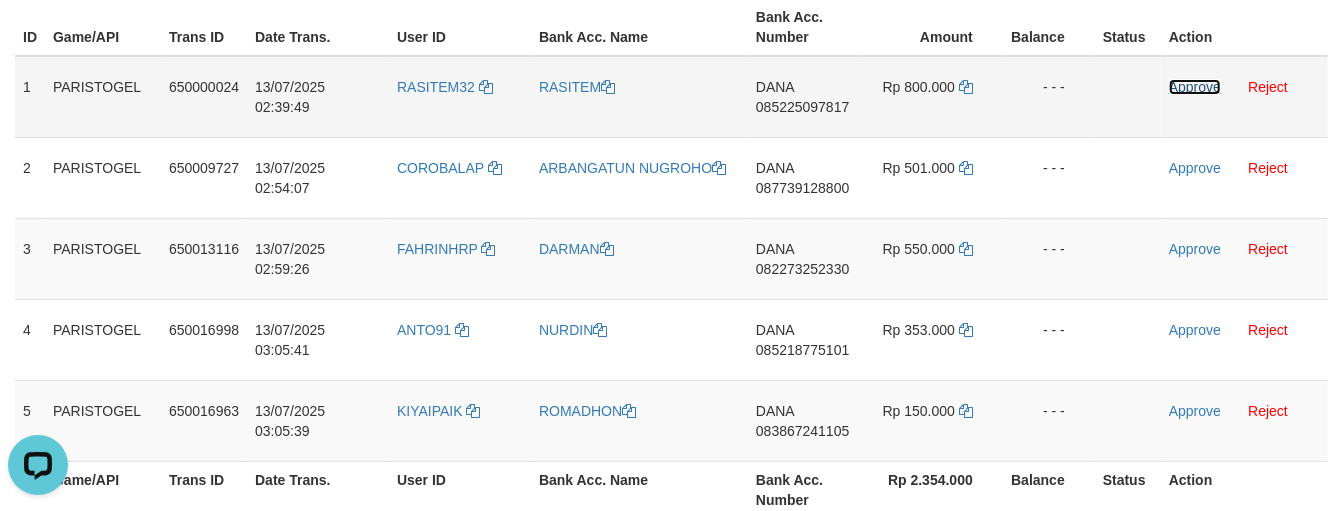 click on "Approve" at bounding box center (1195, 87) 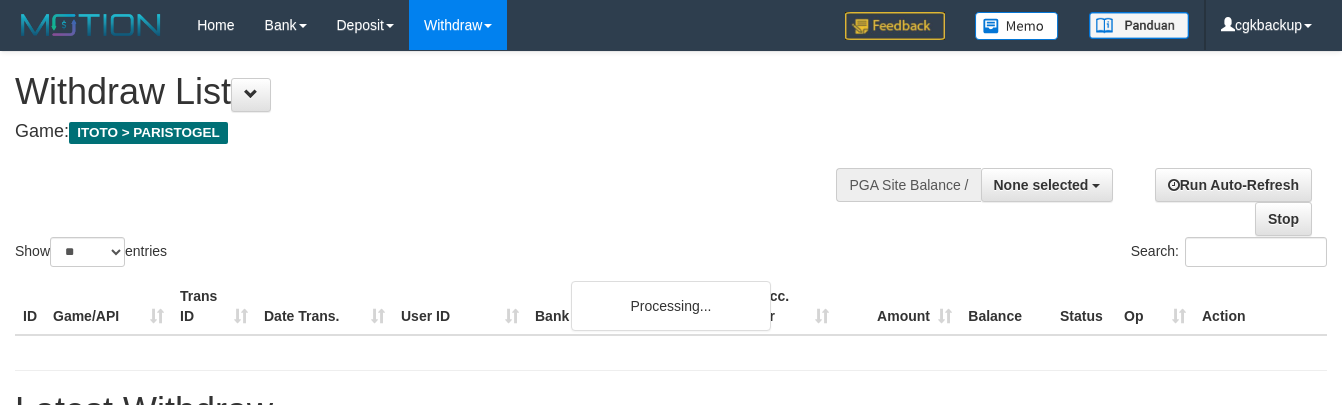 select 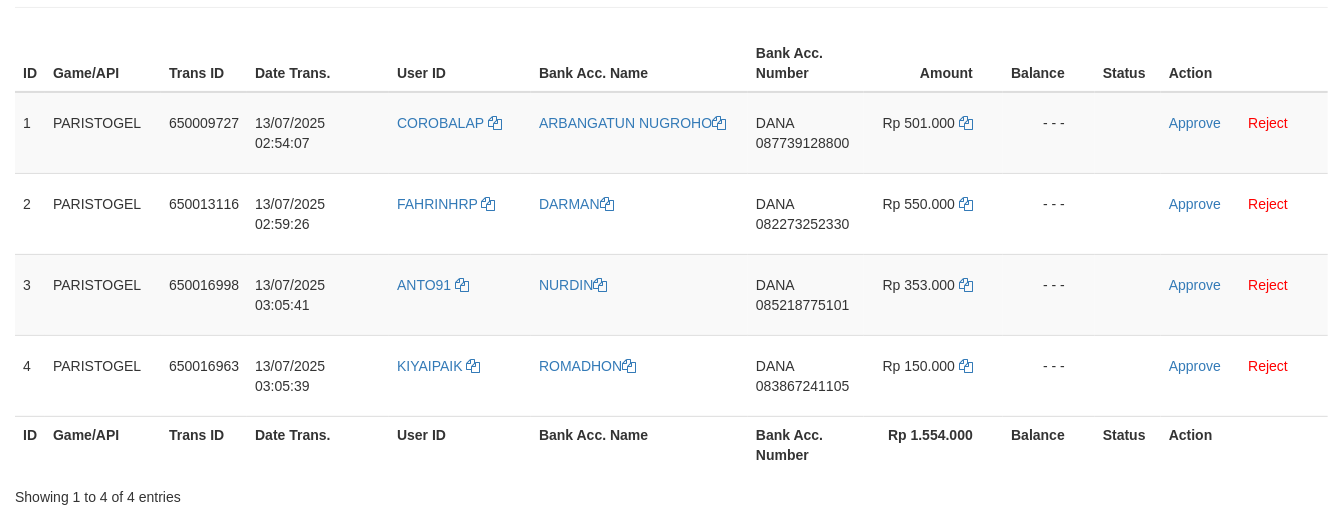 scroll, scrollTop: 296, scrollLeft: 0, axis: vertical 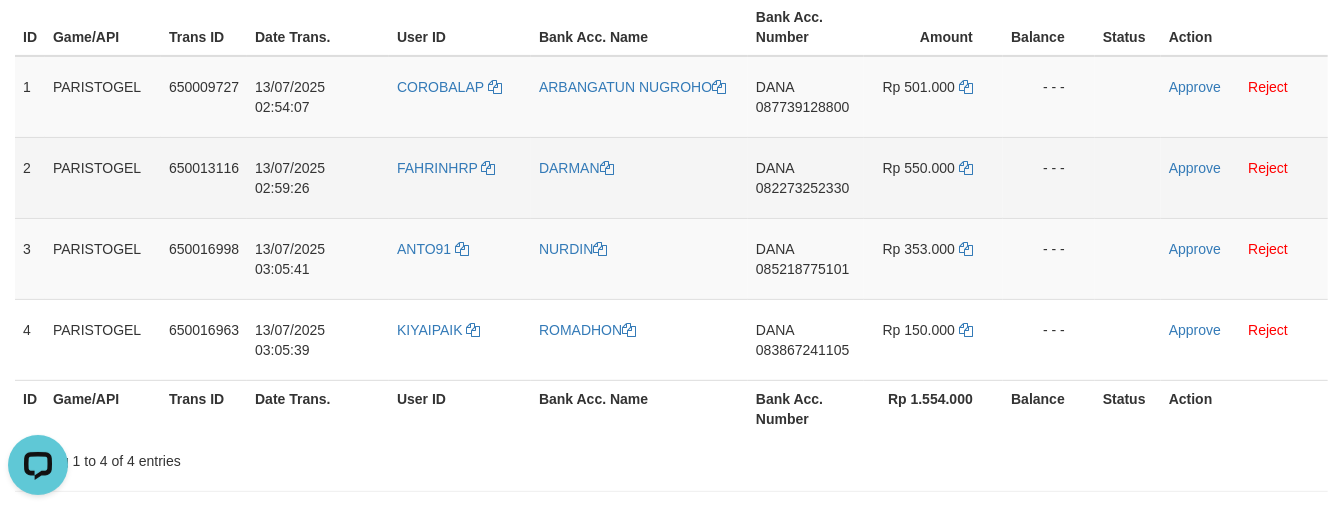 click on "- - -" at bounding box center [1049, 177] 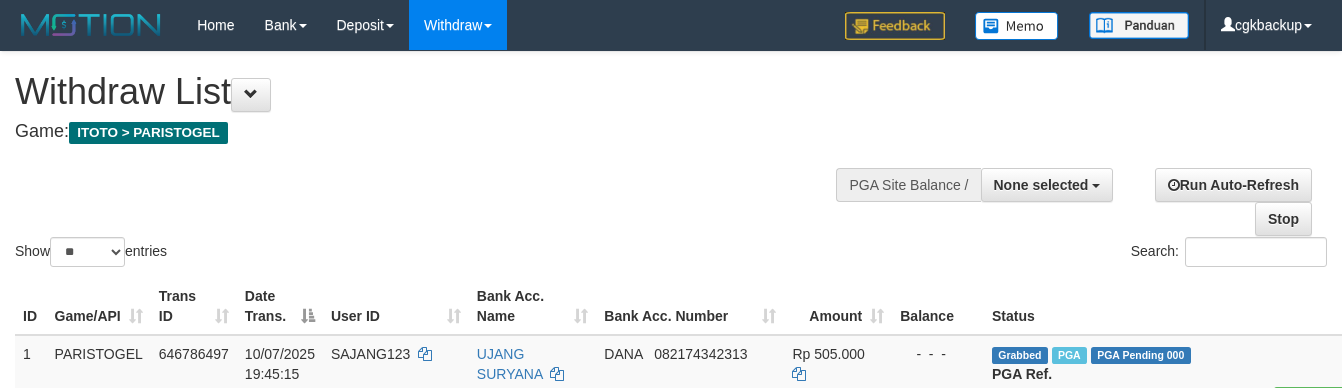 select 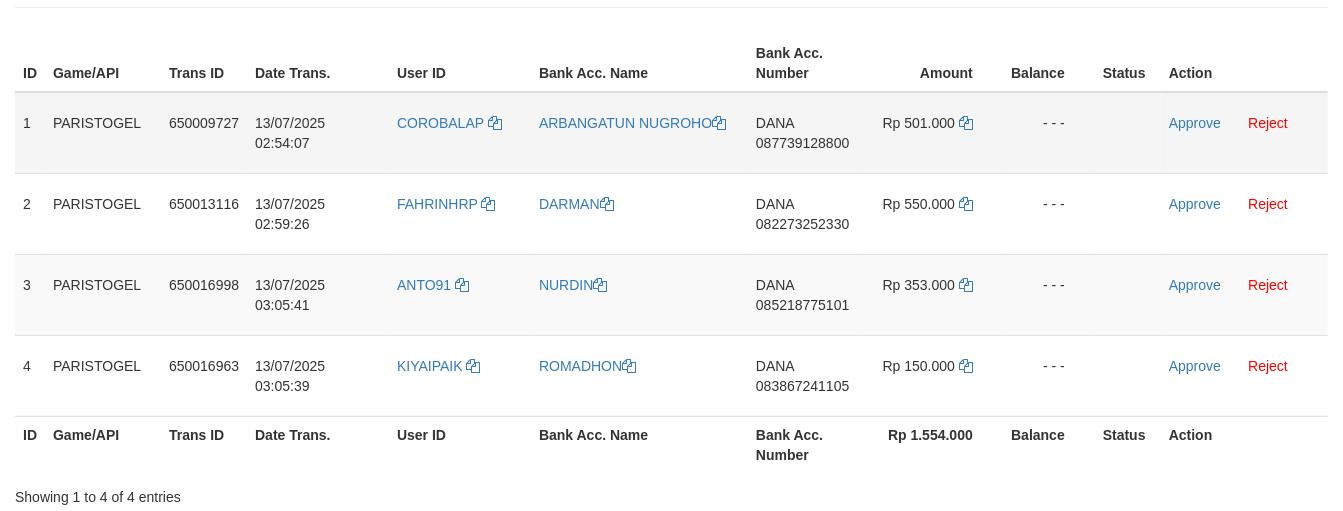 click on "DANA
087739128800" at bounding box center (806, 133) 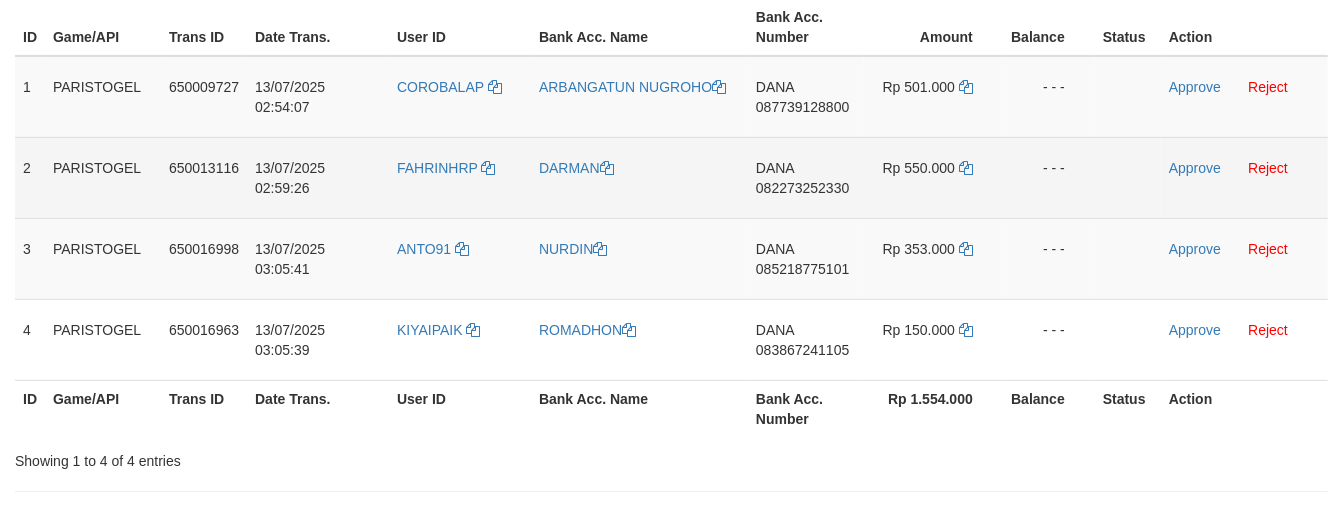 click on "DANA
082273252330" at bounding box center [806, 177] 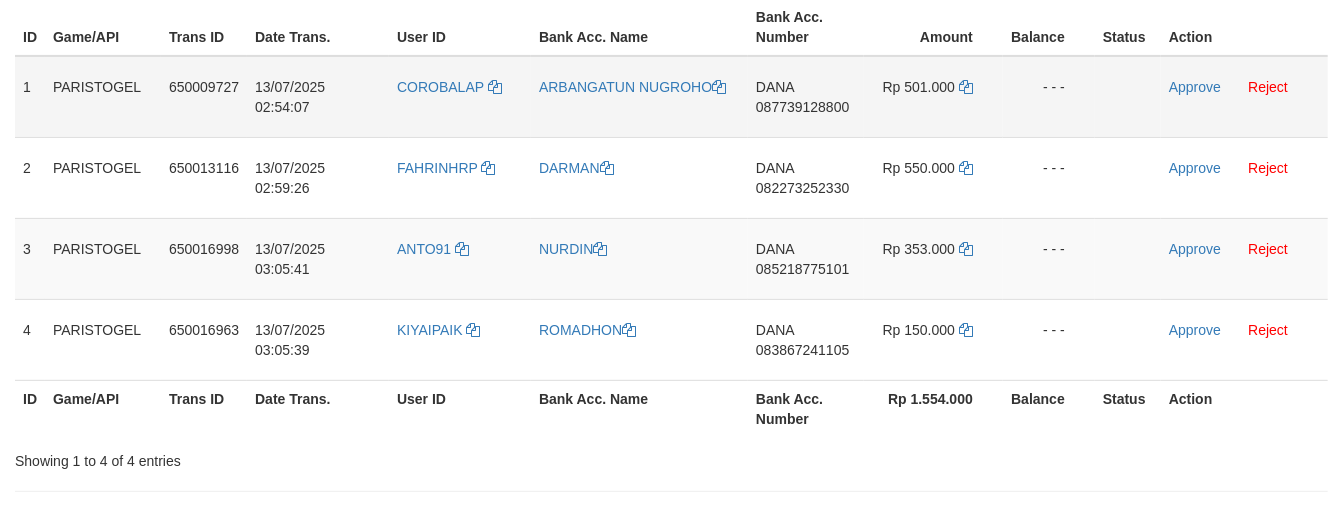 click on "DANA
087739128800" at bounding box center [806, 97] 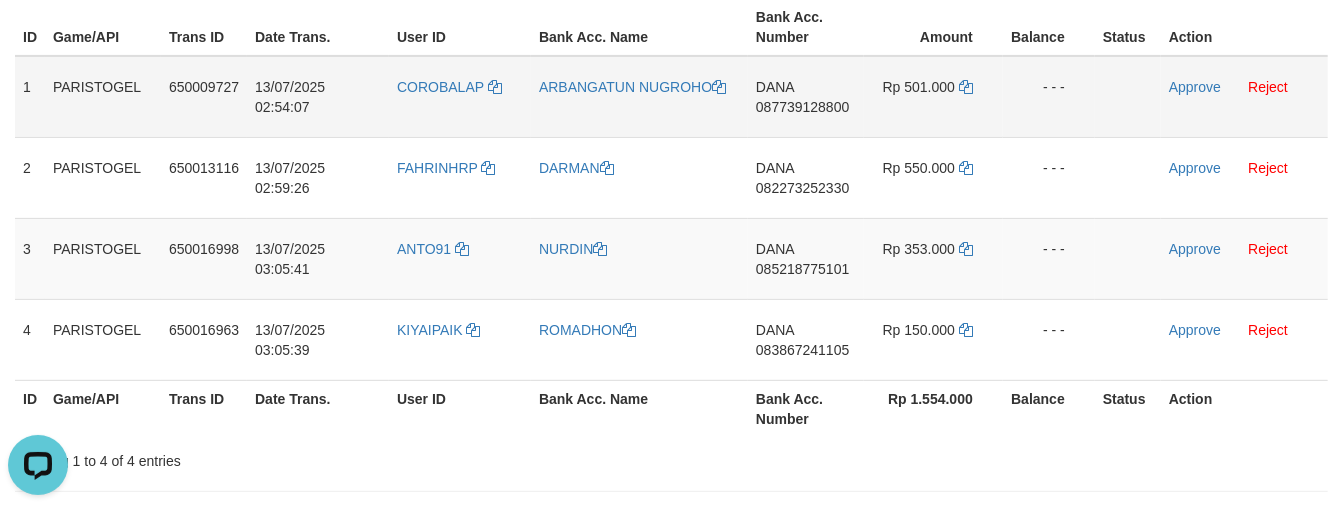 scroll, scrollTop: 0, scrollLeft: 0, axis: both 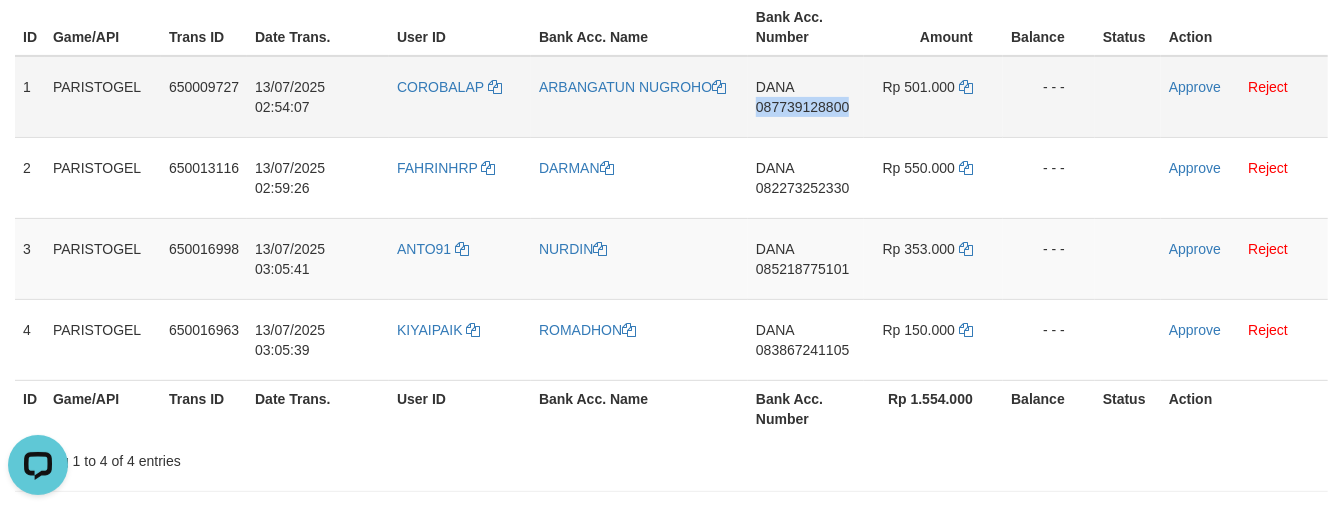 click on "DANA
087739128800" at bounding box center [806, 97] 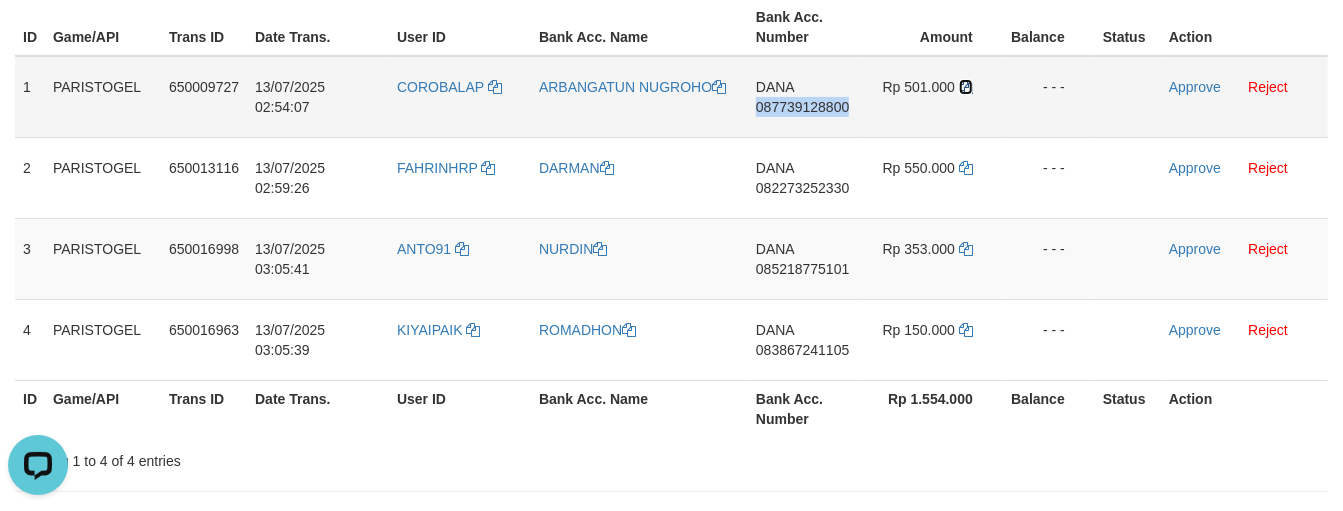 click at bounding box center (966, 87) 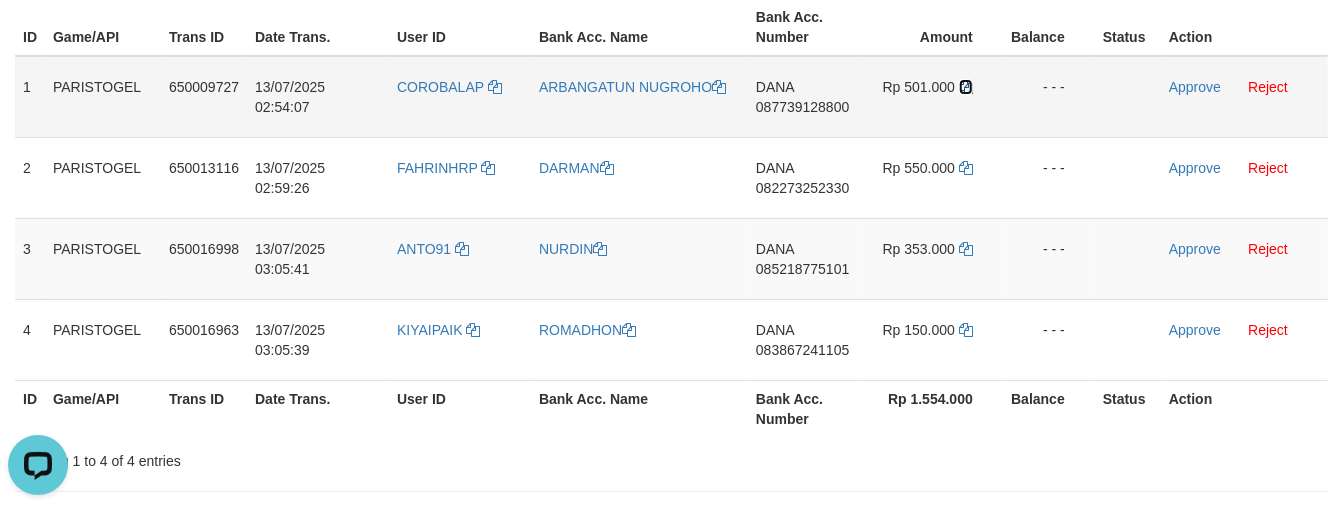 click at bounding box center (966, 87) 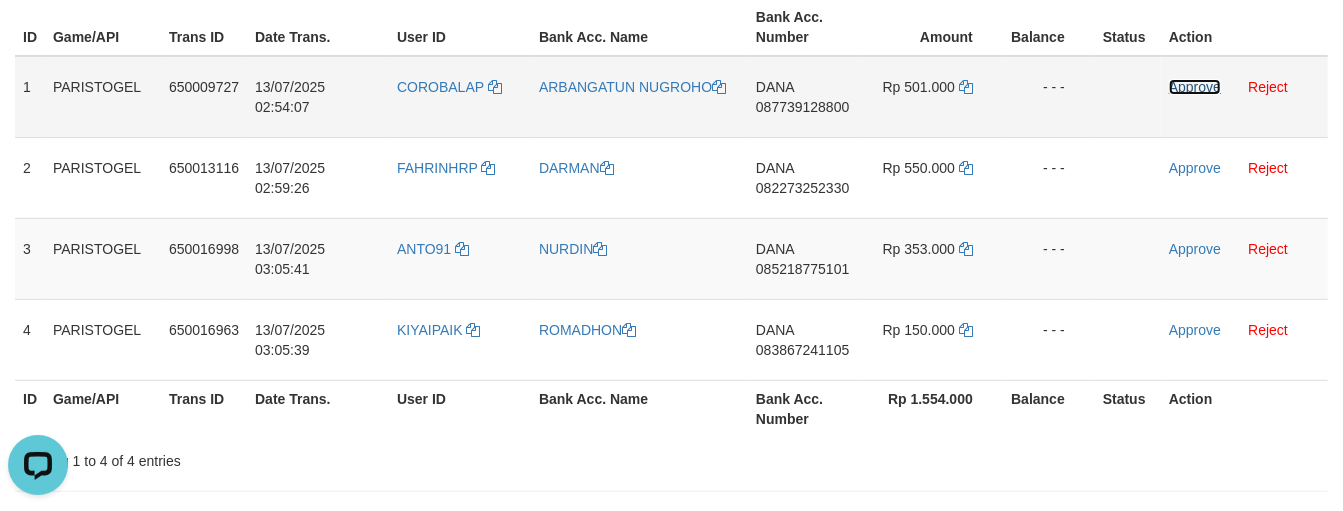 click on "Approve" at bounding box center (1195, 87) 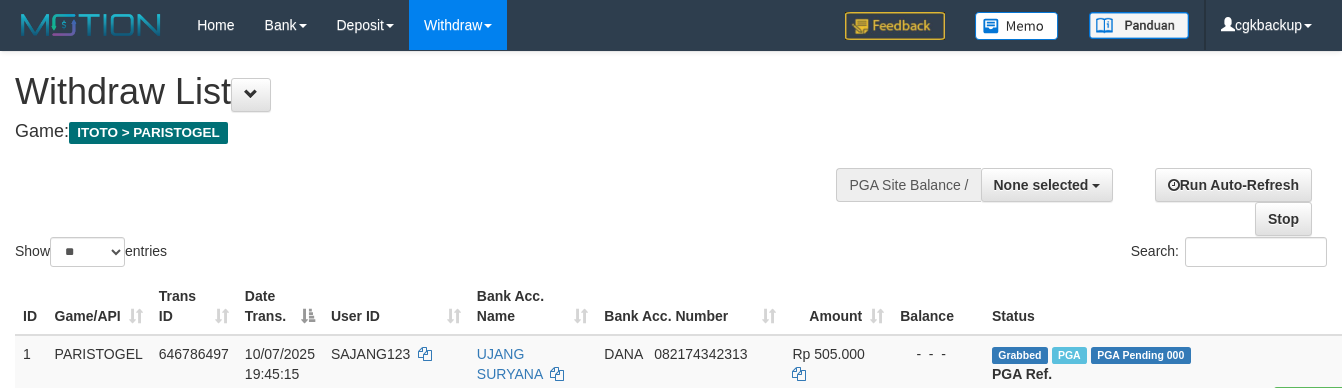 select 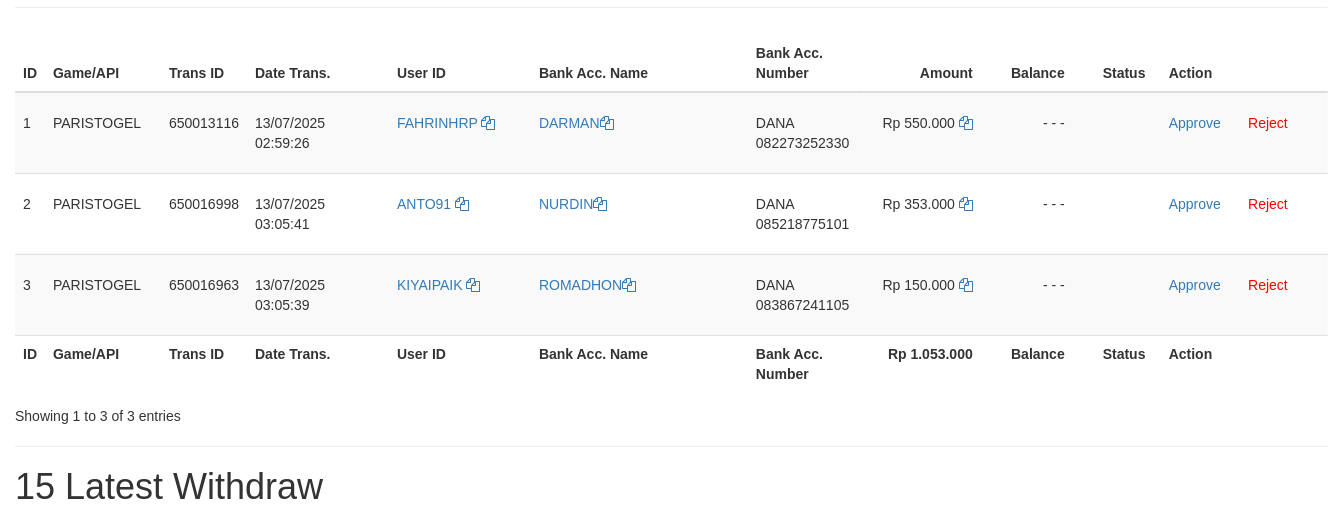 scroll, scrollTop: 296, scrollLeft: 0, axis: vertical 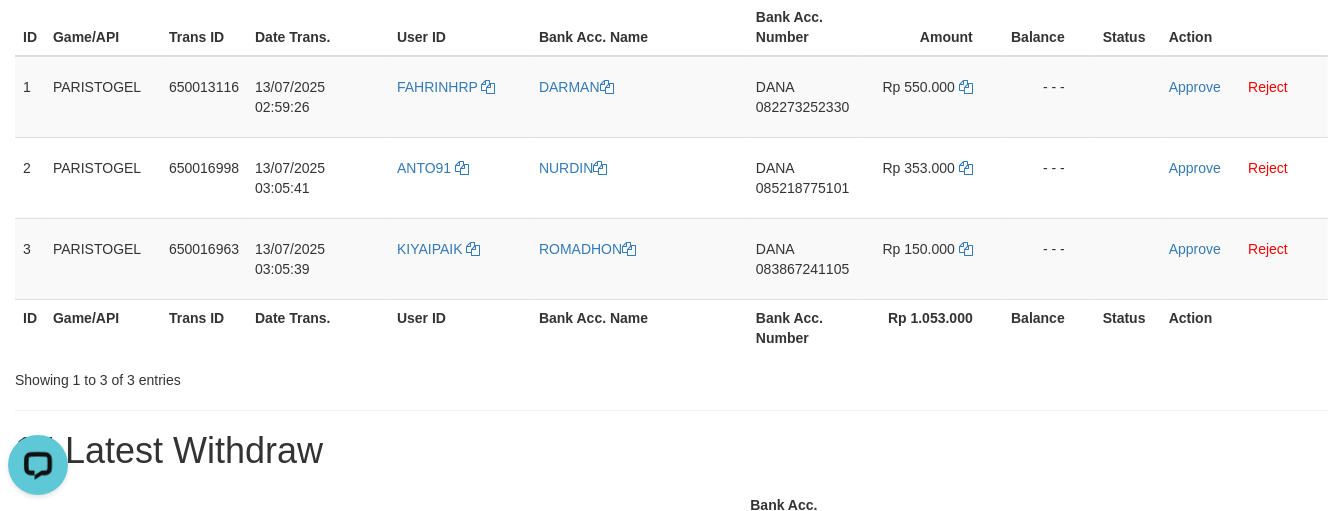 click on "Bank Acc. Name" at bounding box center (635, 515) 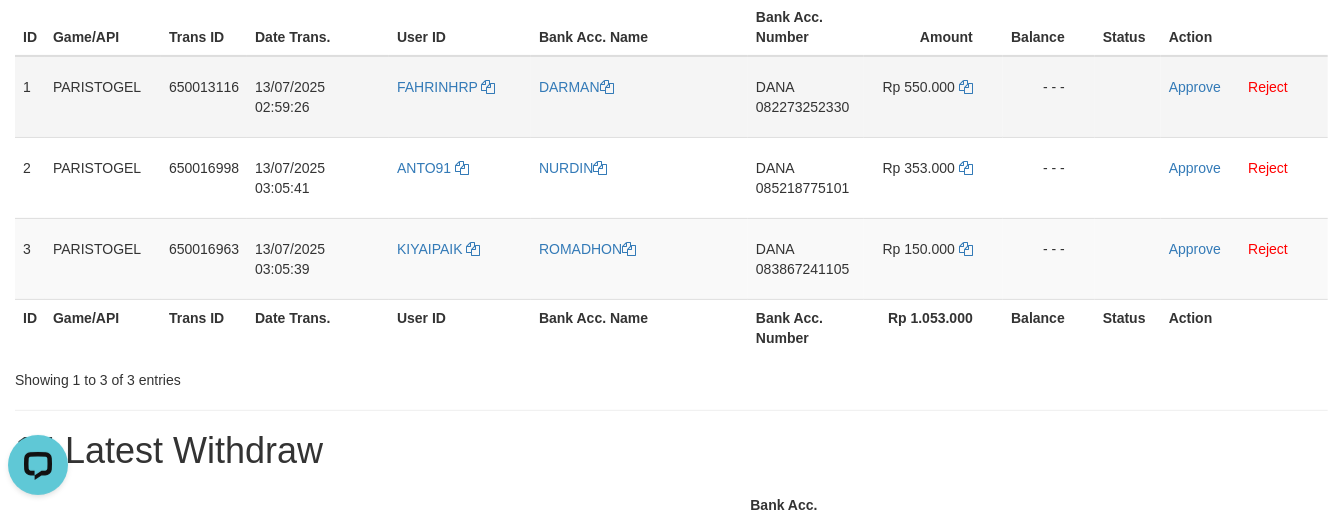 click on "082273252330" at bounding box center (802, 107) 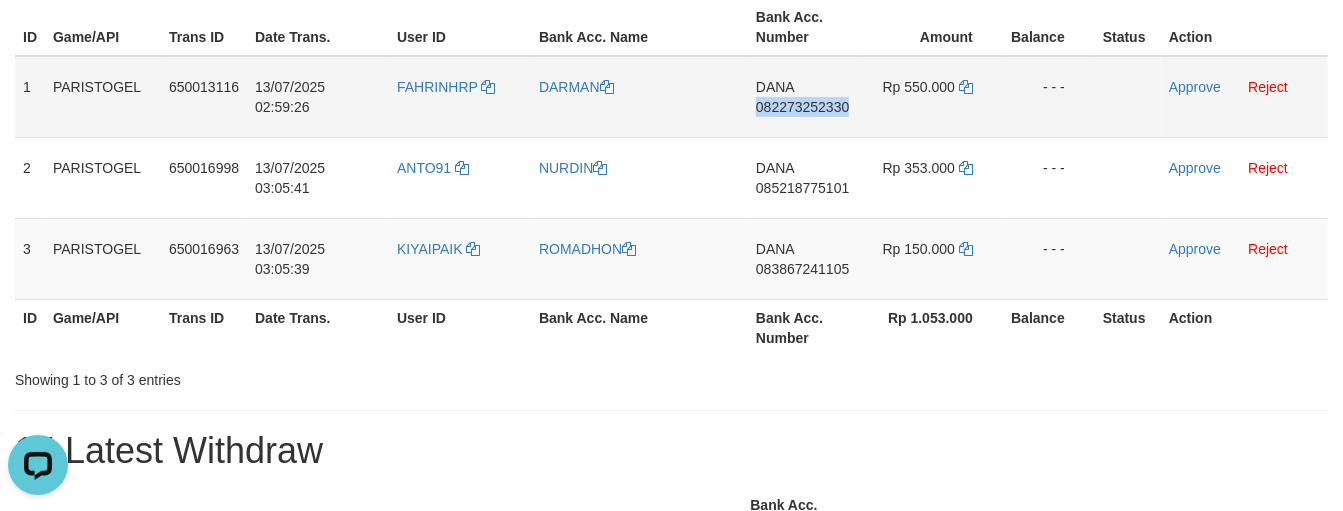copy on "082273252330" 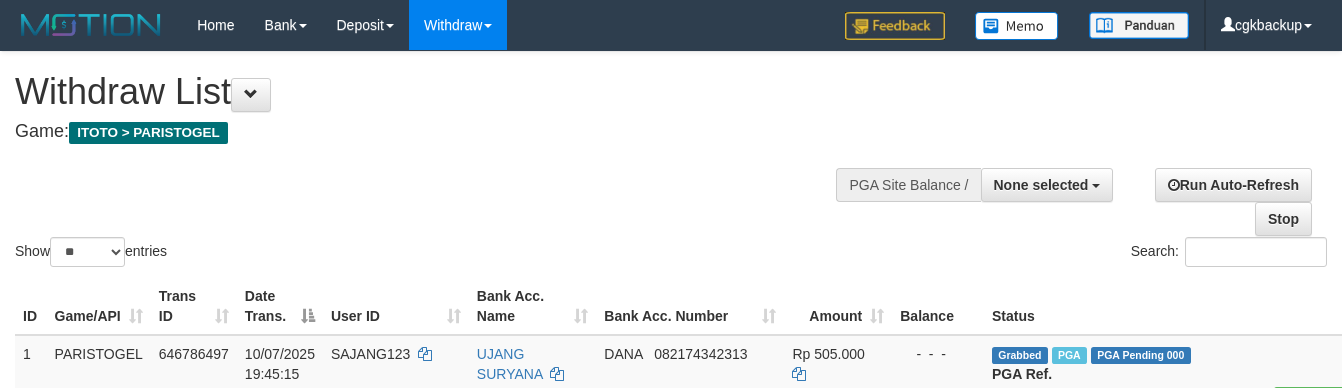 select 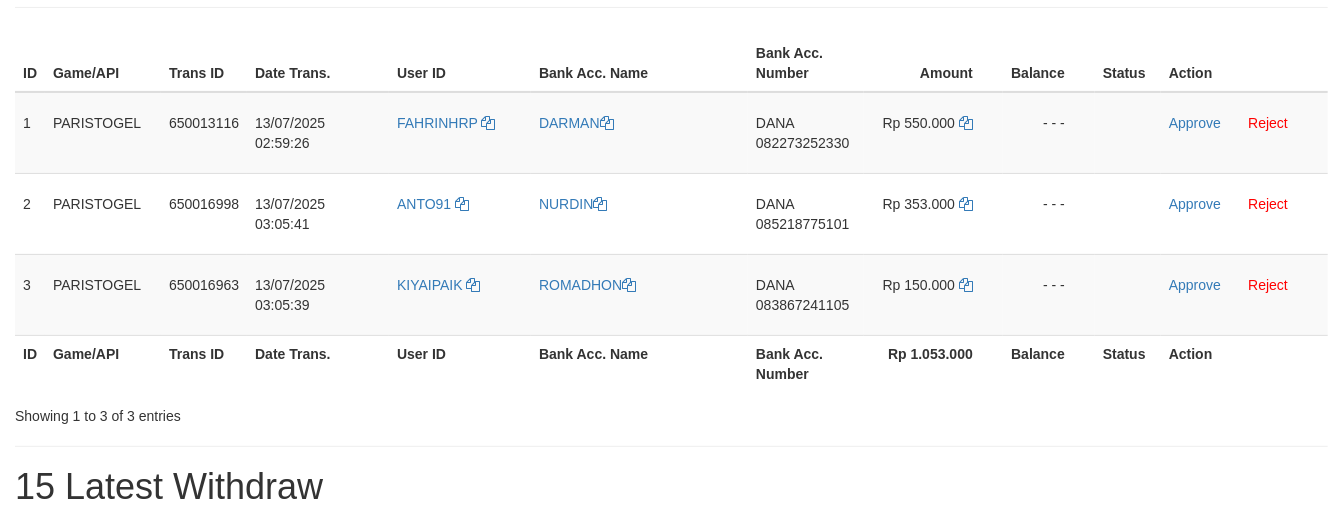 scroll, scrollTop: 296, scrollLeft: 0, axis: vertical 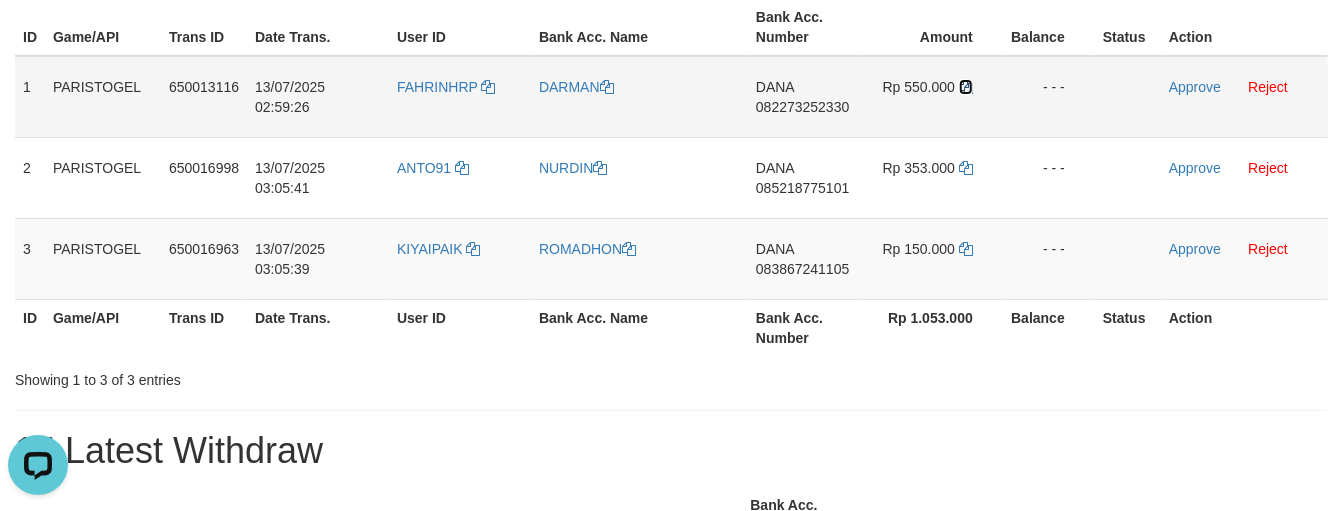 click at bounding box center (966, 87) 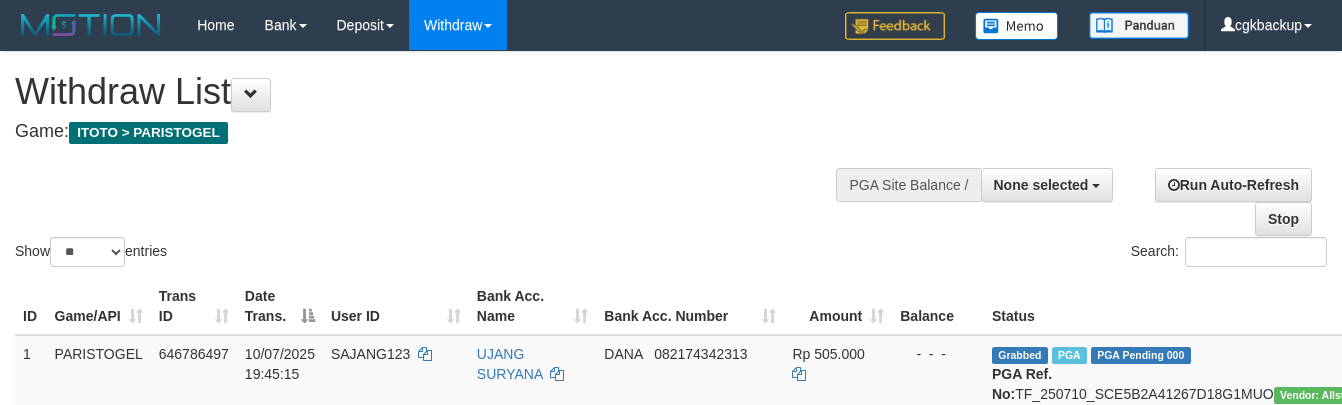select 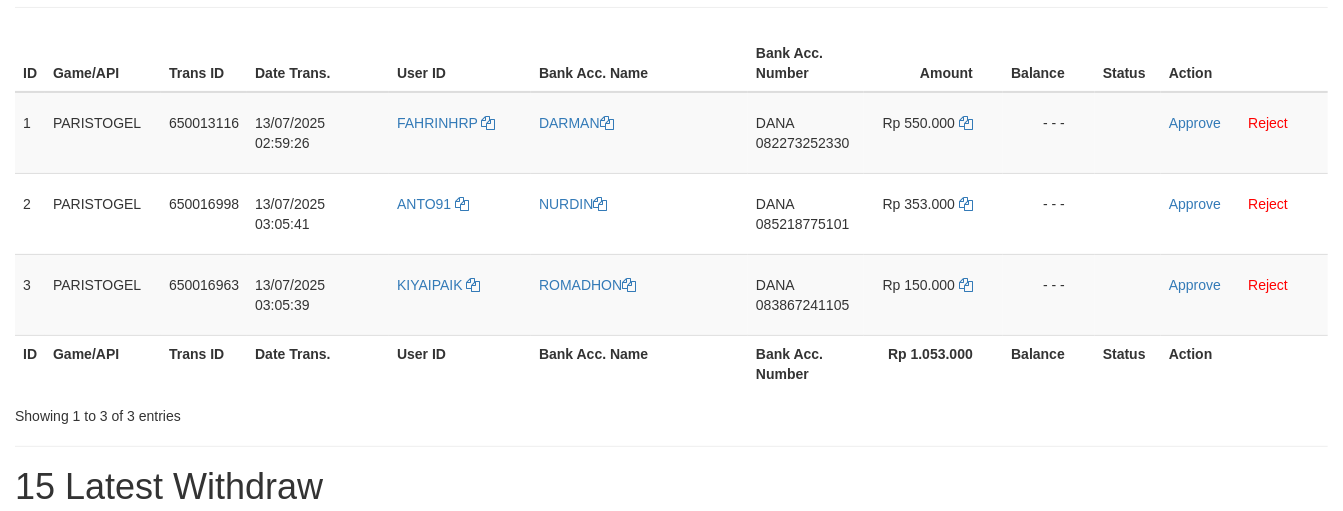 scroll, scrollTop: 296, scrollLeft: 0, axis: vertical 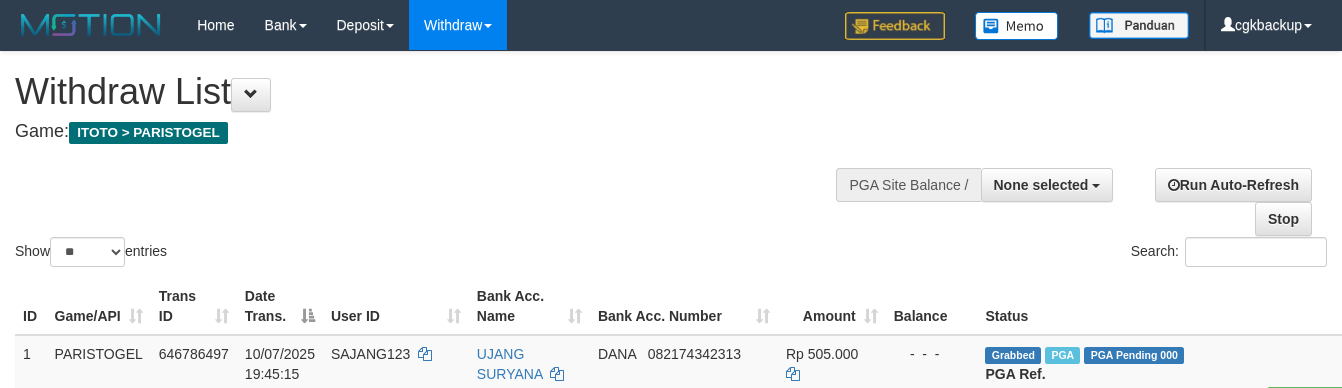 select 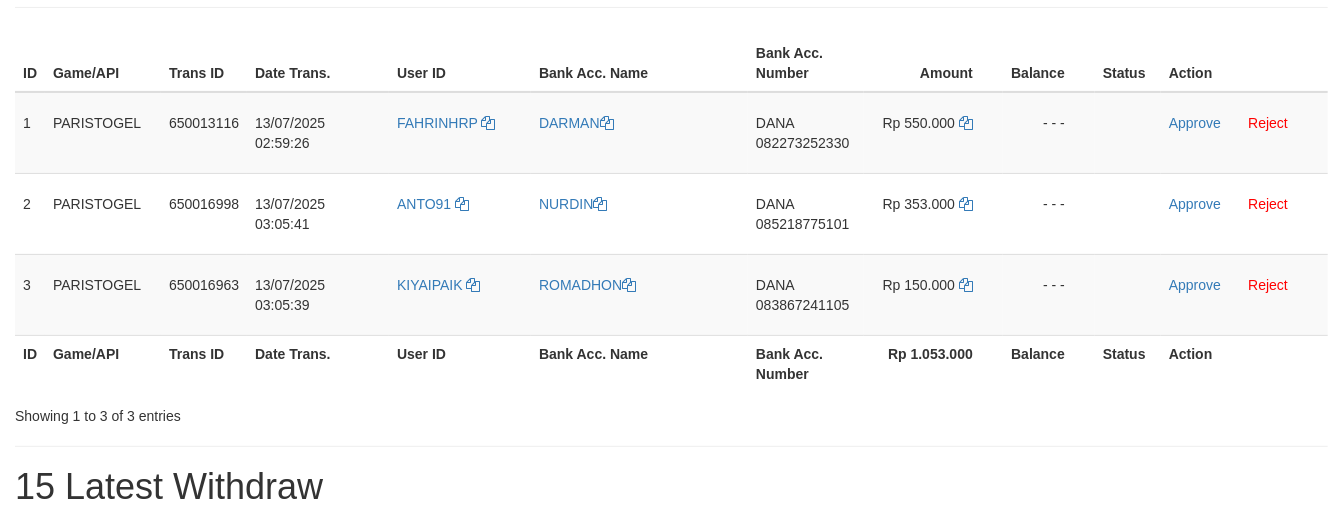 scroll, scrollTop: 296, scrollLeft: 0, axis: vertical 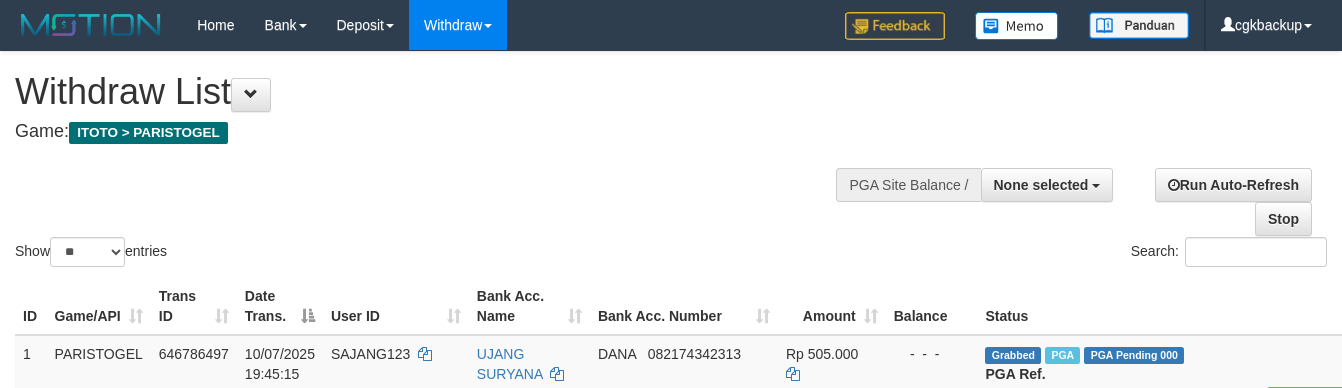 select 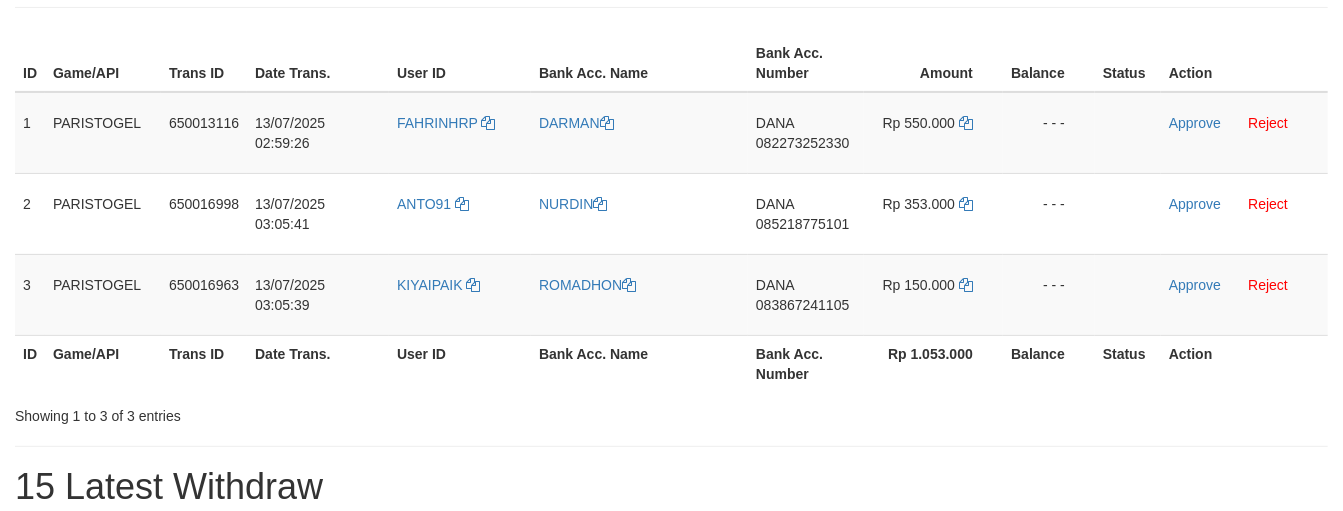 scroll, scrollTop: 296, scrollLeft: 0, axis: vertical 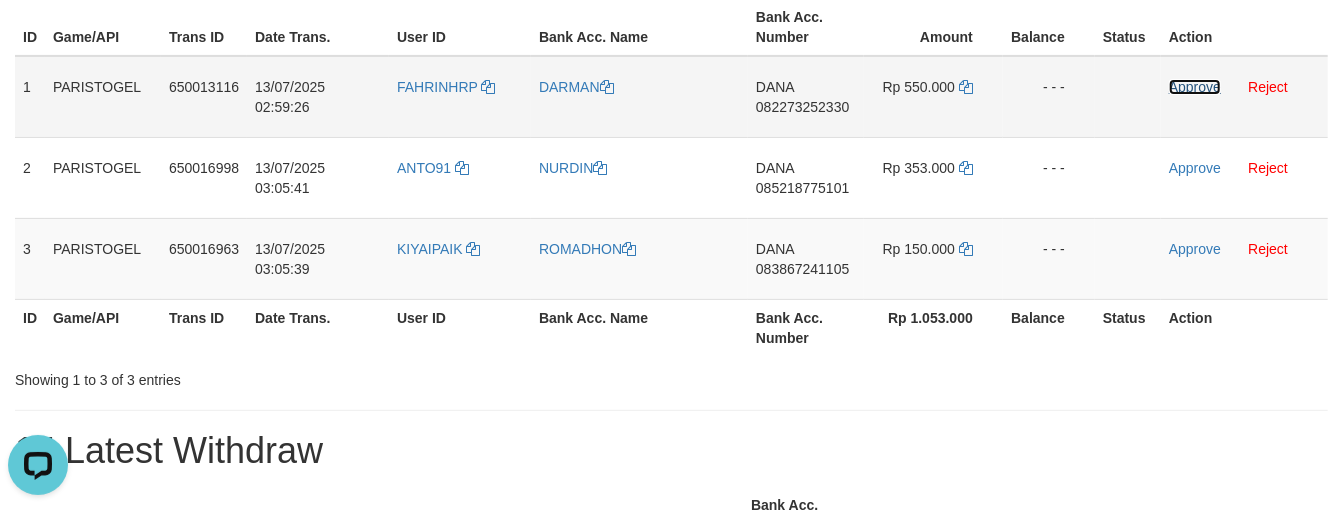 click on "Approve" at bounding box center [1195, 87] 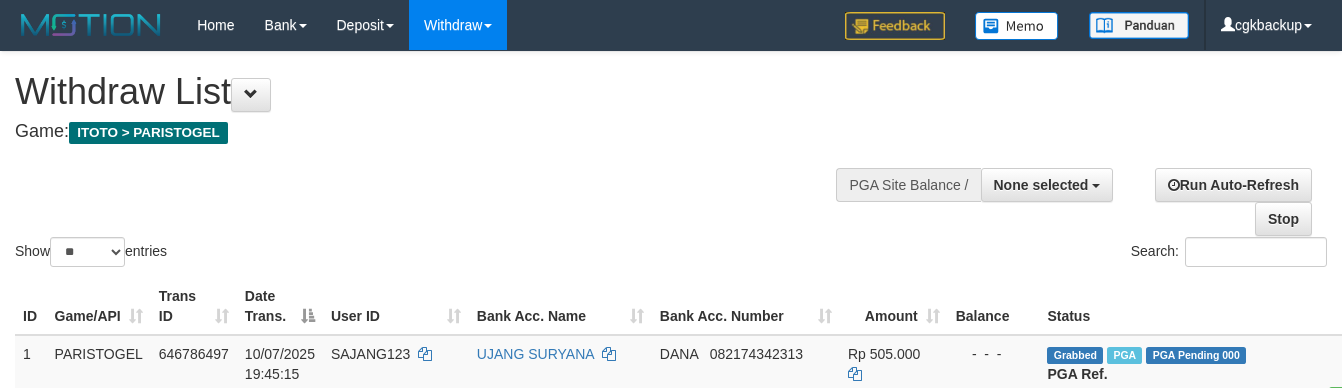 select 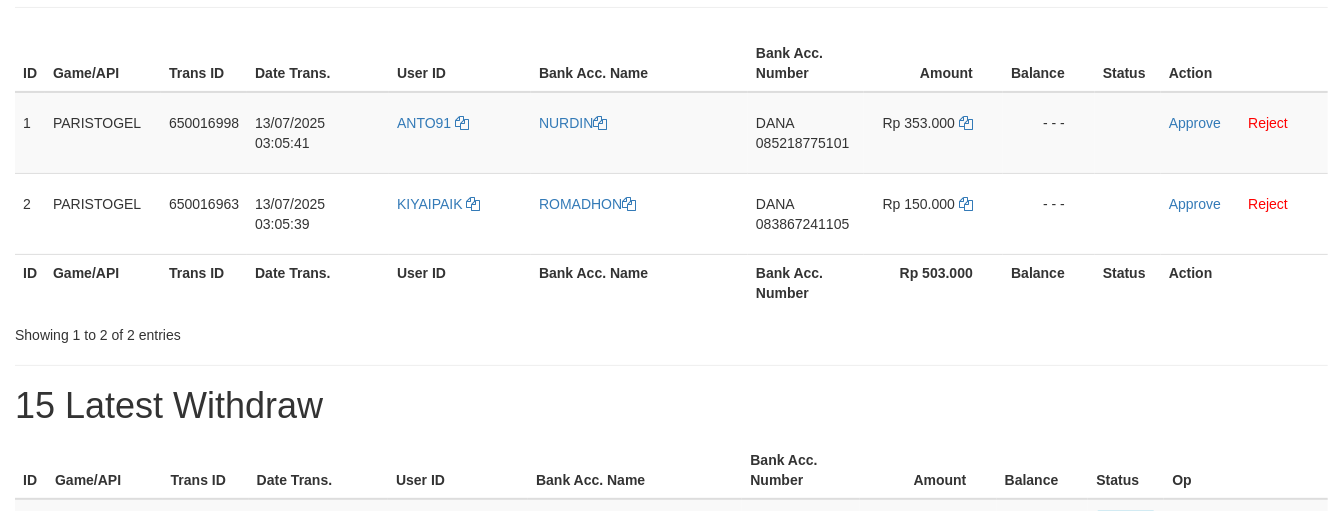 scroll, scrollTop: 296, scrollLeft: 0, axis: vertical 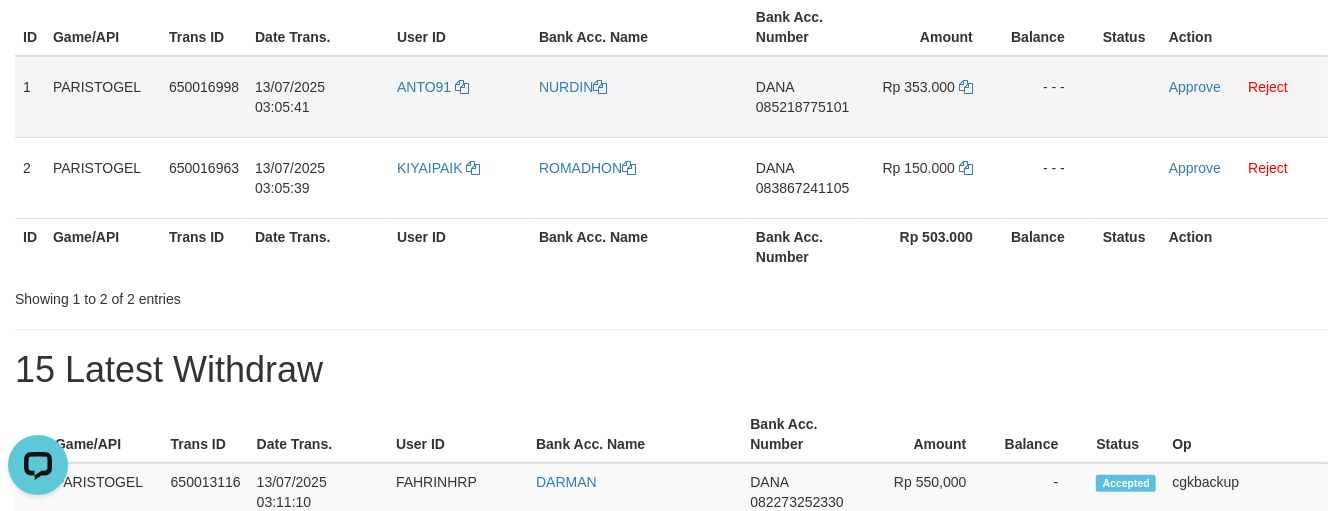 click on "[NAME]
[PHONE]" at bounding box center (806, 97) 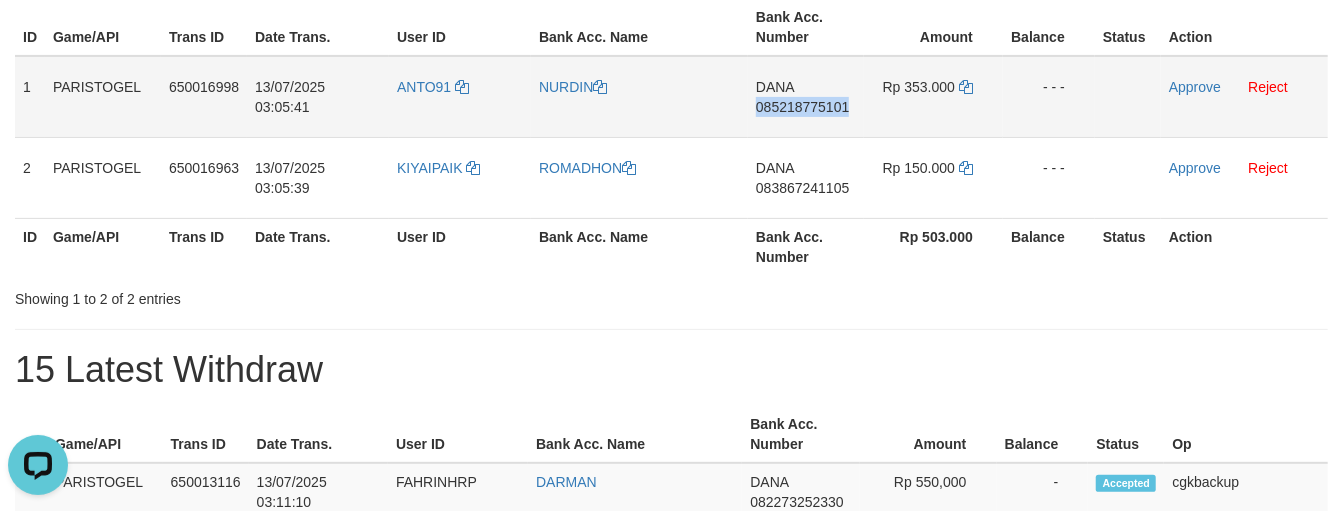 click on "[NAME]
[PHONE]" at bounding box center [806, 97] 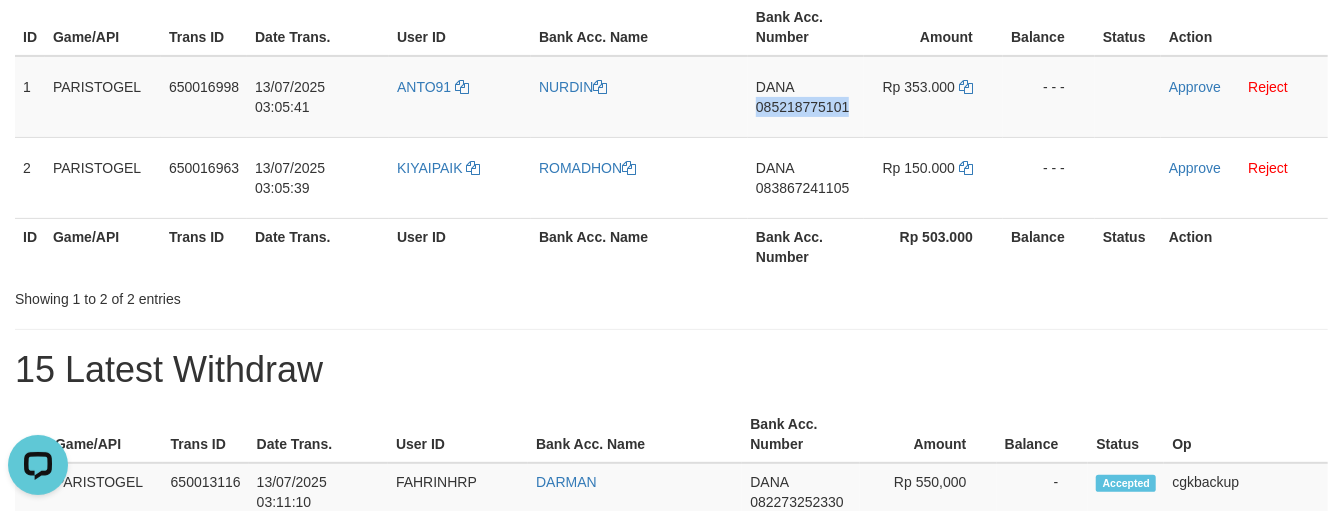copy on "085218775101" 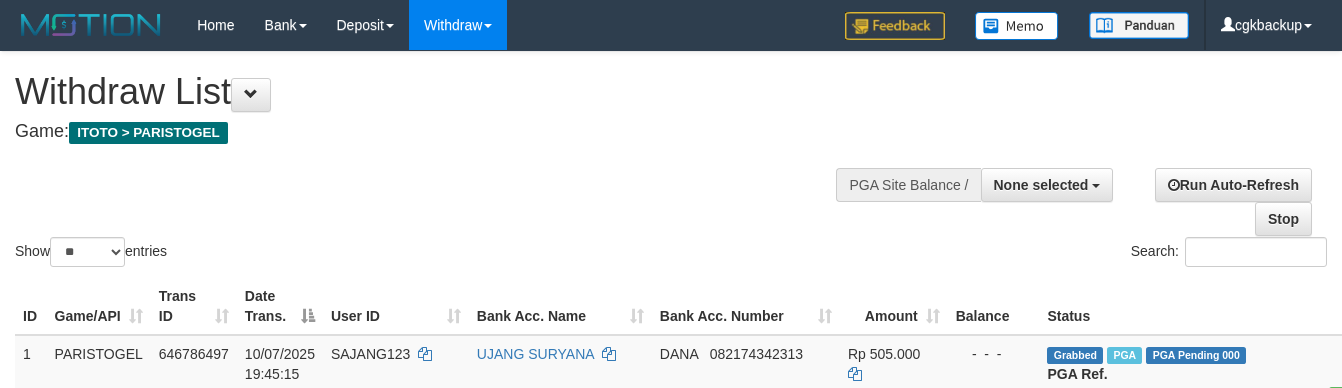 select 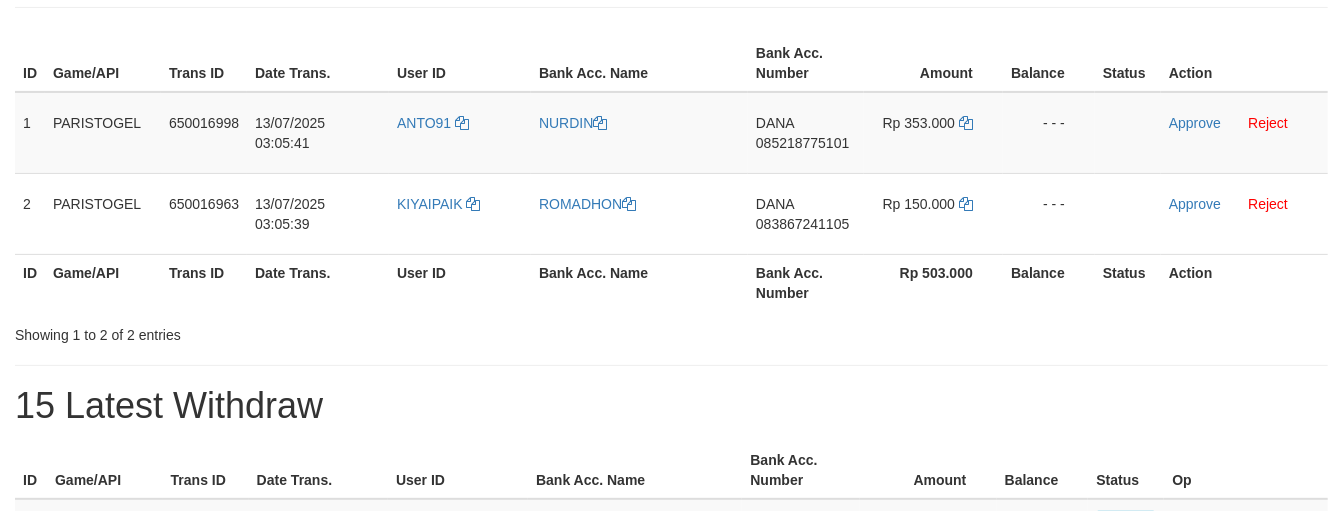 scroll, scrollTop: 296, scrollLeft: 0, axis: vertical 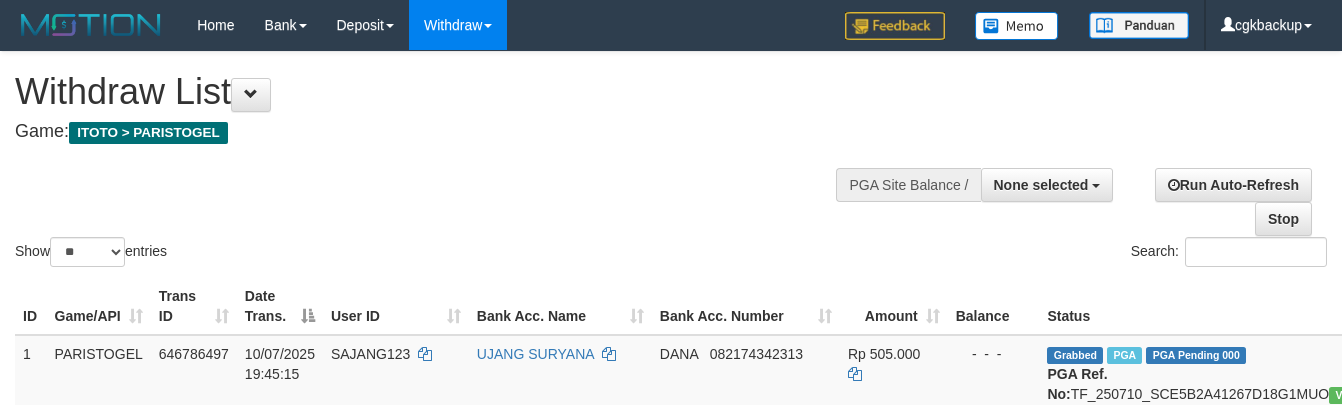 select 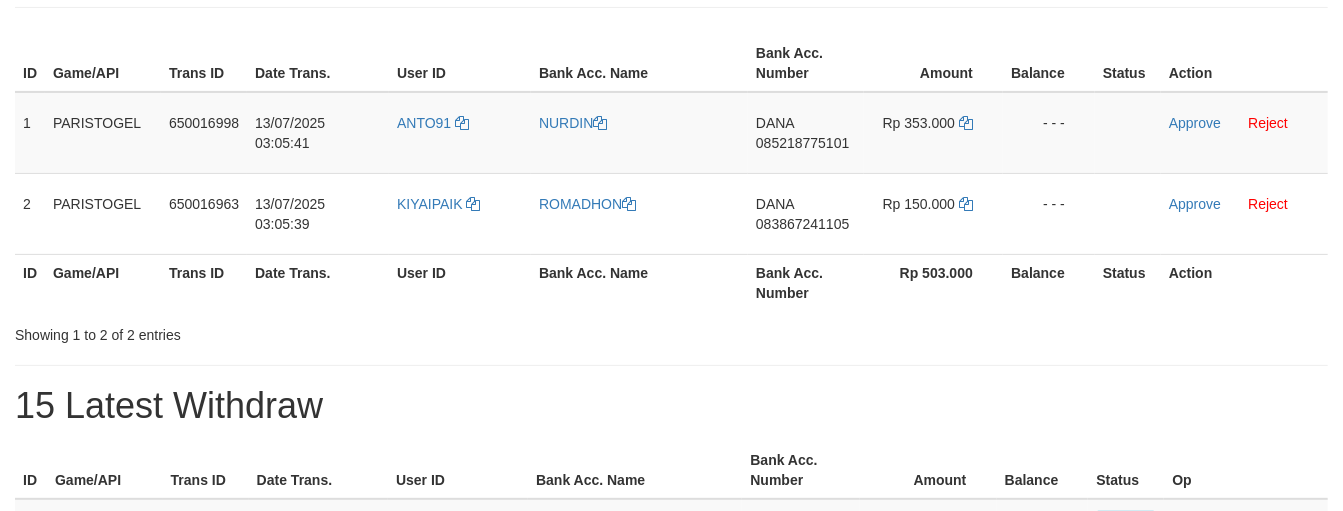 scroll, scrollTop: 296, scrollLeft: 0, axis: vertical 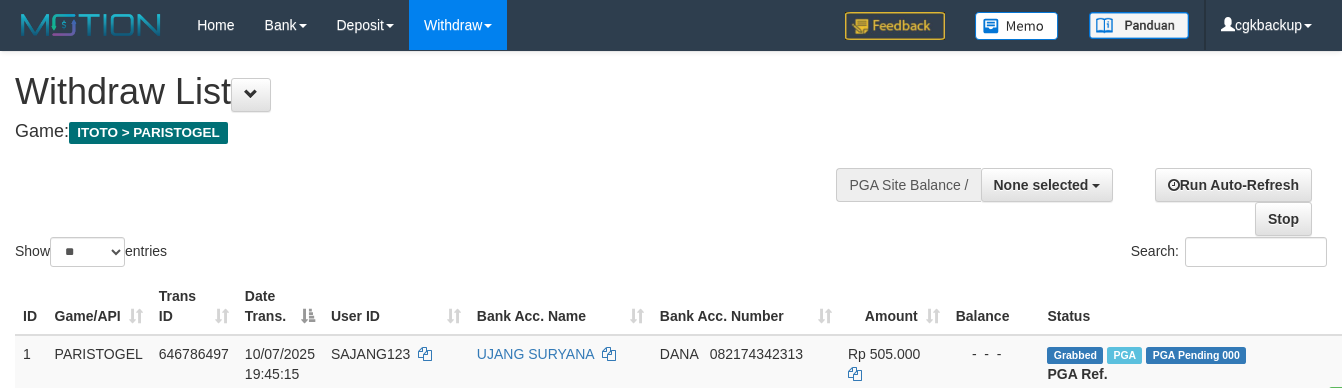 select 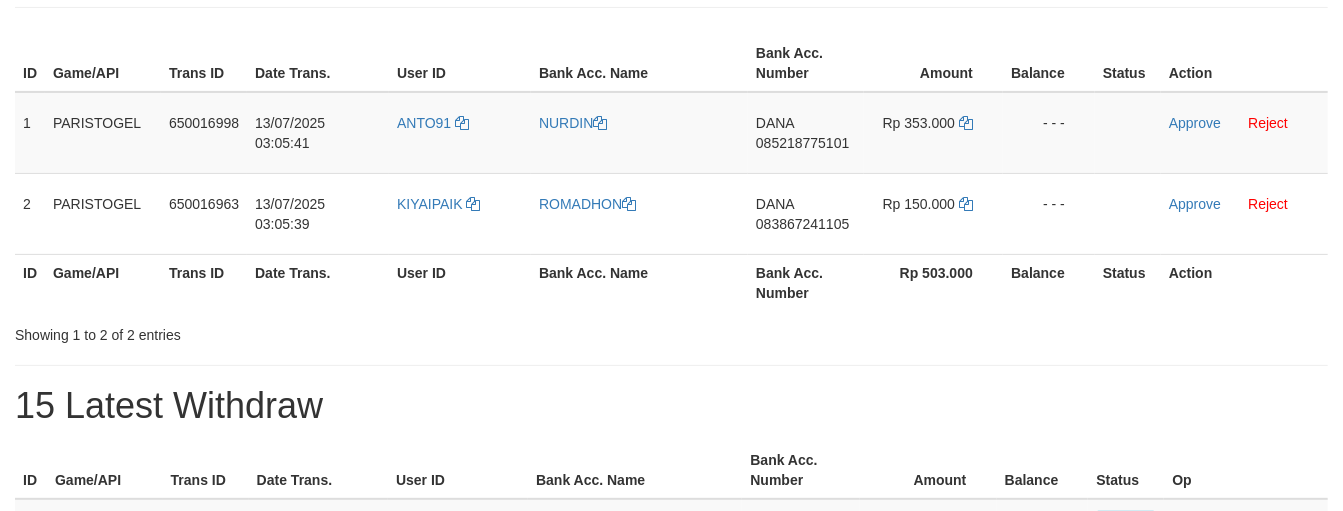 scroll, scrollTop: 296, scrollLeft: 0, axis: vertical 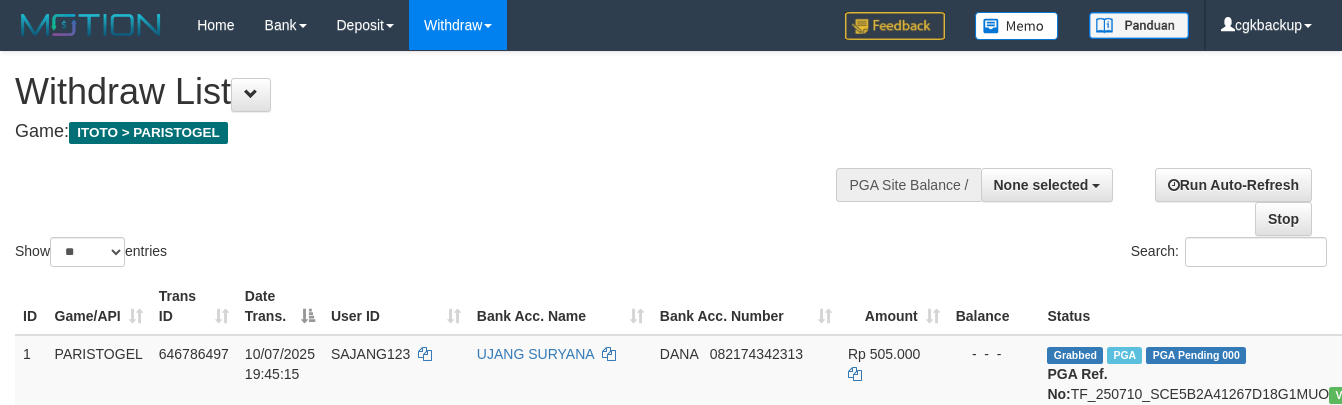 select 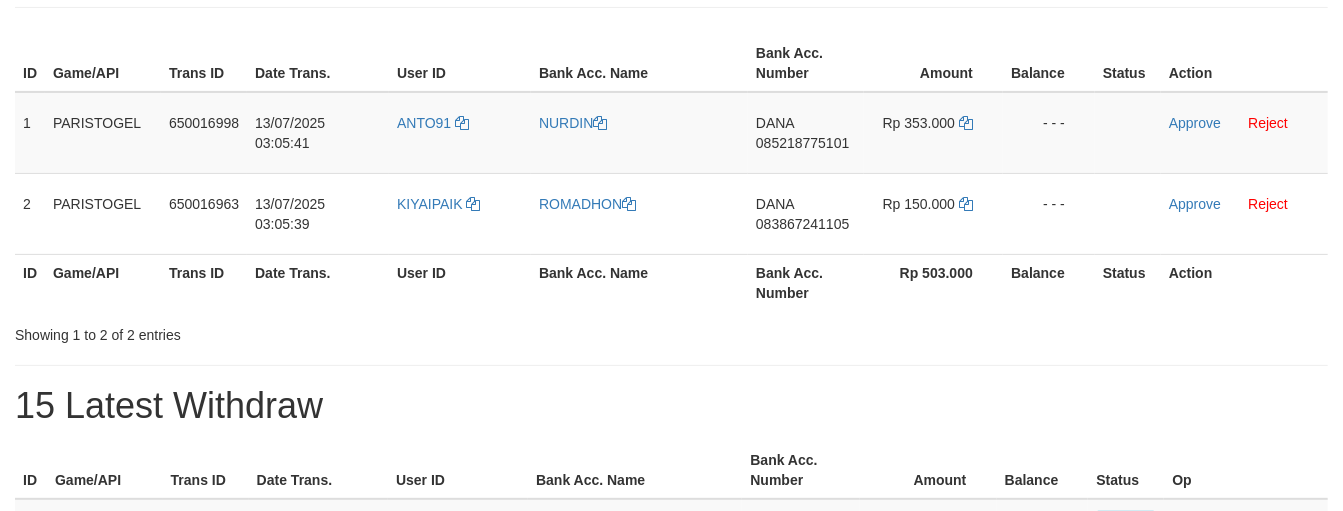 scroll, scrollTop: 296, scrollLeft: 0, axis: vertical 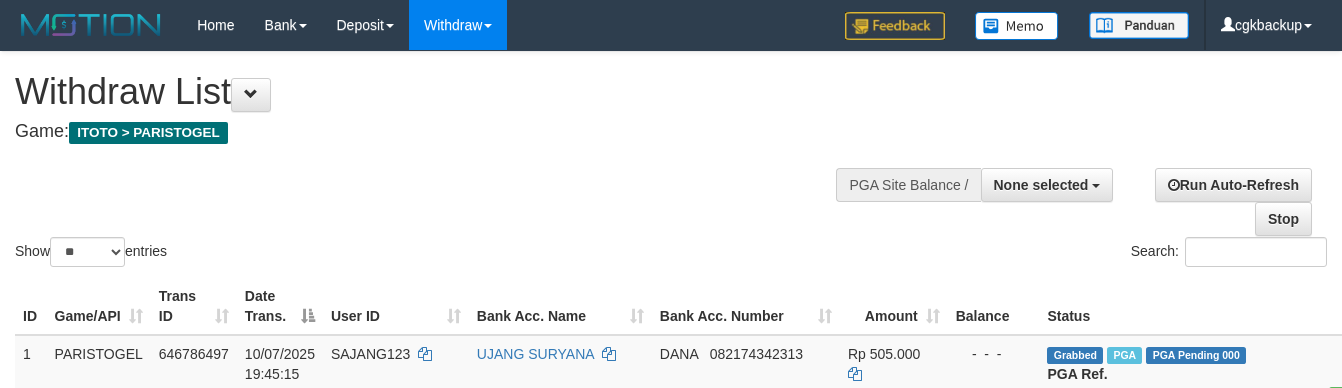 select 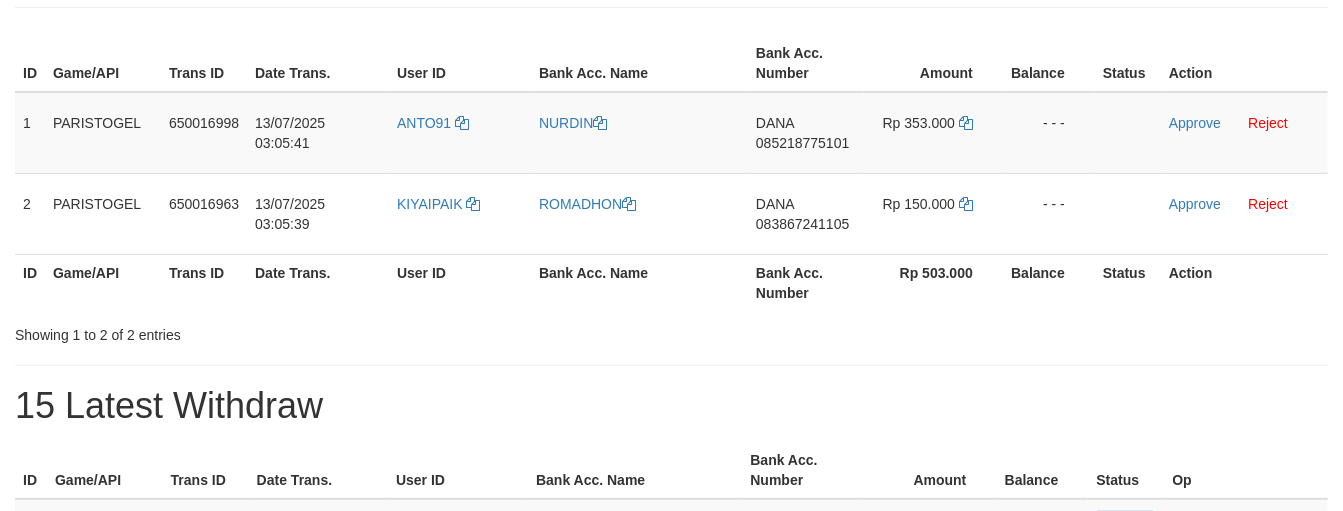scroll, scrollTop: 296, scrollLeft: 0, axis: vertical 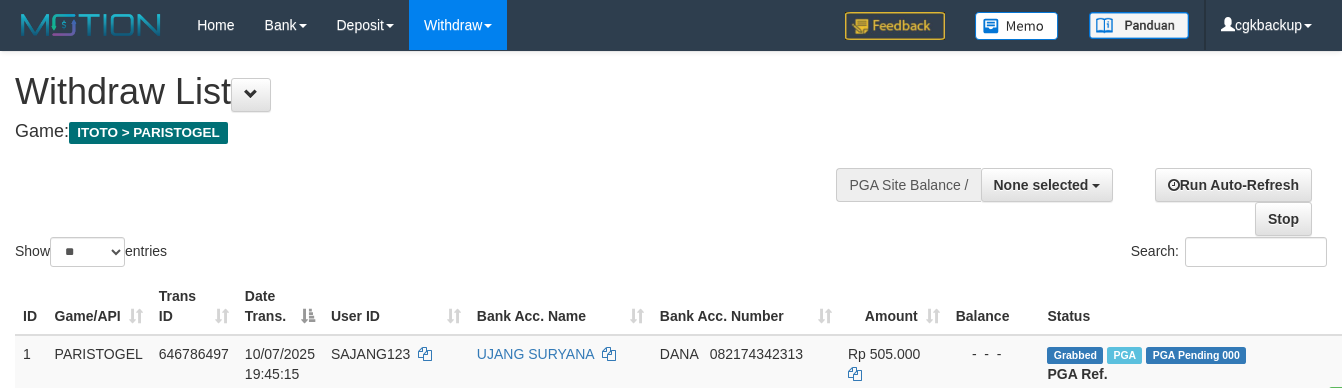 select 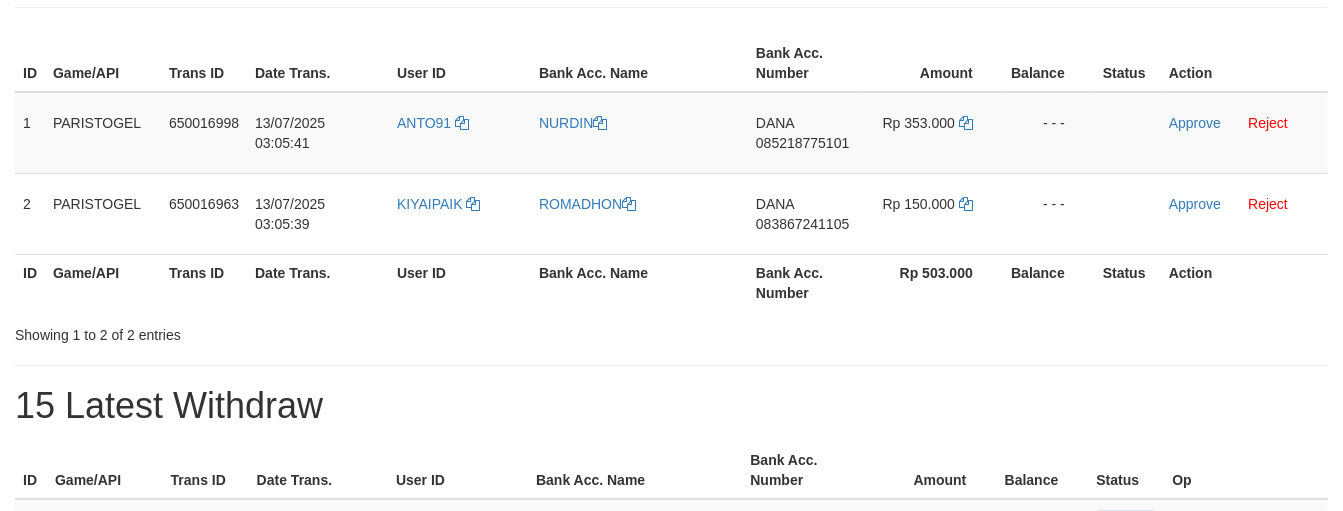 scroll, scrollTop: 296, scrollLeft: 0, axis: vertical 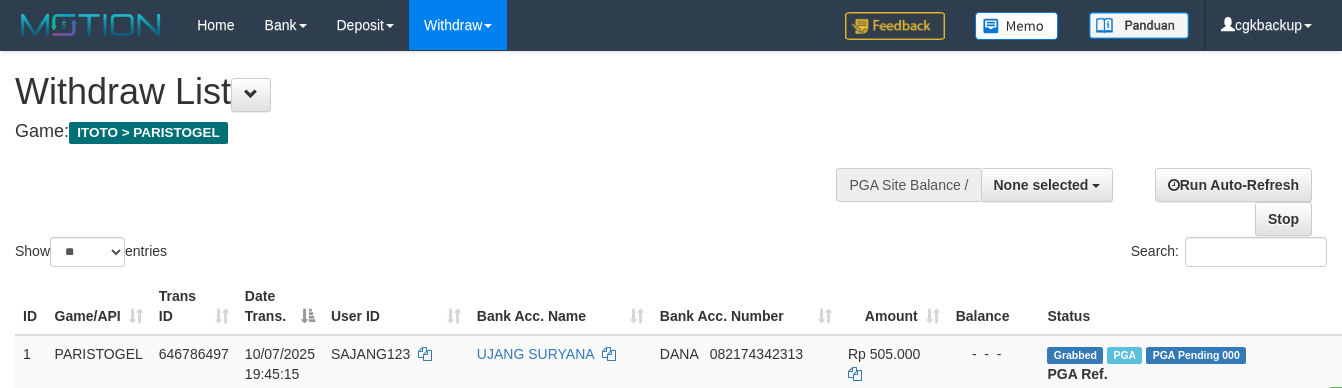 select 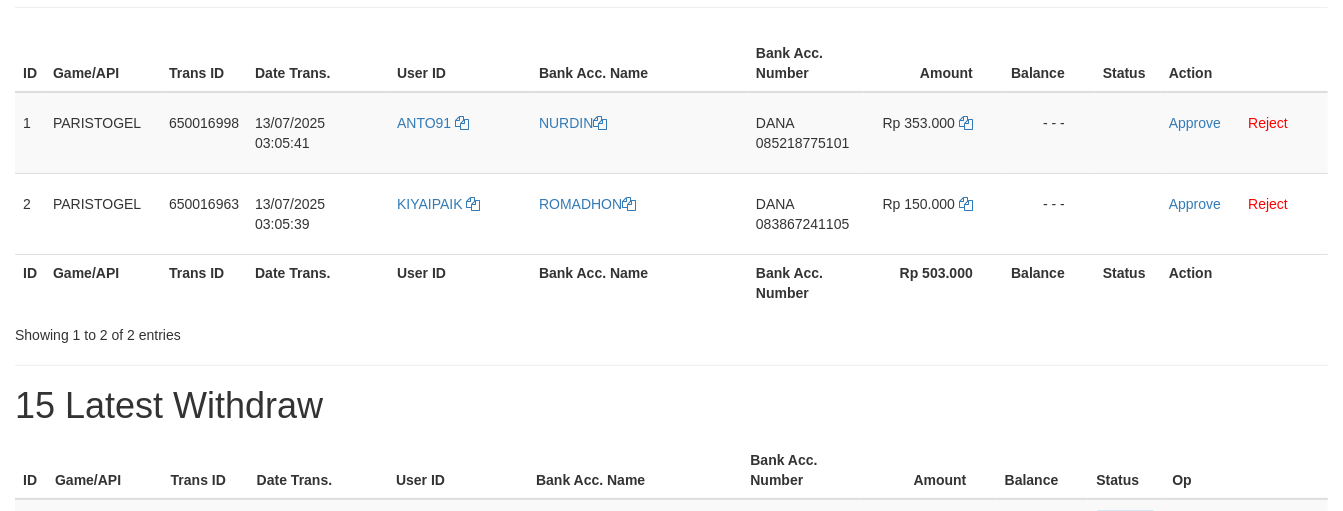 scroll, scrollTop: 296, scrollLeft: 0, axis: vertical 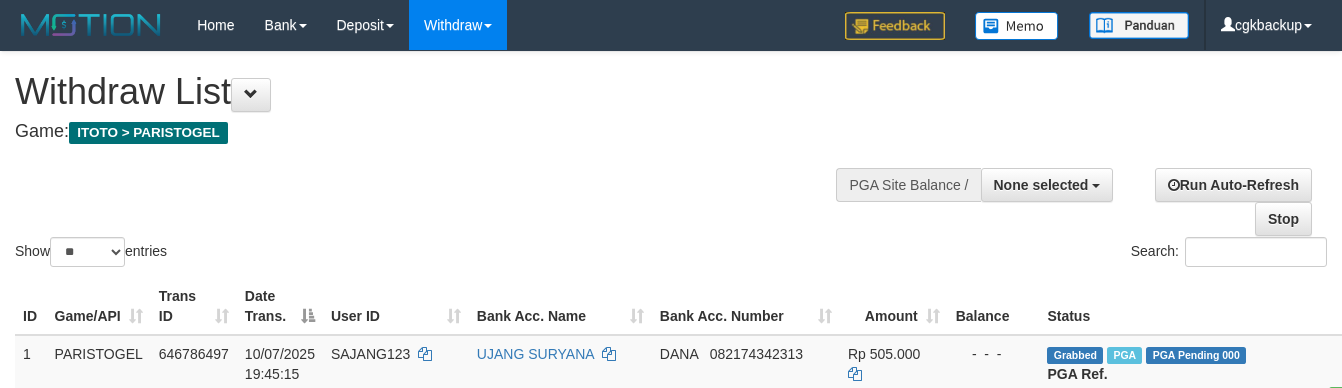 select 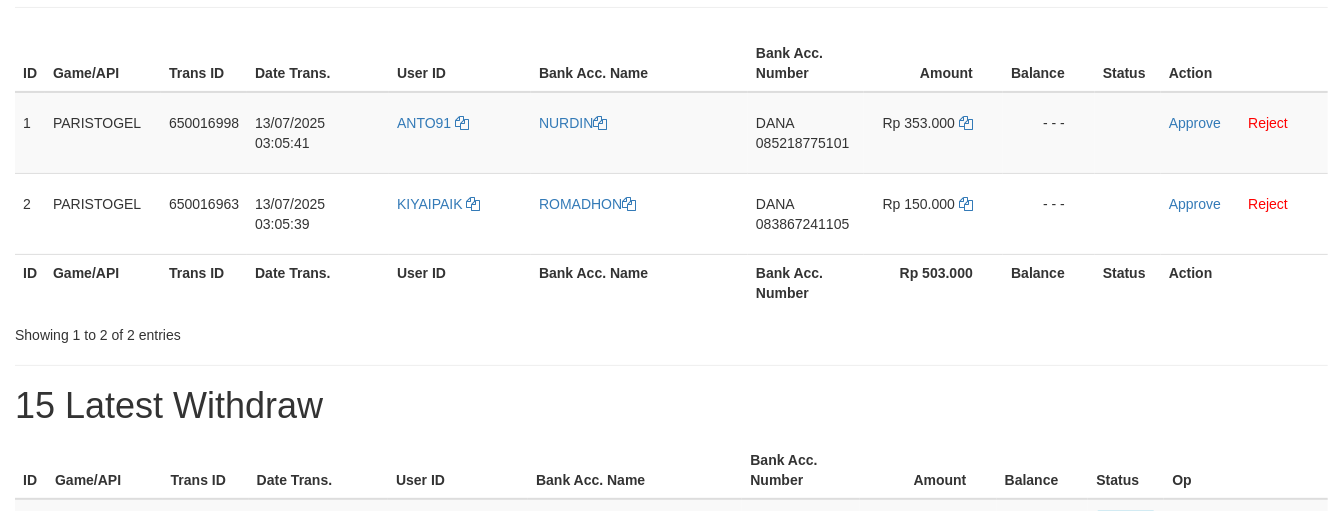 scroll, scrollTop: 296, scrollLeft: 0, axis: vertical 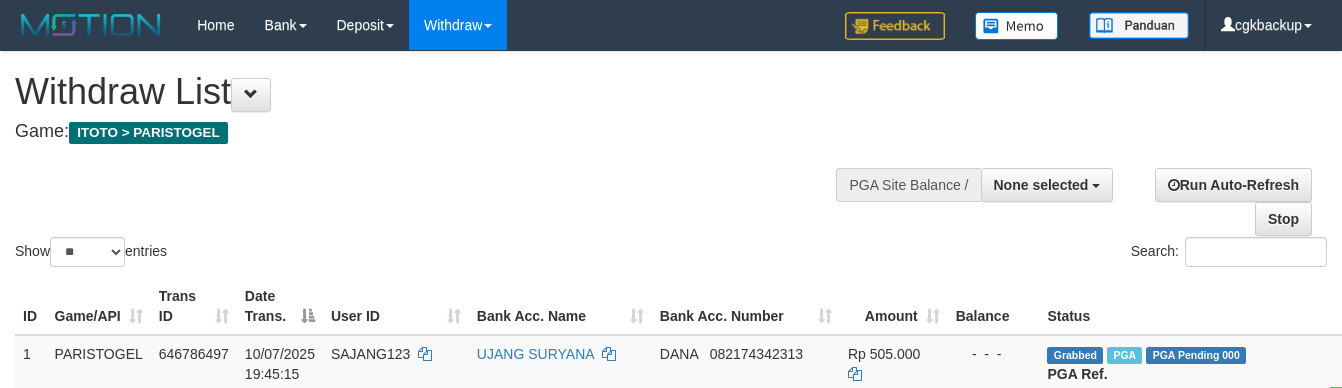 select 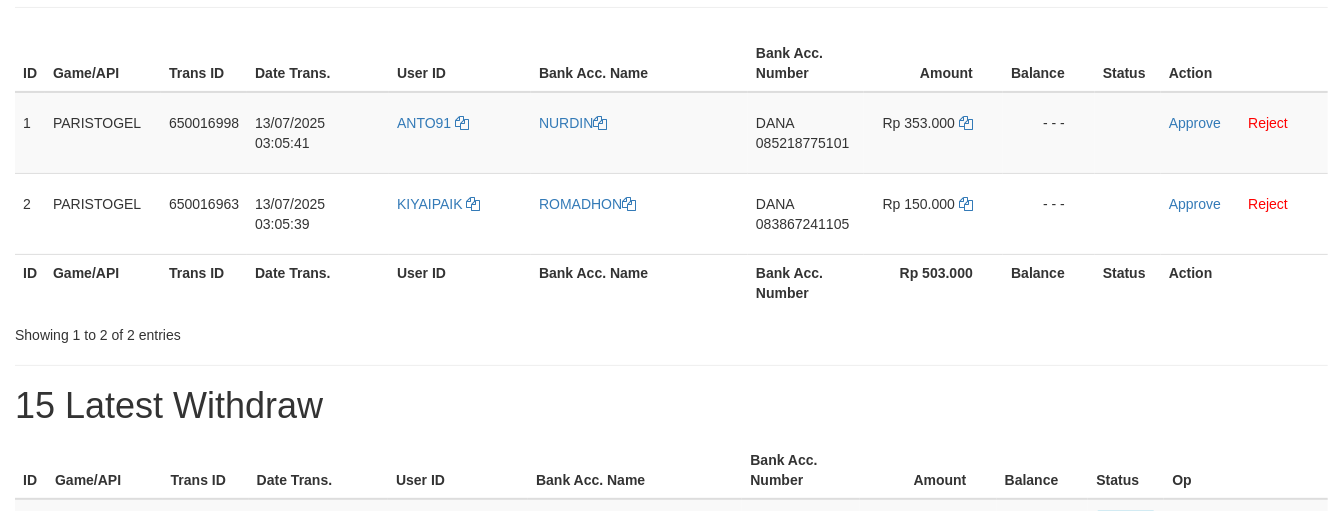 scroll, scrollTop: 296, scrollLeft: 0, axis: vertical 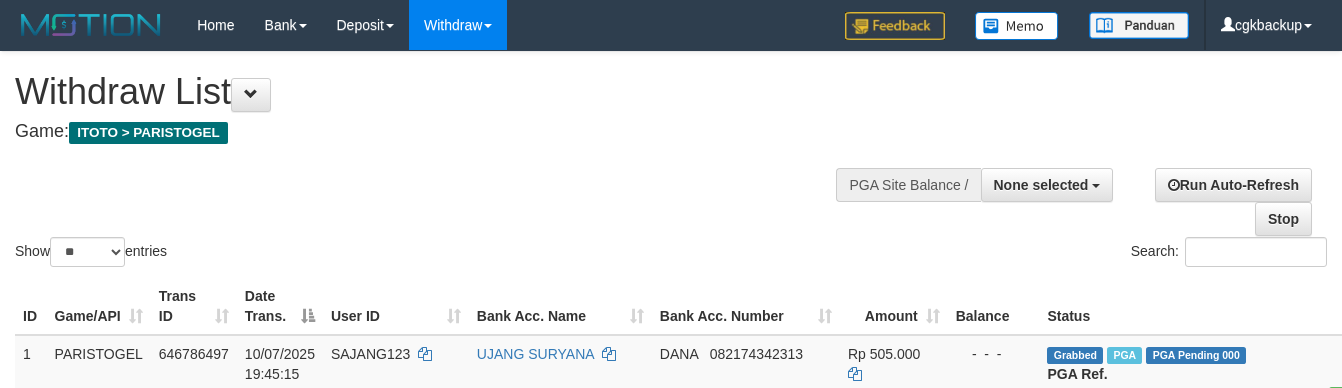 select 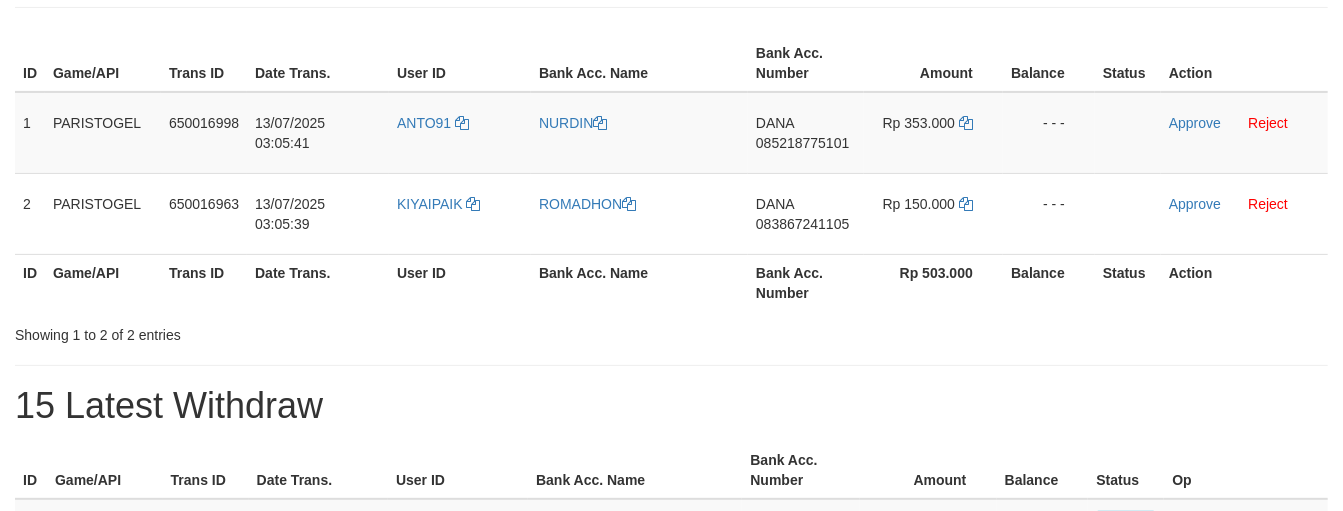 scroll, scrollTop: 296, scrollLeft: 0, axis: vertical 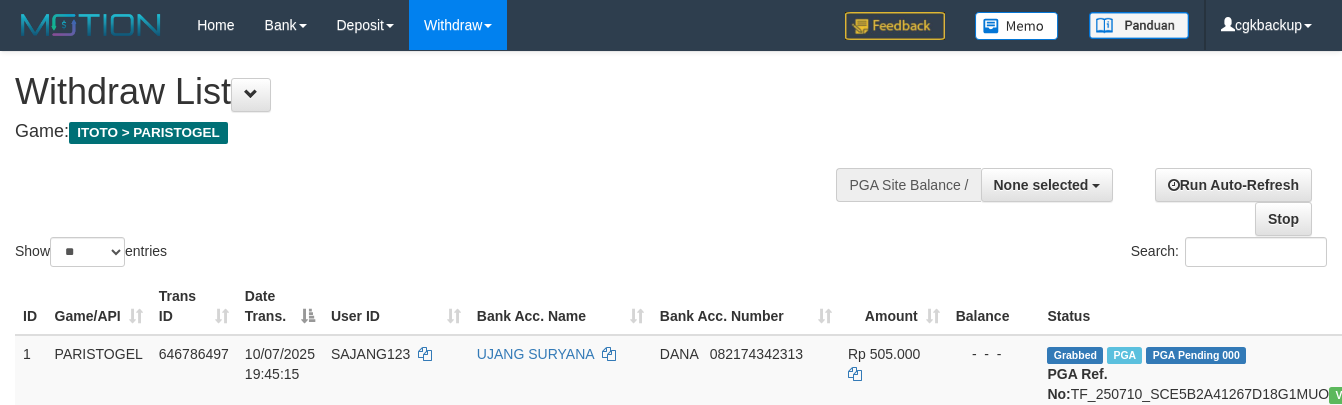 select 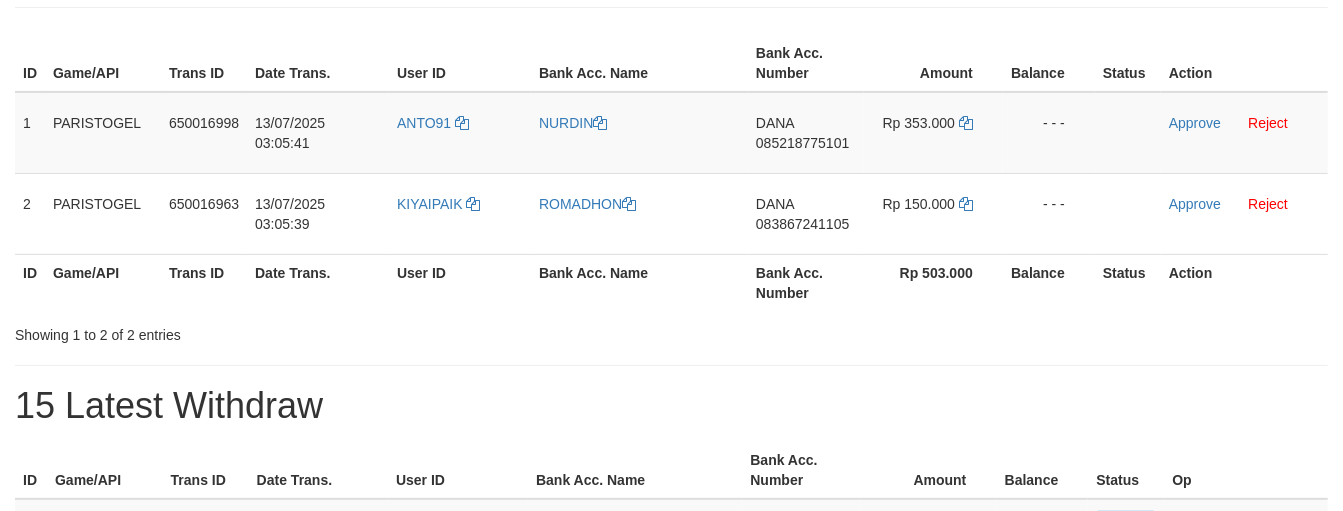 scroll, scrollTop: 296, scrollLeft: 0, axis: vertical 